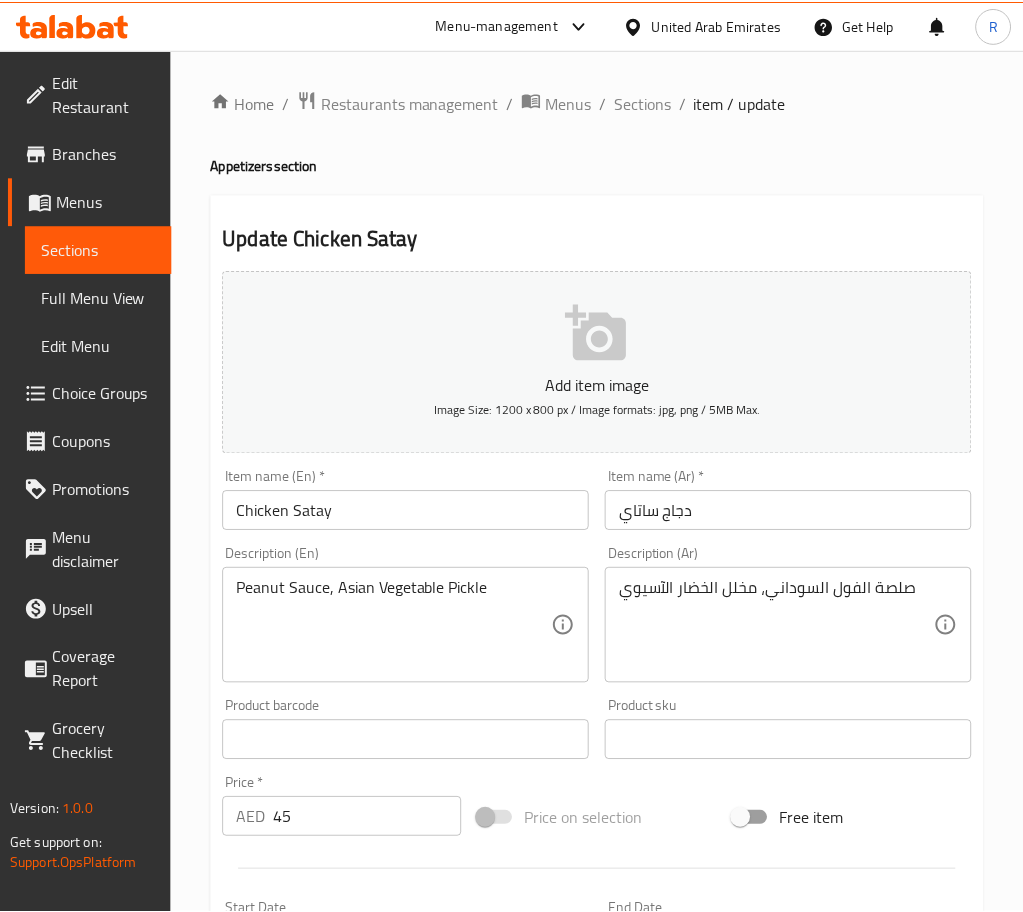 scroll, scrollTop: 0, scrollLeft: 0, axis: both 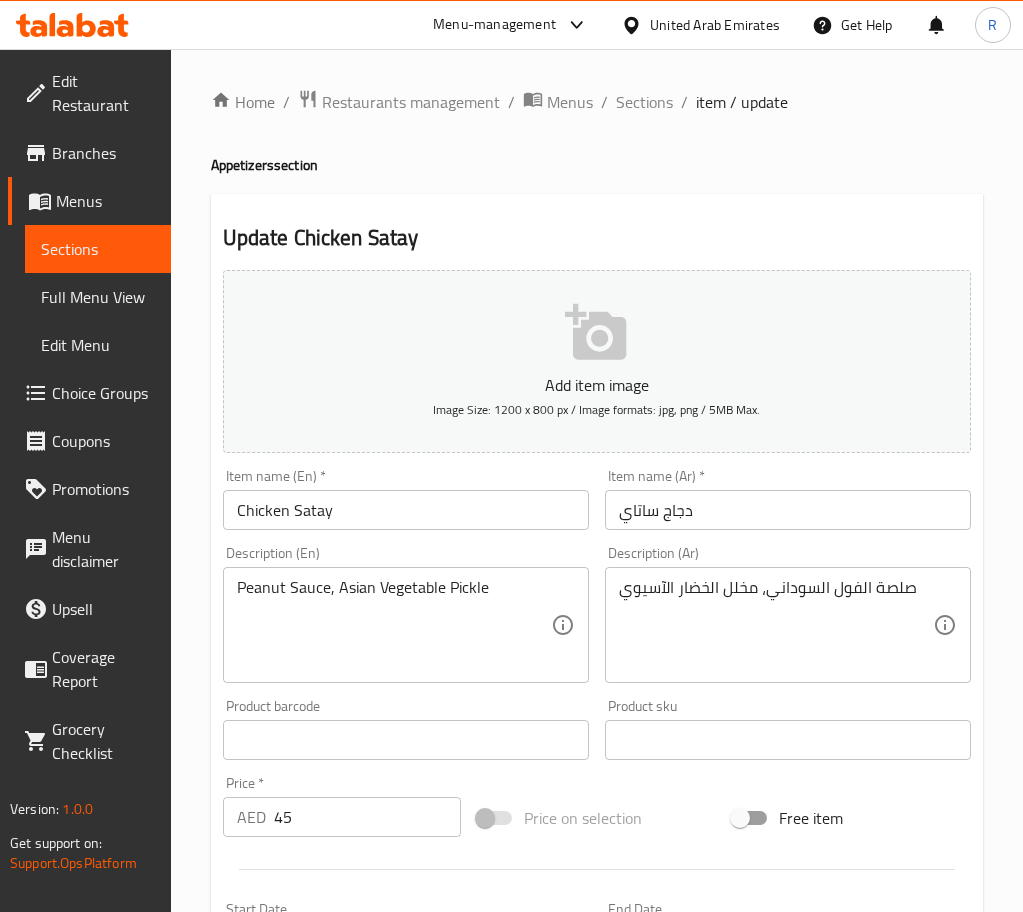 click on "Chicken Satay" at bounding box center [406, 510] 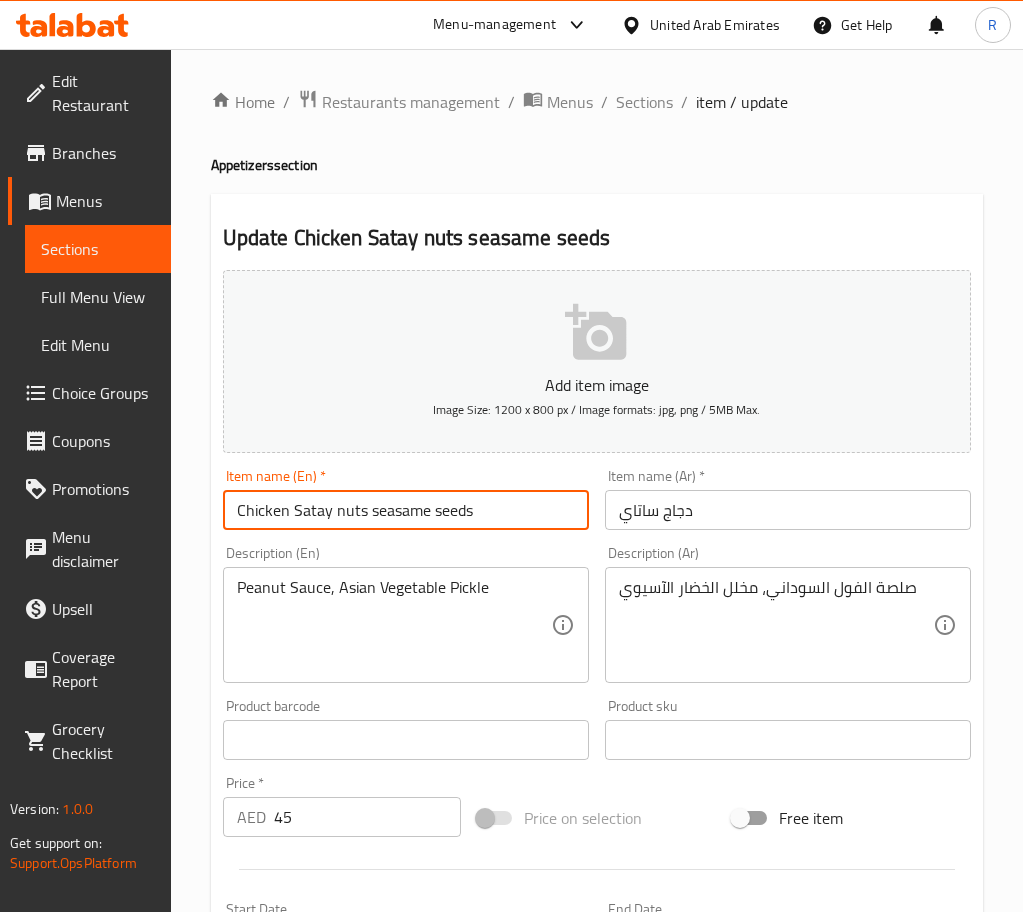 type on "Chicken Satay nuts seasame seeds" 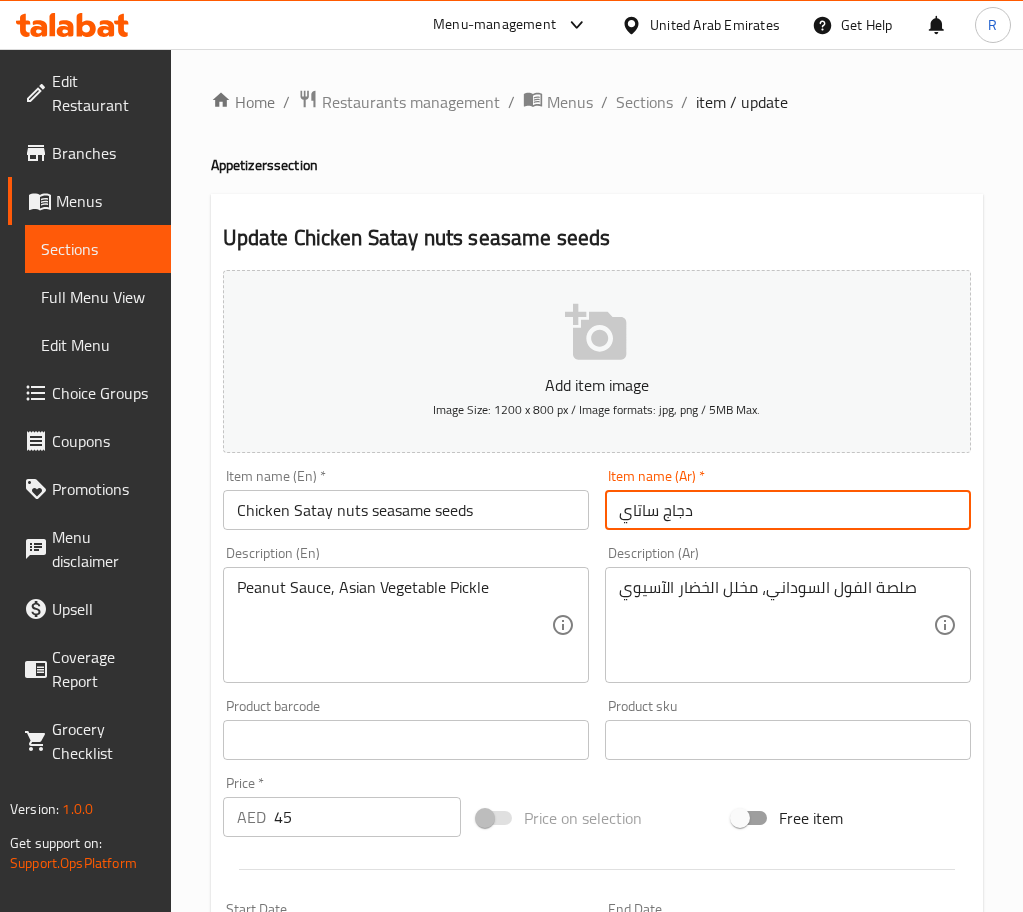 click on "دجاج ساتاي" at bounding box center [788, 510] 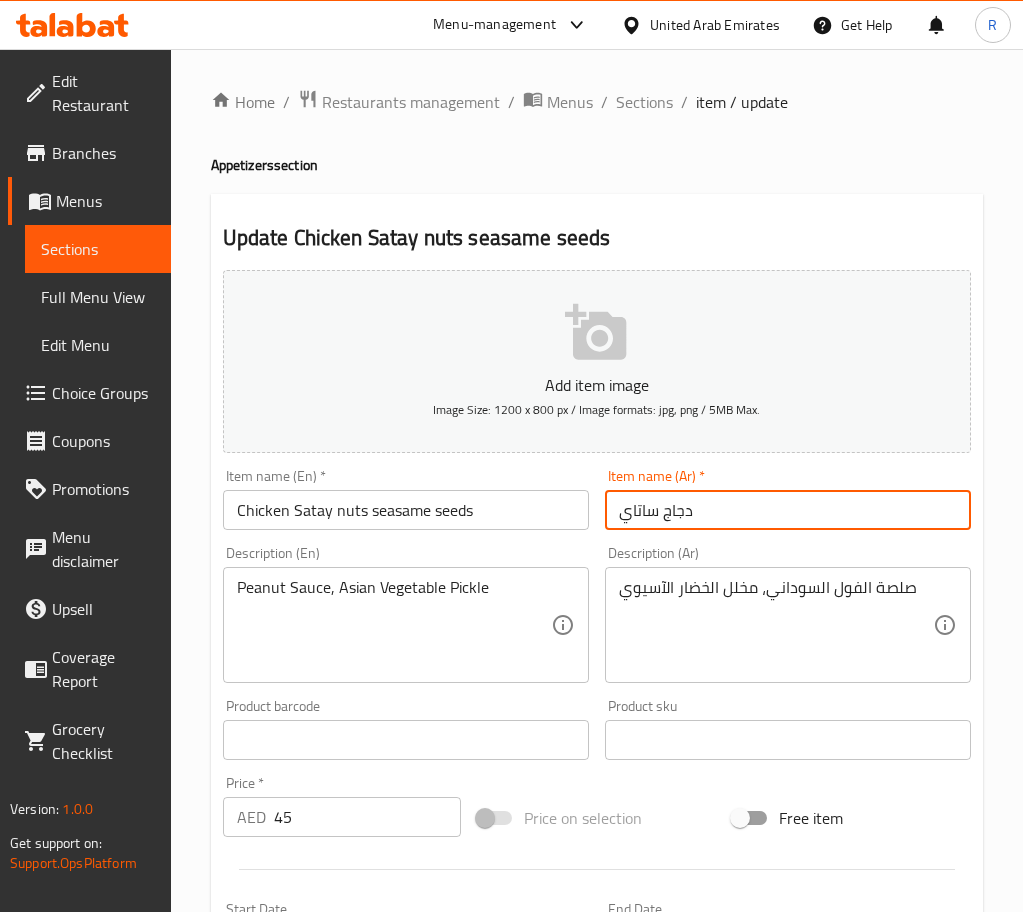 type on "دجاج ساتاي" 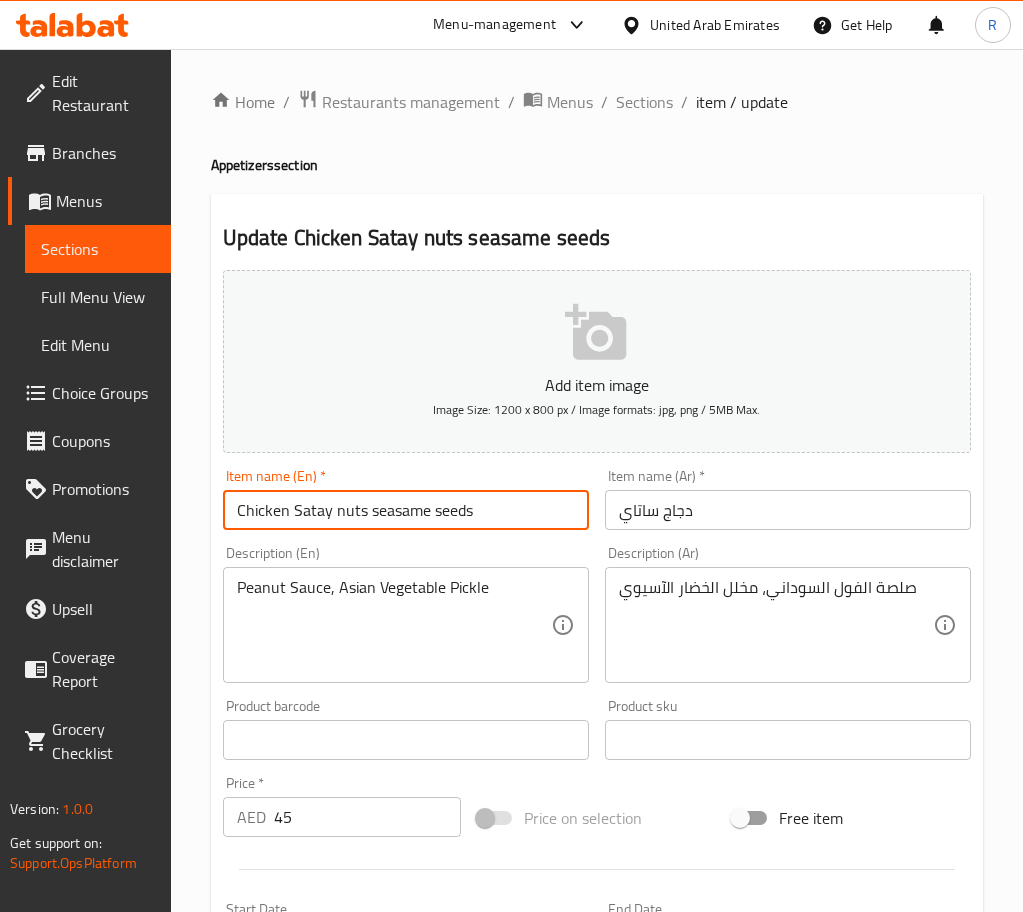 click on "Chicken Satay nuts seasame seeds" at bounding box center (406, 510) 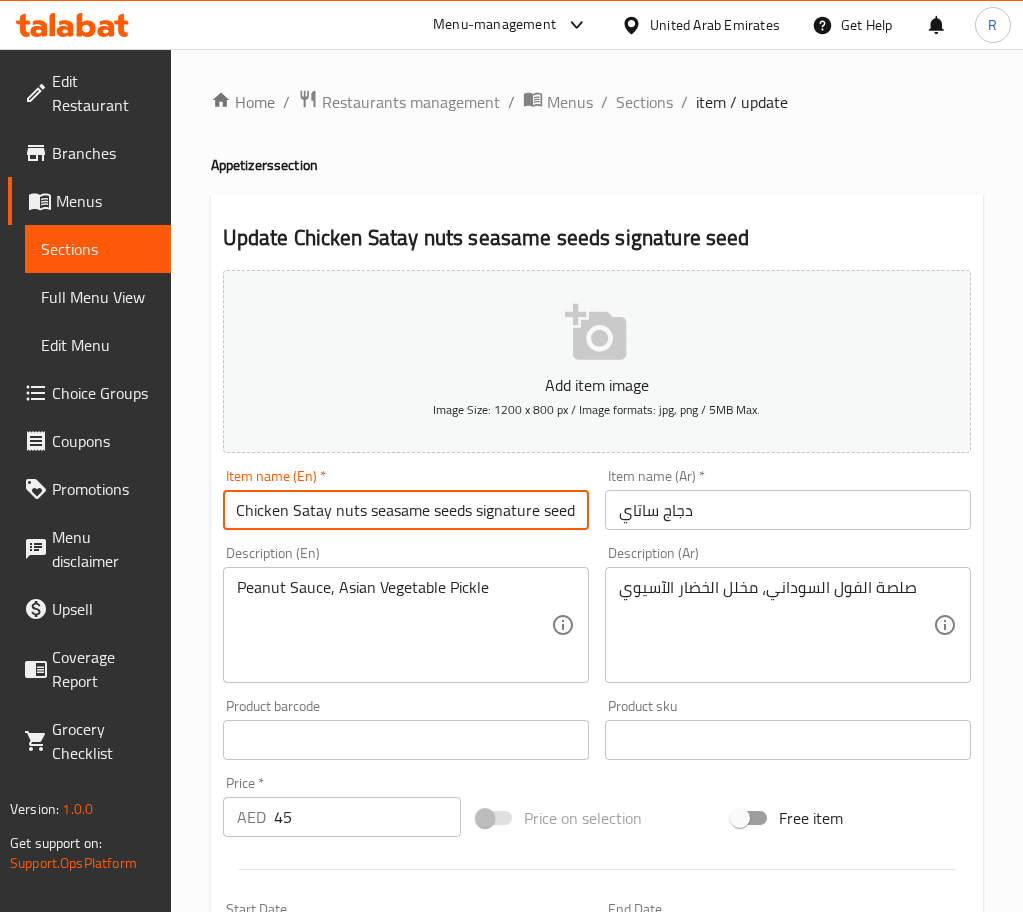 scroll, scrollTop: 0, scrollLeft: 0, axis: both 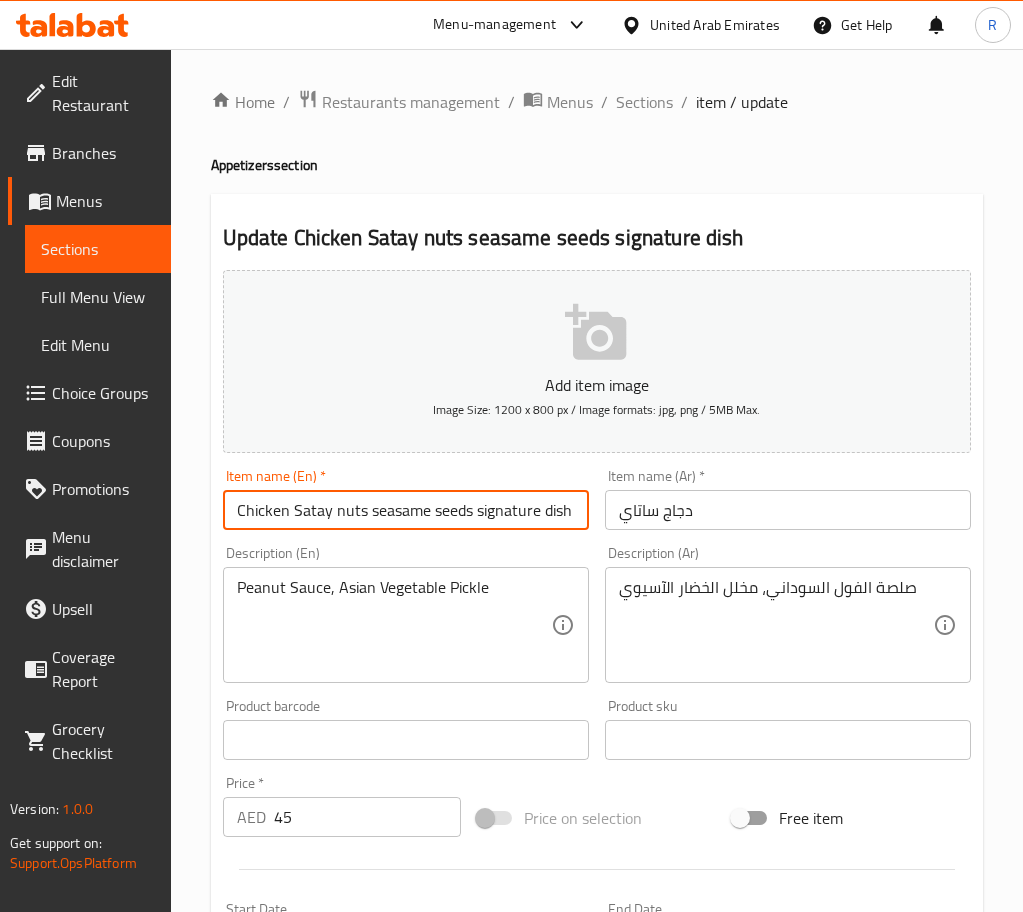 type on "Chicken Satay nuts seasame seeds signature dish" 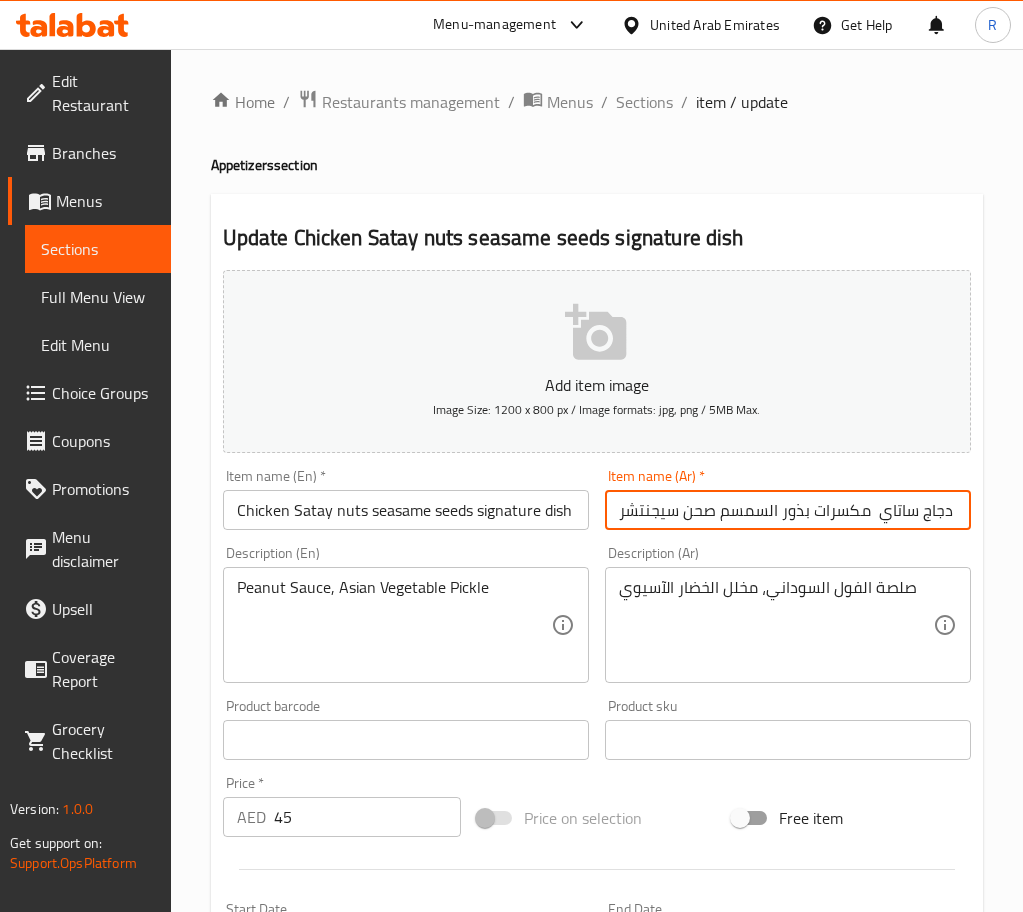 type on "دجاج ساتاي  مكسرات بذور السمسم صحن سيجنتشر" 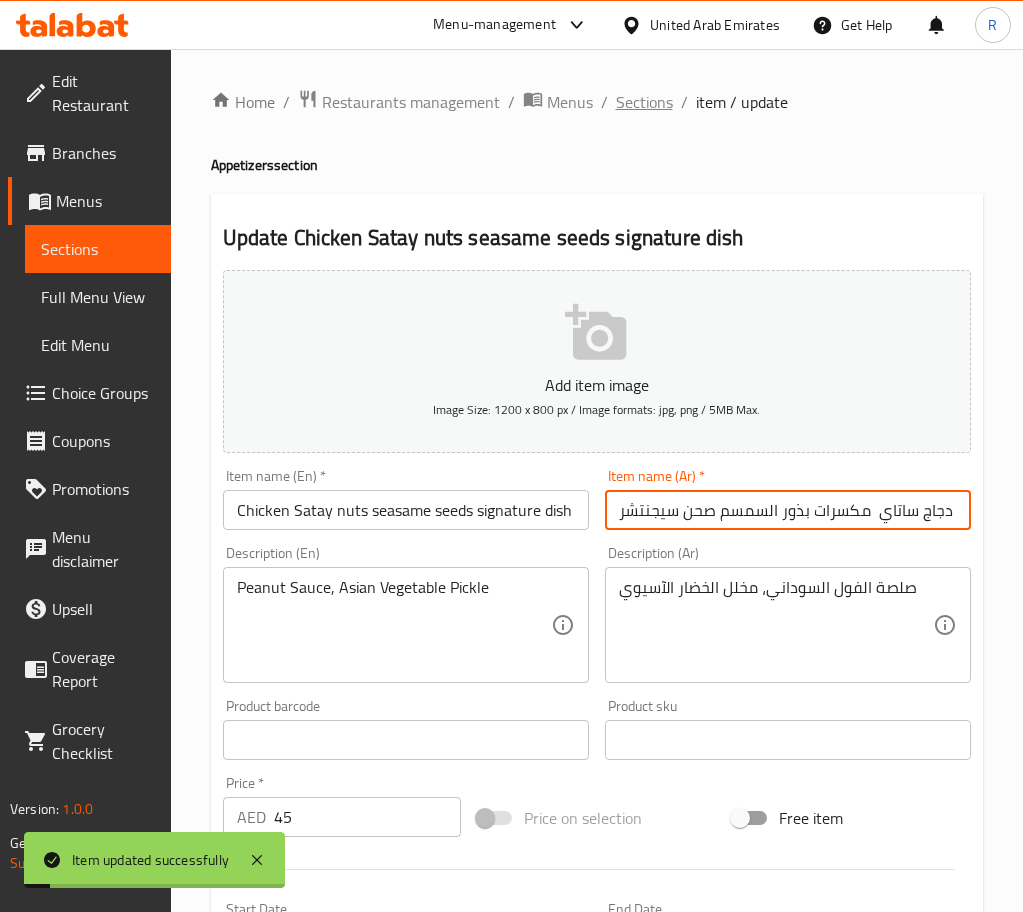 click on "Sections" at bounding box center [644, 102] 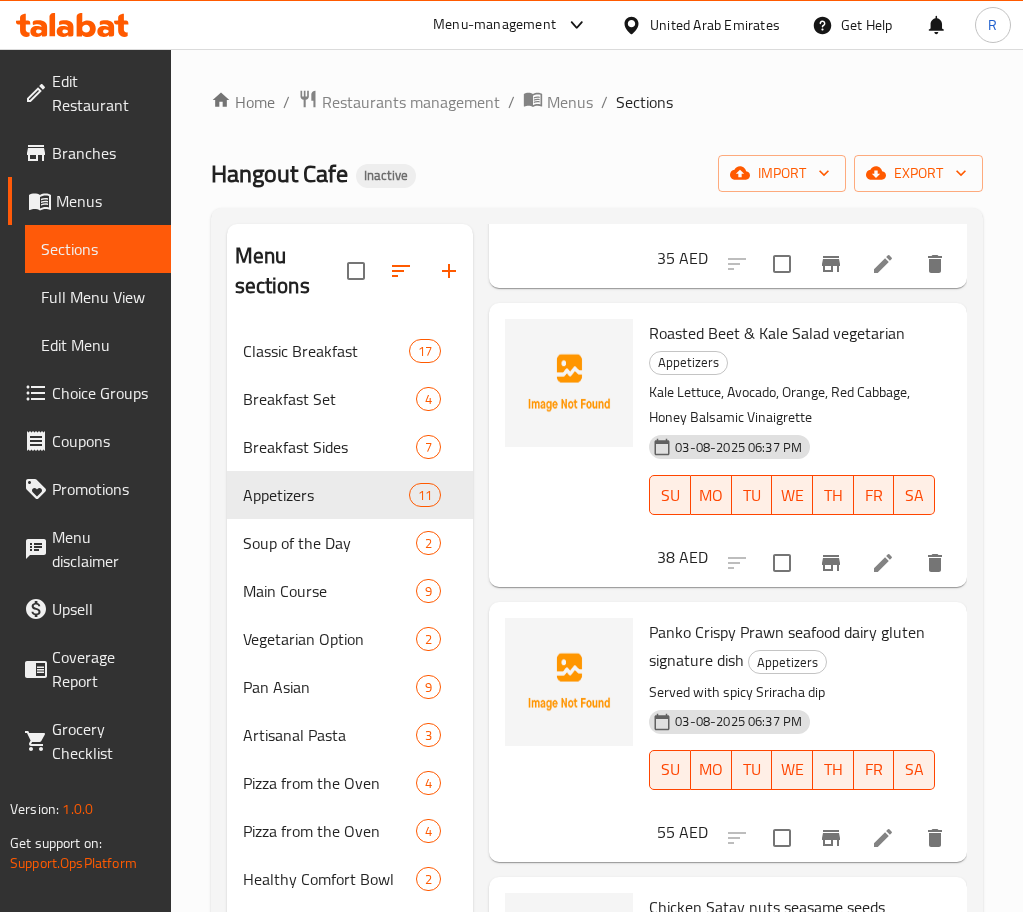 scroll, scrollTop: 1860, scrollLeft: 0, axis: vertical 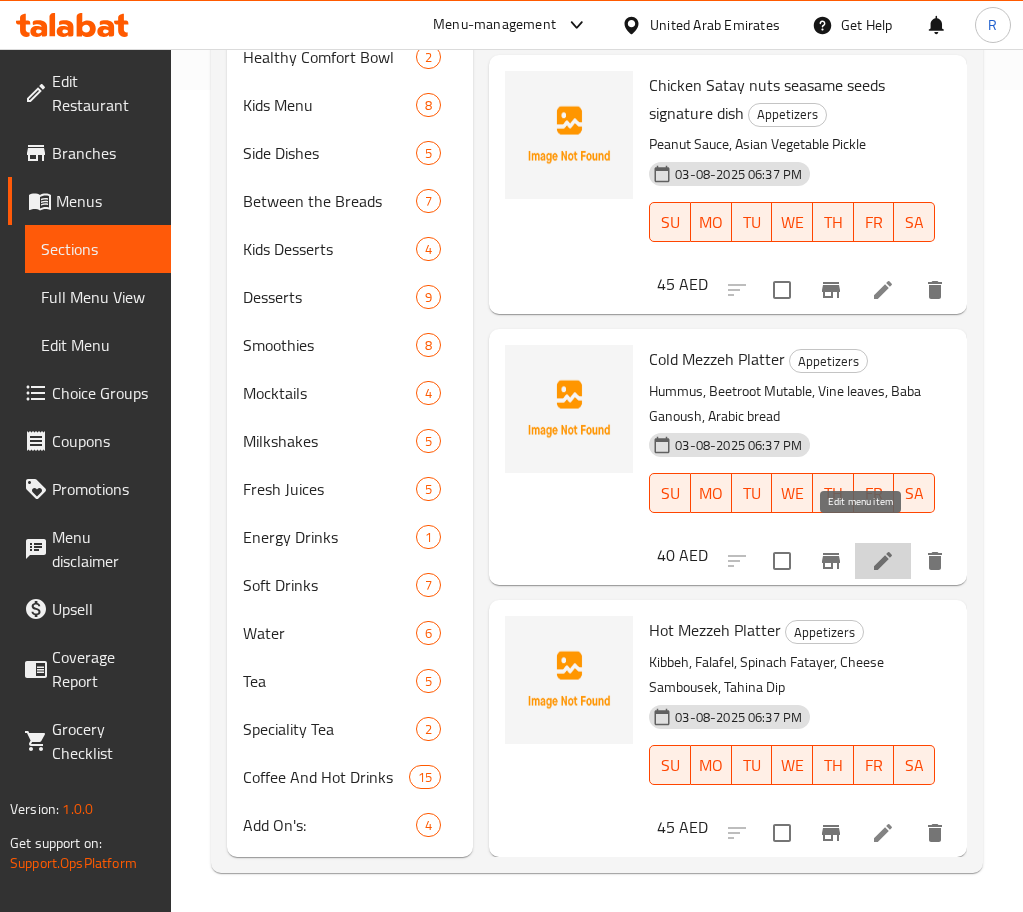 click 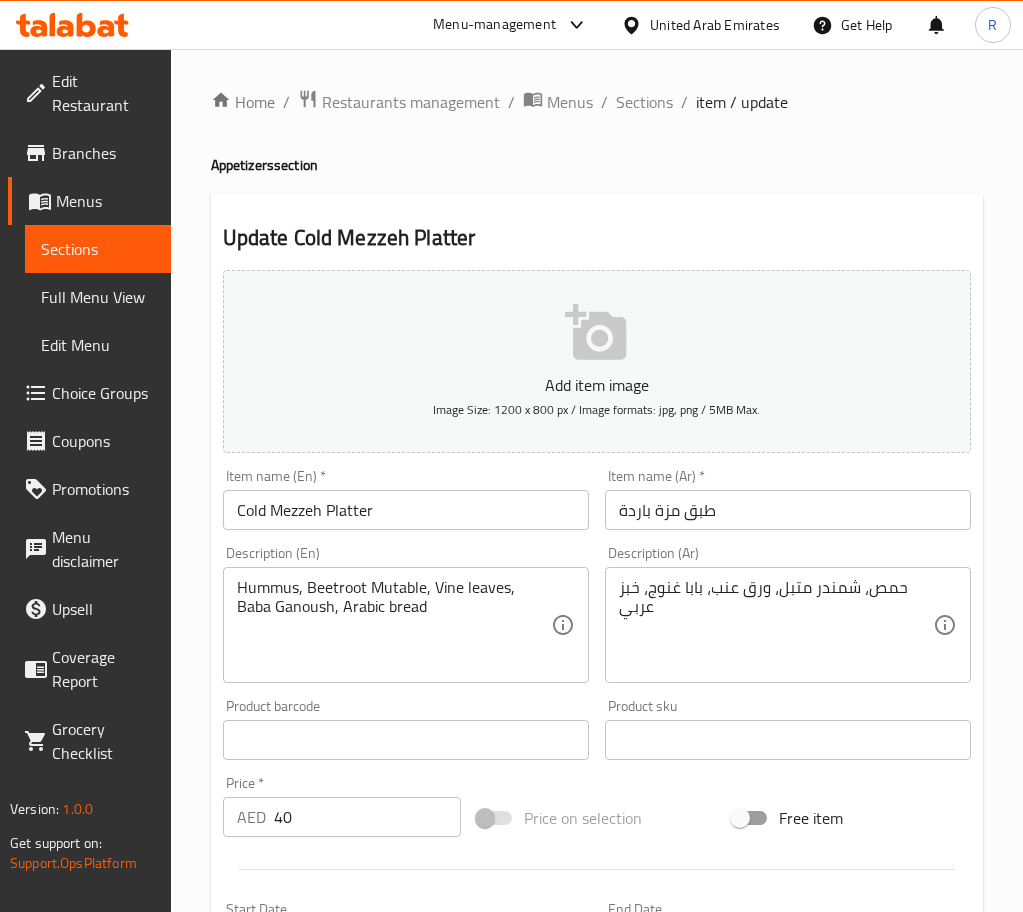 click on "Cold Mezzeh Platter" at bounding box center (406, 510) 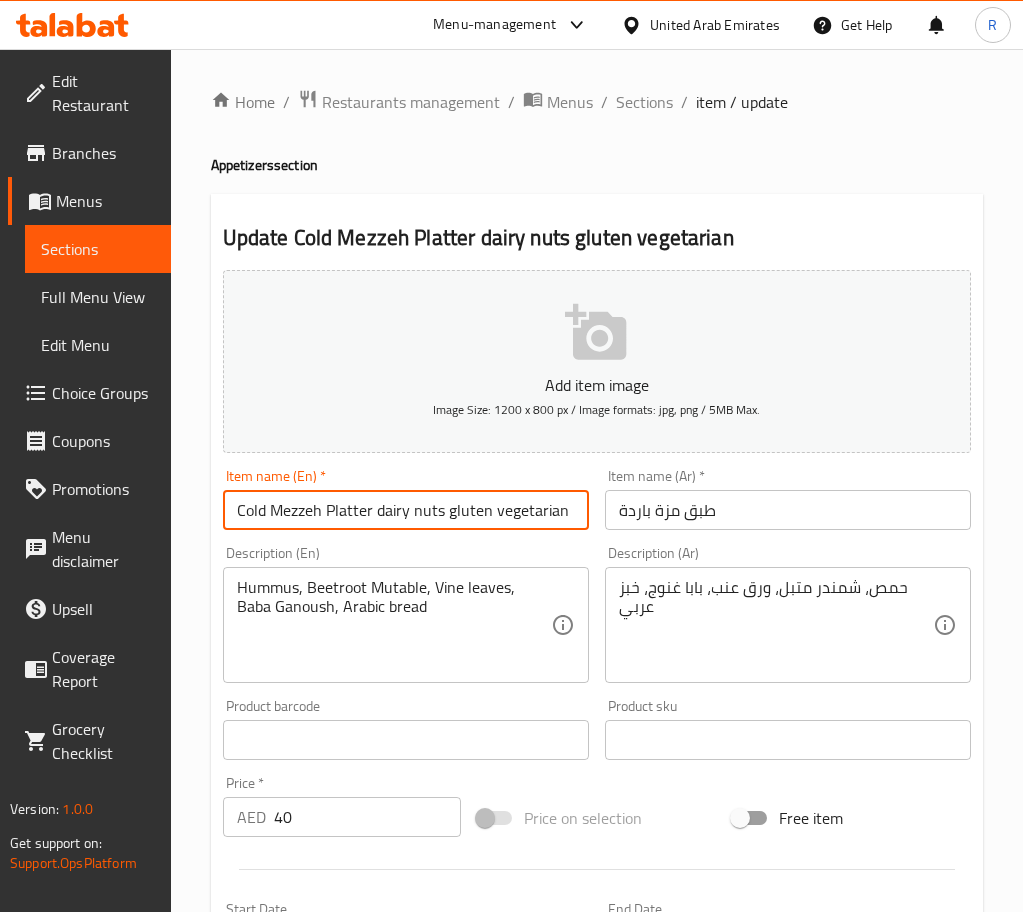 type on "Cold Mezzeh Platter dairy nuts gluten vegetarian" 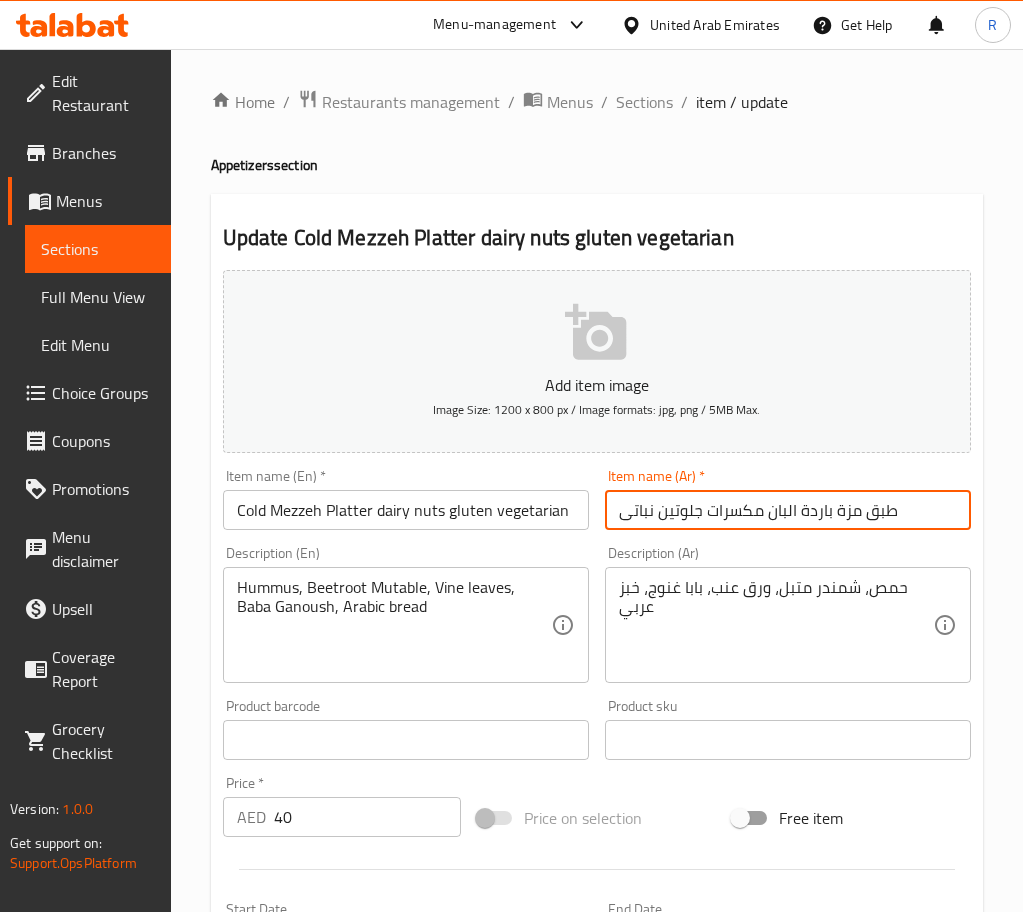 type on "طبق مزة باردة البان مكسرات جلوتين نباتى" 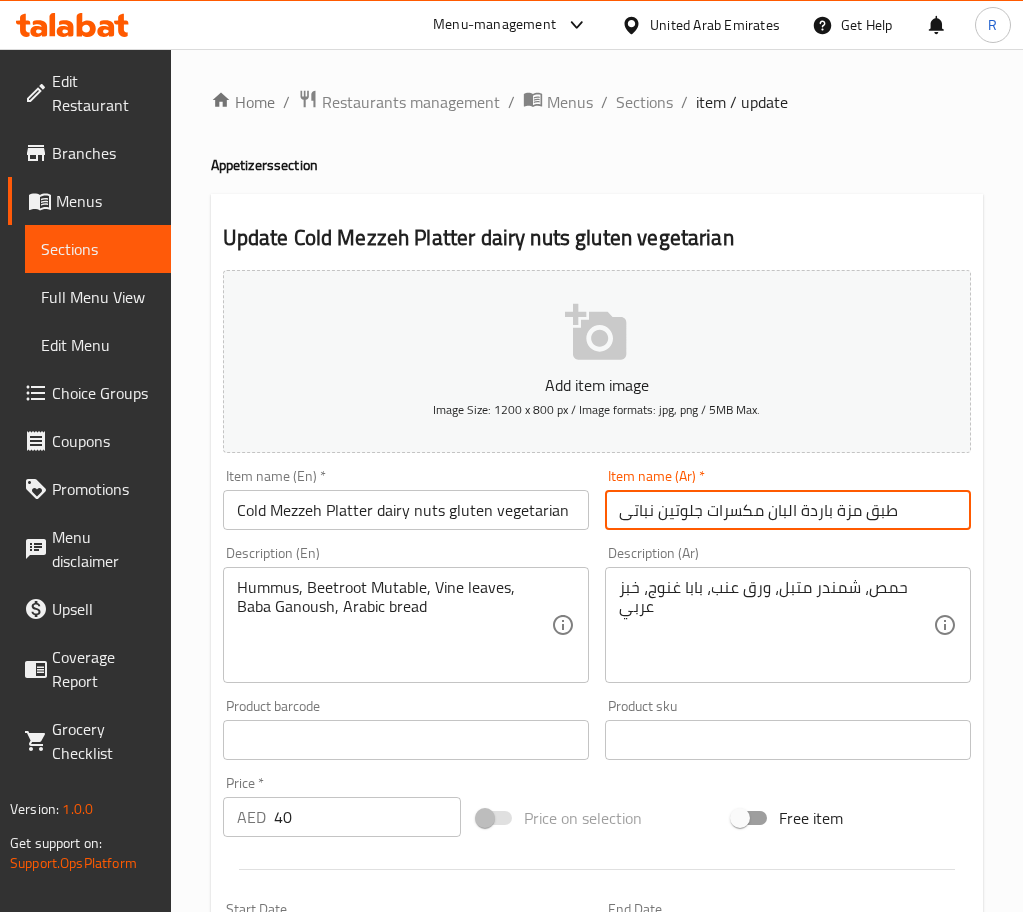 click on "Update" at bounding box center (310, 1326) 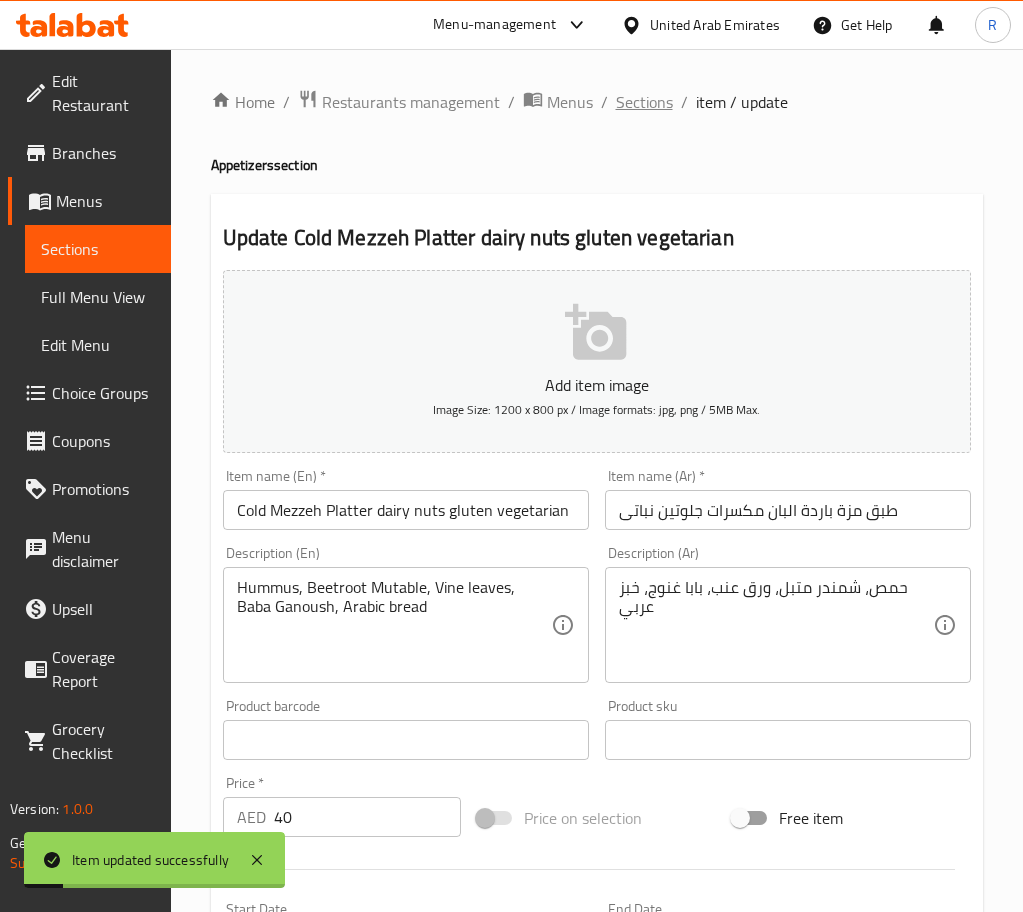 click on "Sections" at bounding box center [644, 102] 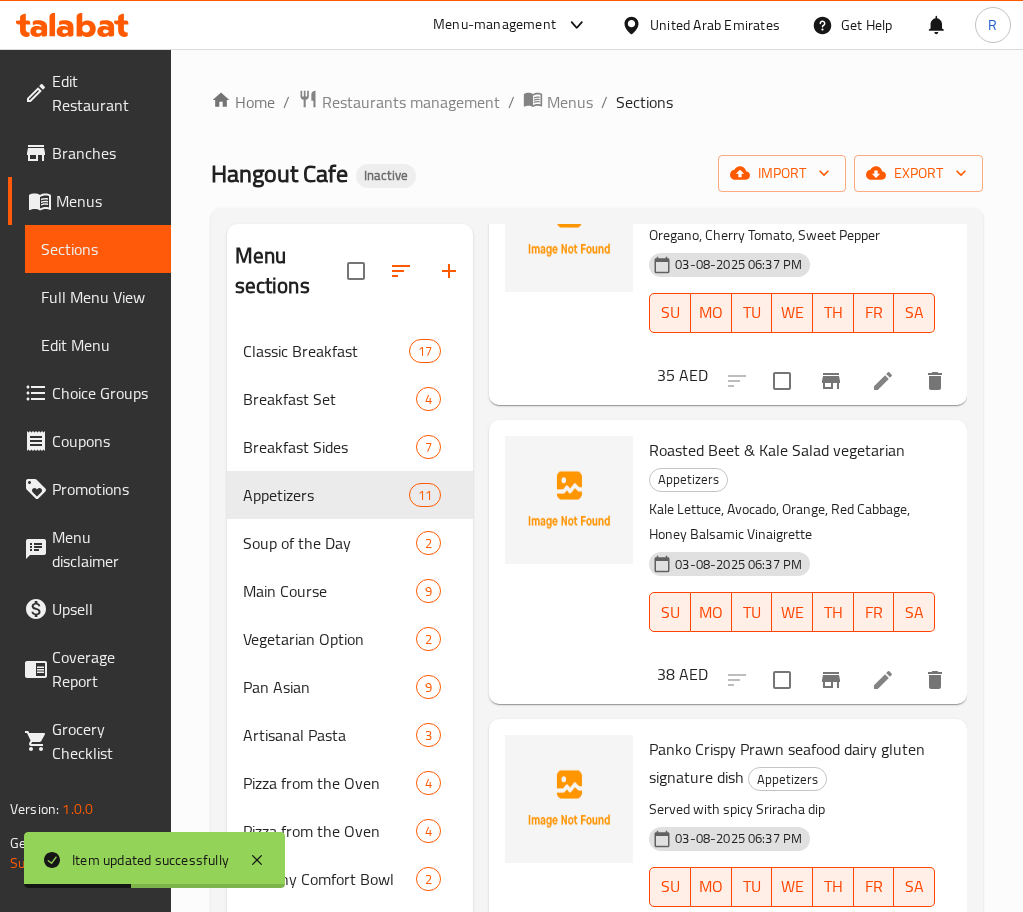 scroll, scrollTop: 1860, scrollLeft: 0, axis: vertical 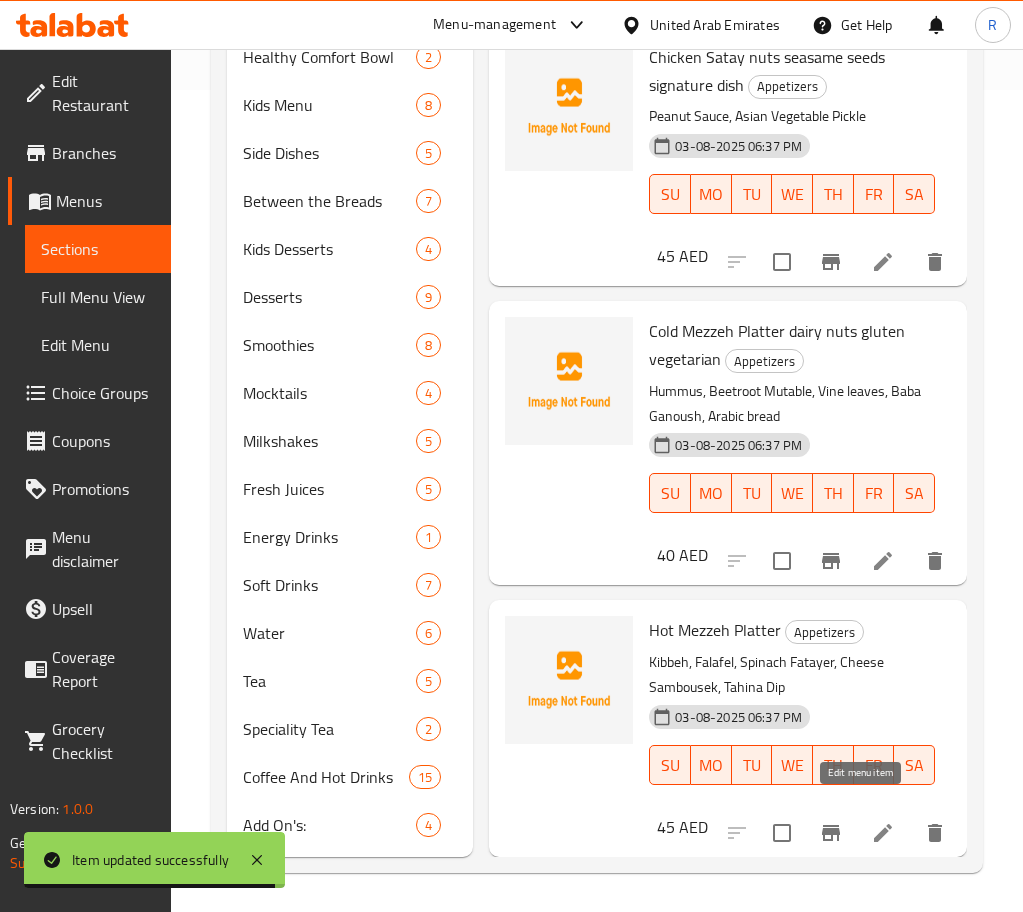 click 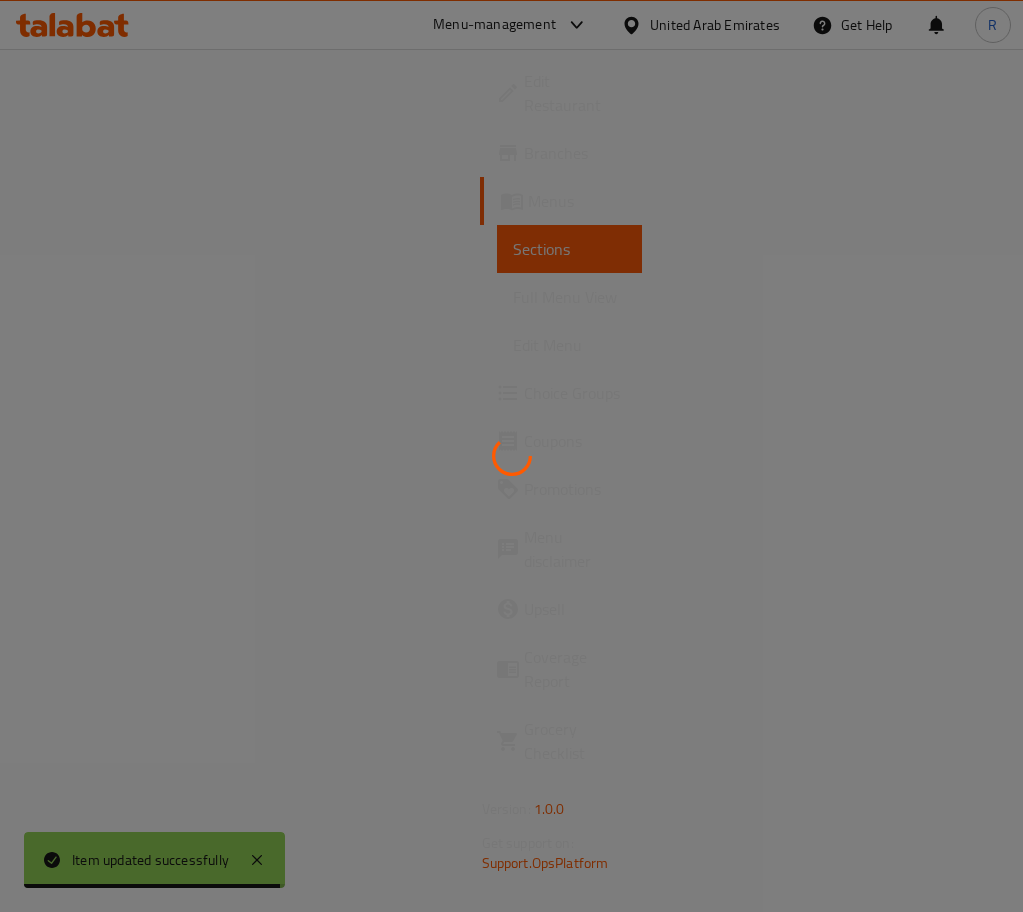 scroll, scrollTop: 0, scrollLeft: 0, axis: both 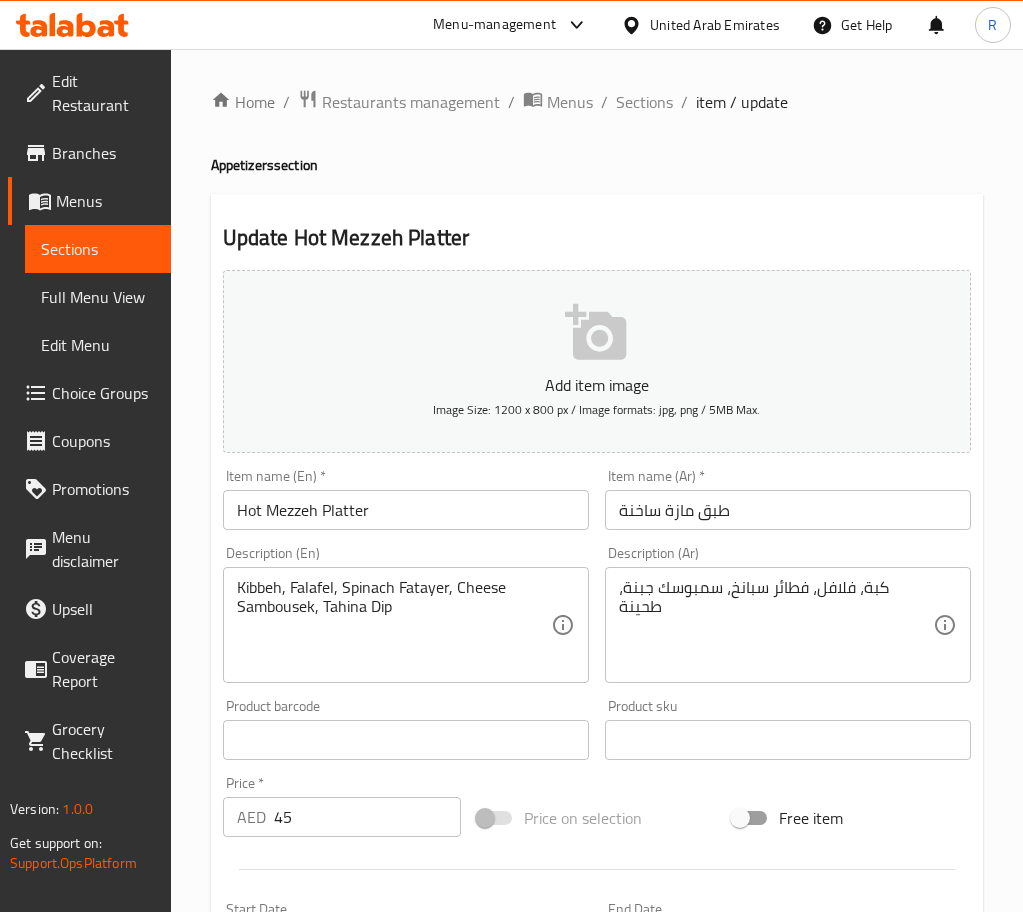 click on "Hot Mezzeh Platter" at bounding box center [406, 510] 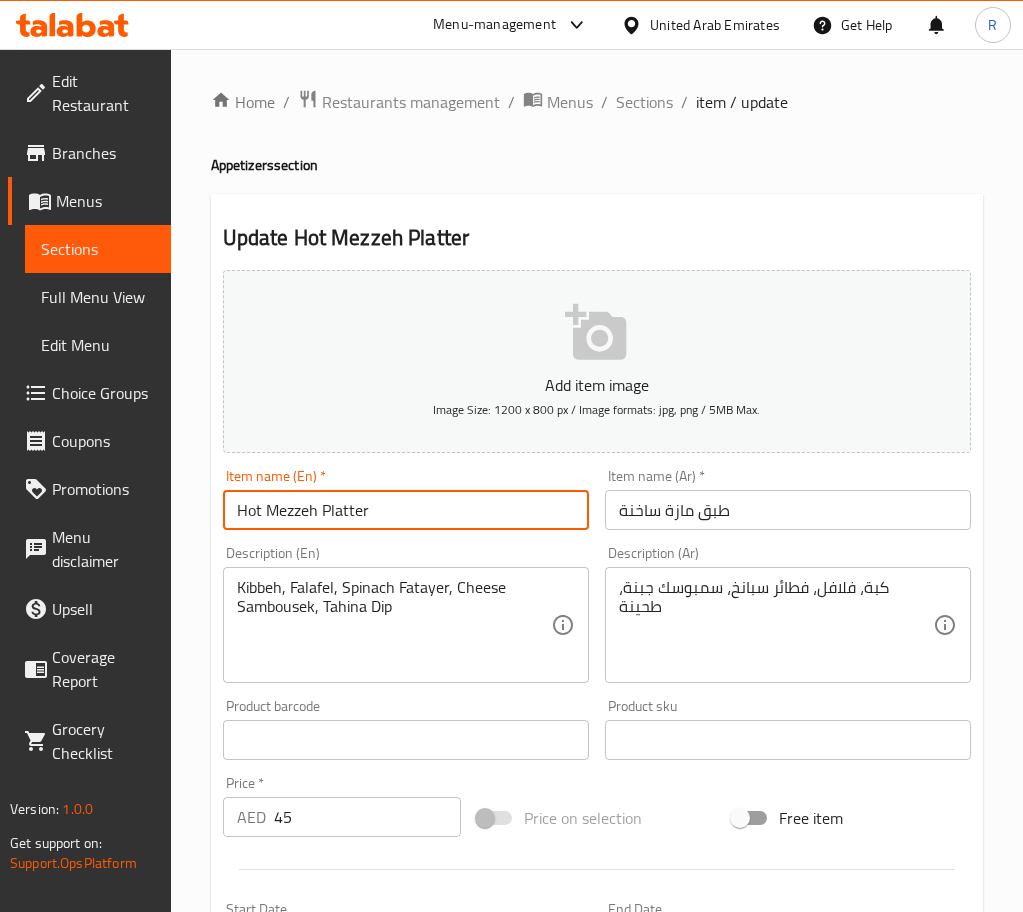 click on "Hot Mezzeh Platter" at bounding box center (406, 510) 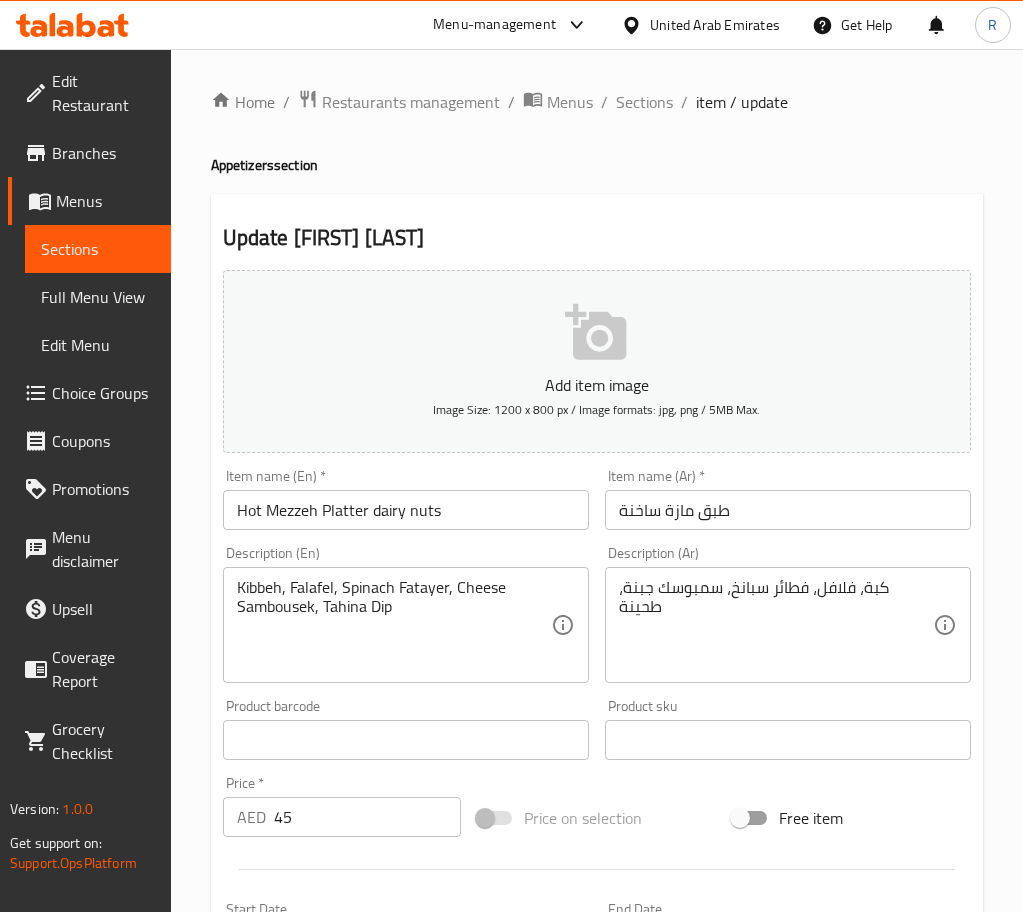 click on "طبق مازة ساخنة" at bounding box center (788, 510) 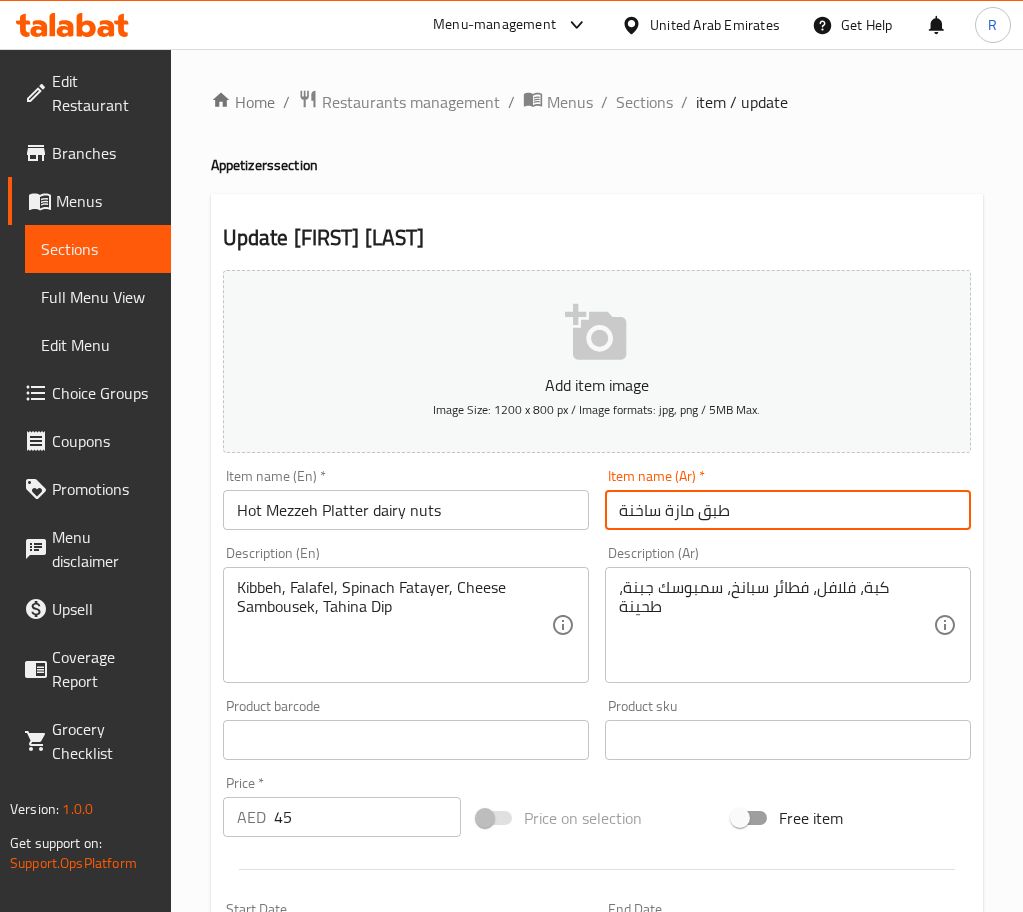 click on "Hot Mezzeh Platter dairy nuts" at bounding box center (406, 510) 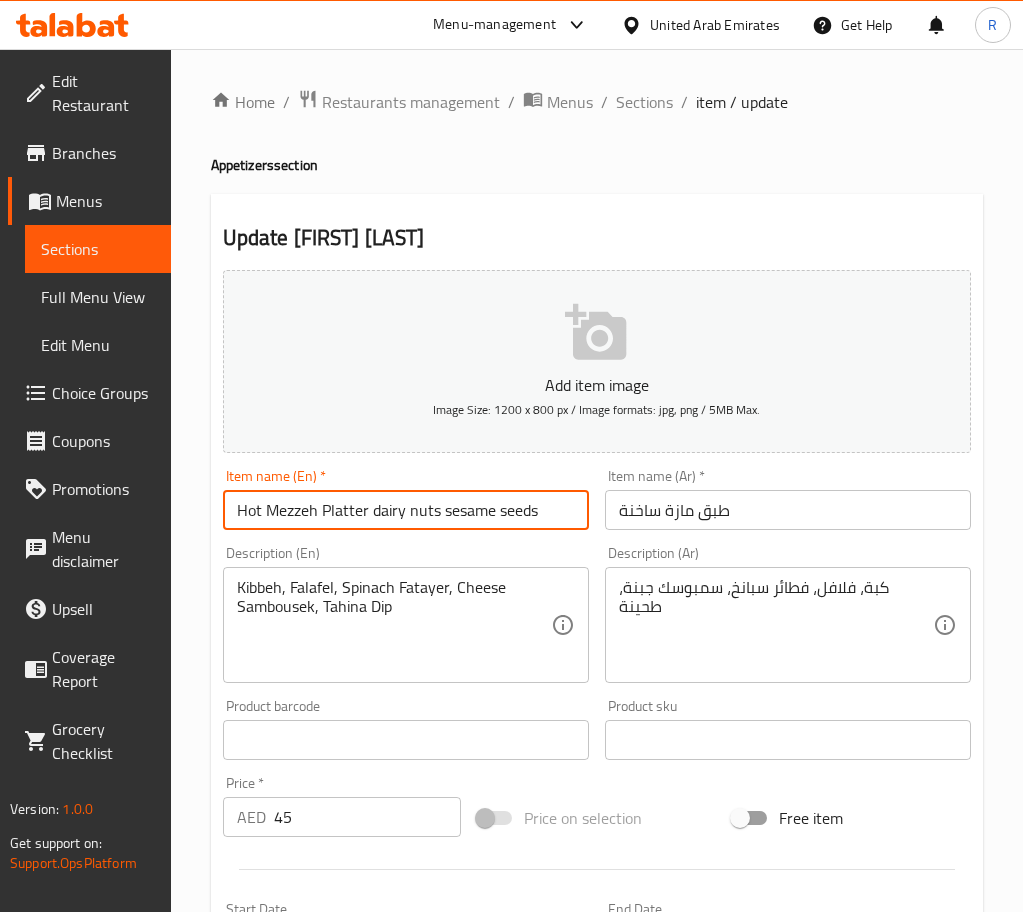 type on "Hot Mezzeh Platter dairy nuts sesame seeds" 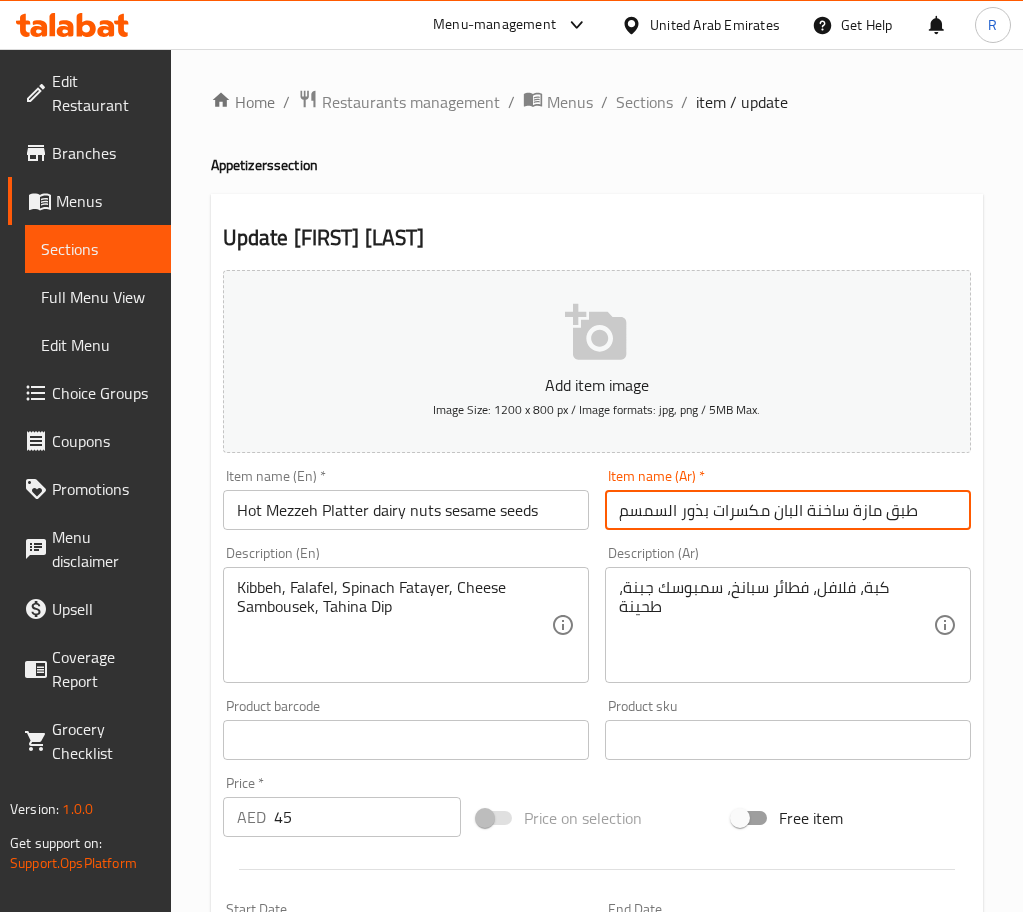 type on "طبق مازة ساخنة البان مكسرات بذور السمسم" 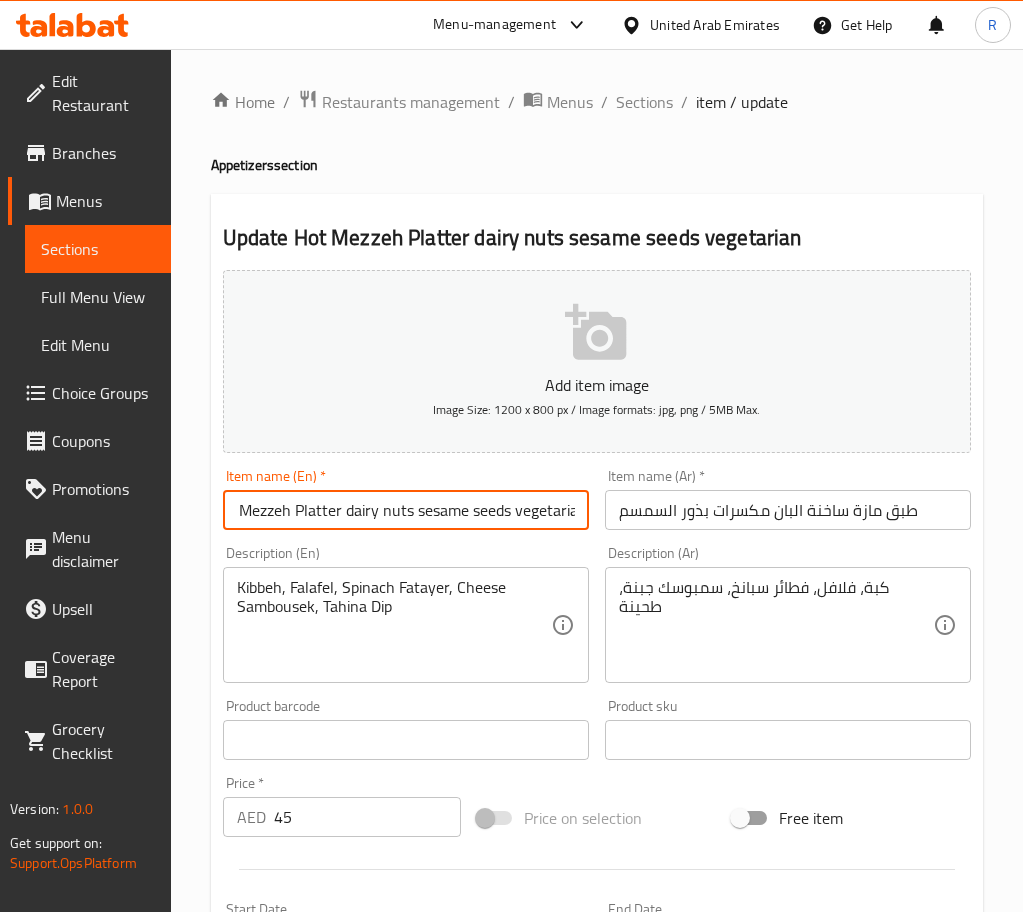 scroll, scrollTop: 0, scrollLeft: 36, axis: horizontal 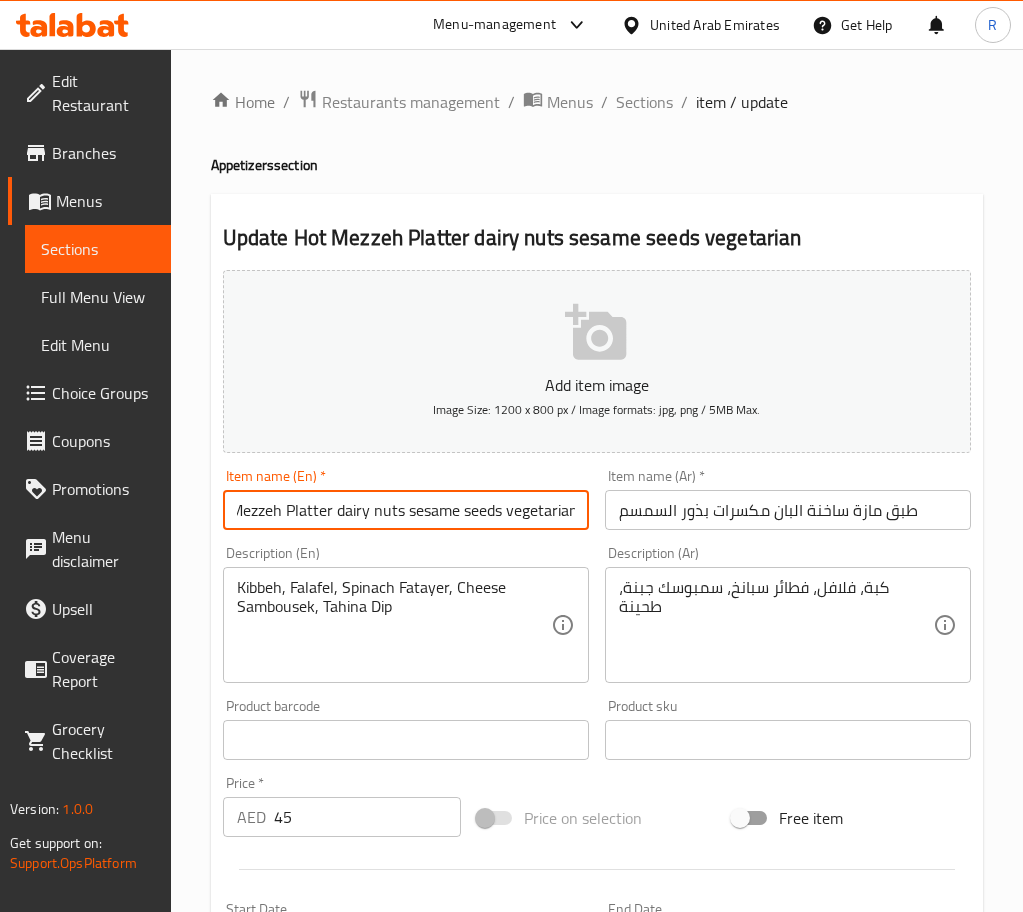 type on "Hot Mezzeh Platter dairy nuts sesame seeds vegetarian" 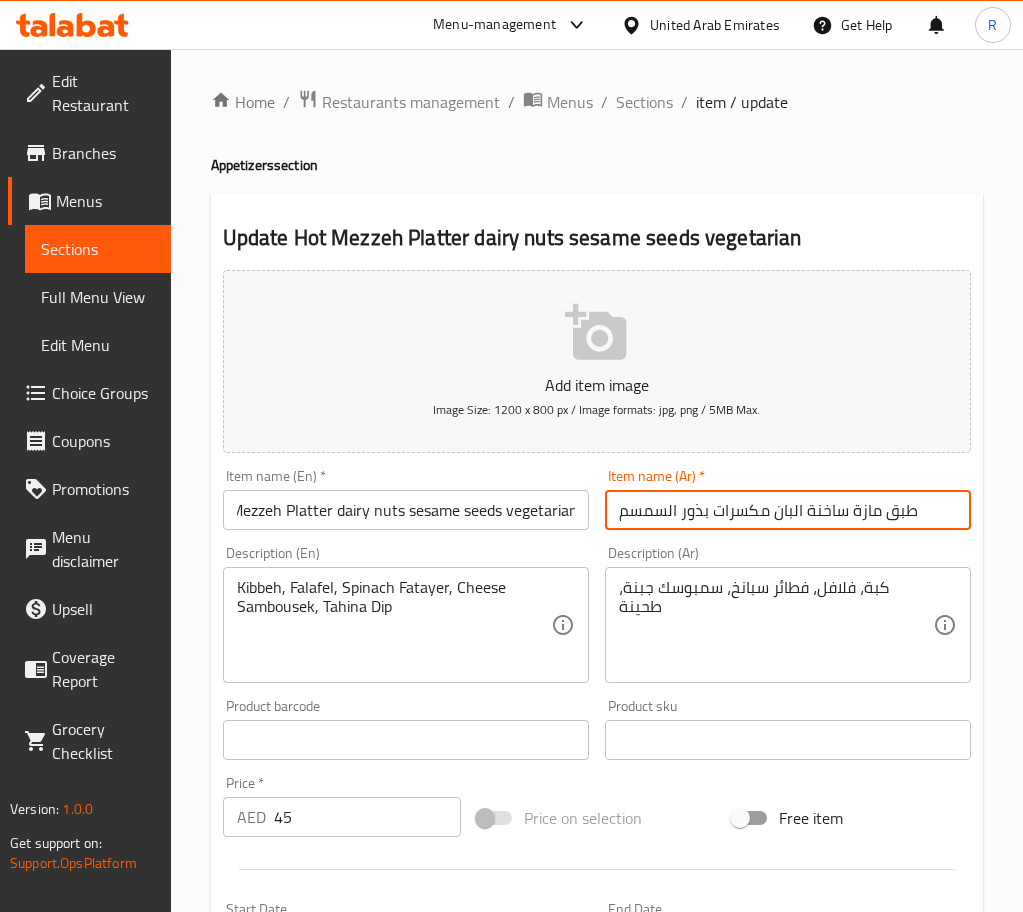 click on "طبق مازة ساخنة البان مكسرات بذور السمسم" at bounding box center (788, 510) 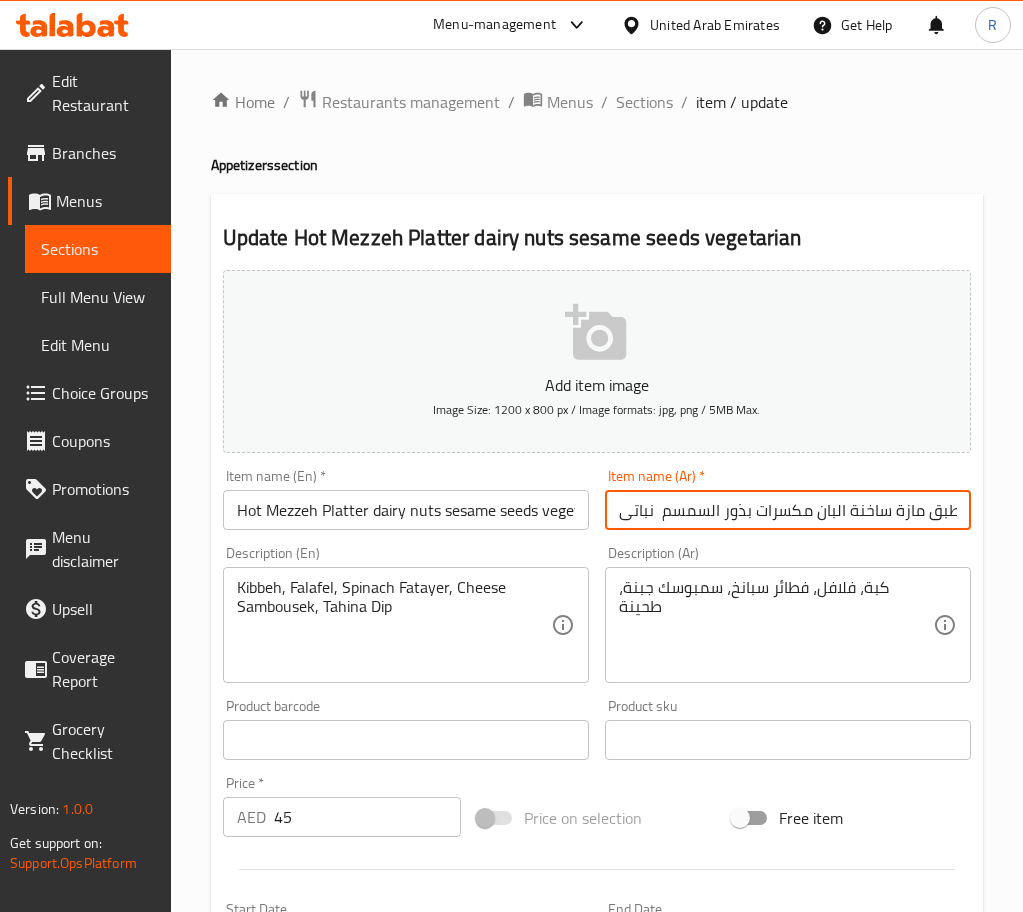 type on "طبق مازة ساخنة البان مكسرات بذور السمسم  نباتى" 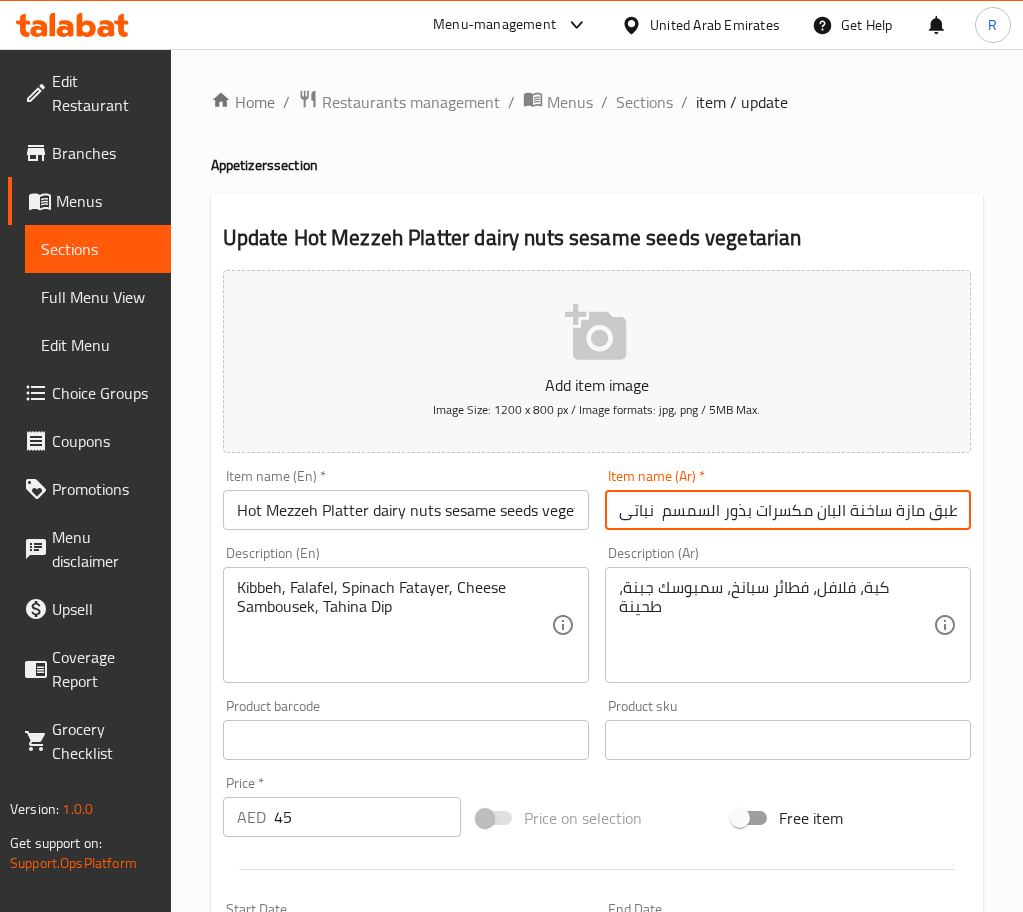click on "Update" at bounding box center [310, 1326] 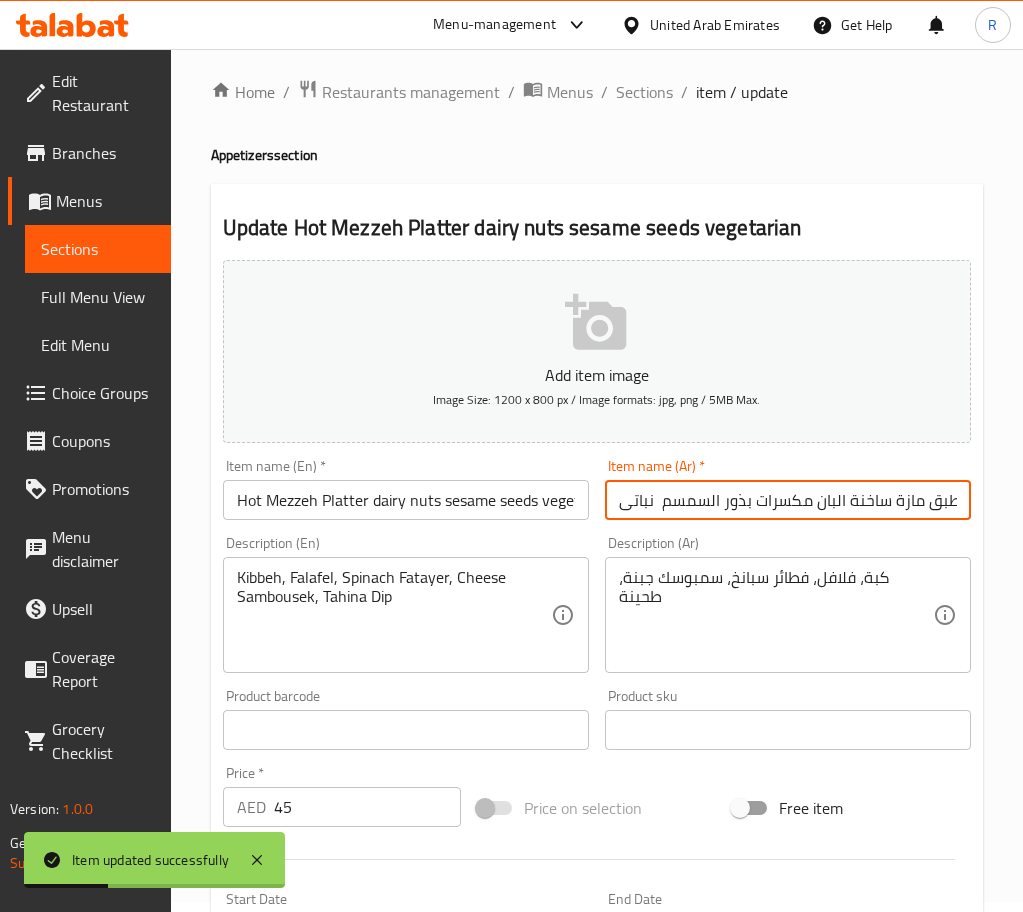 scroll, scrollTop: 0, scrollLeft: 0, axis: both 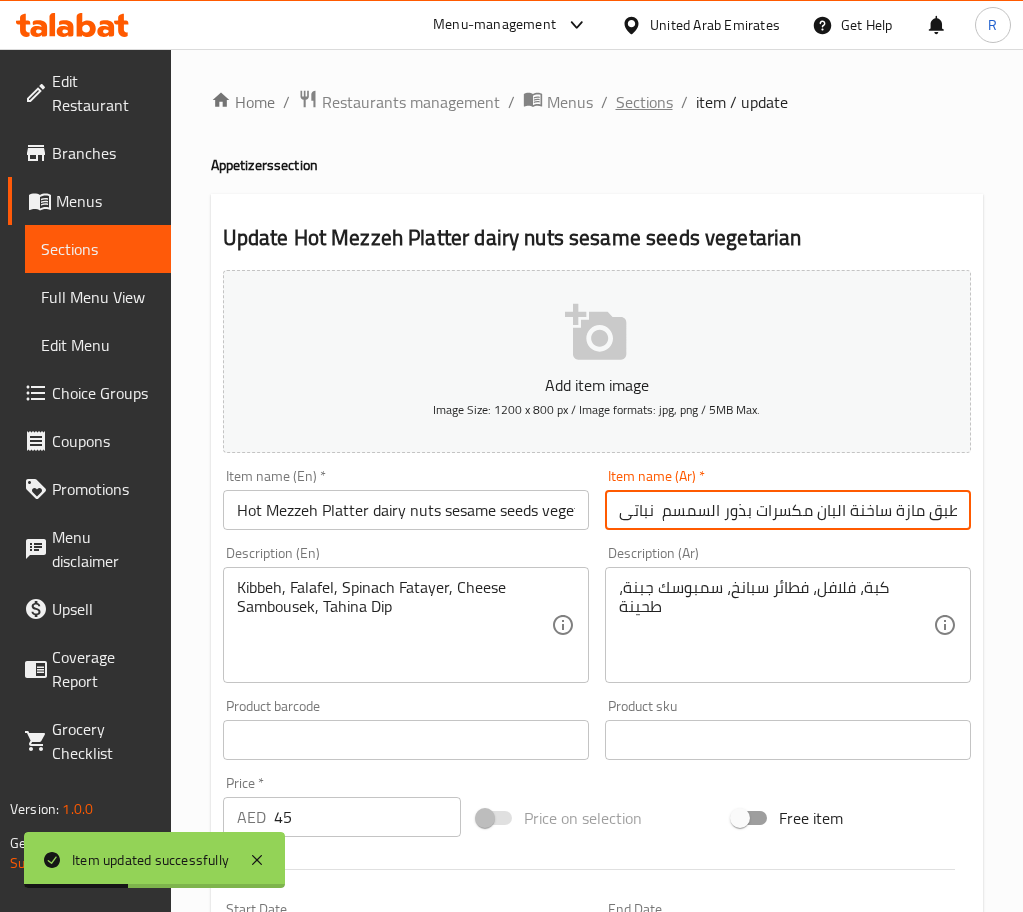 click on "Sections" at bounding box center (644, 102) 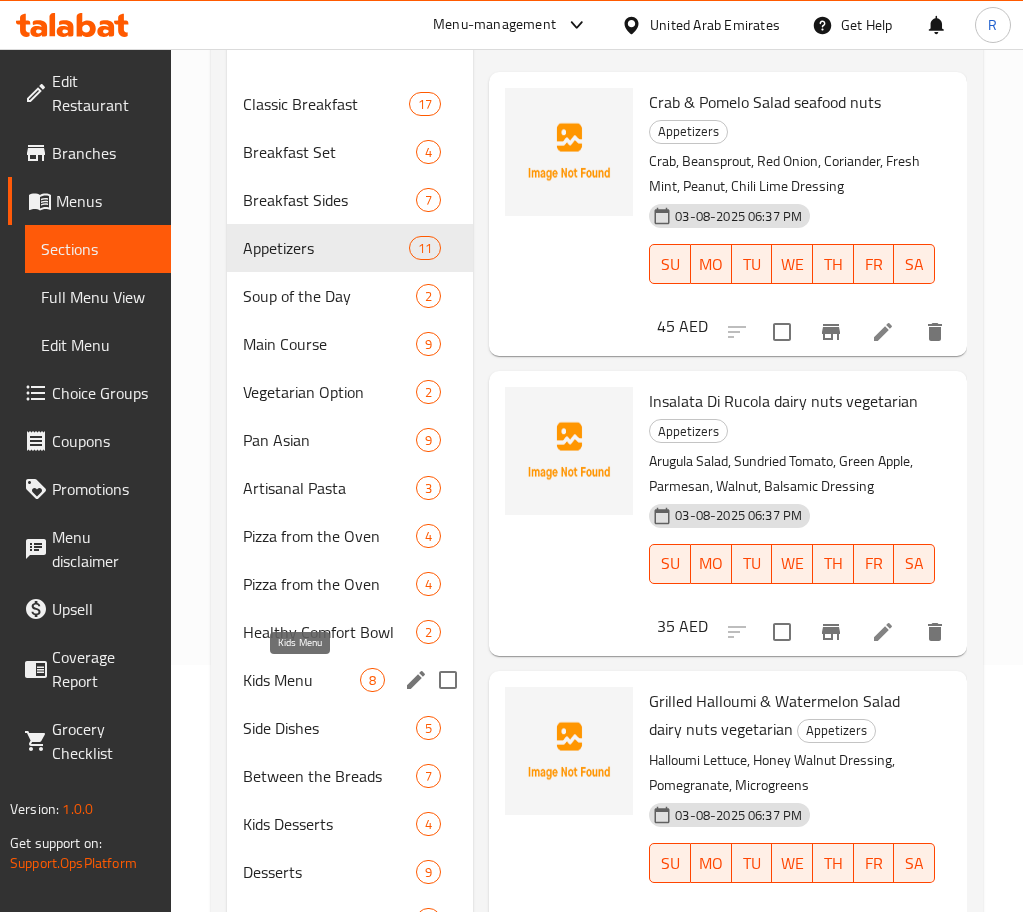 scroll, scrollTop: 300, scrollLeft: 0, axis: vertical 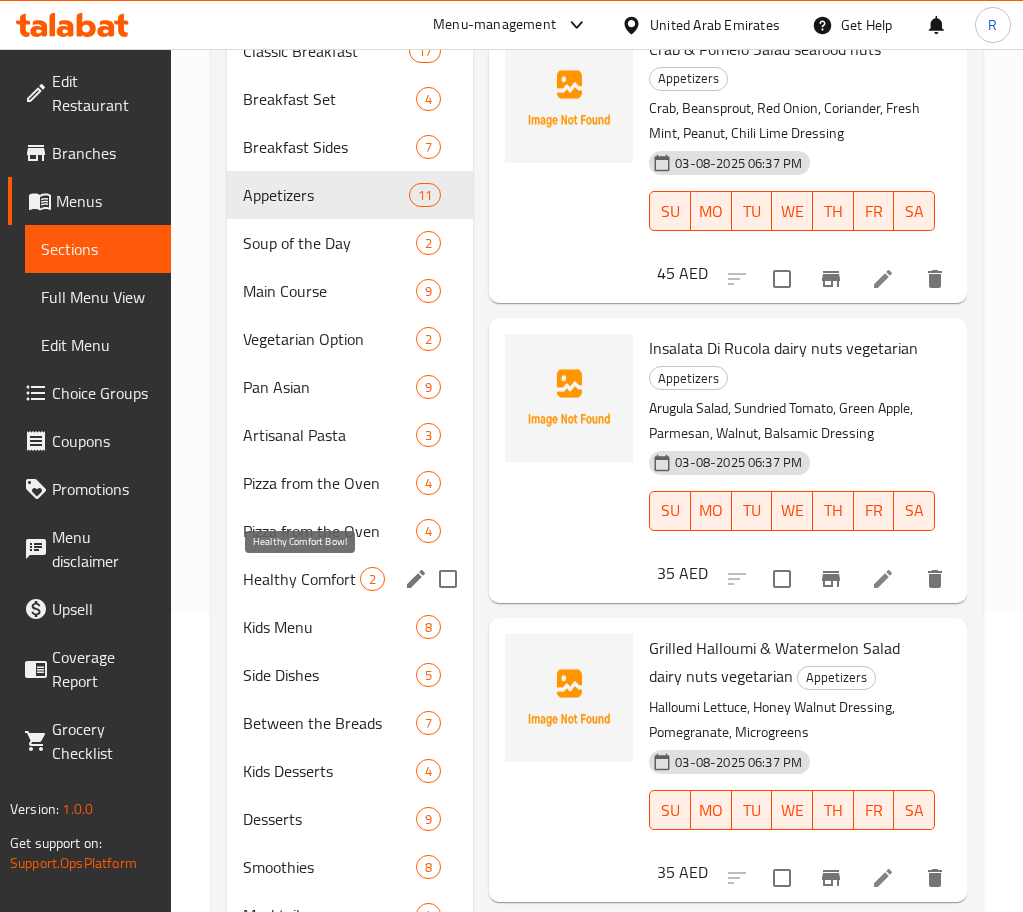 click on "Healthy Comfort Bowl" at bounding box center [302, 579] 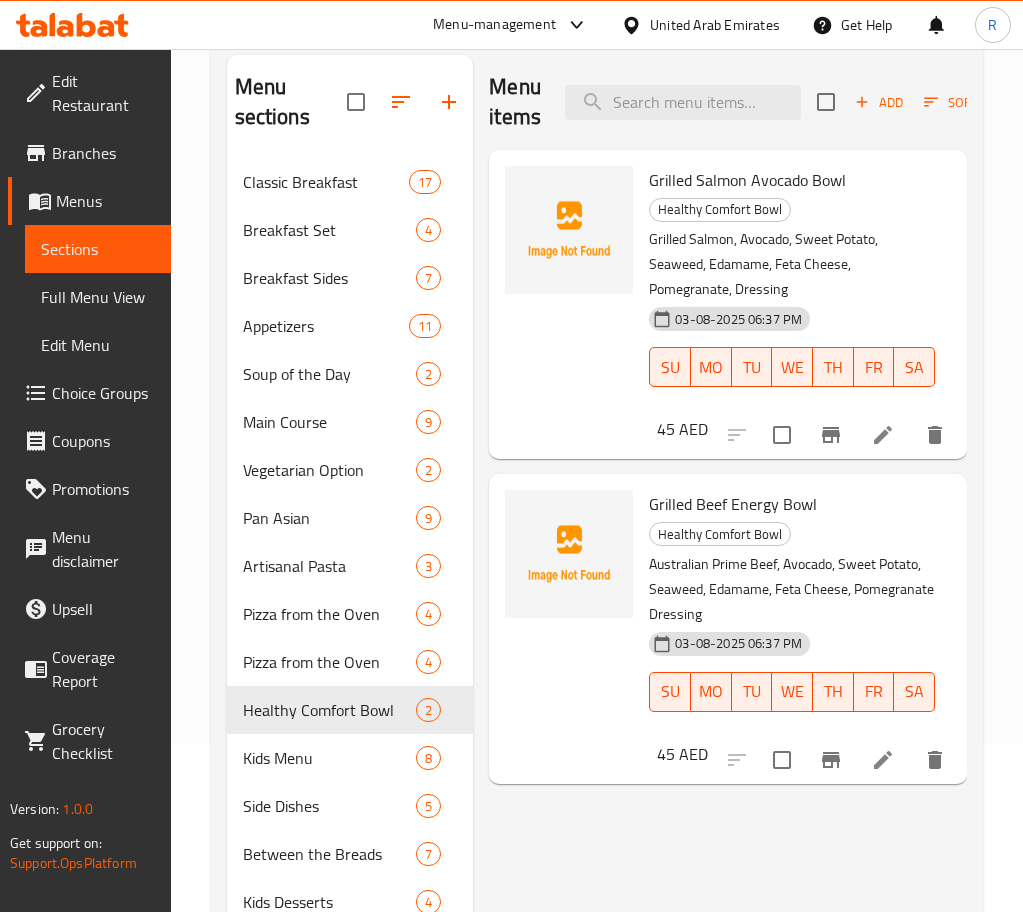 scroll, scrollTop: 0, scrollLeft: 0, axis: both 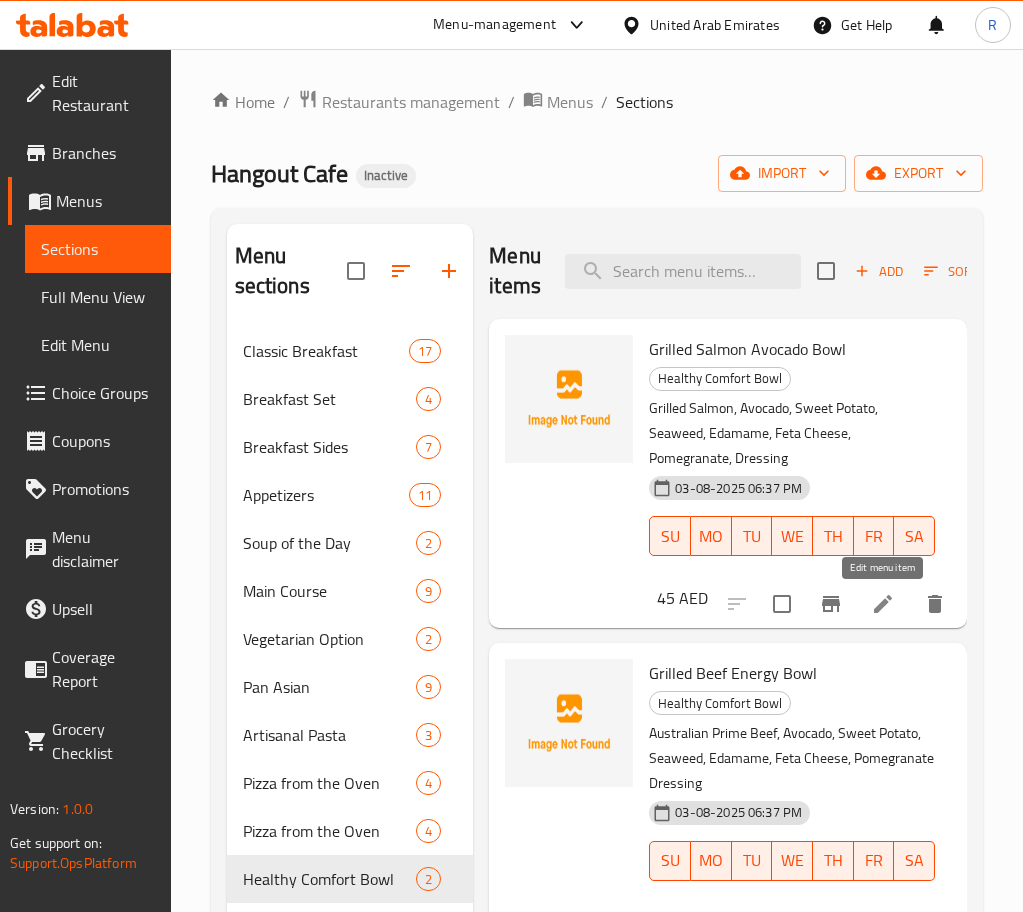 click 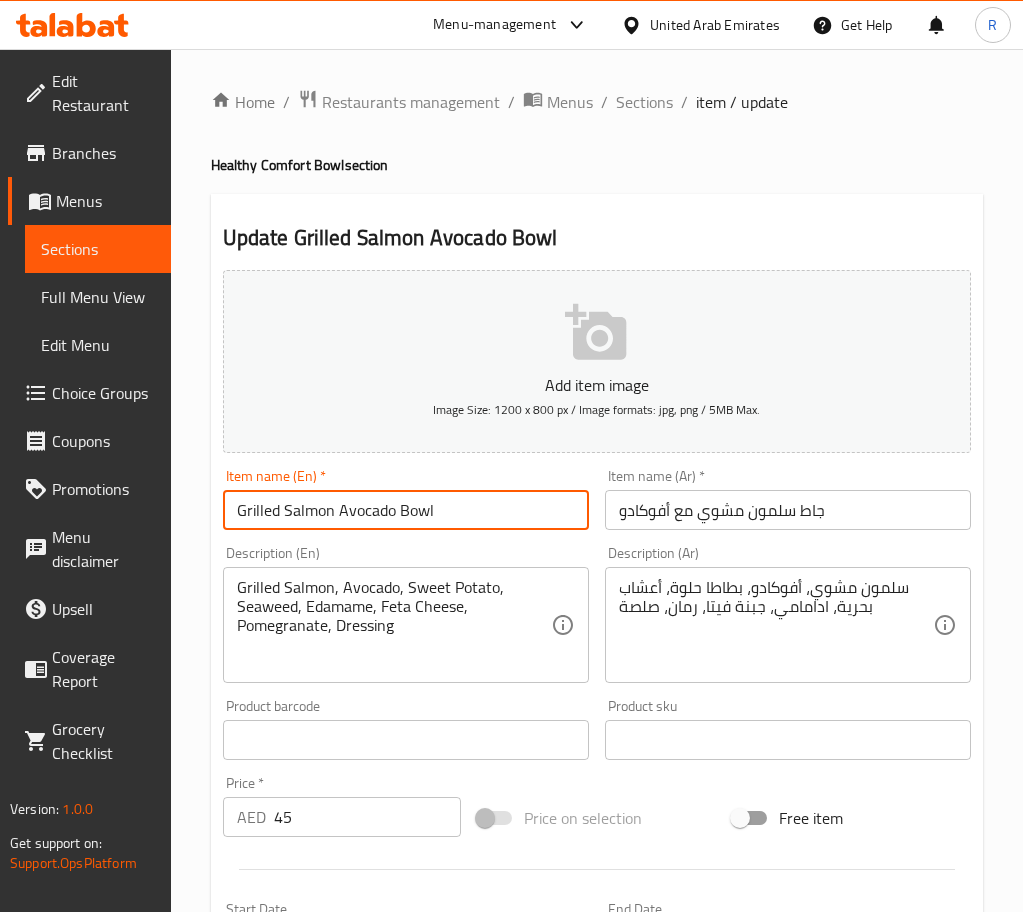 click on "Grilled Salmon Avocado Bowl" at bounding box center [406, 510] 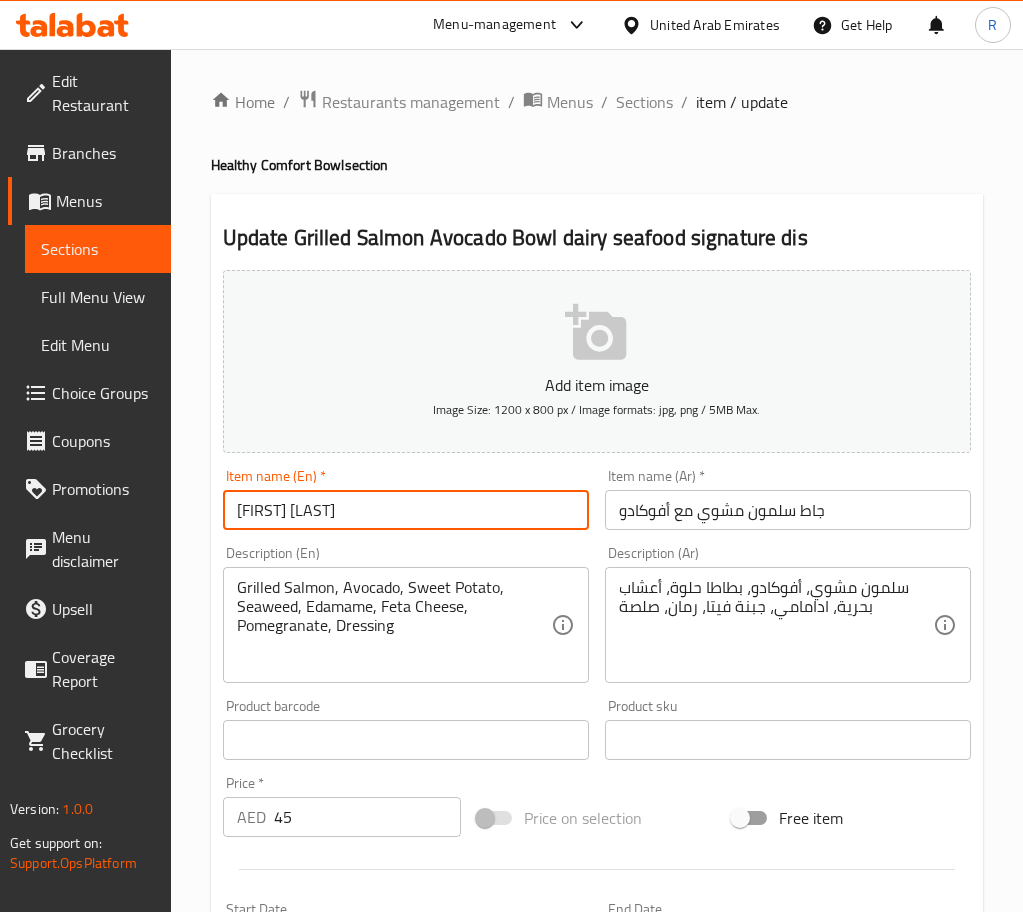 scroll, scrollTop: 0, scrollLeft: 48, axis: horizontal 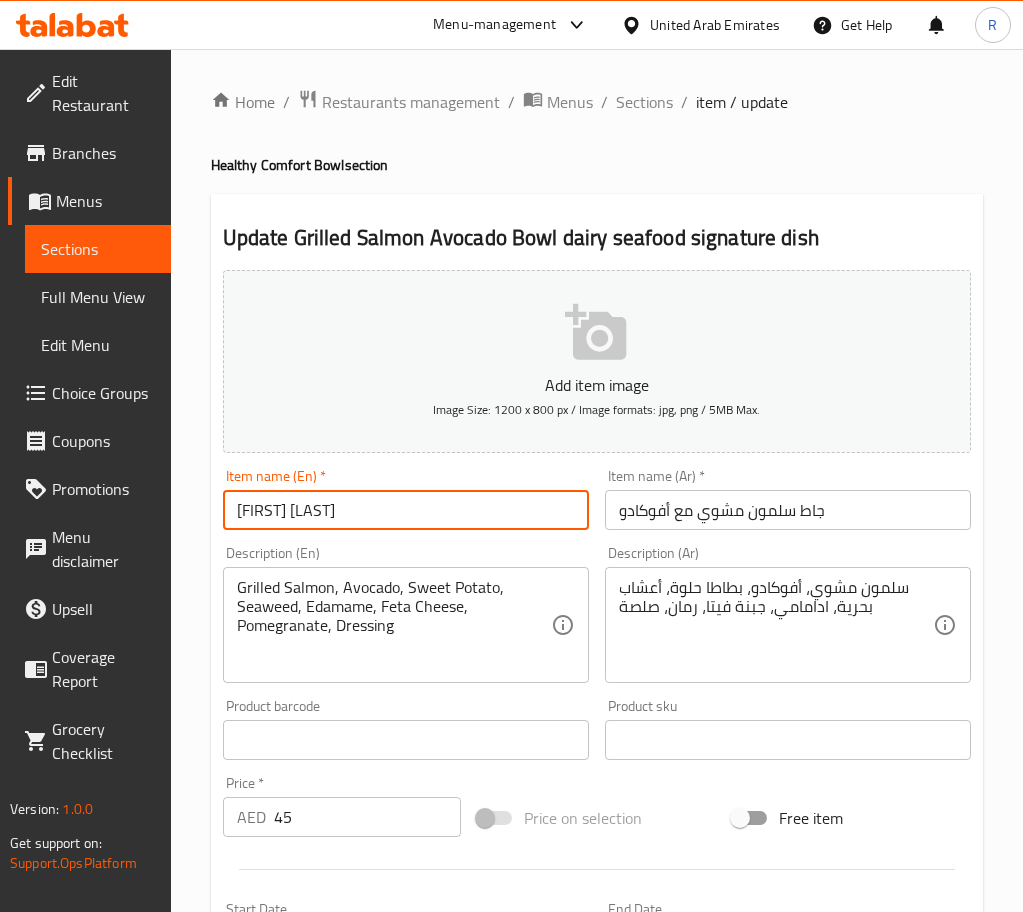 type on "[FIRST] [LAST]" 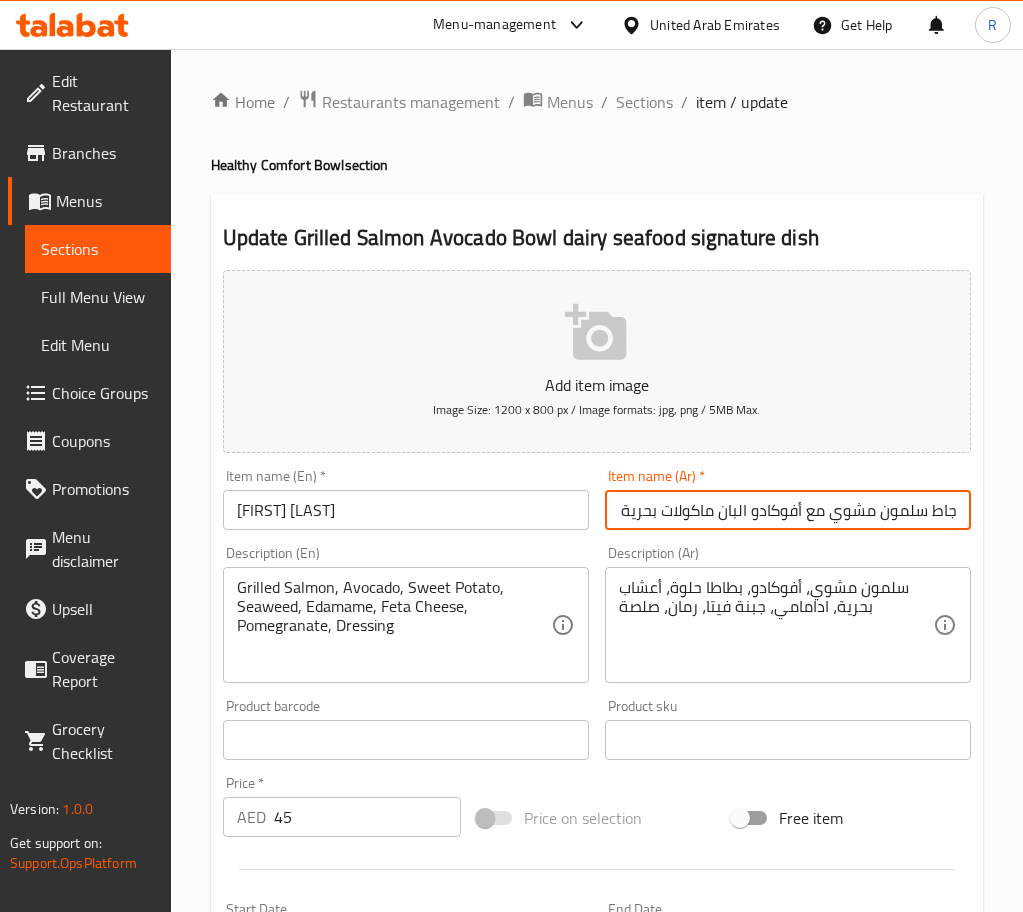 scroll, scrollTop: 0, scrollLeft: 100, axis: horizontal 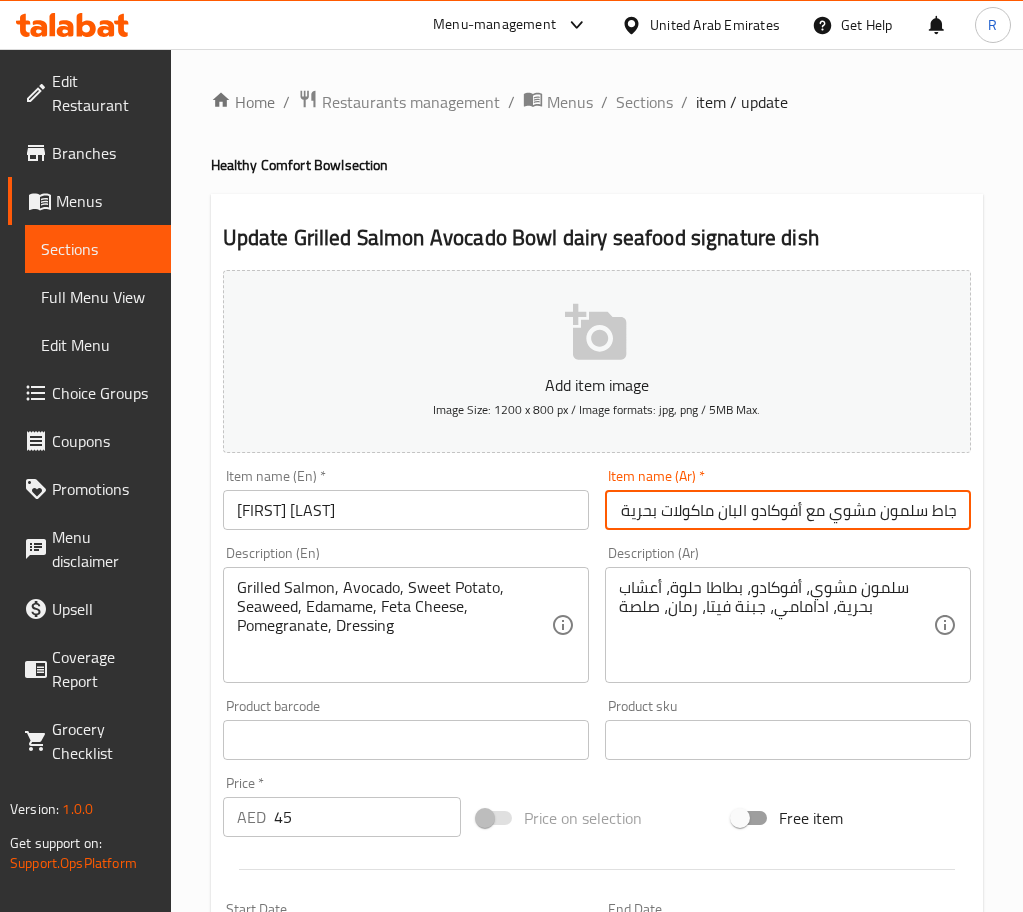 type on "جاط سلمون مشوي مع أفوكادو البان ماكولات بحرية صحن سيجنتشر" 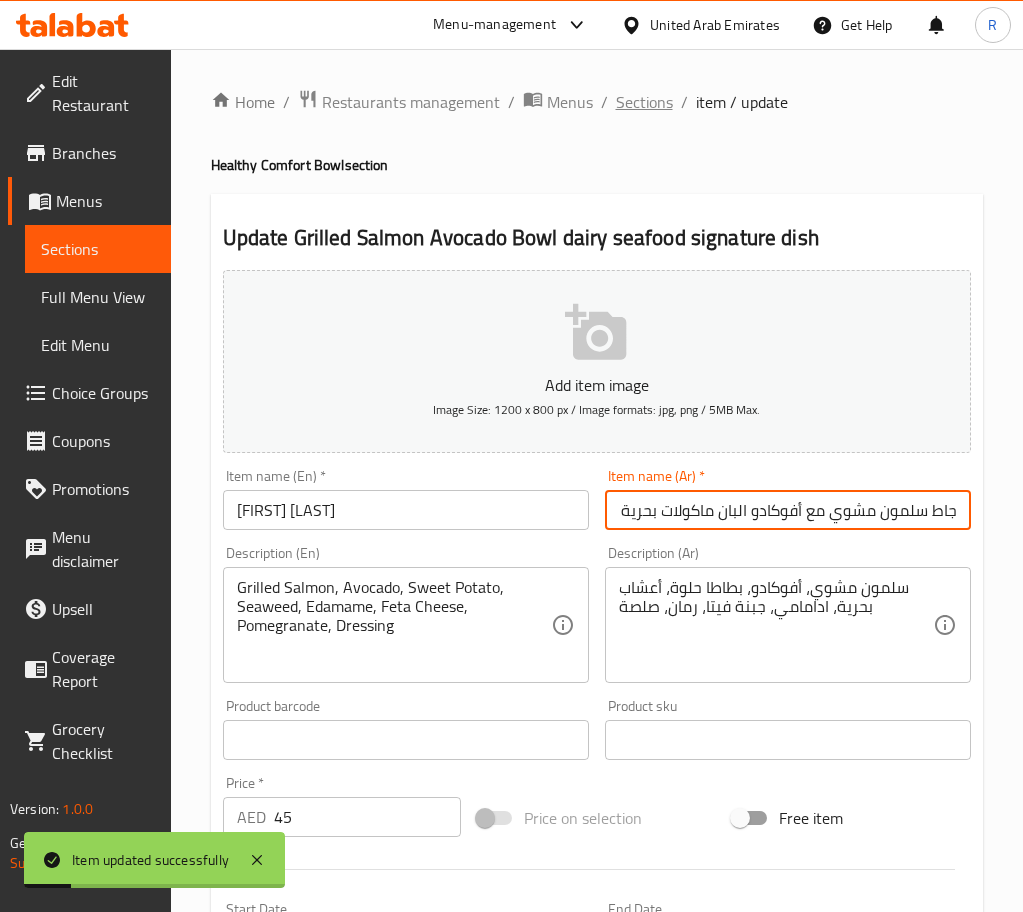 click on "Sections" at bounding box center (644, 102) 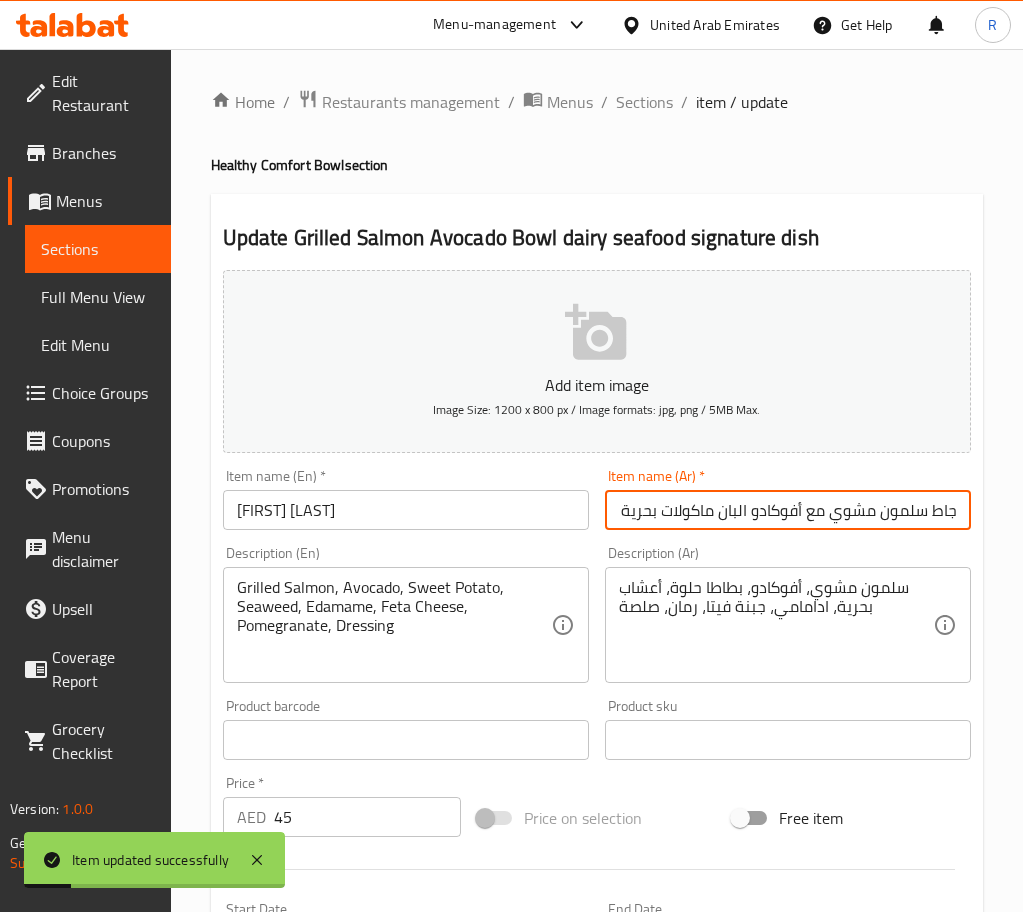 scroll, scrollTop: 0, scrollLeft: 0, axis: both 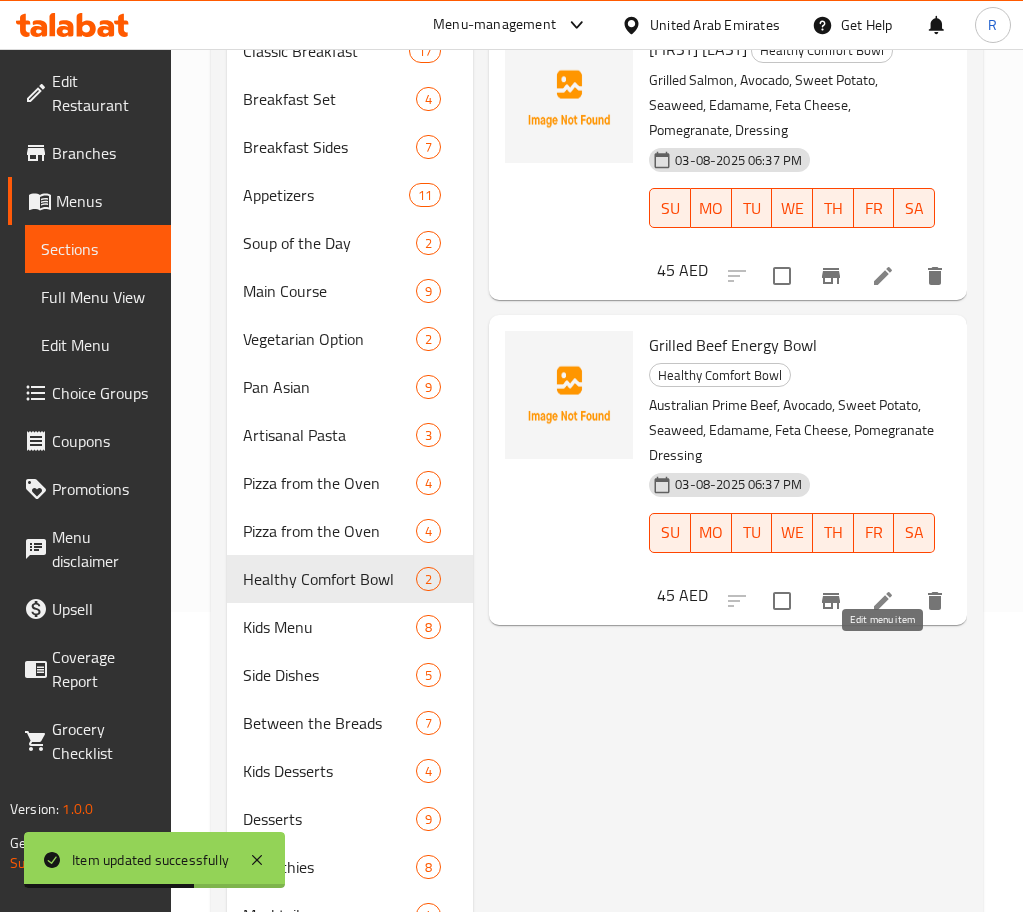 click 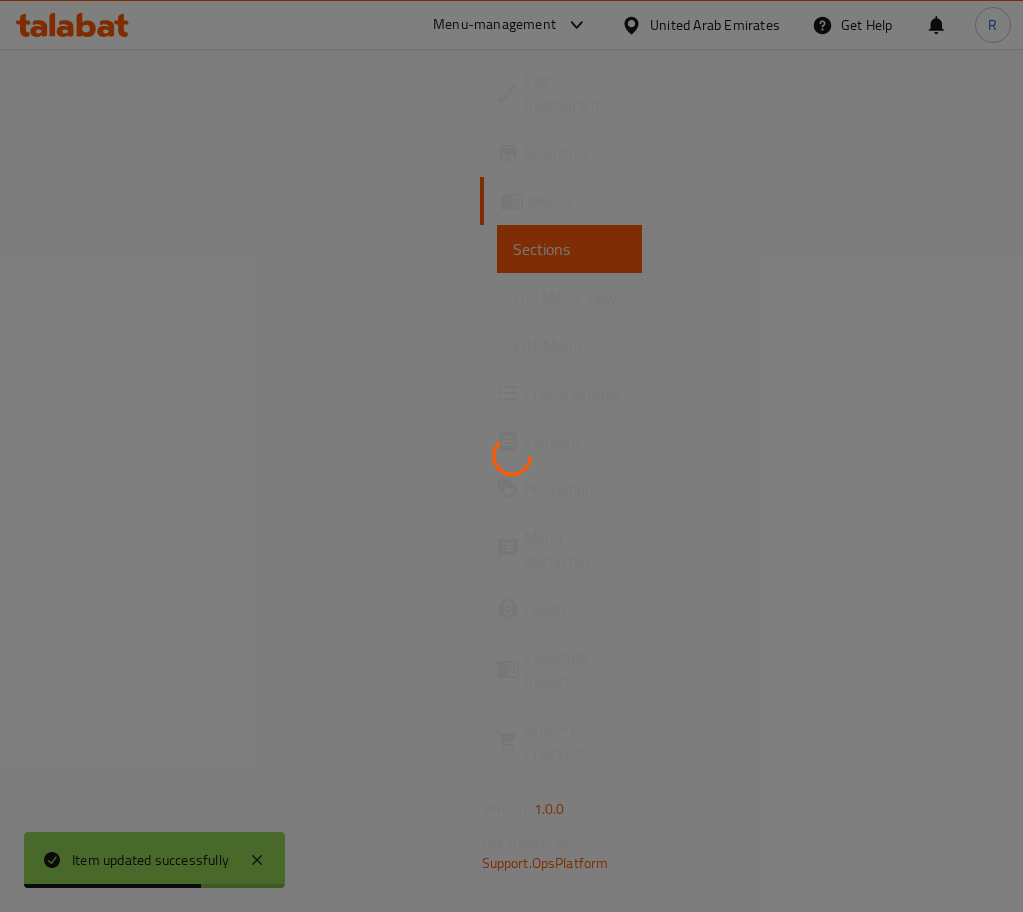 scroll, scrollTop: 0, scrollLeft: 0, axis: both 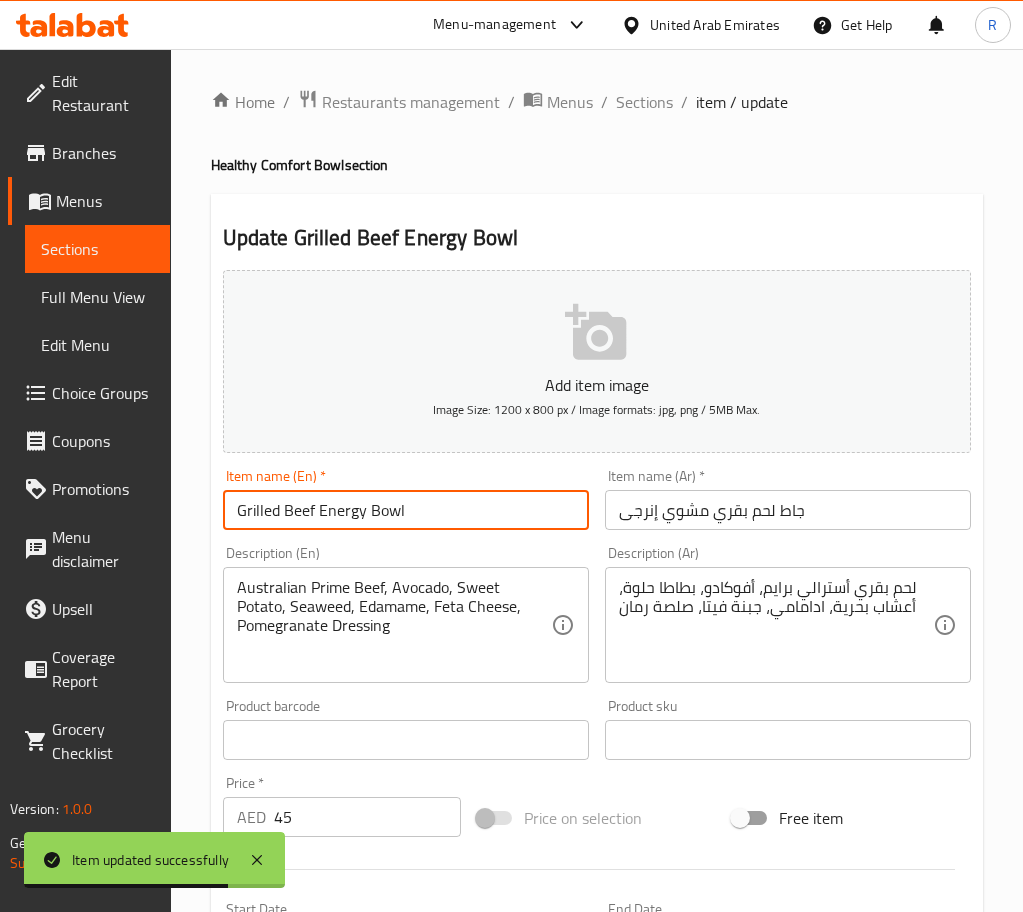 click on "Grilled Beef Energy Bowl" at bounding box center [406, 510] 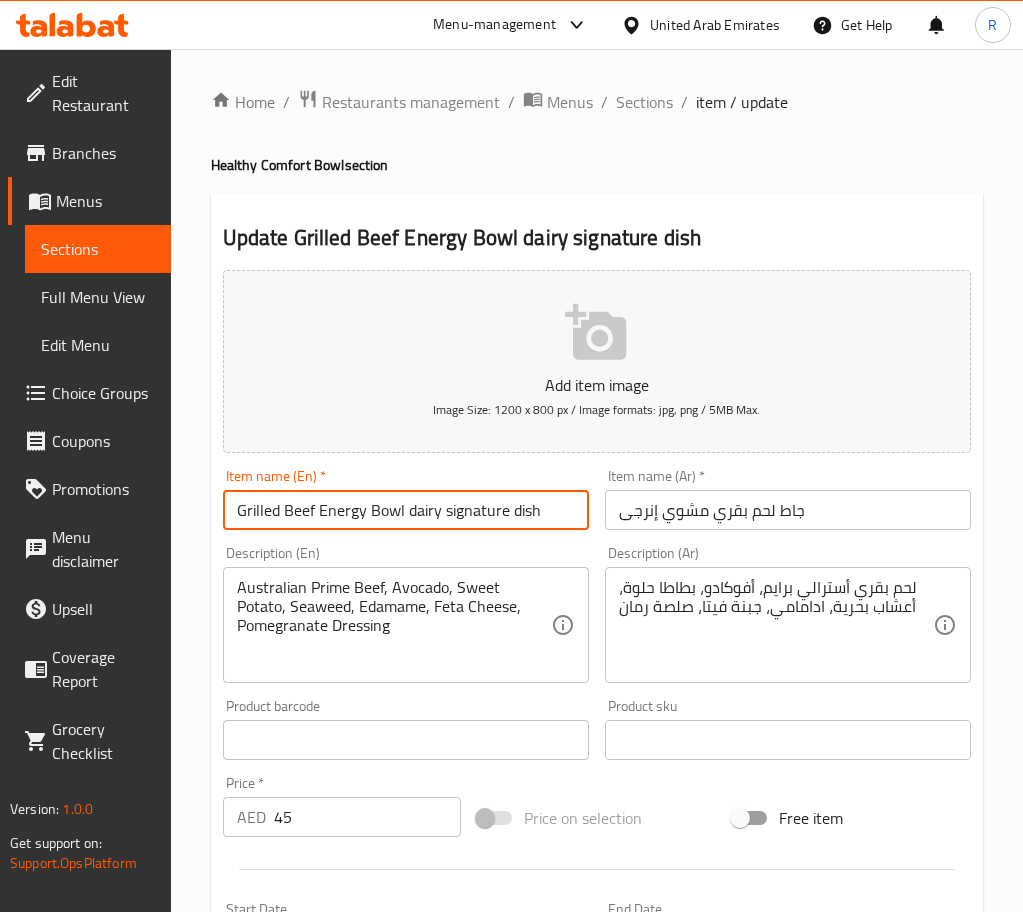 type on "Grilled Beef Energy Bowl dairy signature dish" 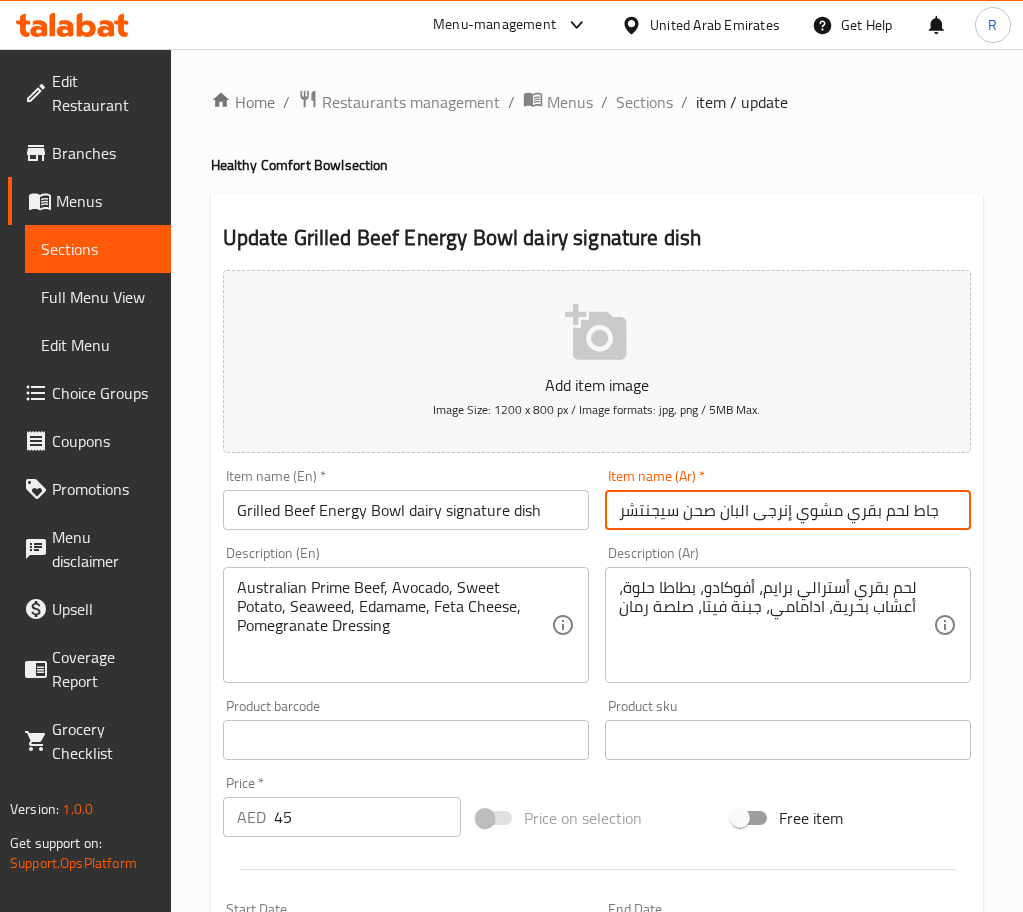 type on "جاط لحم بقري مشوي إنرجى البان صحن سيجنتشر" 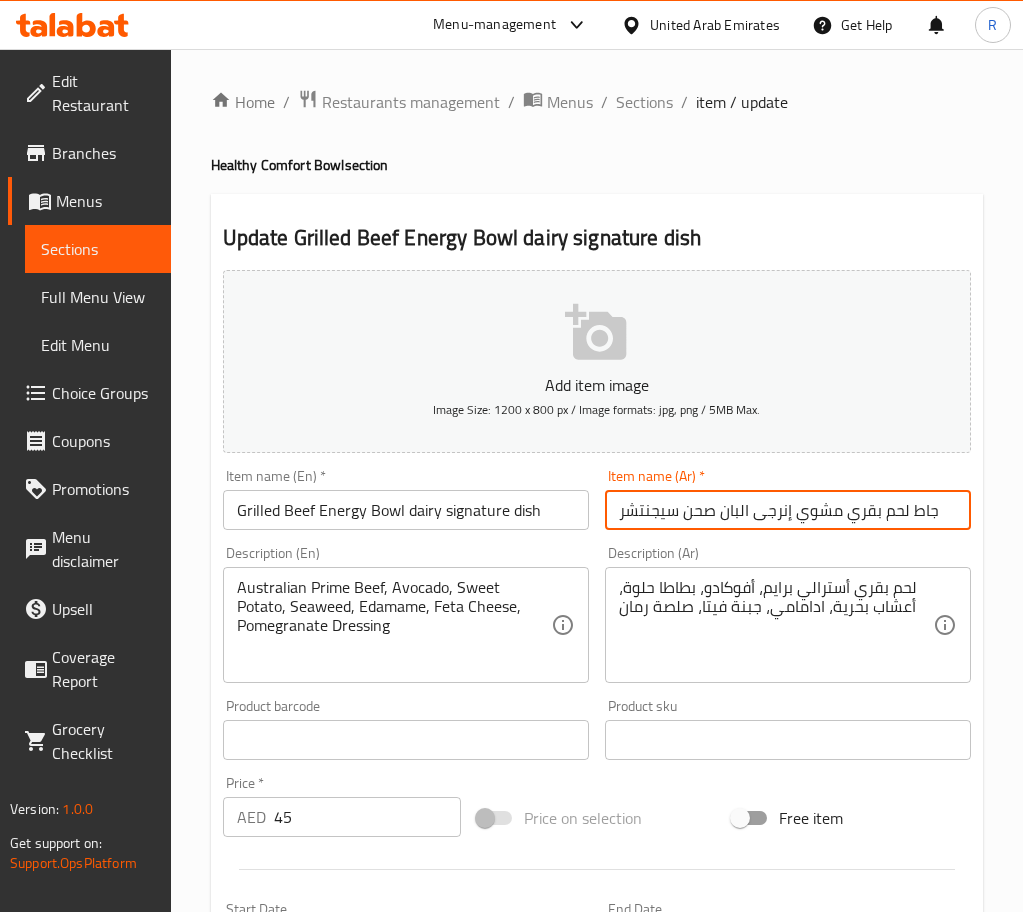 click on "Update" at bounding box center [310, 1326] 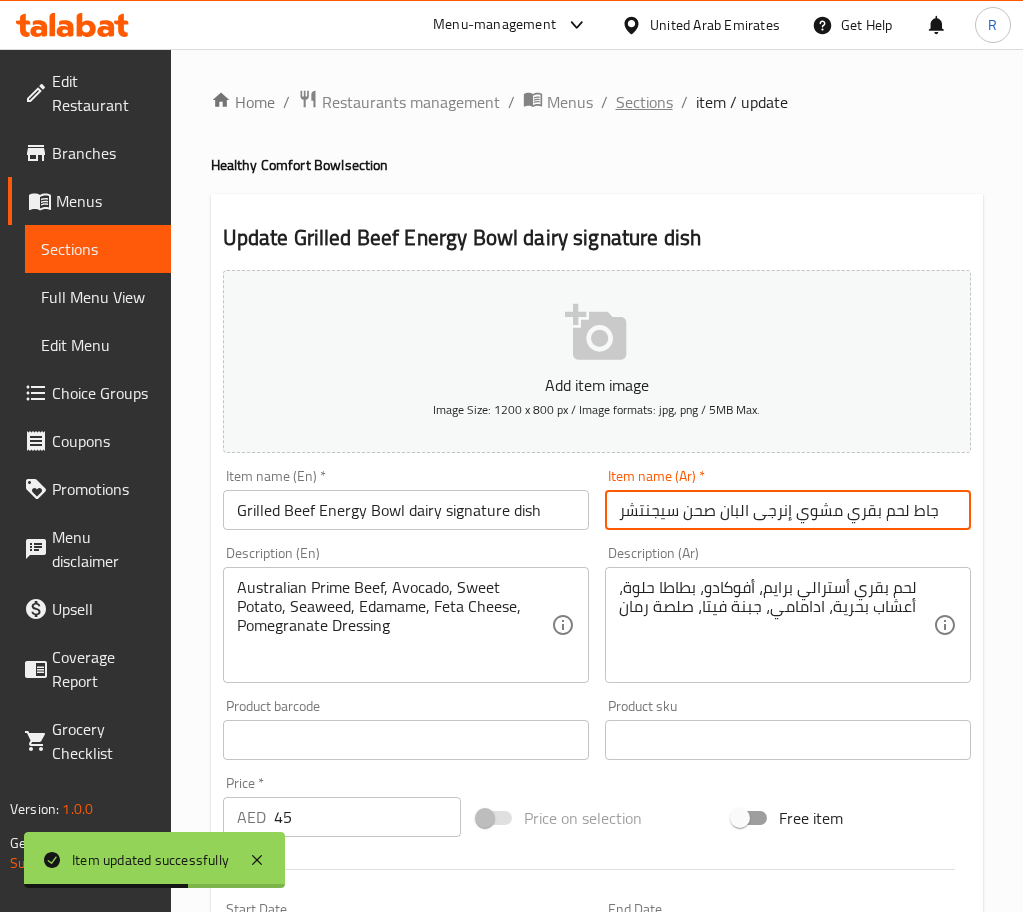 click on "Sections" at bounding box center (644, 102) 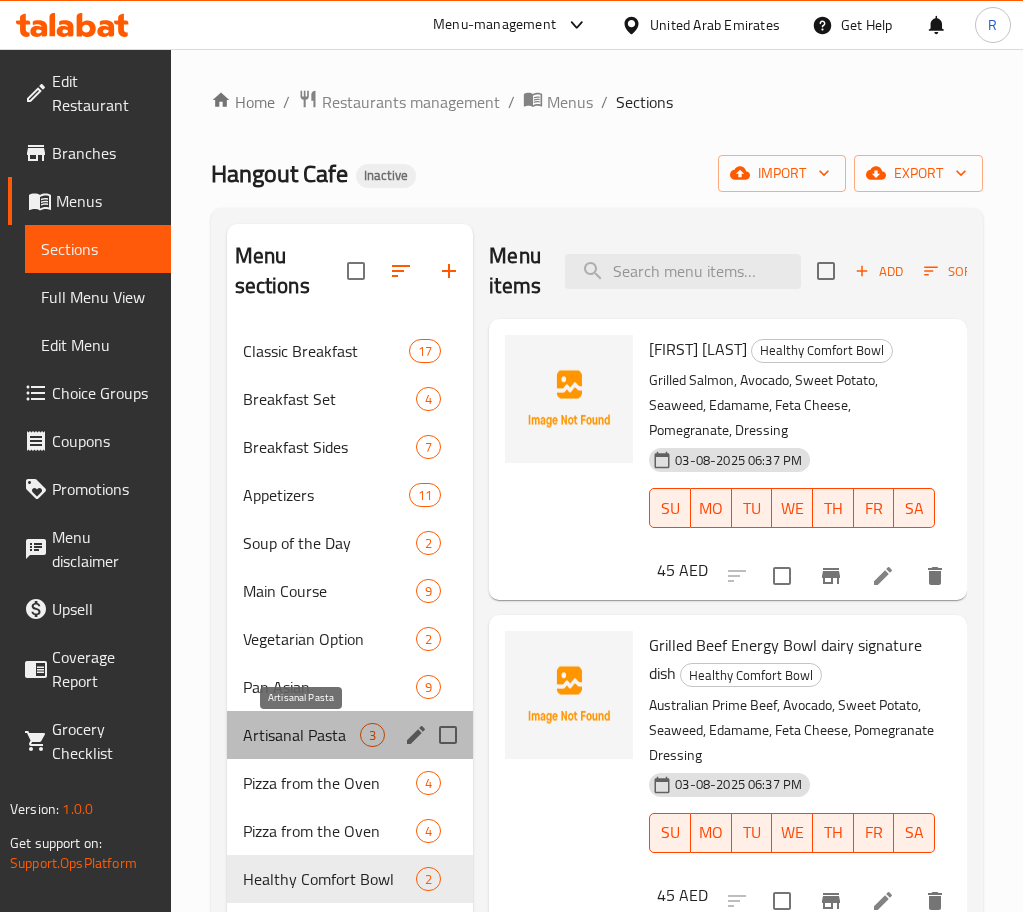 click on "Artisanal Pasta" at bounding box center [302, 735] 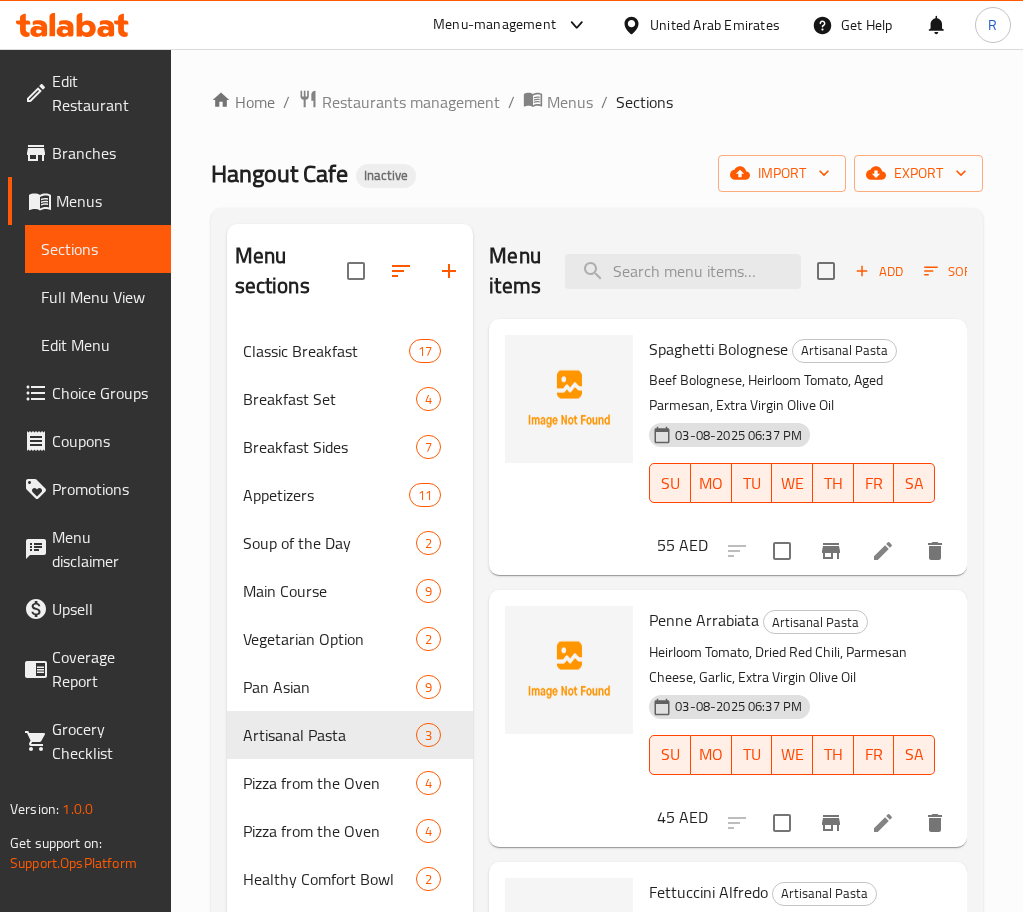 click 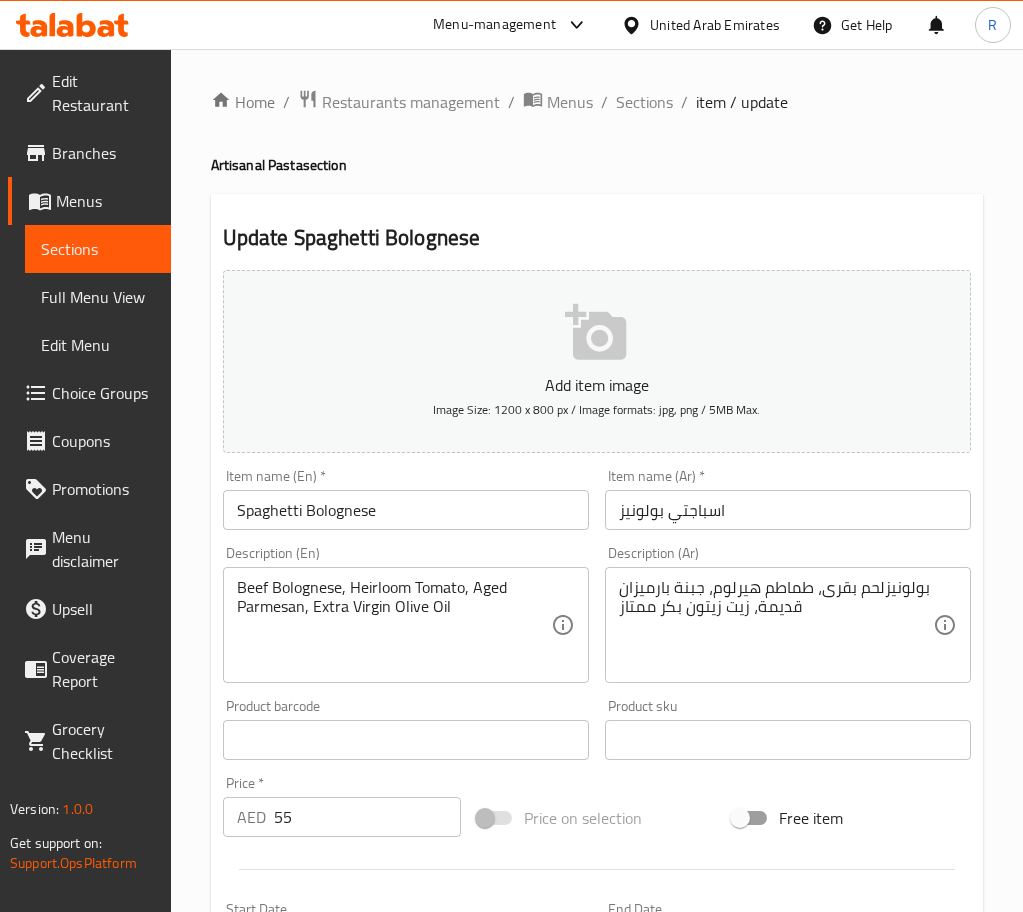 click on "Spaghetti Bolognese" at bounding box center (406, 510) 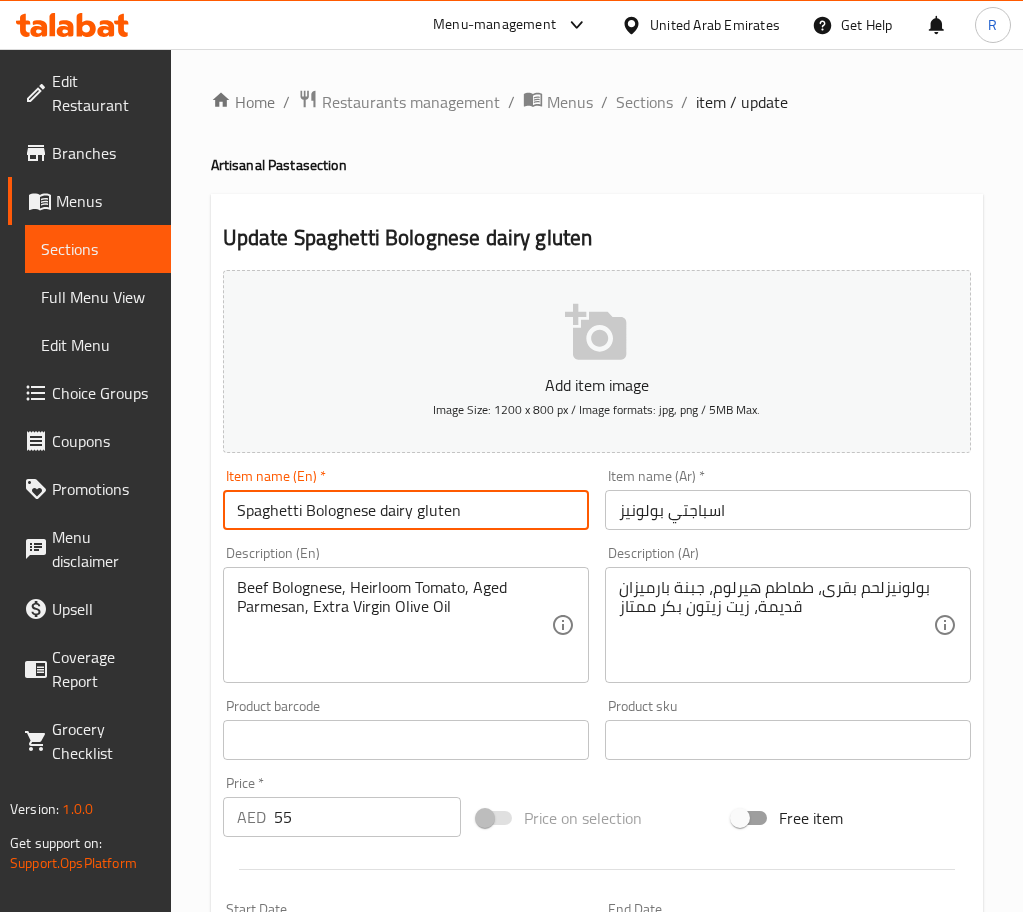 type on "Spaghetti Bolognese dairy gluten" 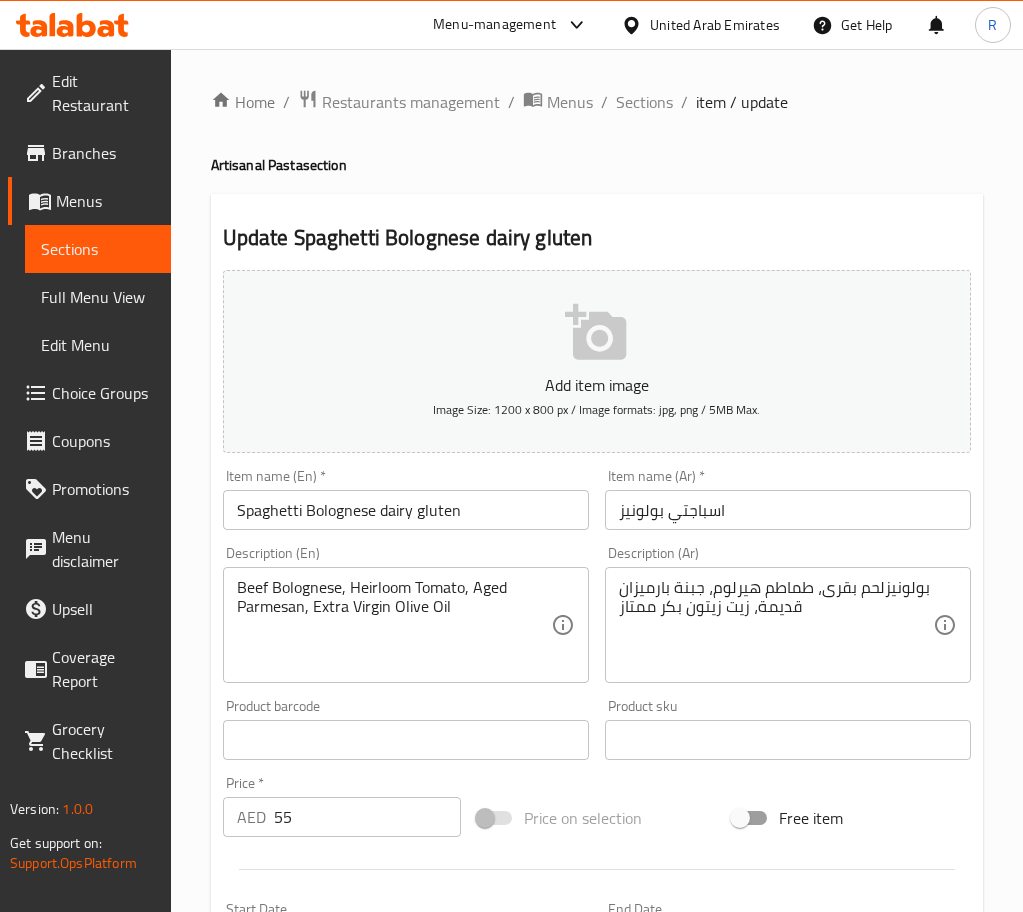 click on "اسباجتي بولونيز" at bounding box center [788, 510] 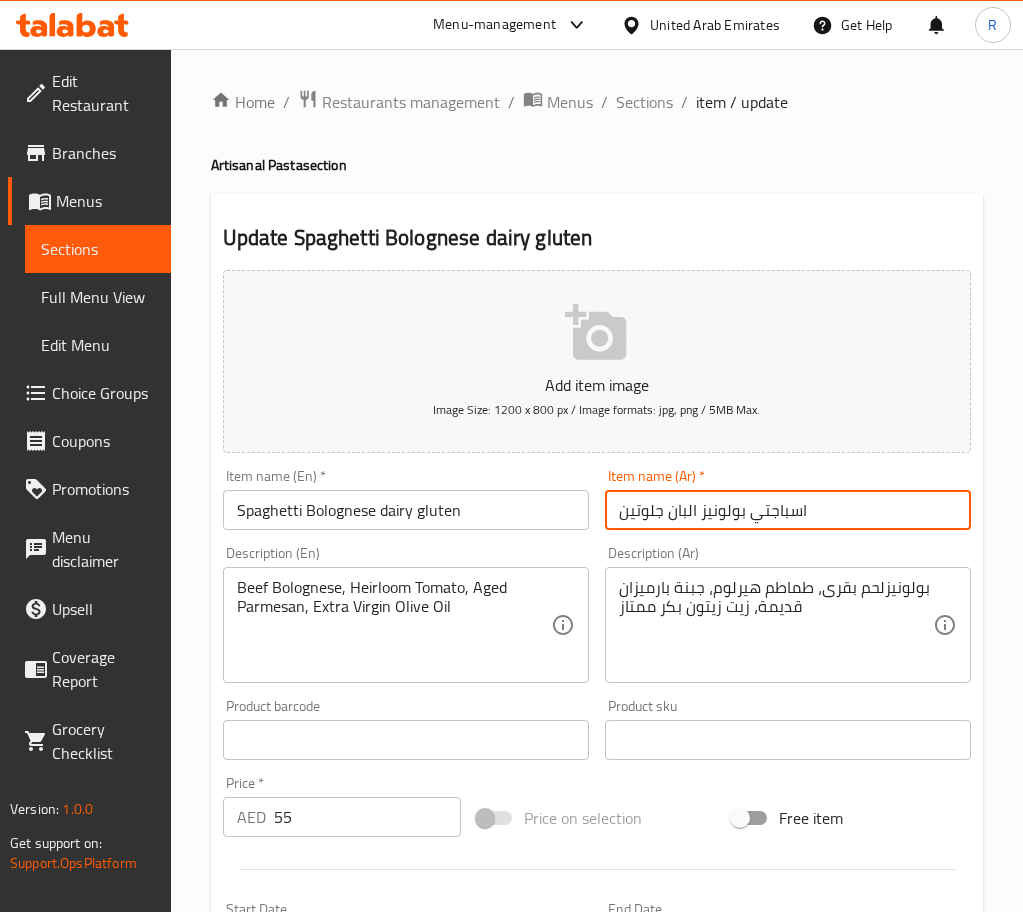 type on "اسباجتي بولونيز البان جلوتين" 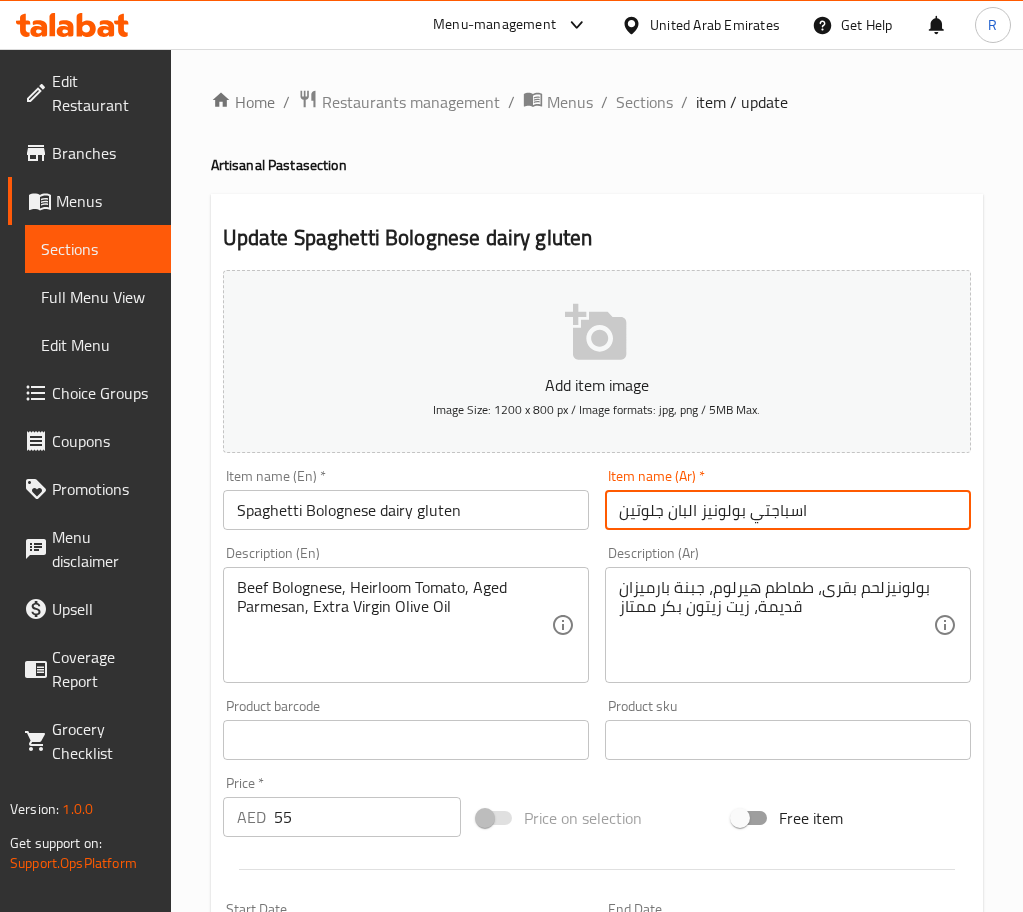 click on "Update" at bounding box center [310, 1326] 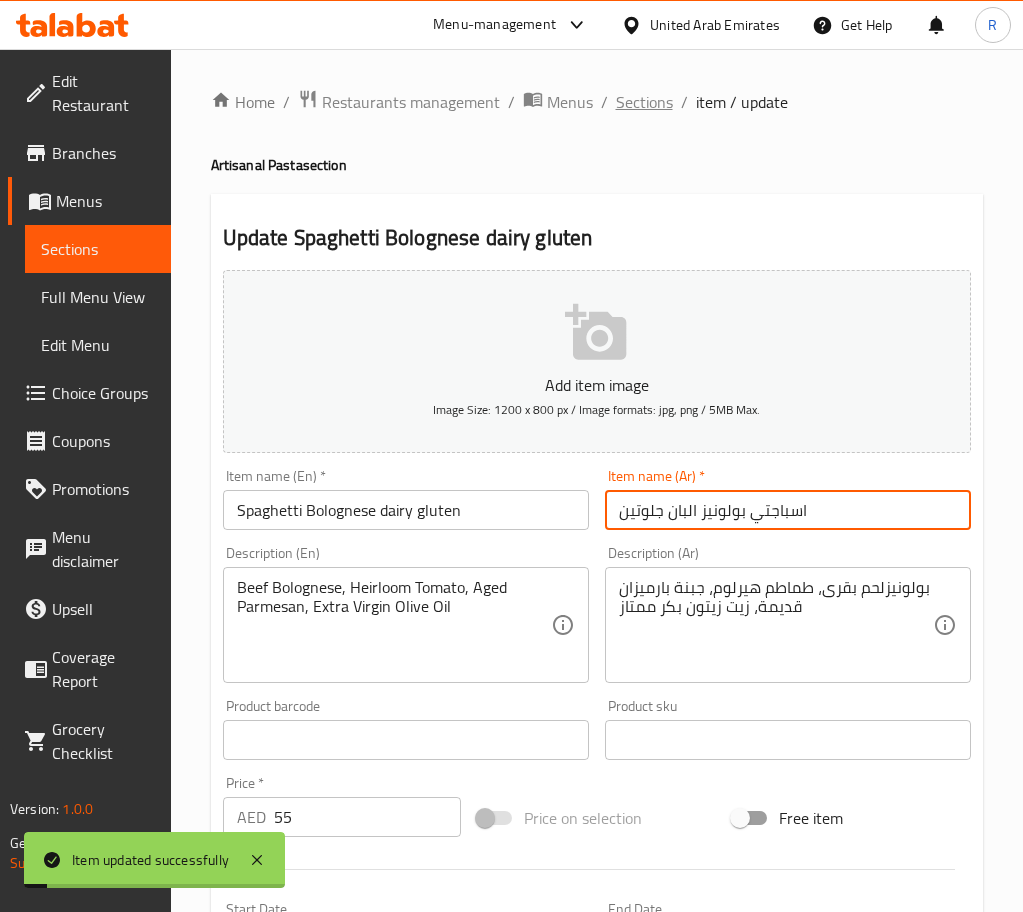 click on "Sections" at bounding box center [644, 102] 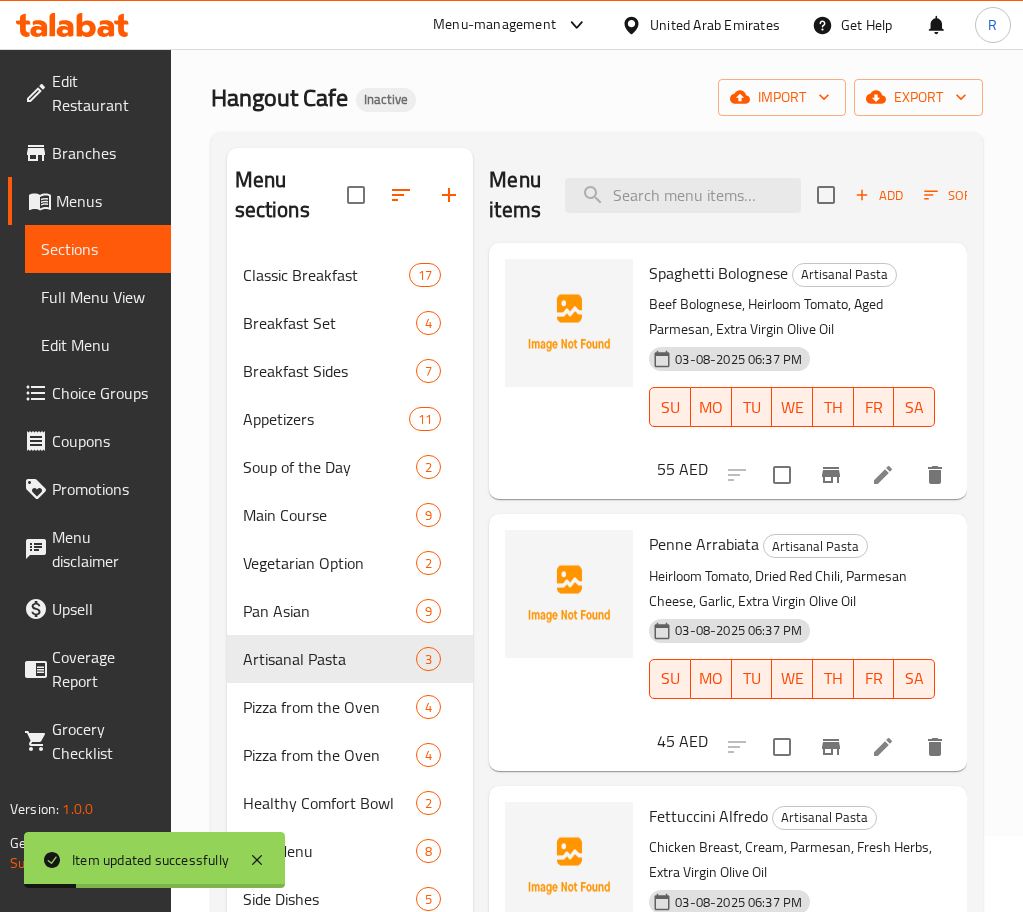 scroll, scrollTop: 150, scrollLeft: 0, axis: vertical 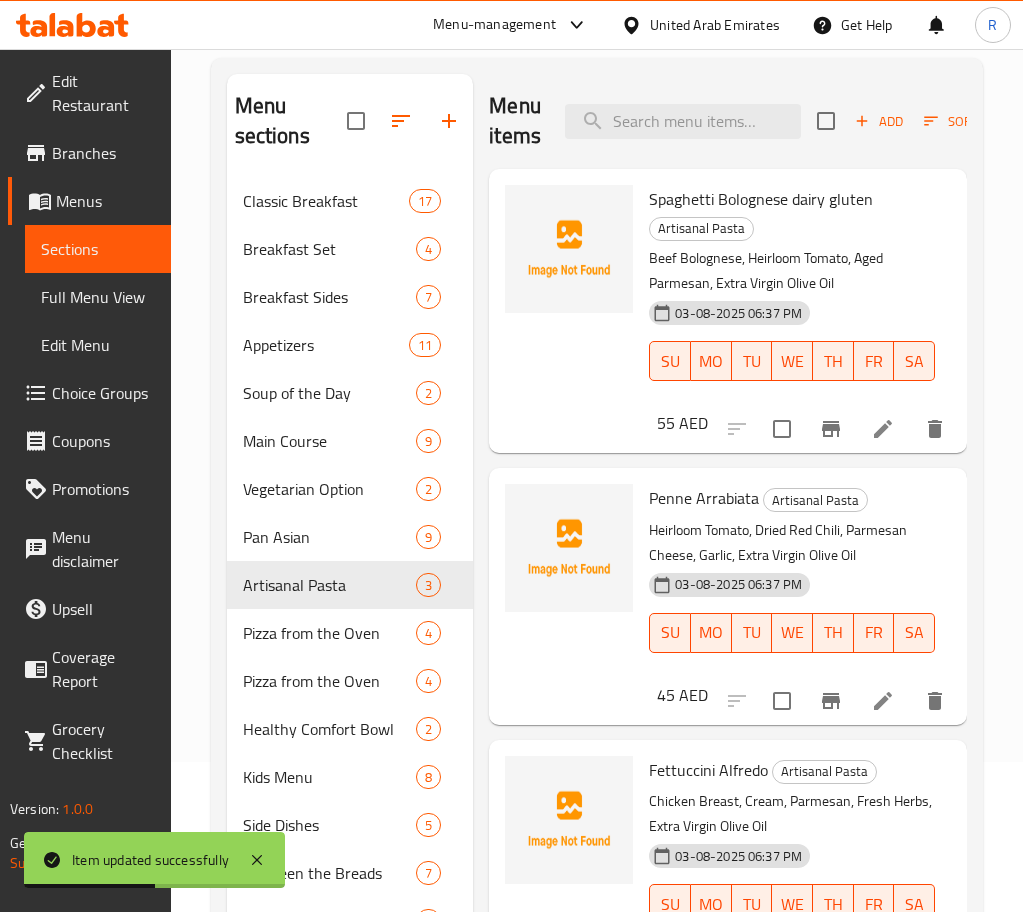 click at bounding box center (836, 701) 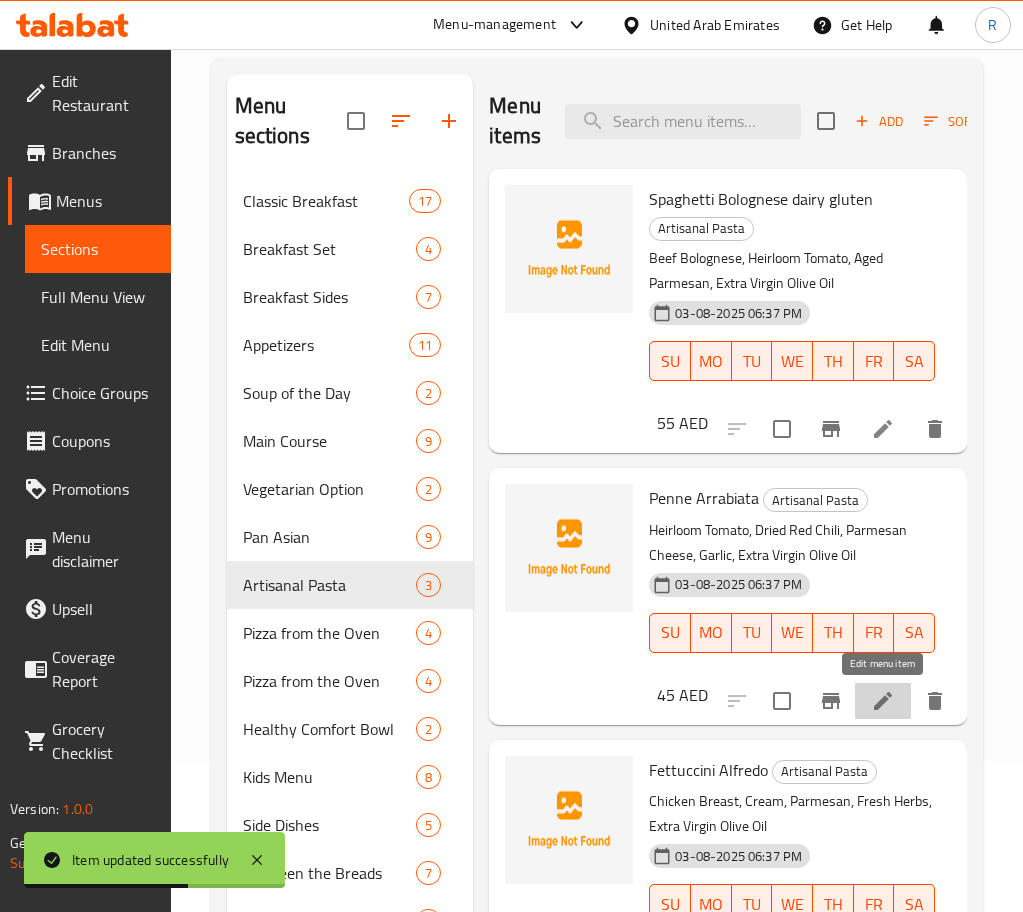 click 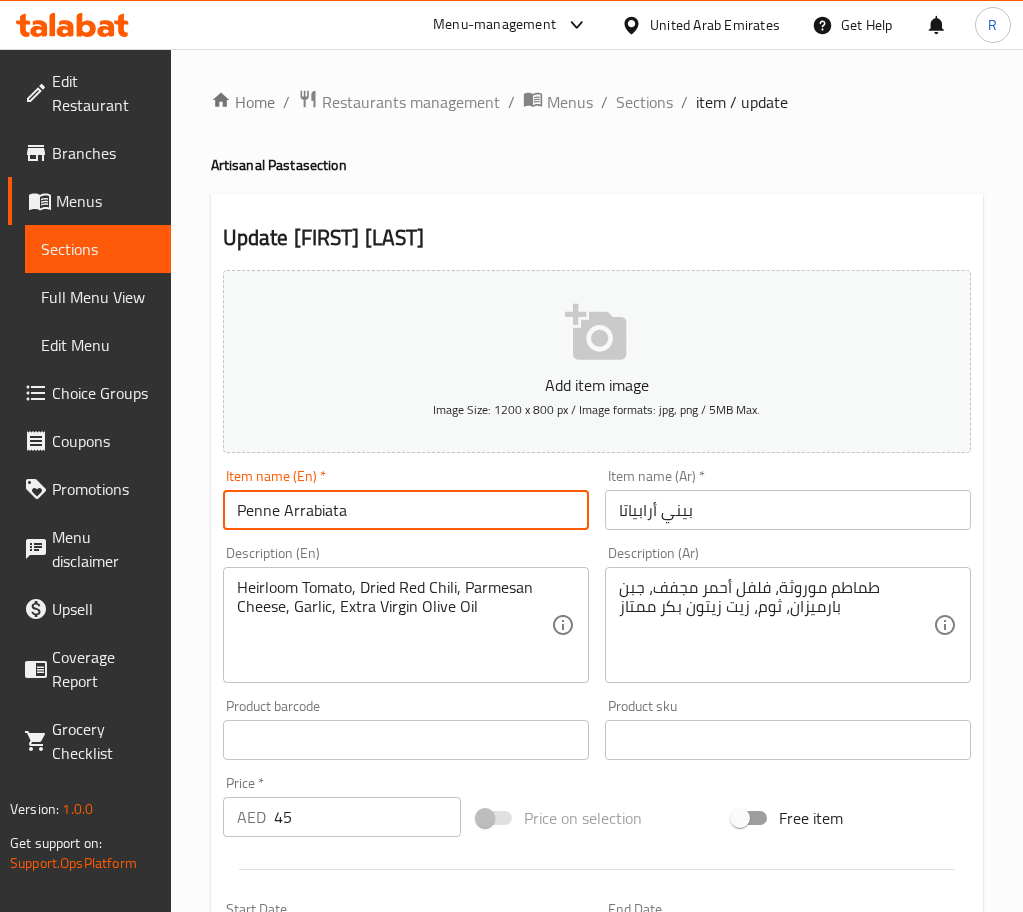 click on "Penne Arrabiata" at bounding box center [406, 510] 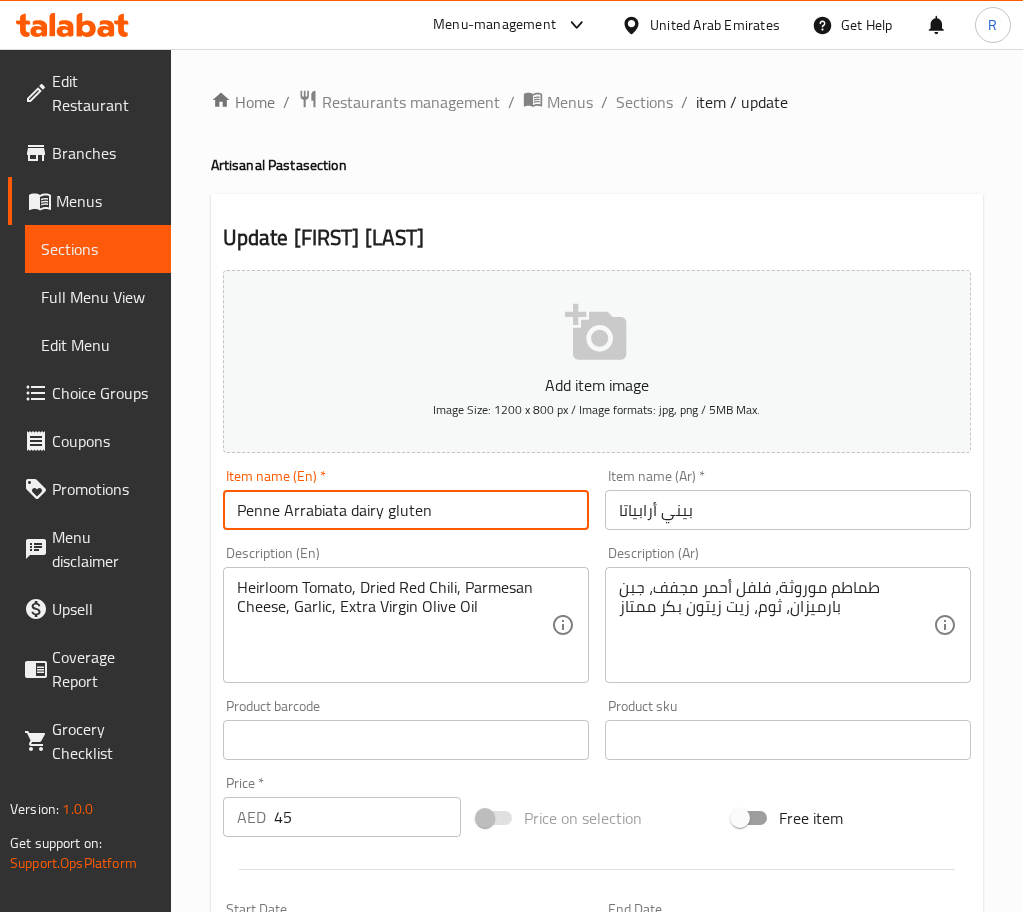 type on "Penne Arrabiata dairy gluten" 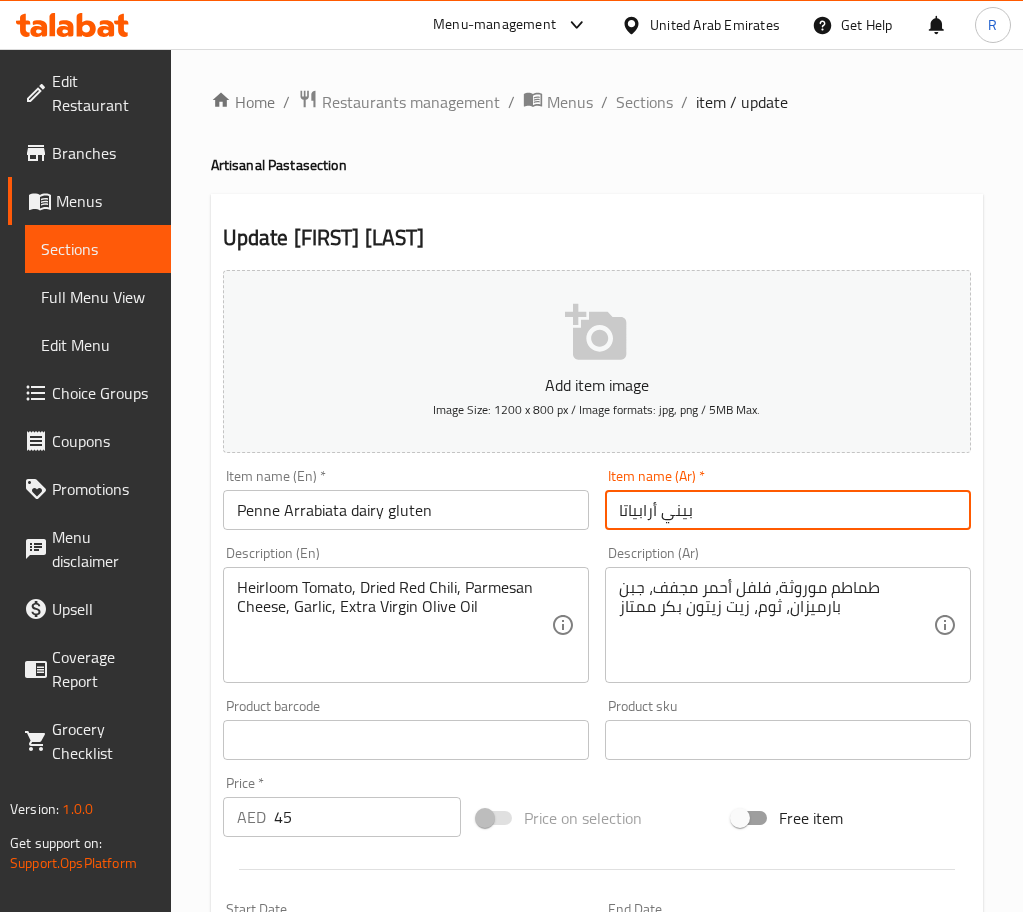 click on "بيني أرابياتا" at bounding box center (788, 510) 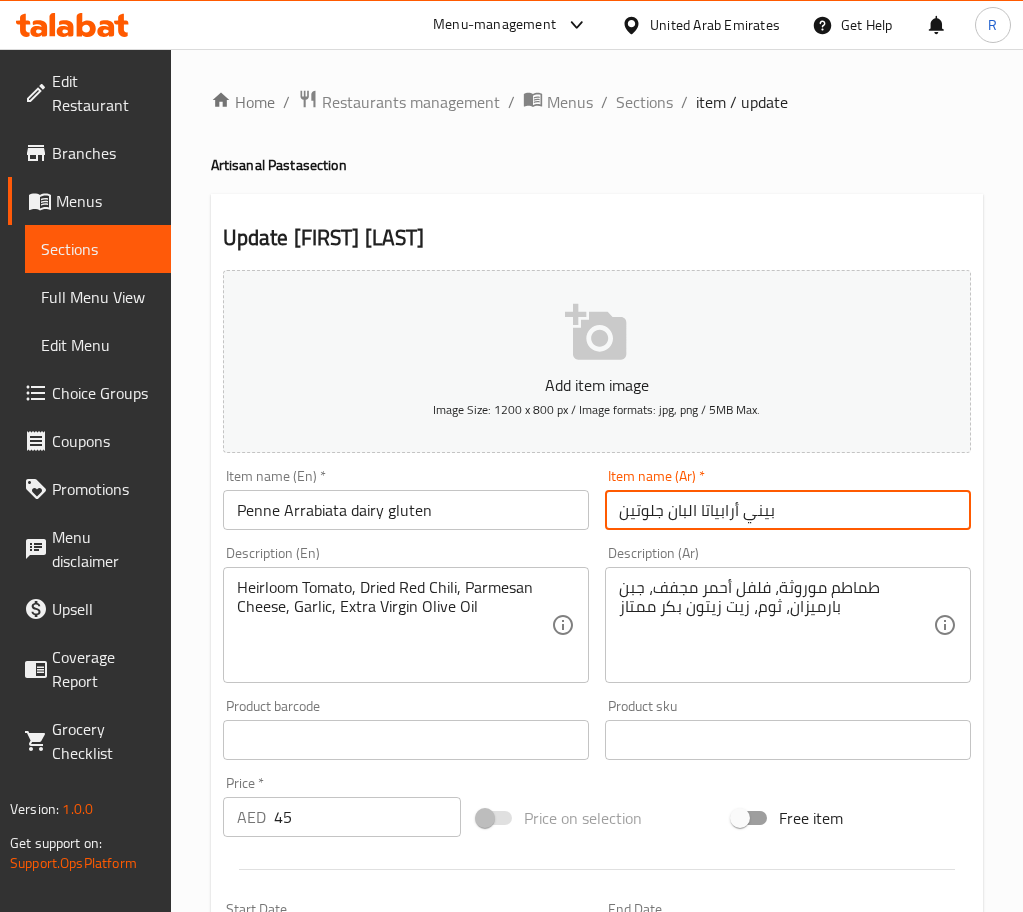 type on "بيني أرابياتا البان جلوتين" 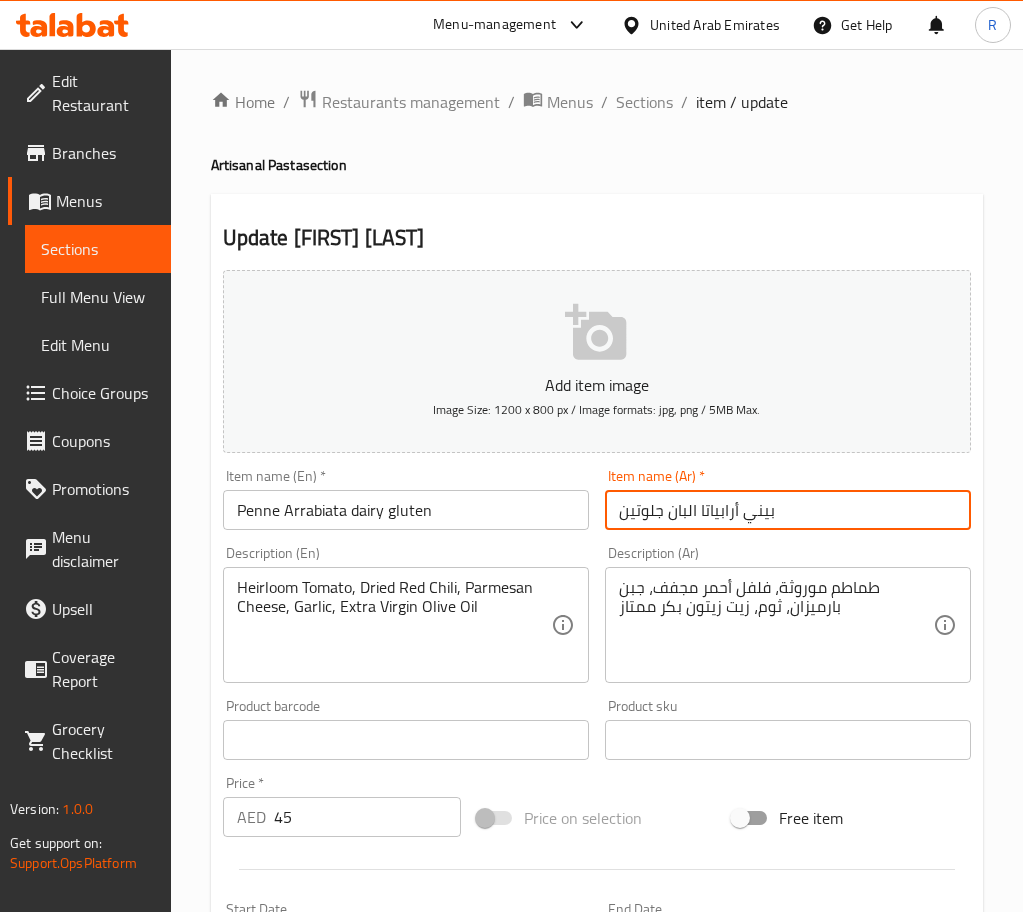 click on "Update" at bounding box center (310, 1326) 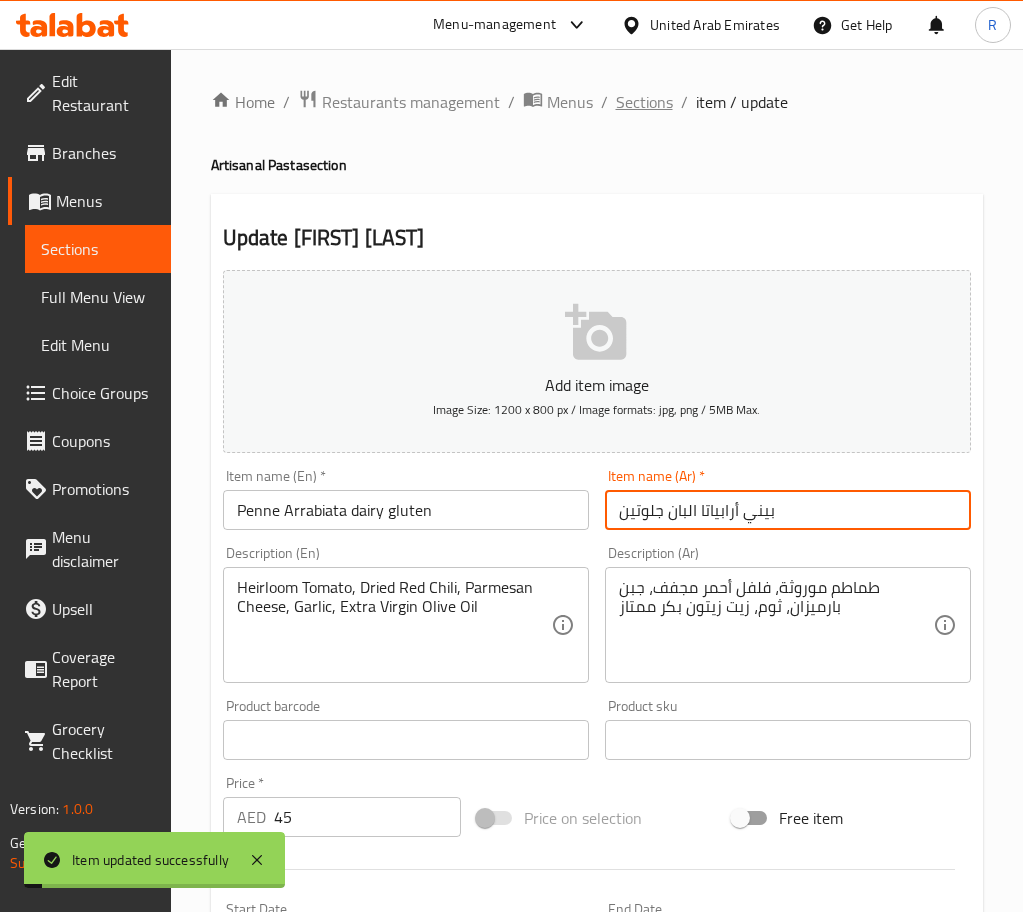 click on "Sections" at bounding box center (644, 102) 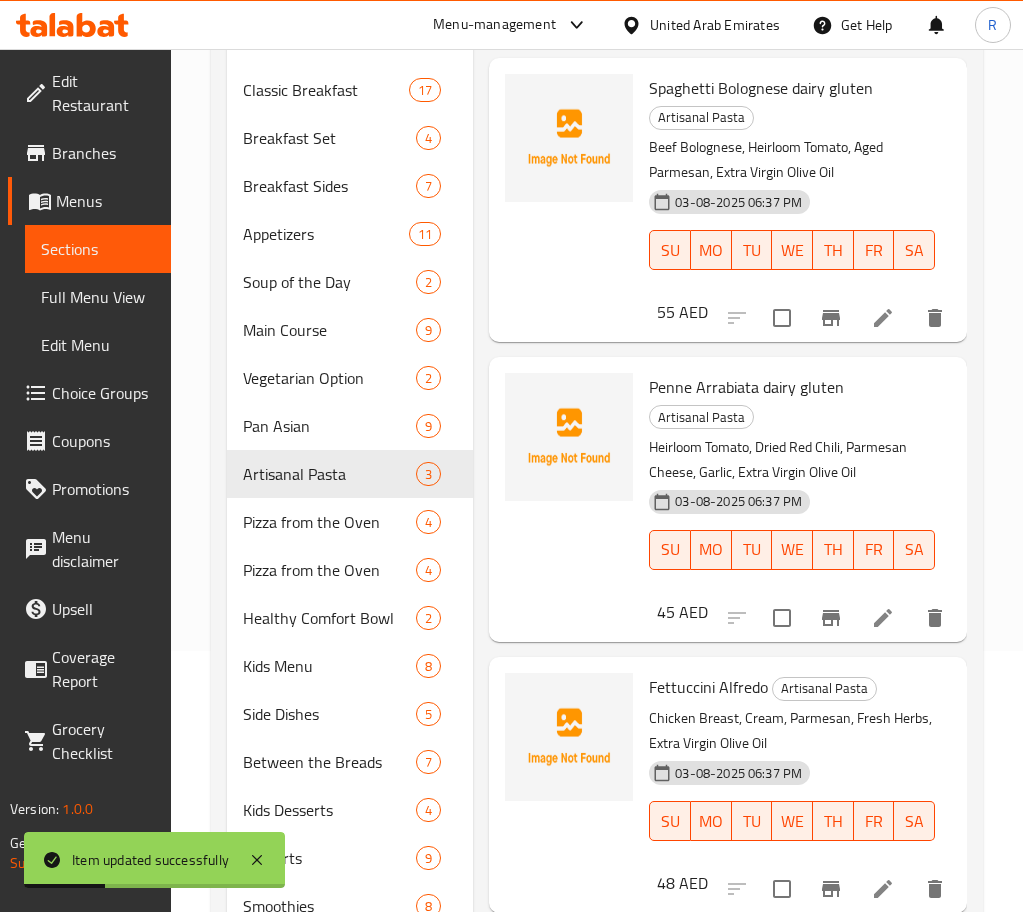 scroll, scrollTop: 450, scrollLeft: 0, axis: vertical 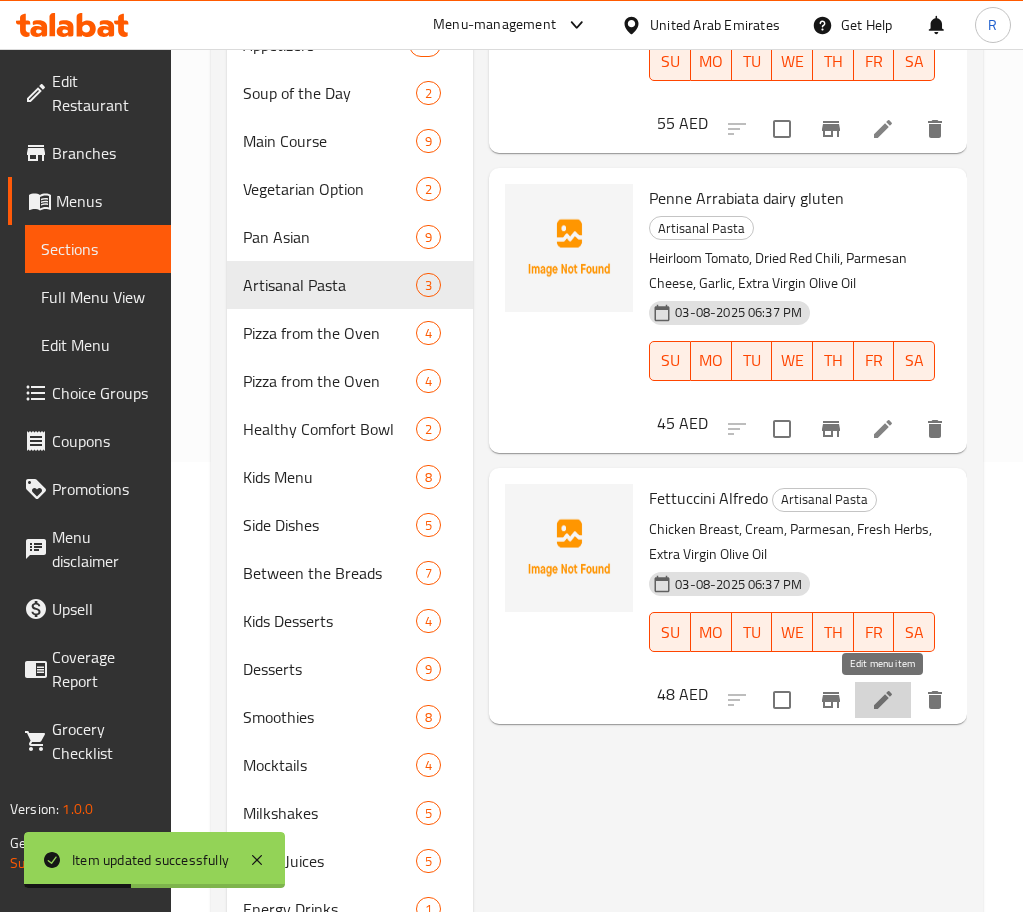 click 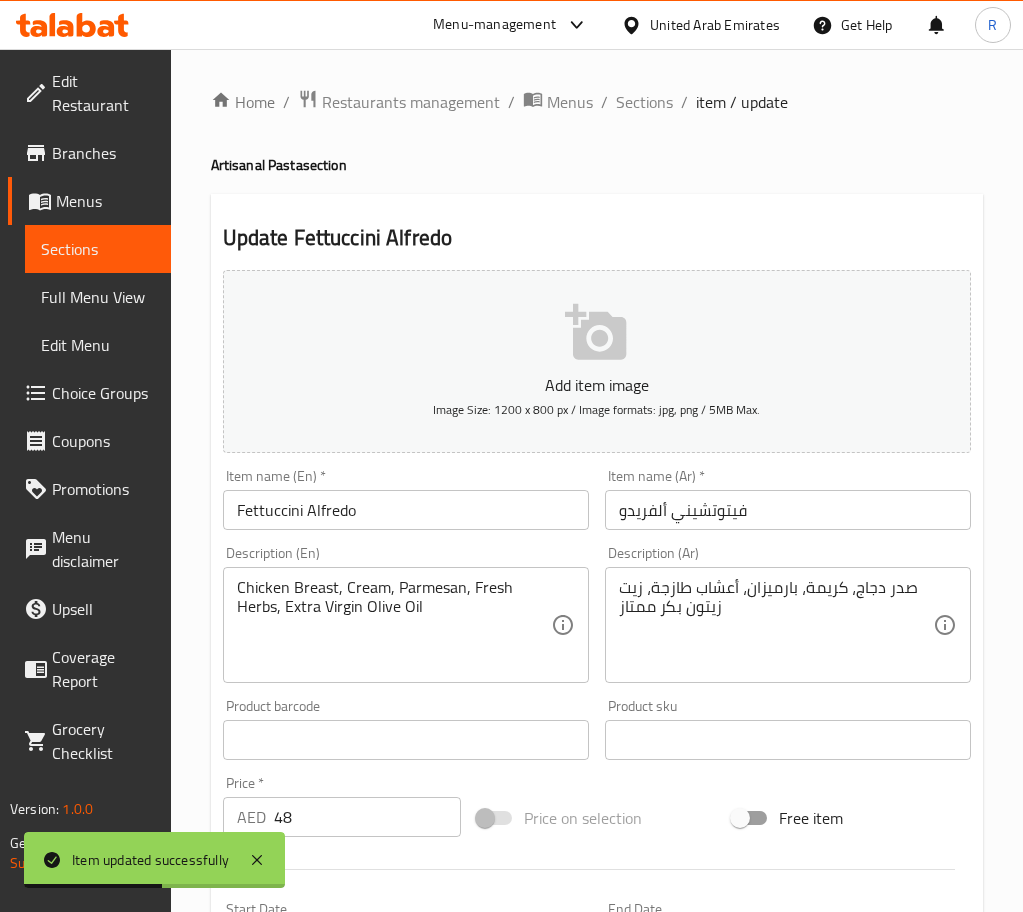 click on "Fettuccini Alfredo" at bounding box center [406, 510] 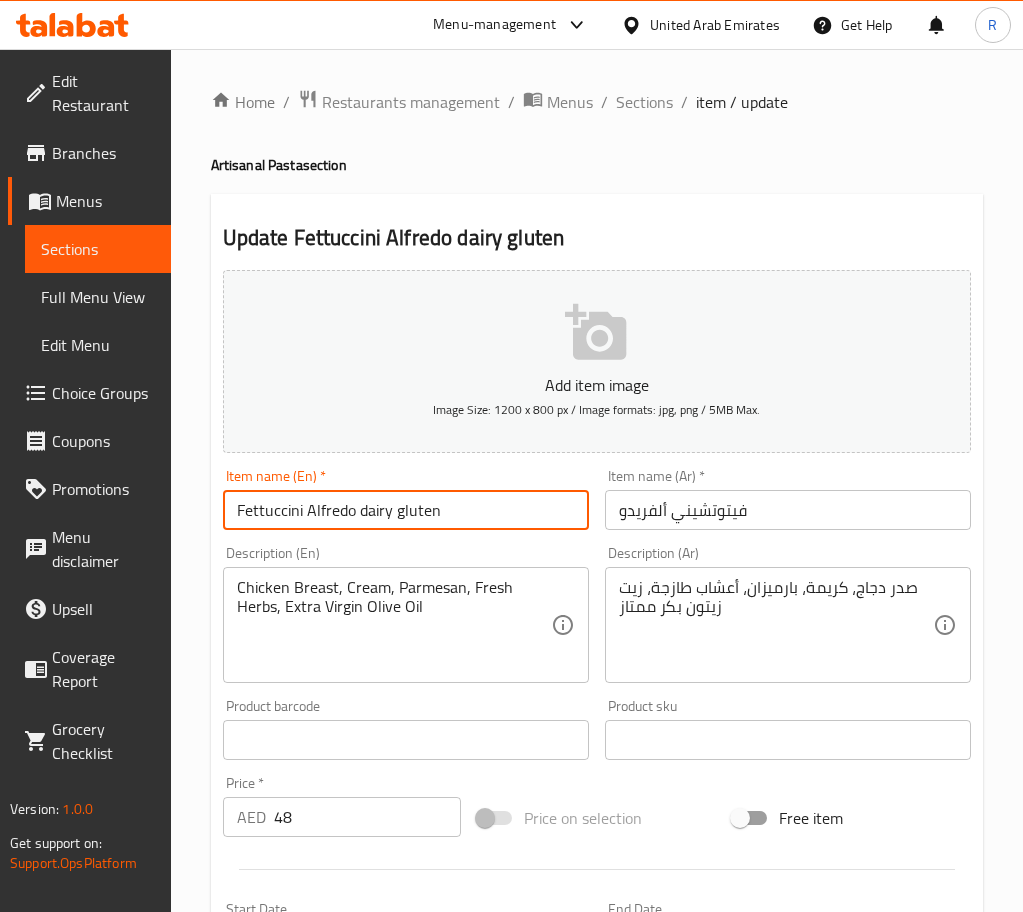 type on "Fettuccini Alfredo dairy gluten" 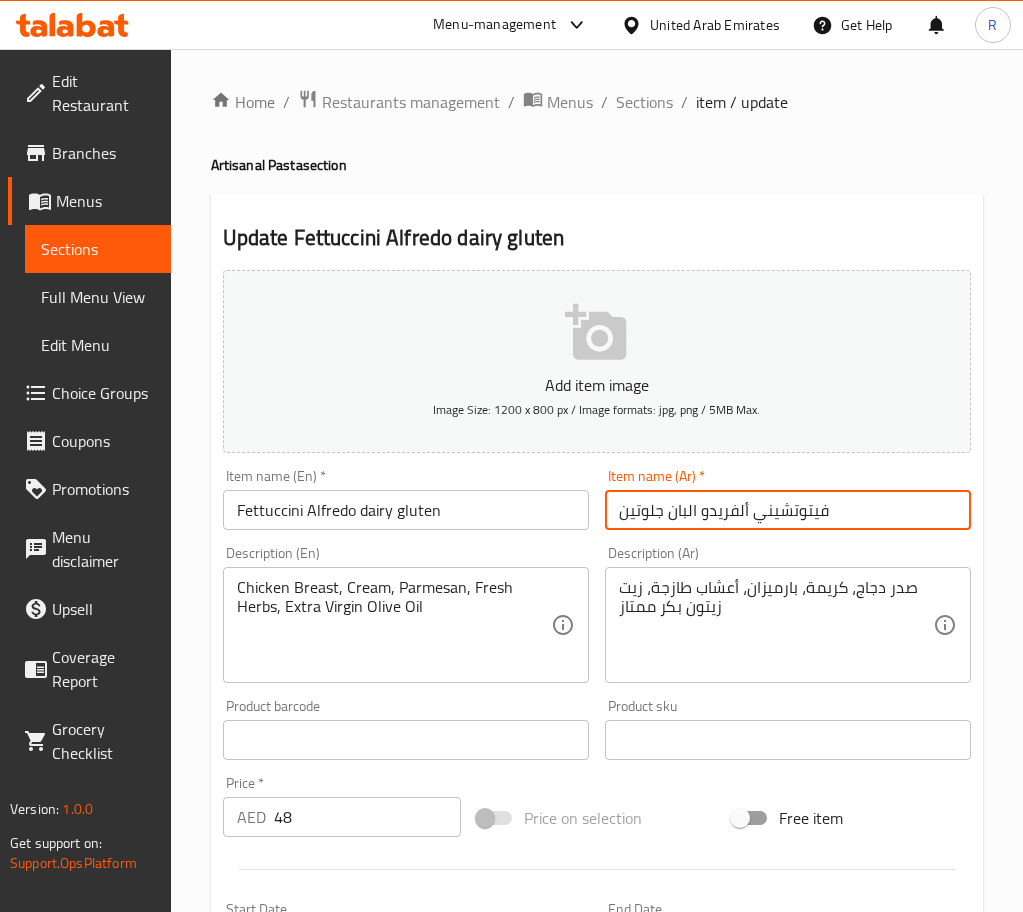 type on "فيتوتشيني ألفريدو البان جلوتين" 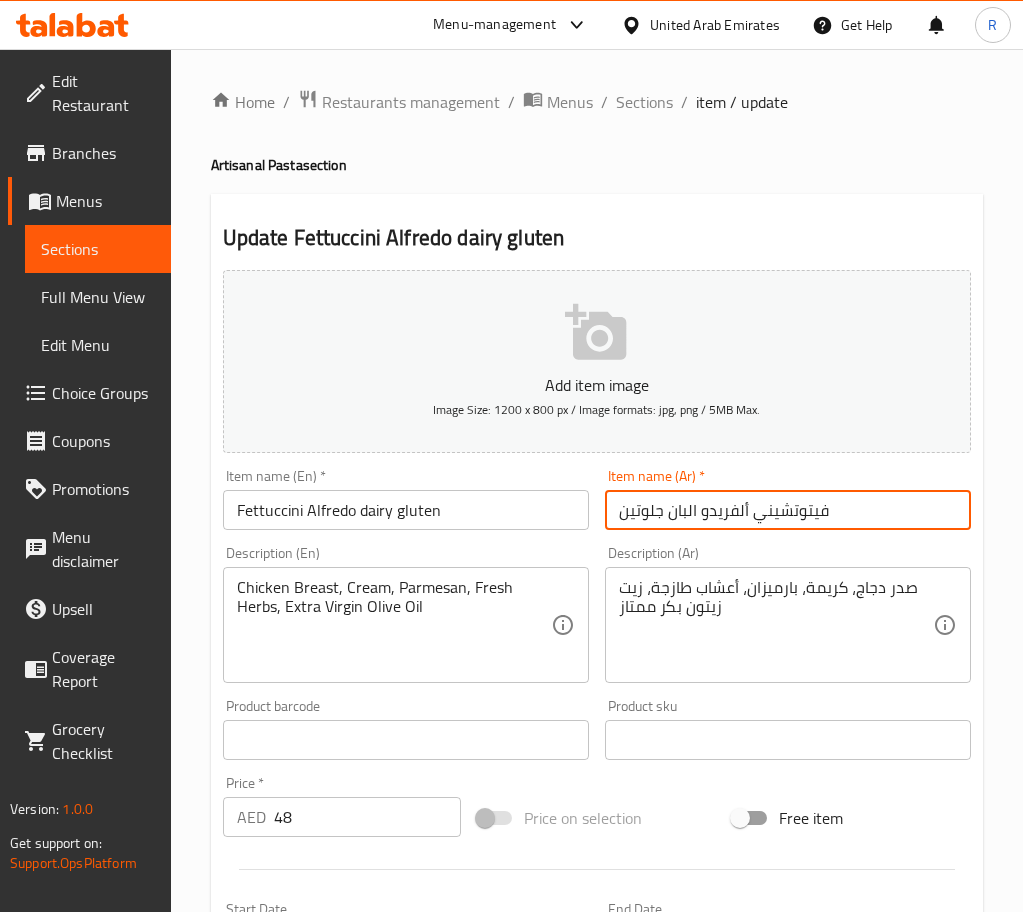 click on "Update" at bounding box center [310, 1326] 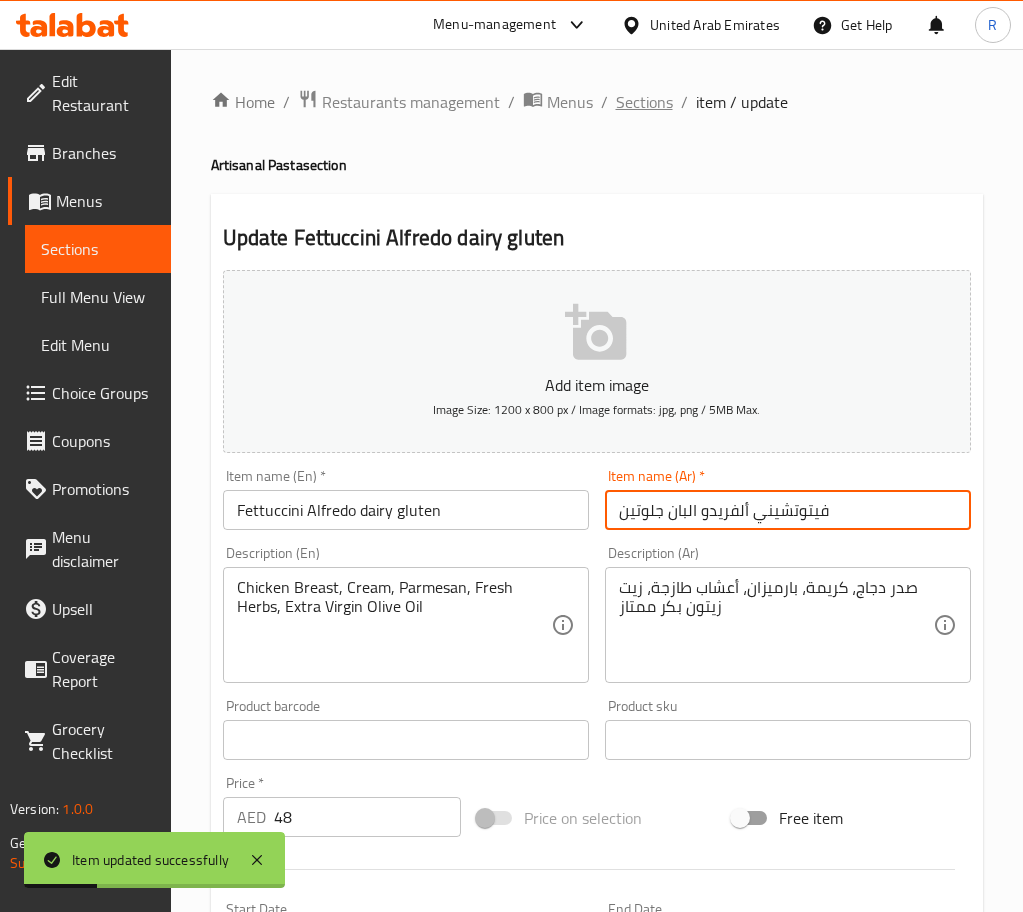click on "Sections" at bounding box center [644, 102] 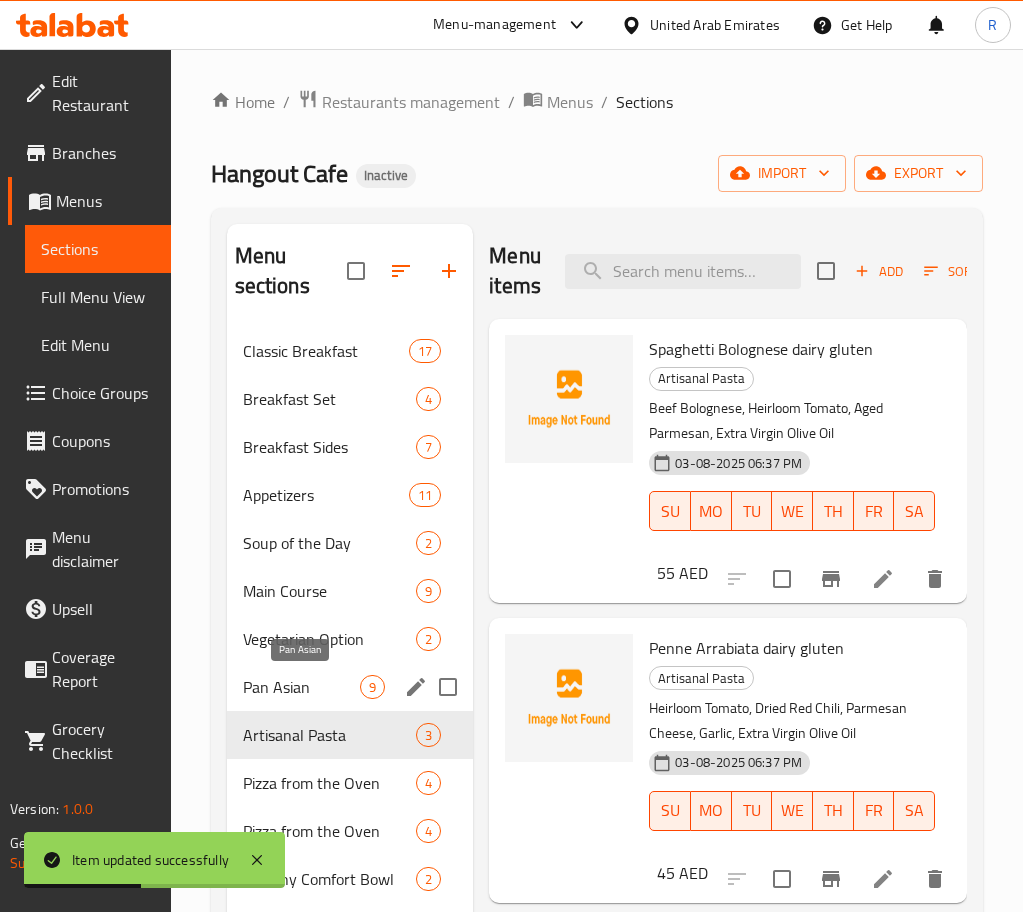 click on "Pan Asian" at bounding box center (302, 687) 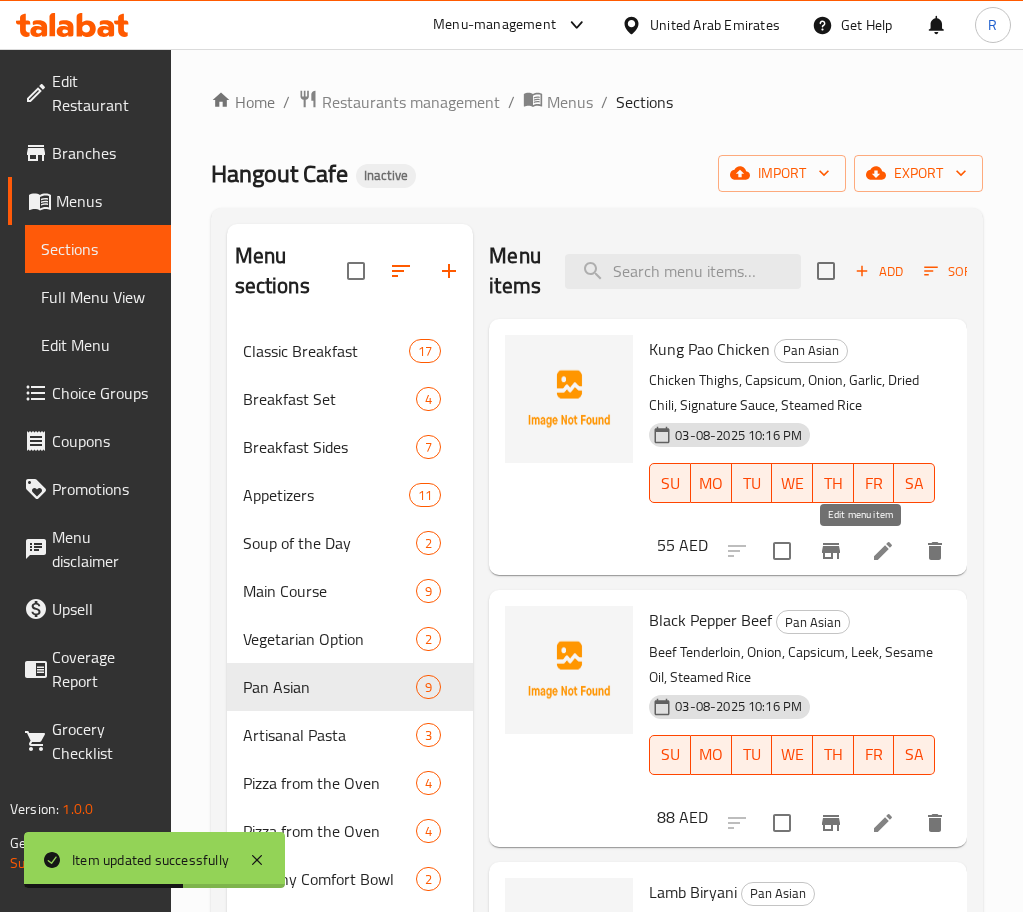 click 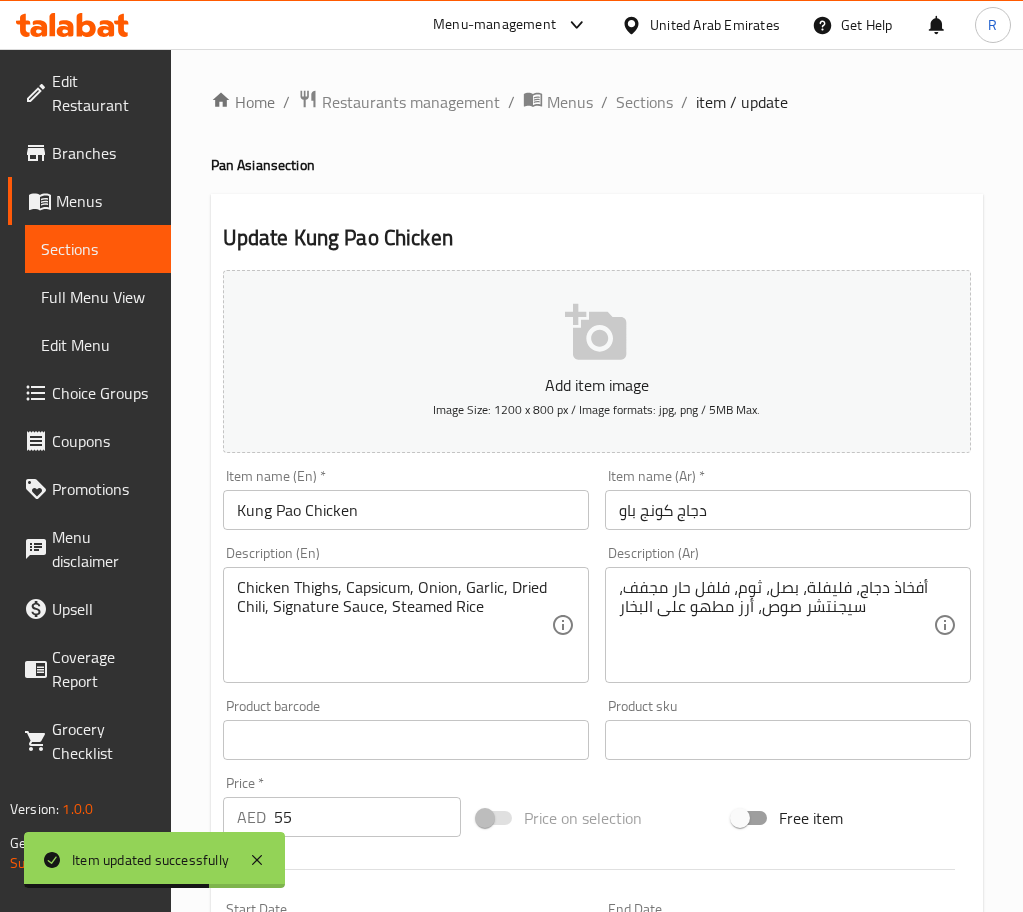 click on "Kung Pao Chicken" at bounding box center [406, 510] 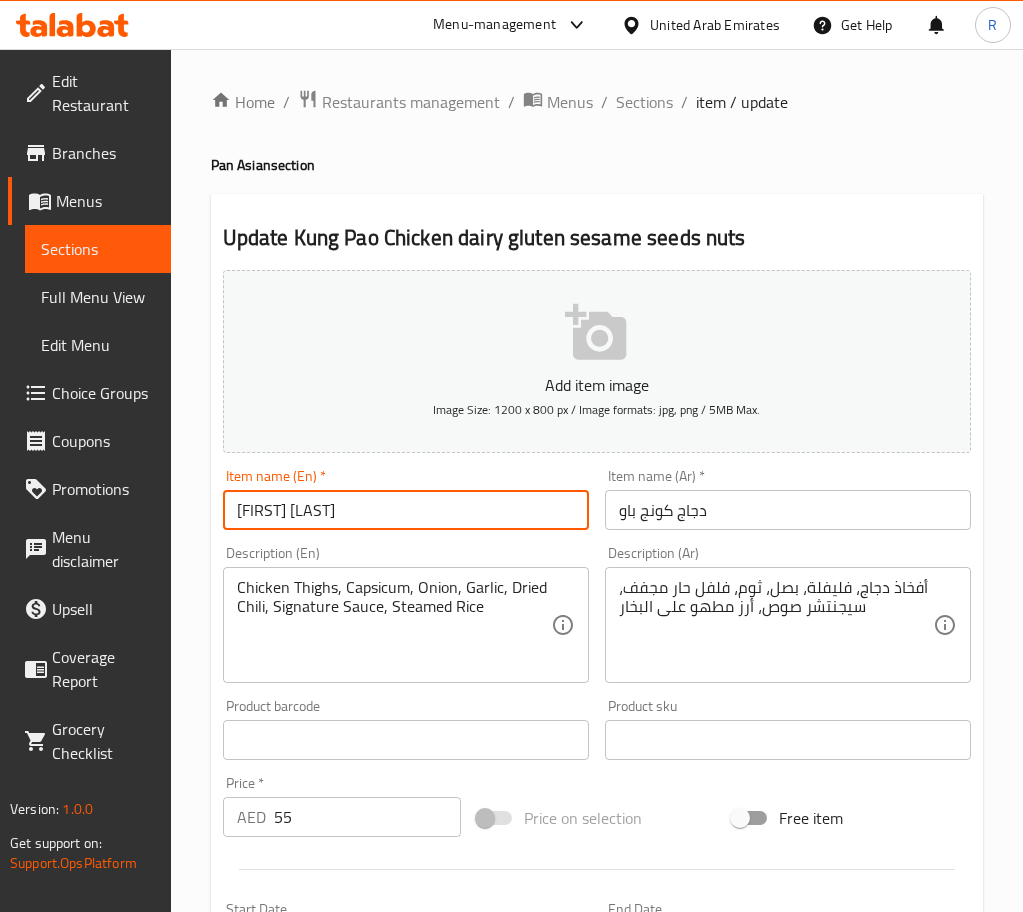type on "[FIRST] [LAST]" 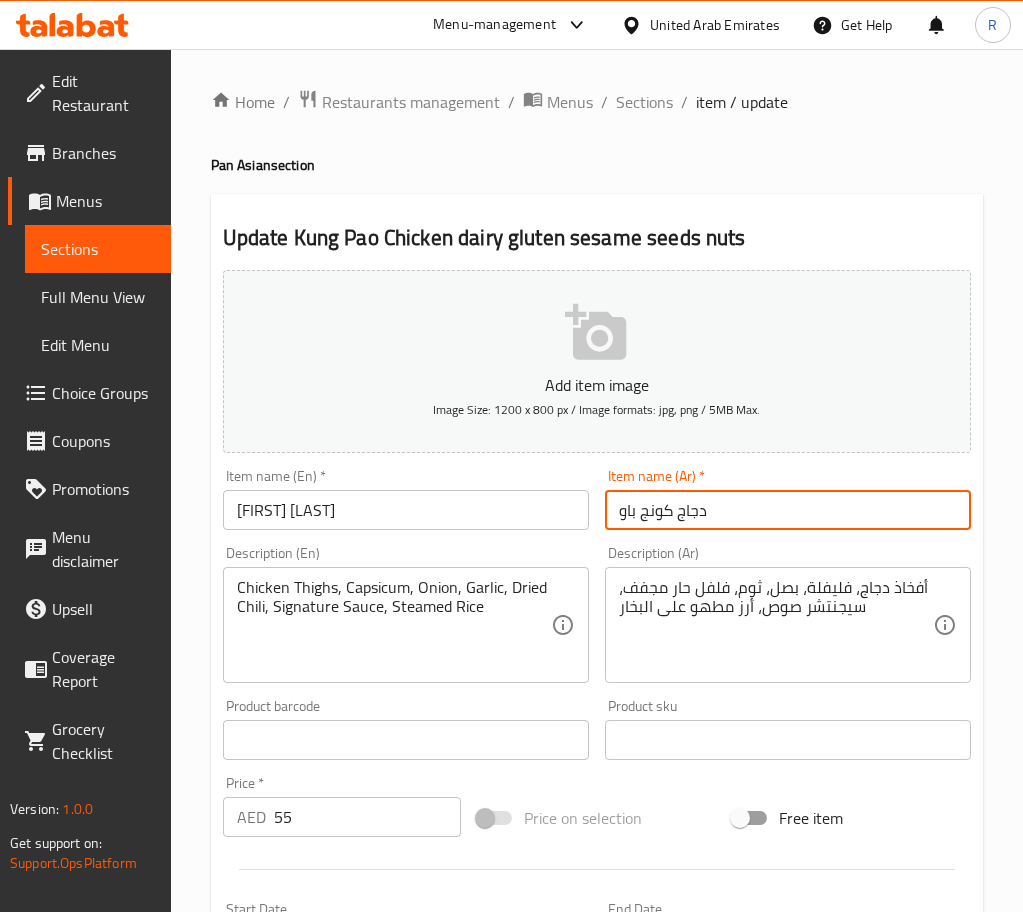 click on "دجاج كونج باو" at bounding box center (788, 510) 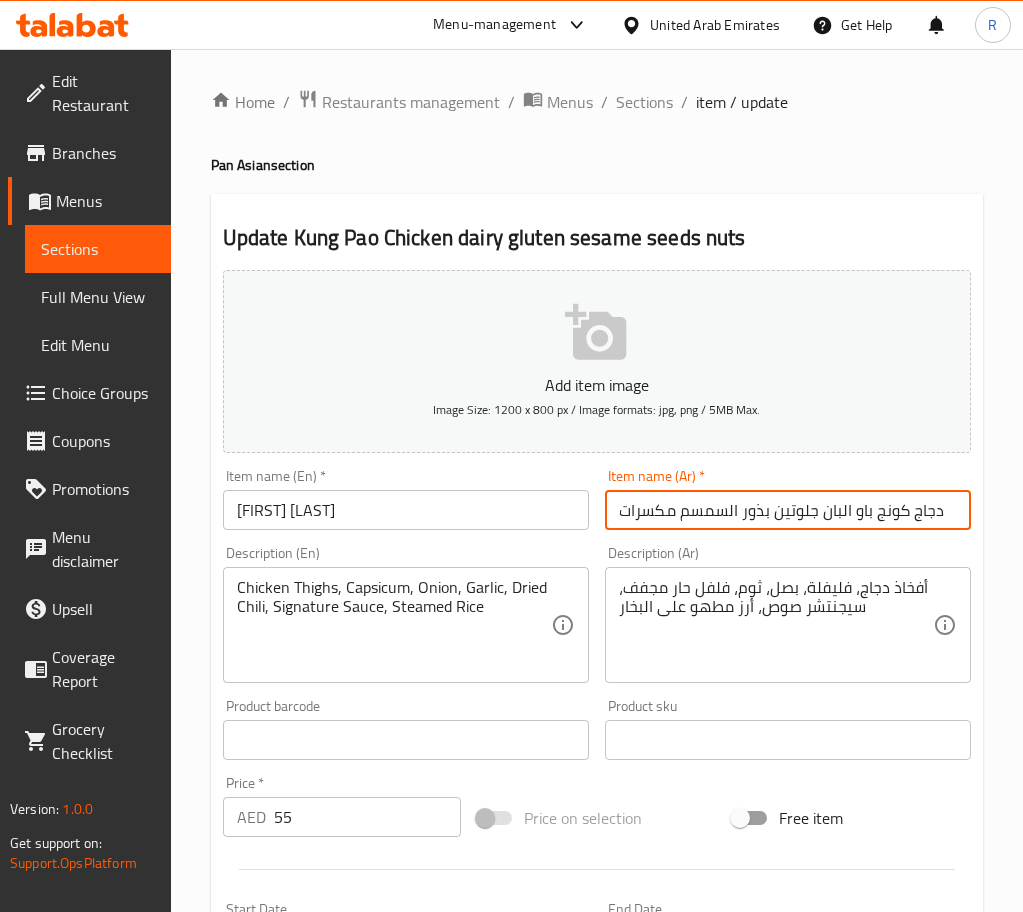 type on "دجاج كونج باو البان جلوتين بذور السمسم مكسرات" 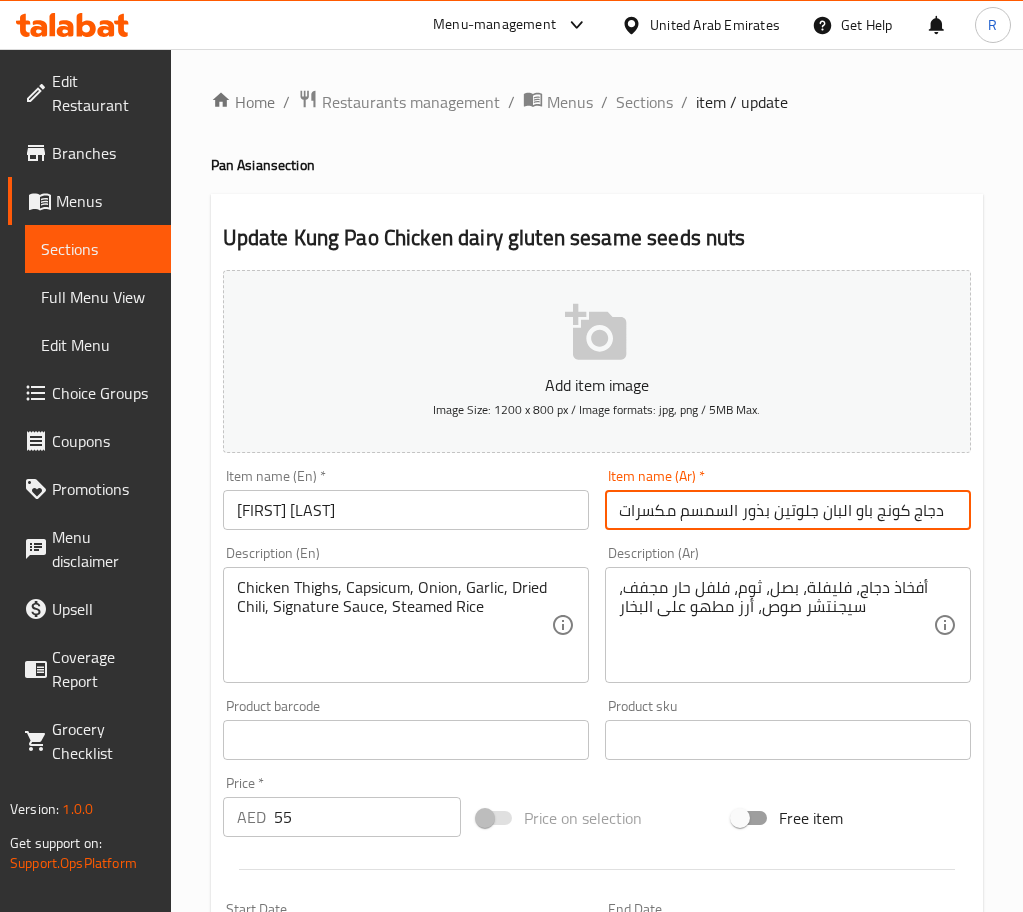 click on "Update" at bounding box center (310, 1326) 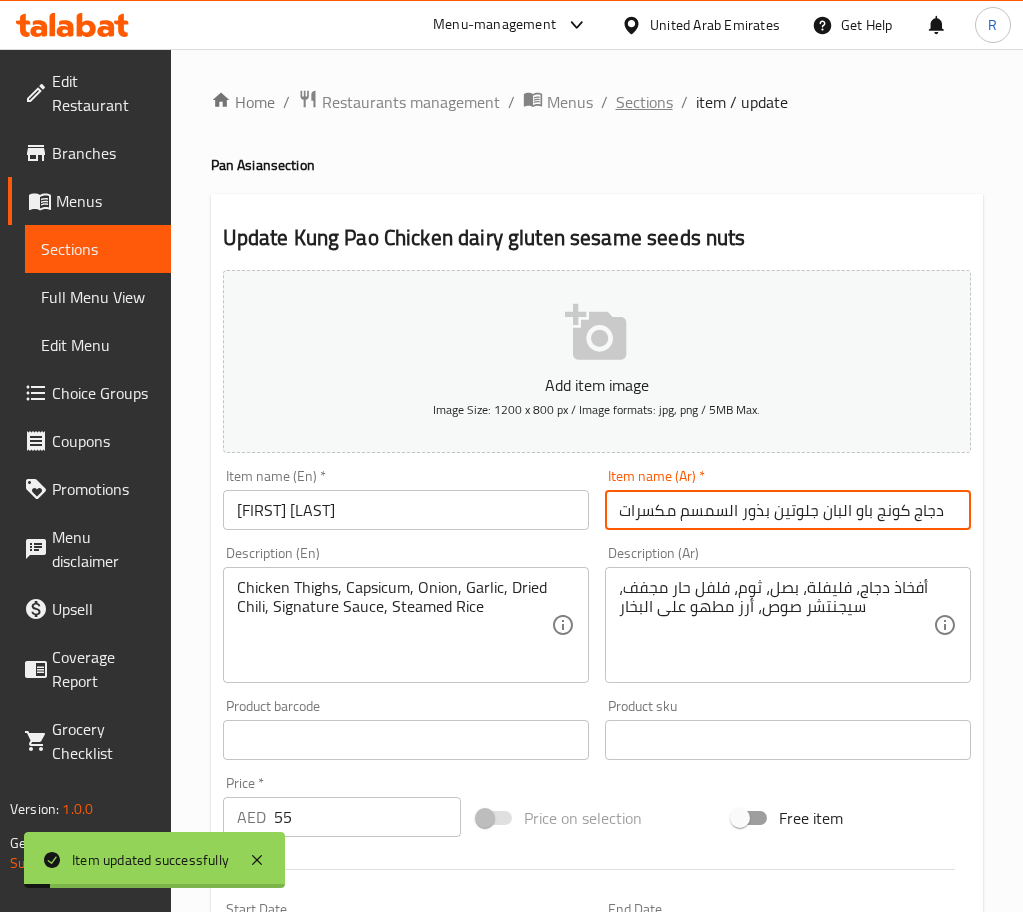 click on "Sections" at bounding box center [644, 102] 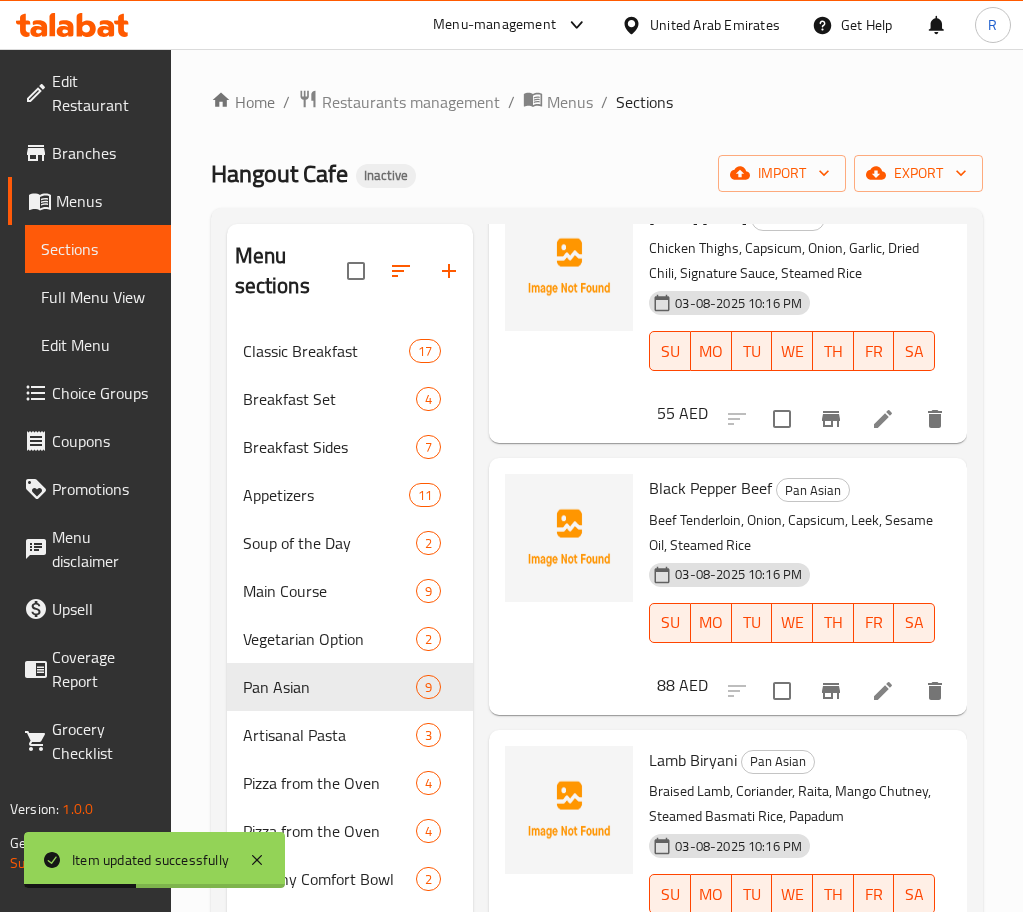 scroll, scrollTop: 300, scrollLeft: 0, axis: vertical 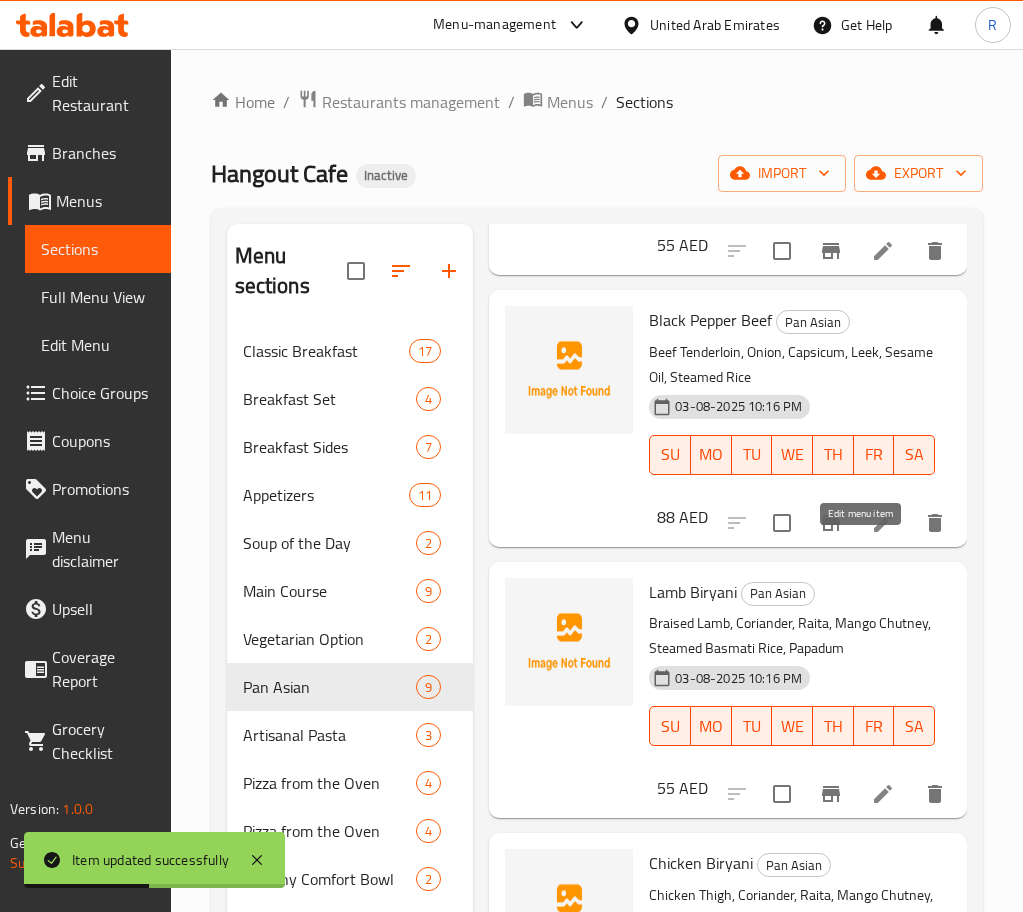 click 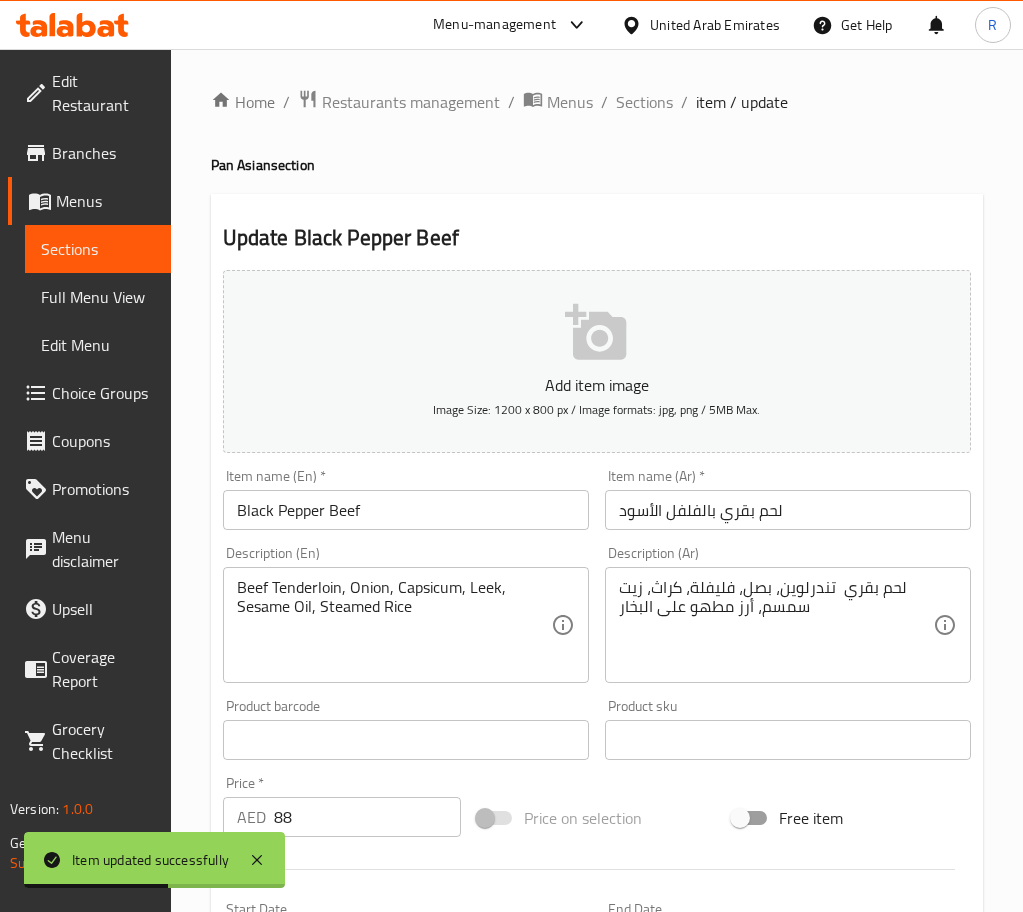click on "Black Pepper Beef" at bounding box center (406, 510) 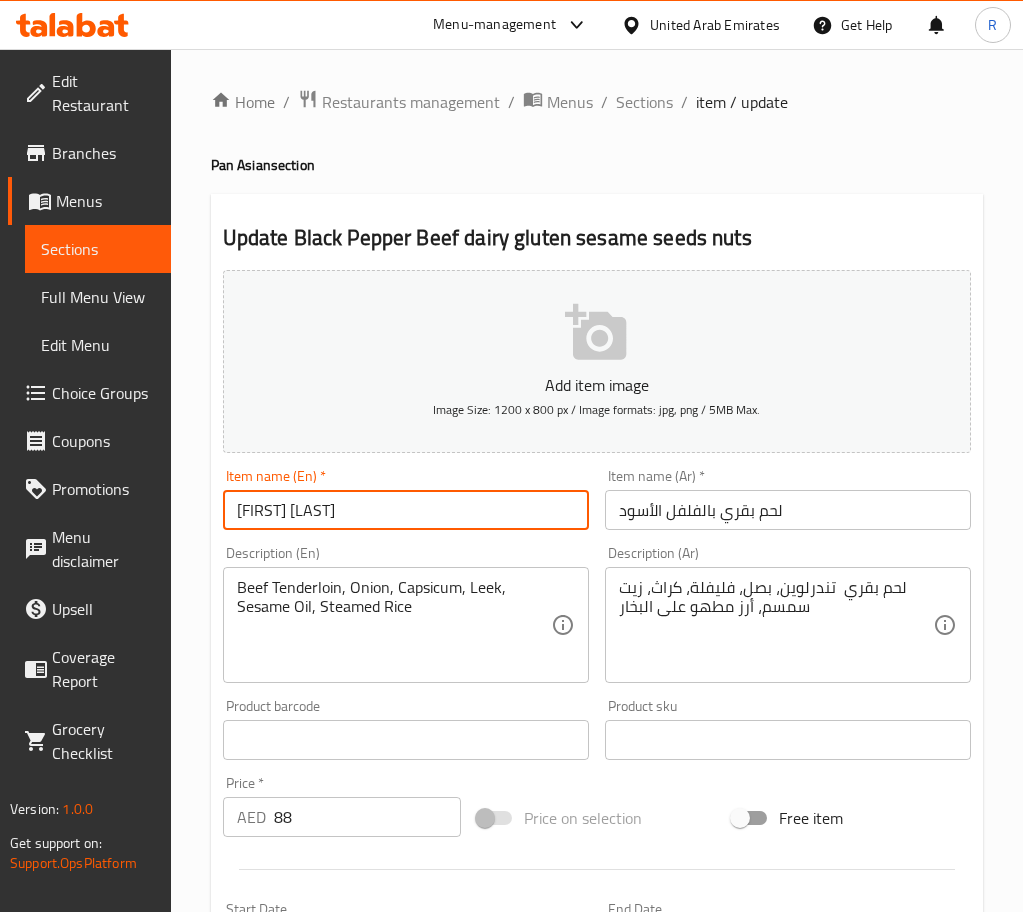 type on "[FIRST] [LAST]" 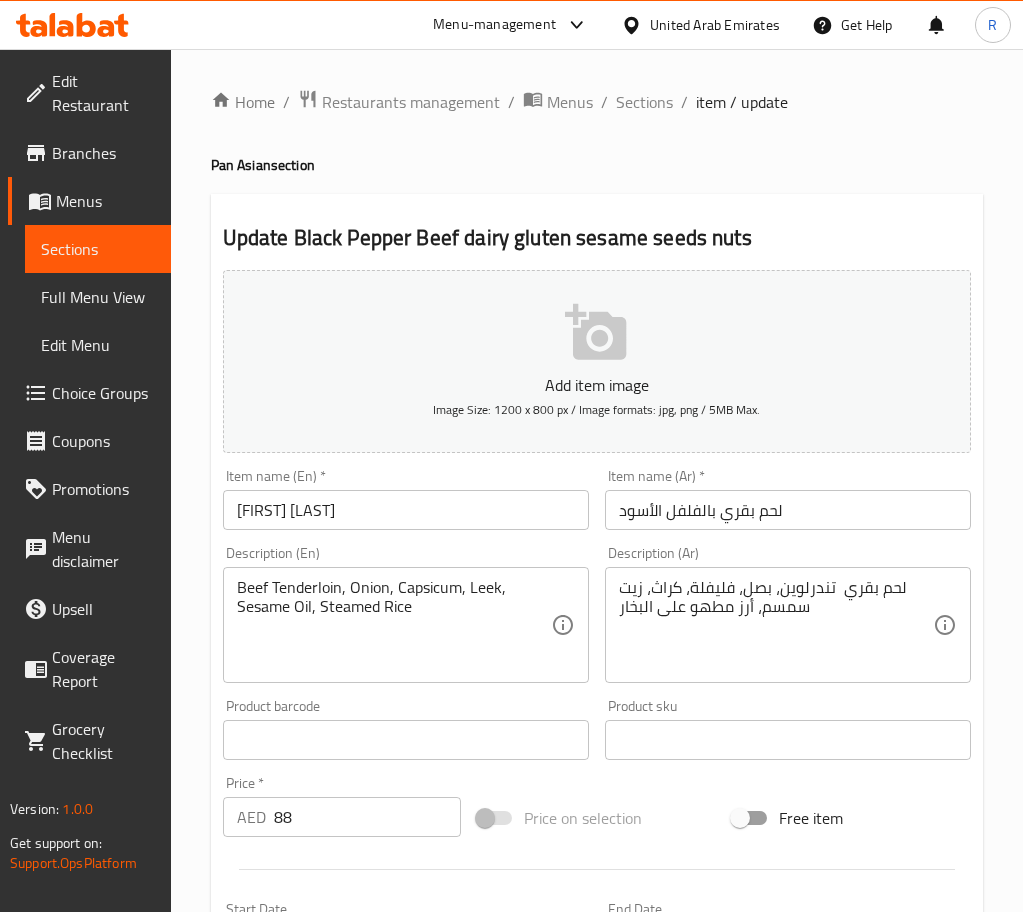 drag, startPoint x: 870, startPoint y: 481, endPoint x: 870, endPoint y: 502, distance: 21 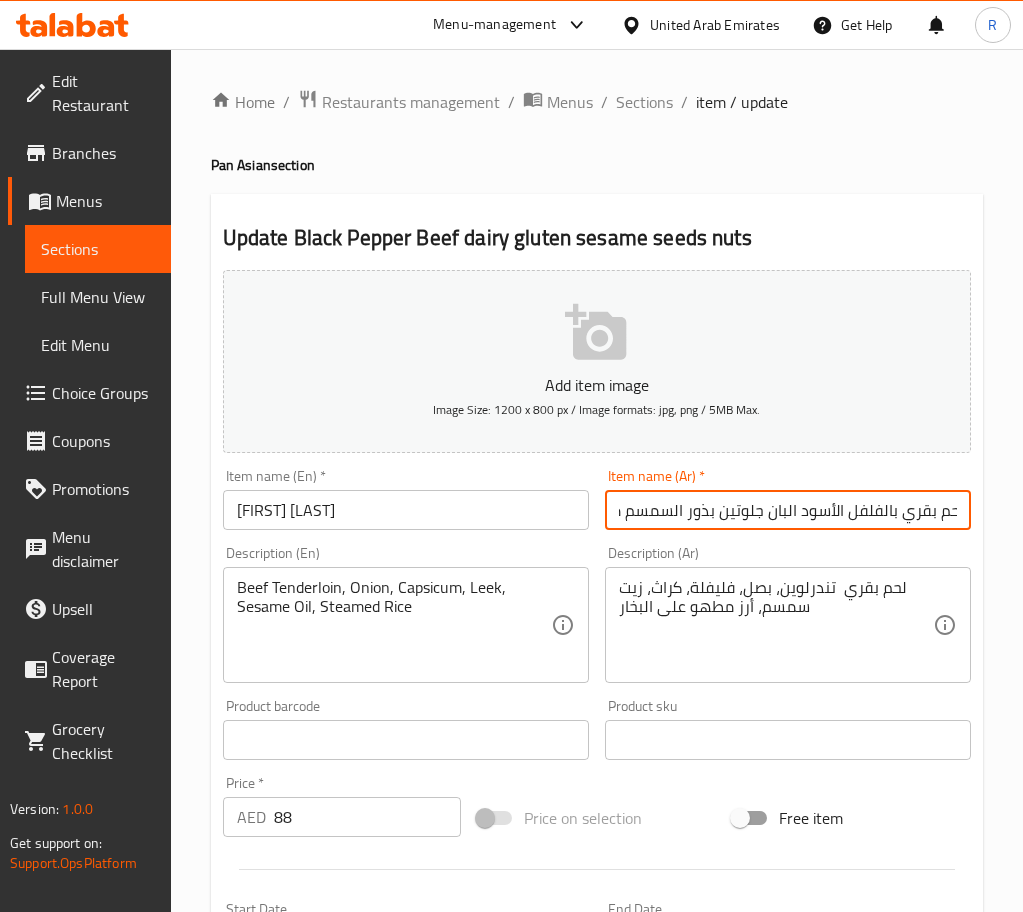 scroll, scrollTop: 0, scrollLeft: 55, axis: horizontal 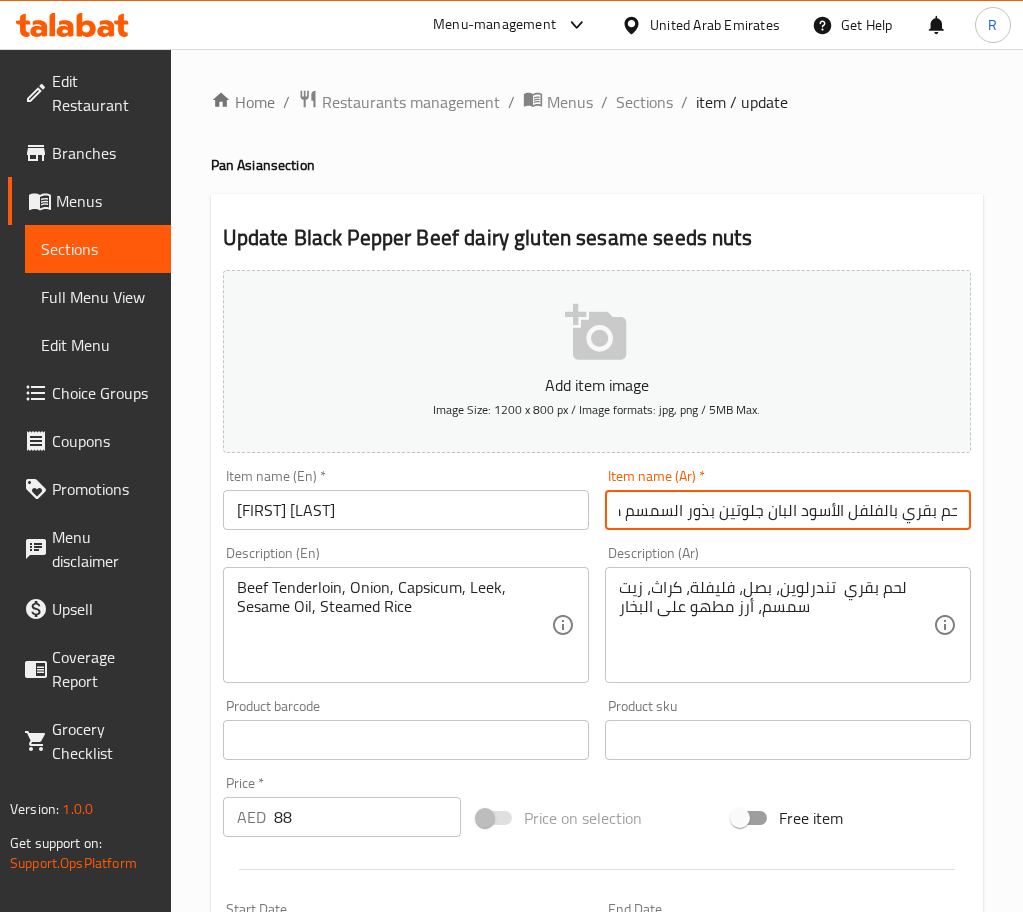 click on "Update" at bounding box center [310, 1326] 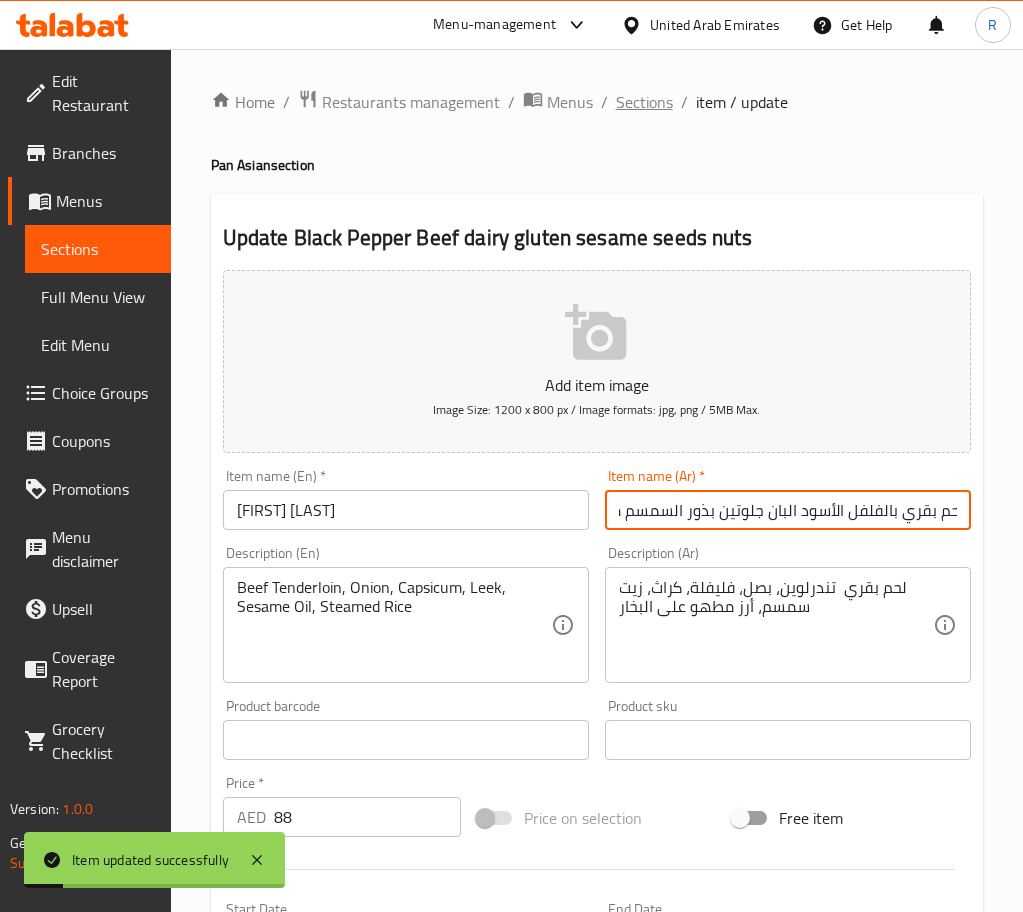 click on "Sections" at bounding box center [644, 102] 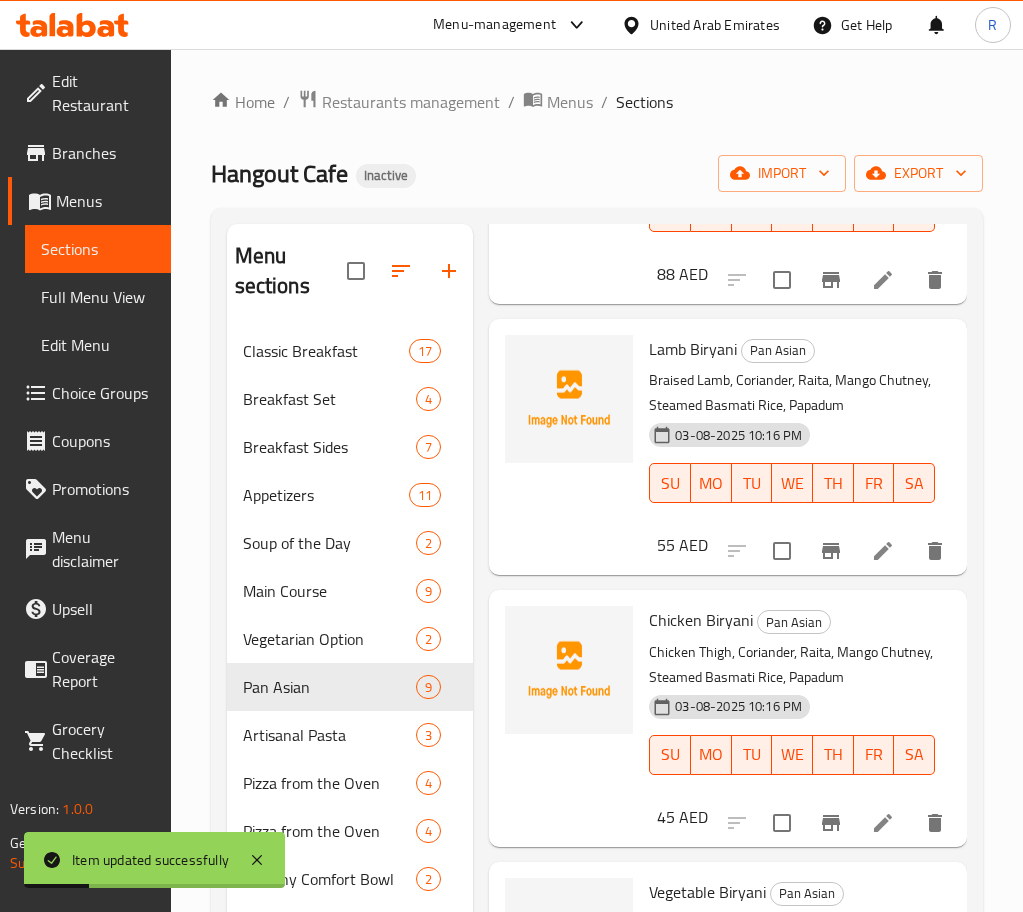scroll, scrollTop: 600, scrollLeft: 0, axis: vertical 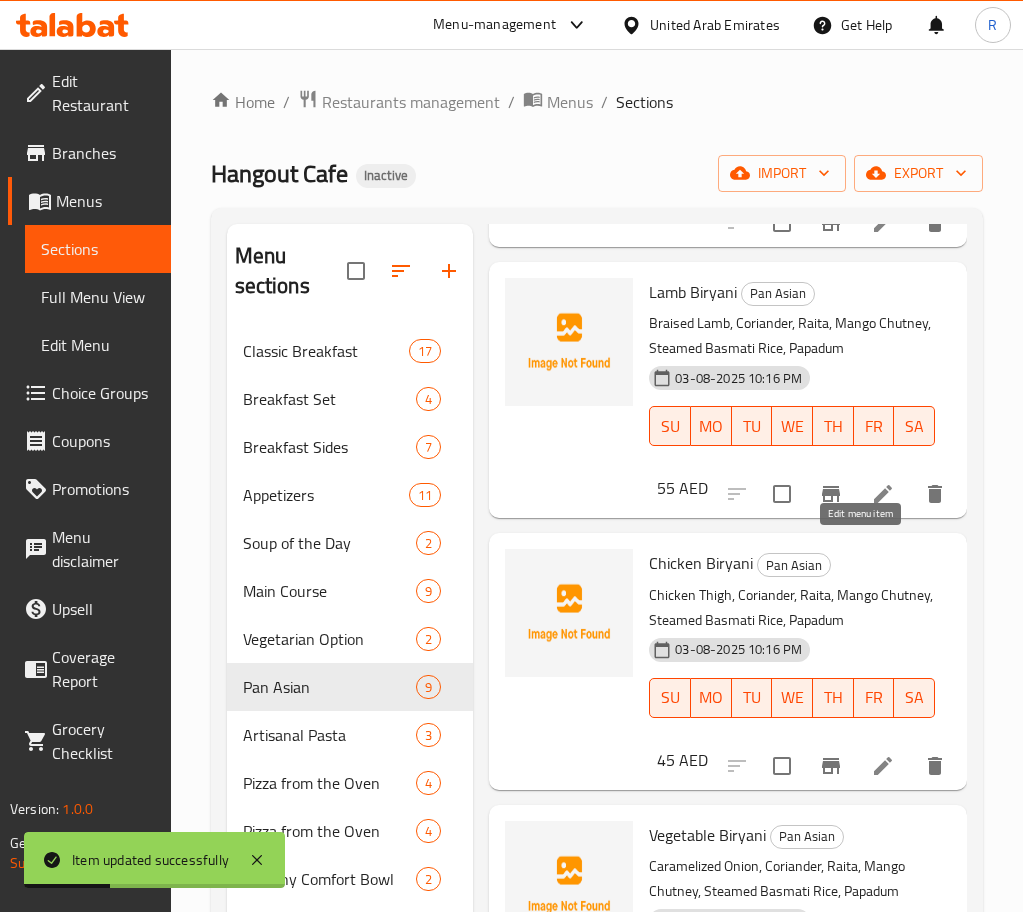 click at bounding box center [883, 494] 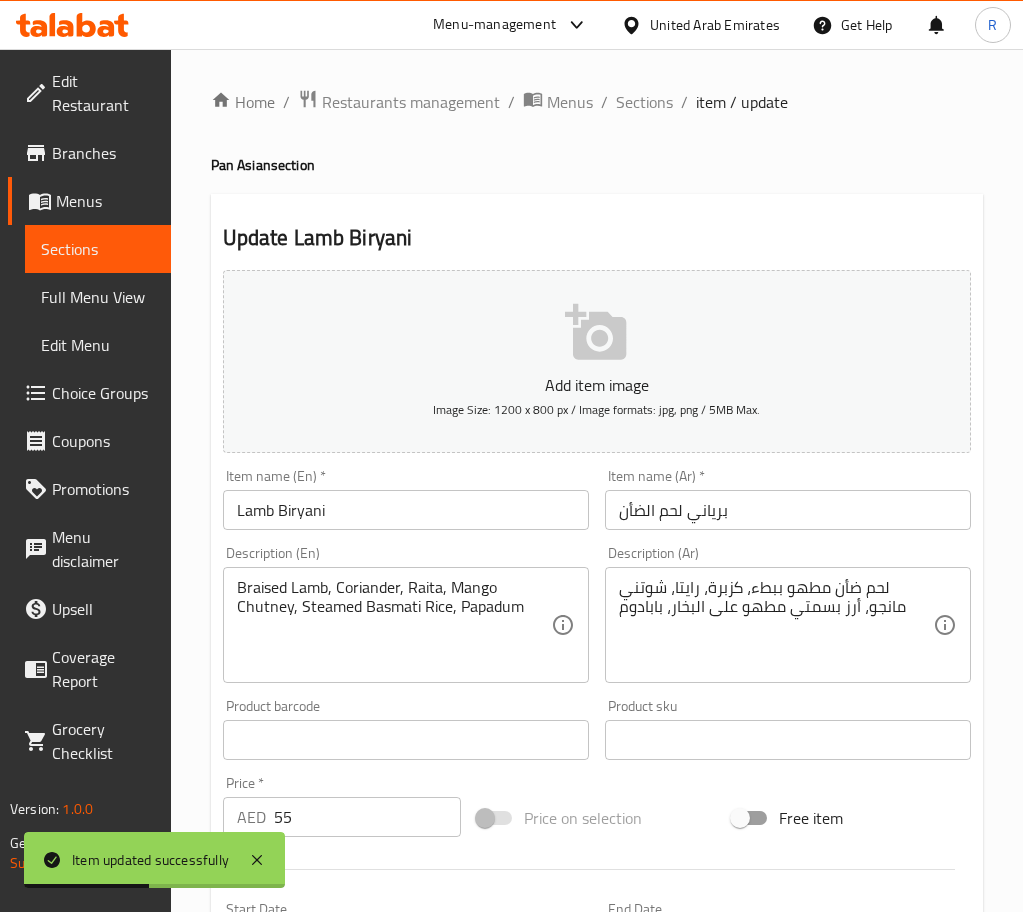 click on "Lamb Biryani" at bounding box center (406, 510) 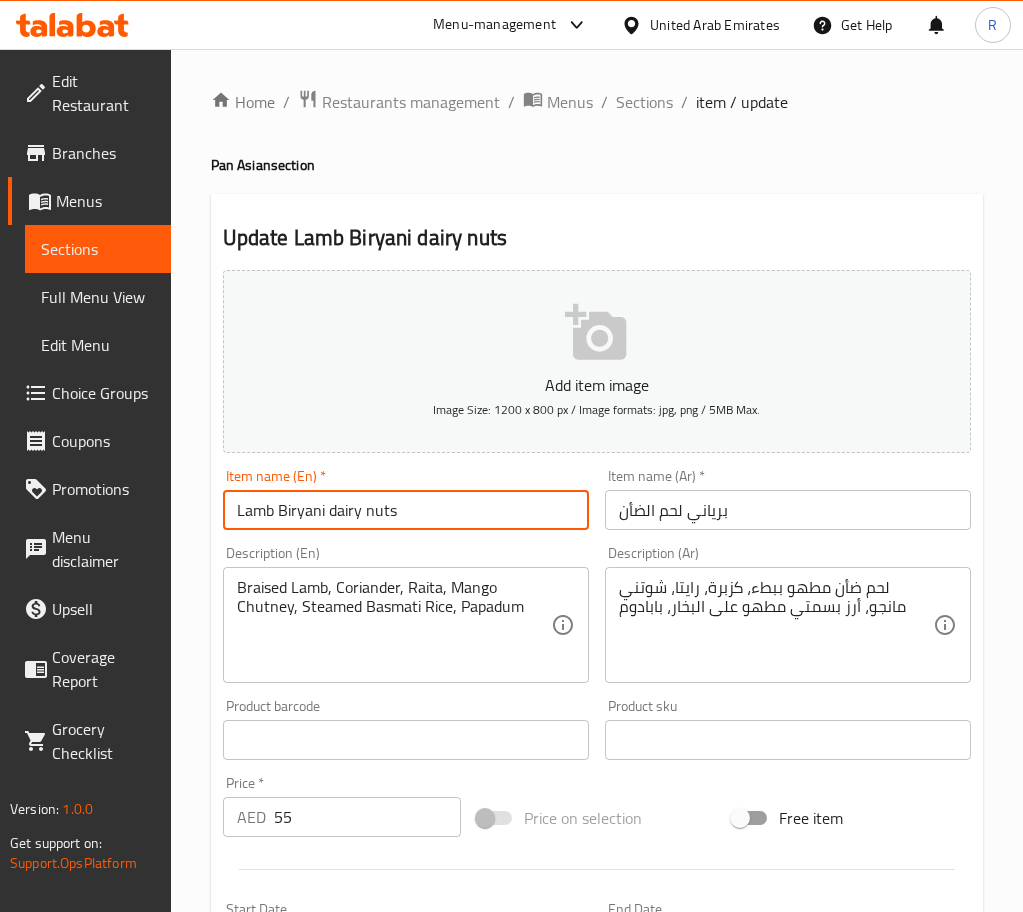 type on "Lamb Biryani dairy nuts" 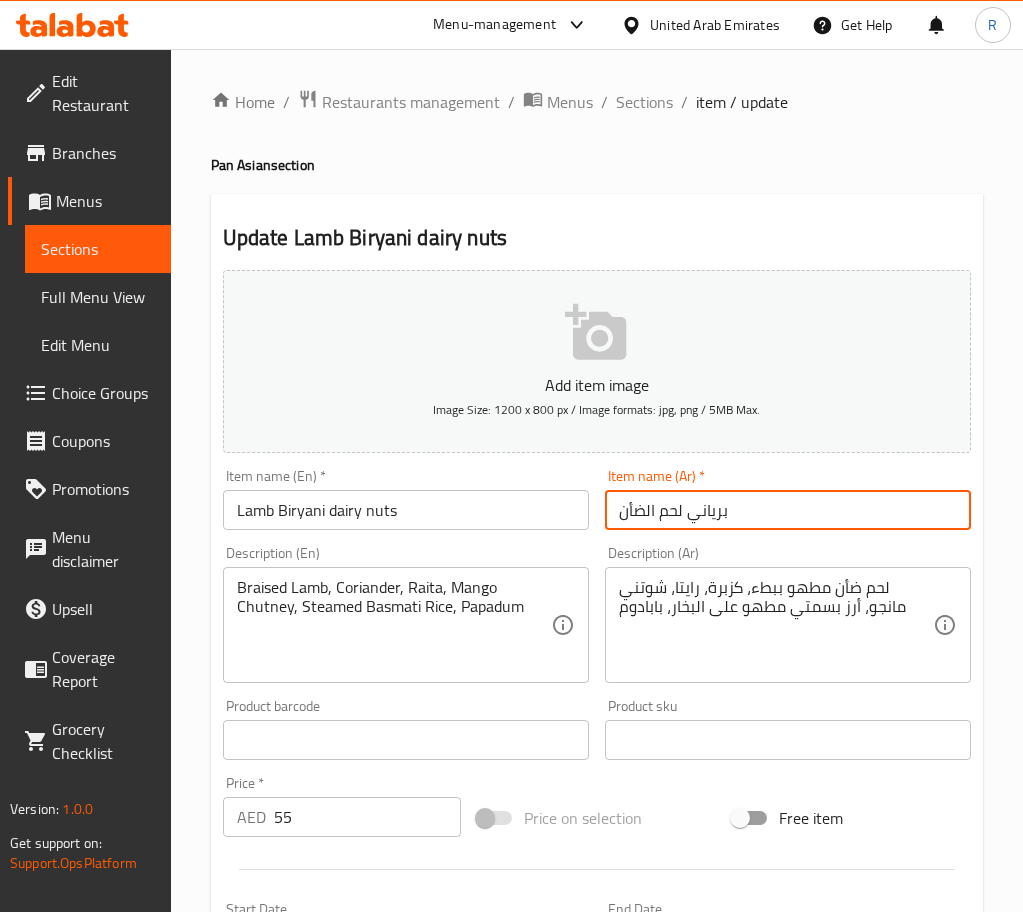 click on "برياني لحم الضأن" at bounding box center (788, 510) 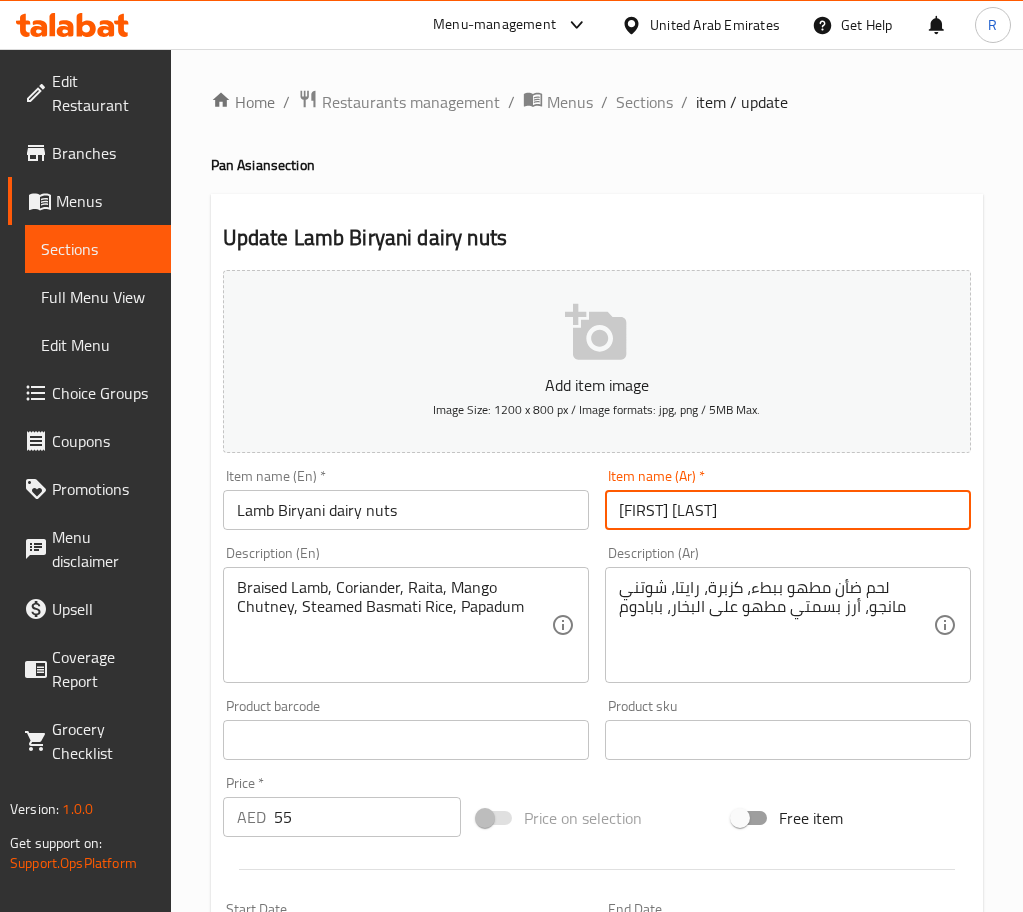 type on "[FIRST] [LAST]" 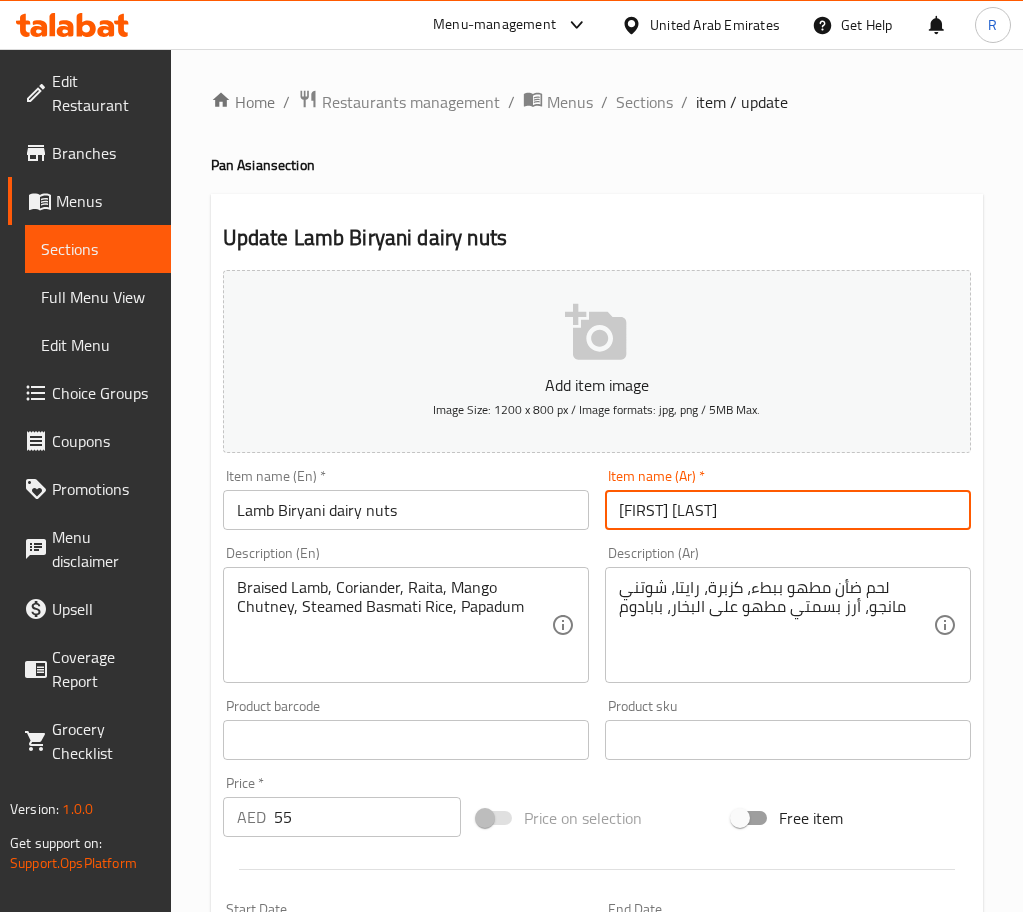 click on "Update" at bounding box center [310, 1326] 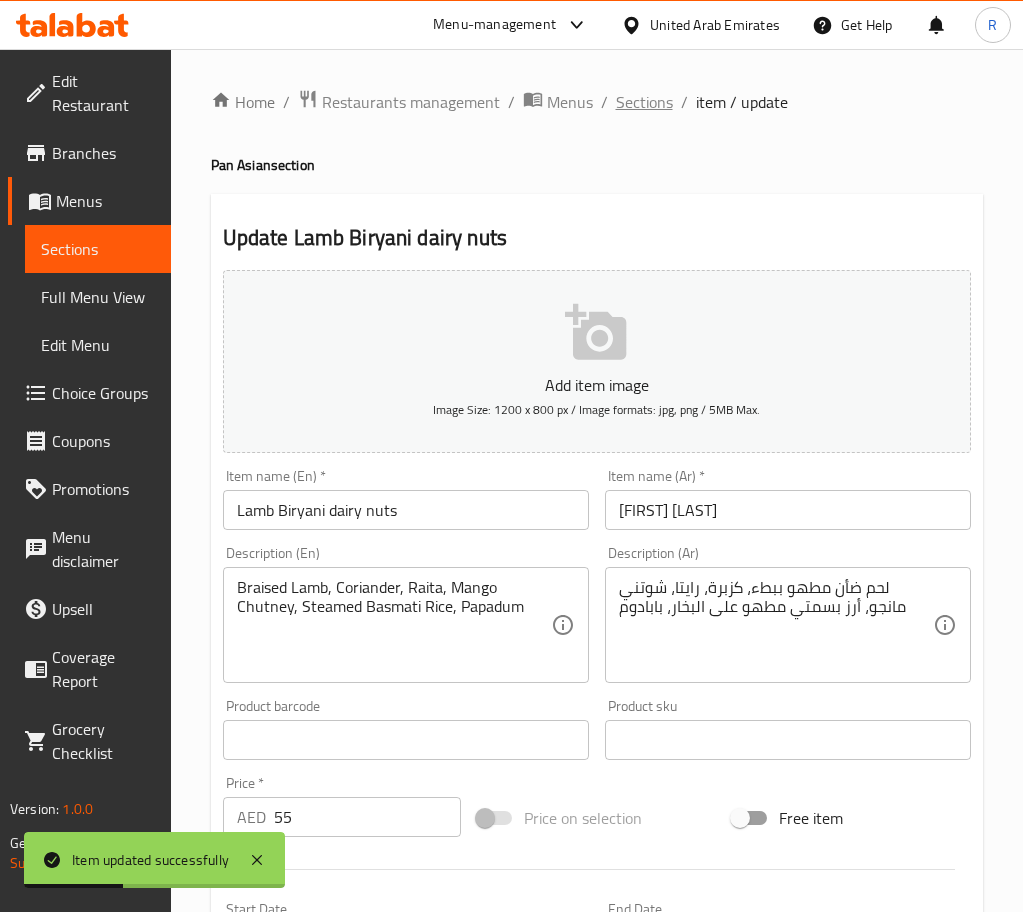 click on "Sections" at bounding box center [644, 102] 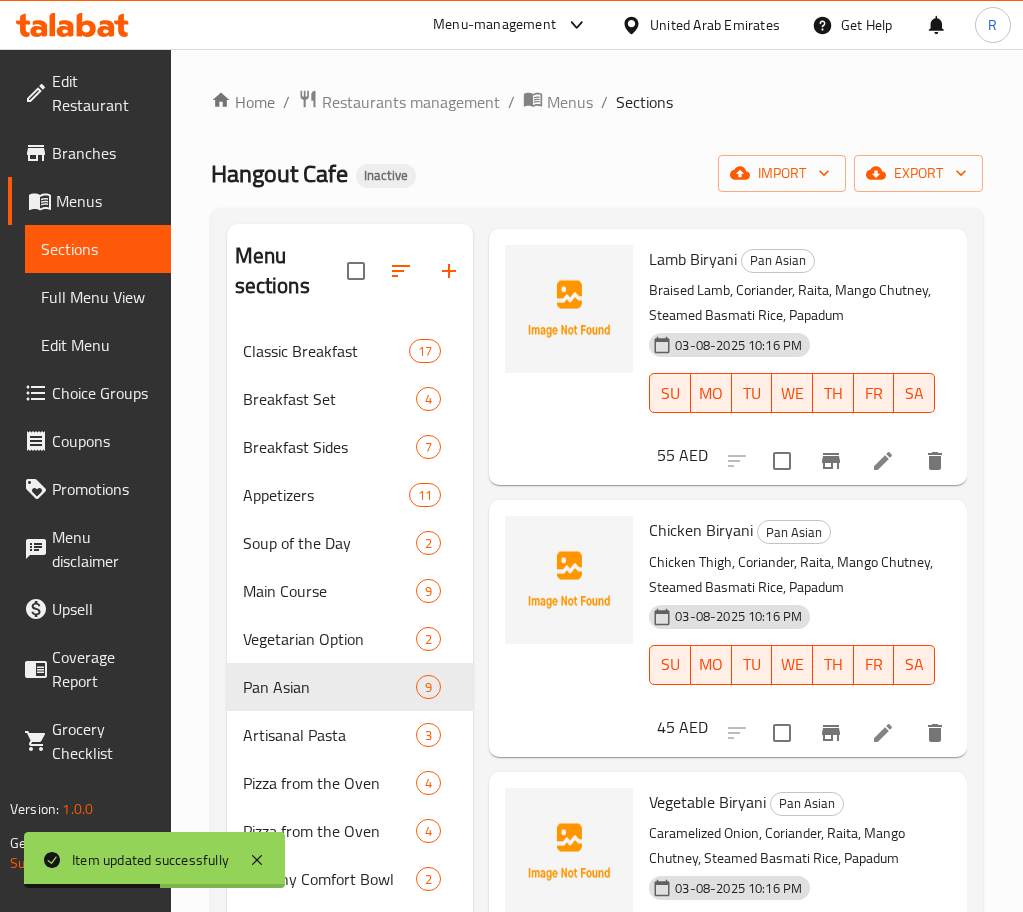 scroll, scrollTop: 750, scrollLeft: 0, axis: vertical 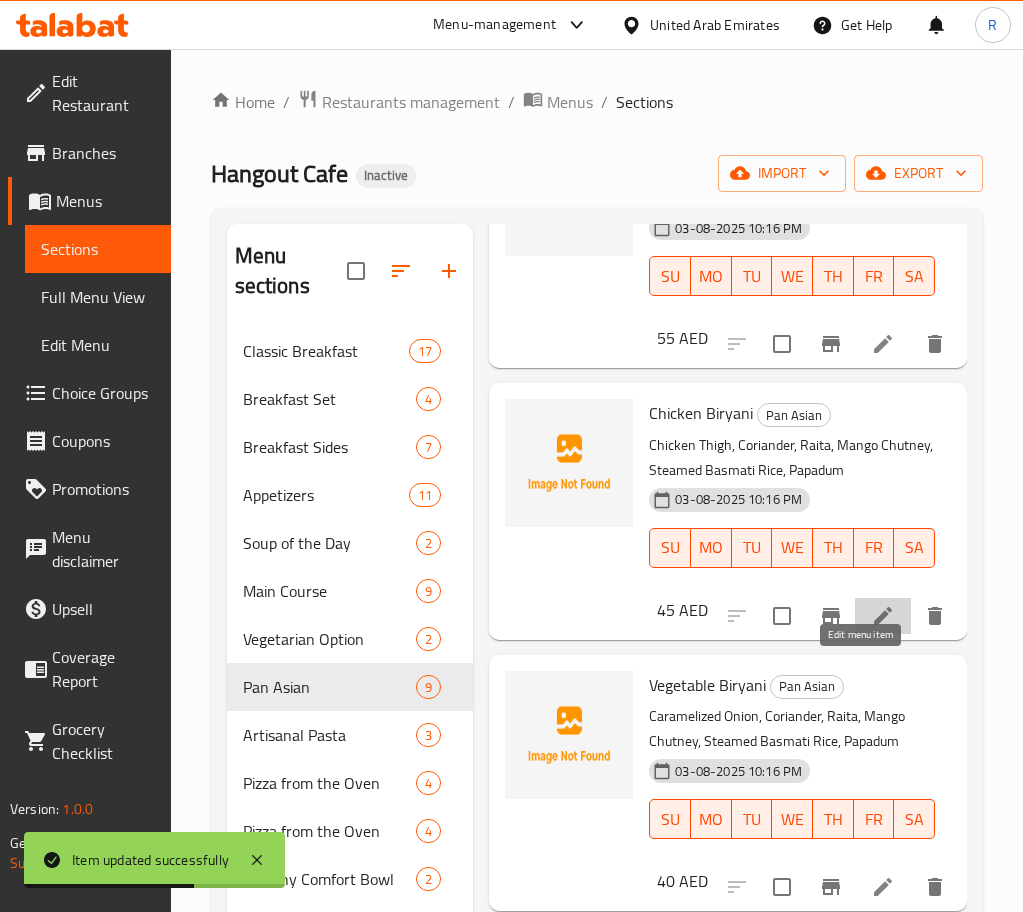 click 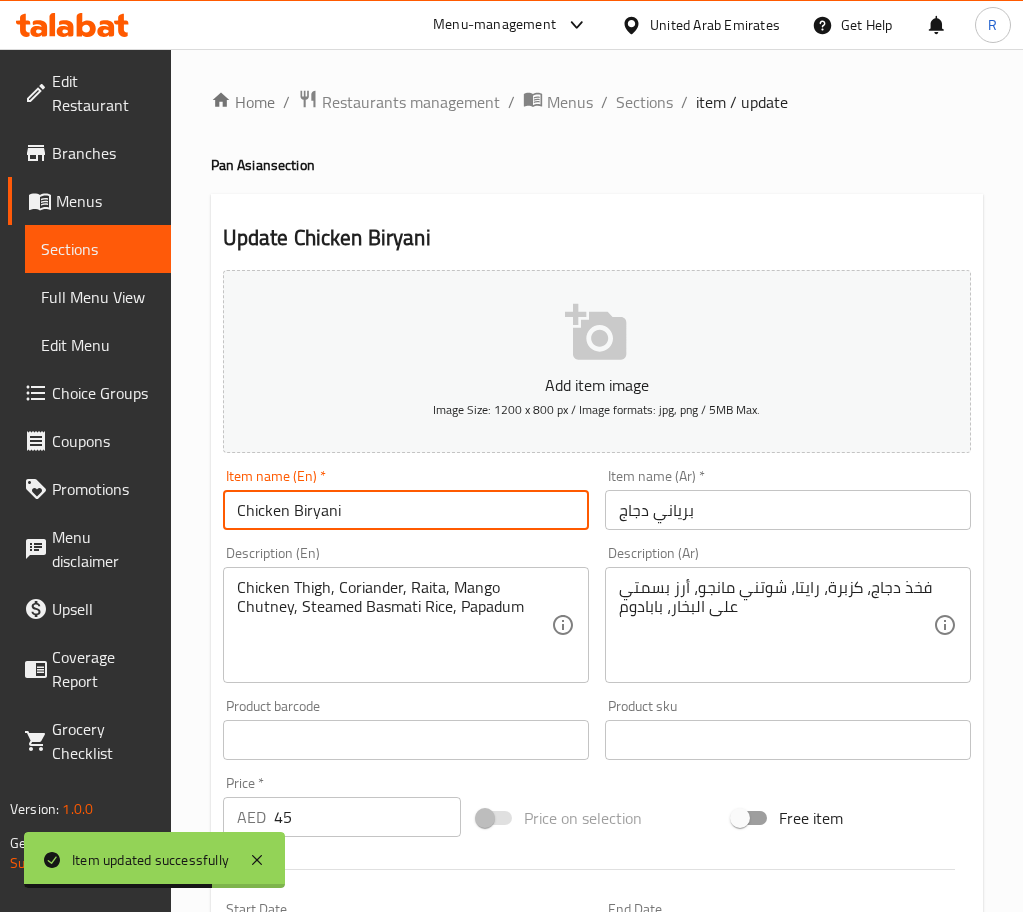 click on "Chicken Biryani" at bounding box center (406, 510) 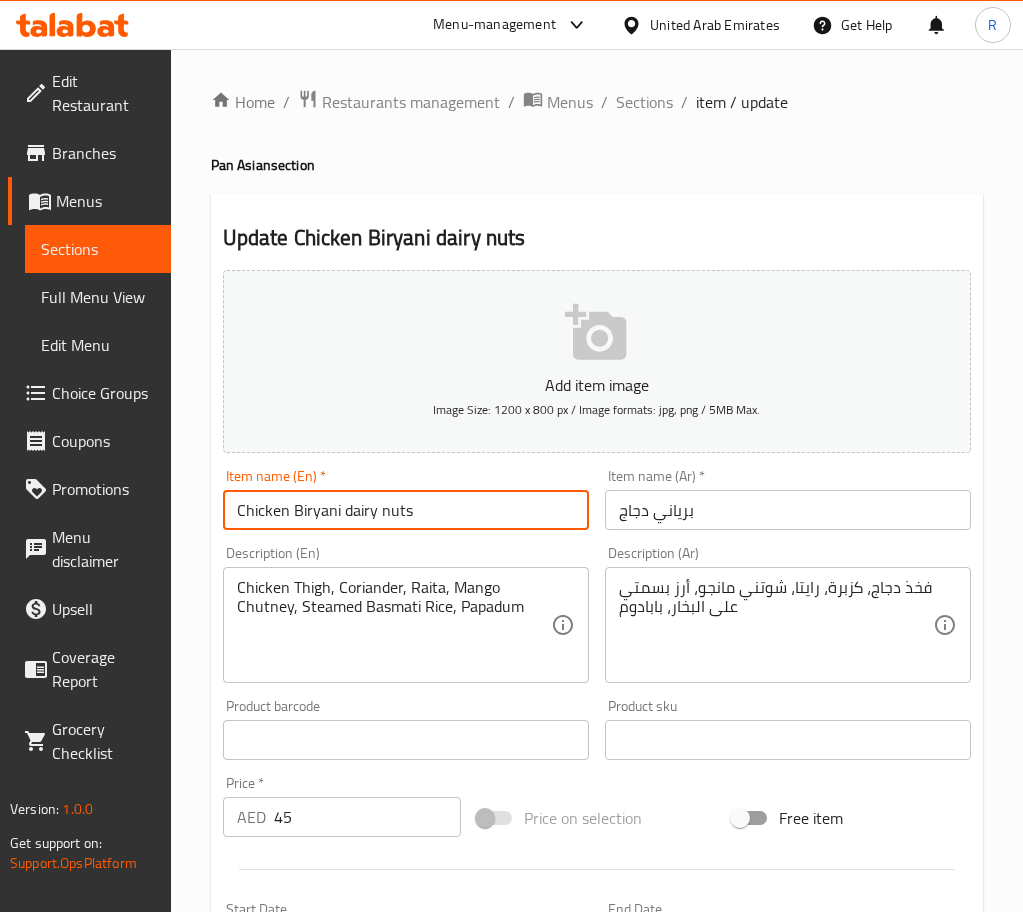 type on "Chicken Biryani dairy nuts" 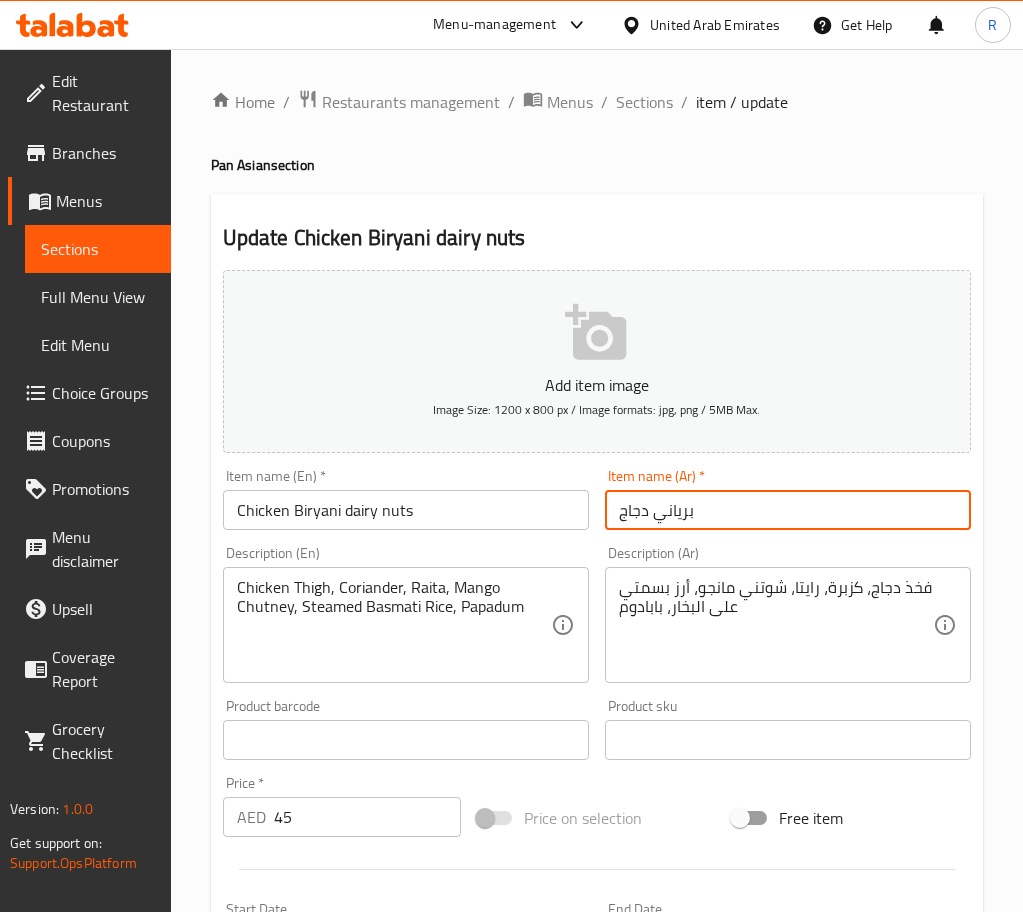 click on "برياني دجاج" at bounding box center (788, 510) 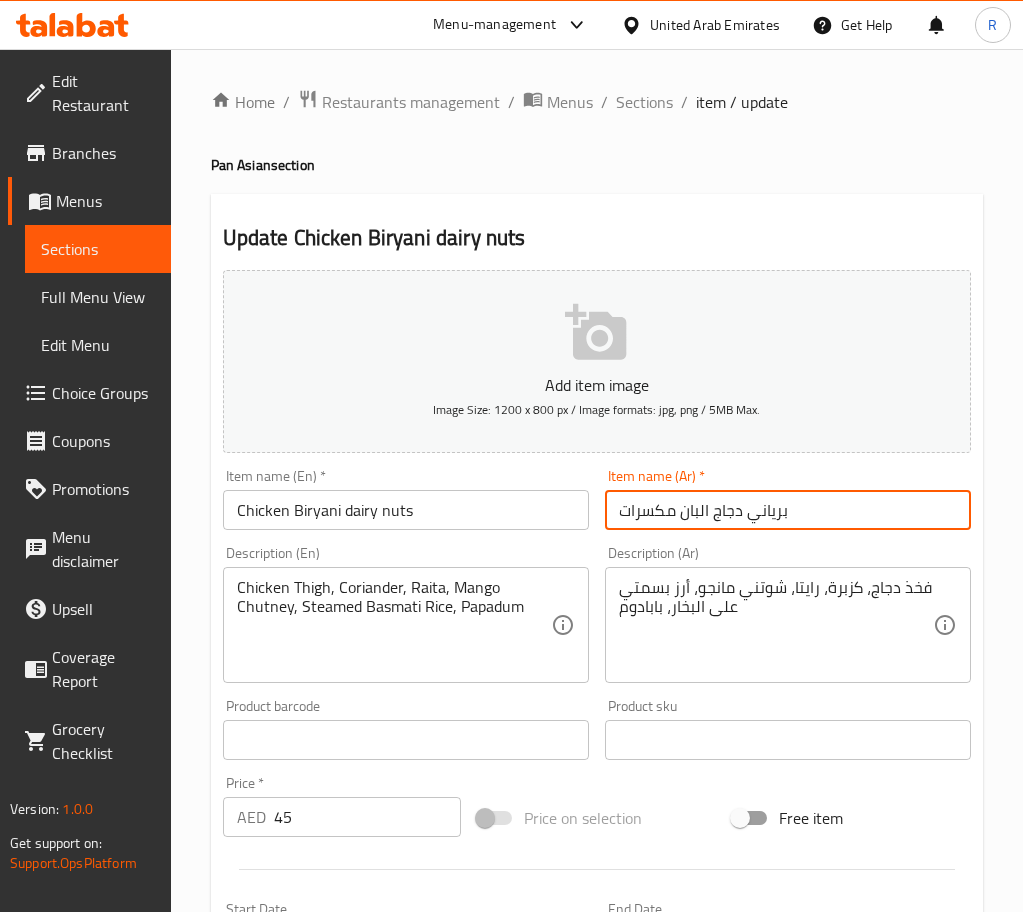 type on "برياني دجاج البان مكسرات" 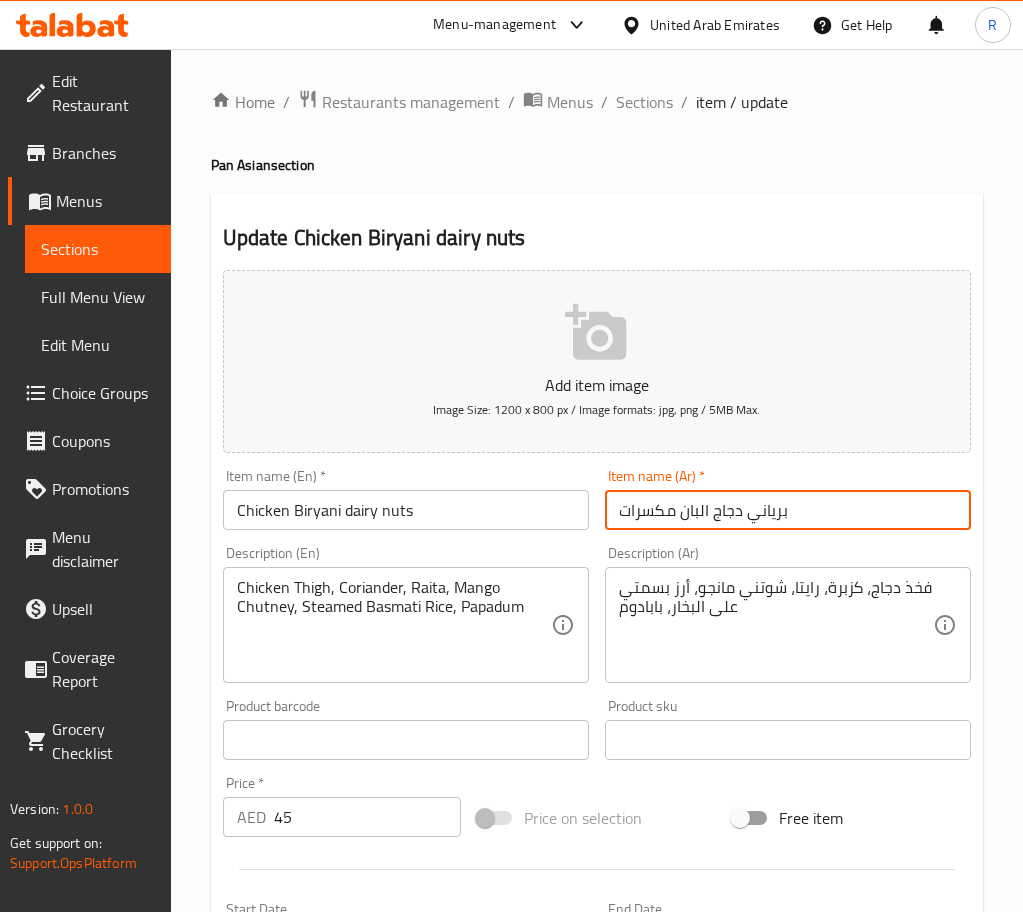 click on "Update" at bounding box center (310, 1326) 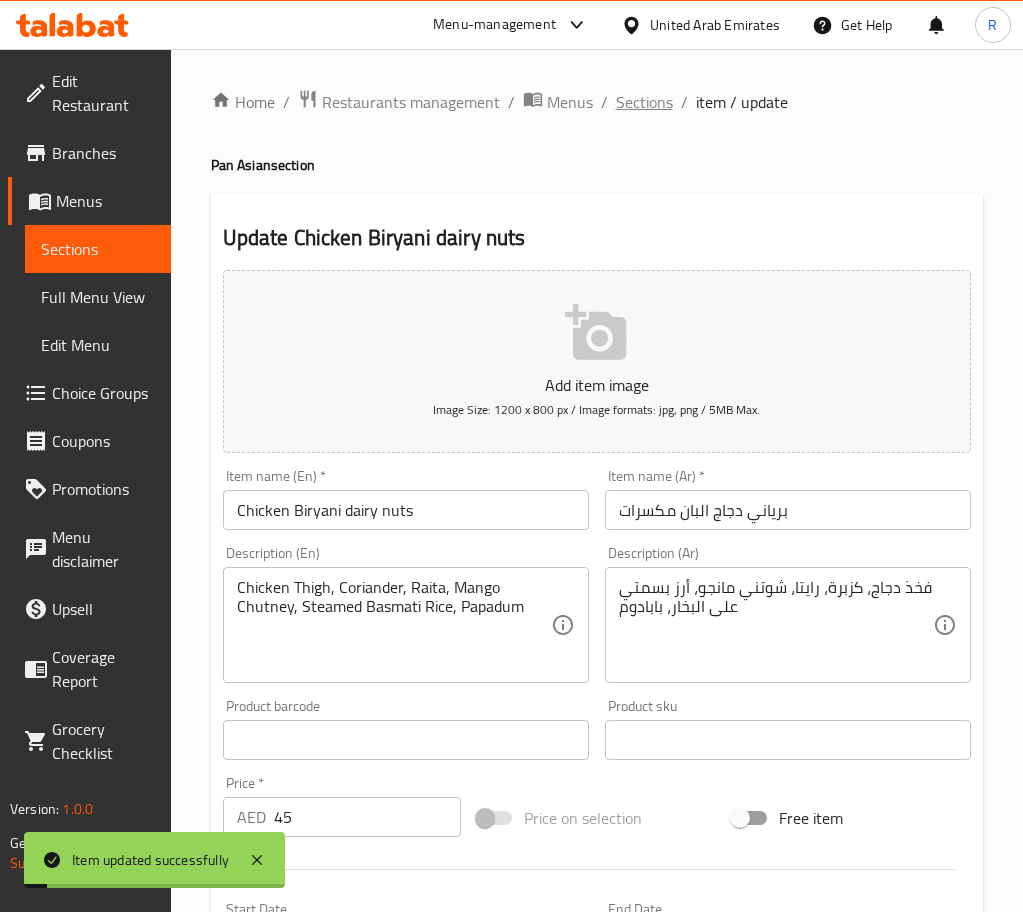 click on "Sections" at bounding box center [644, 102] 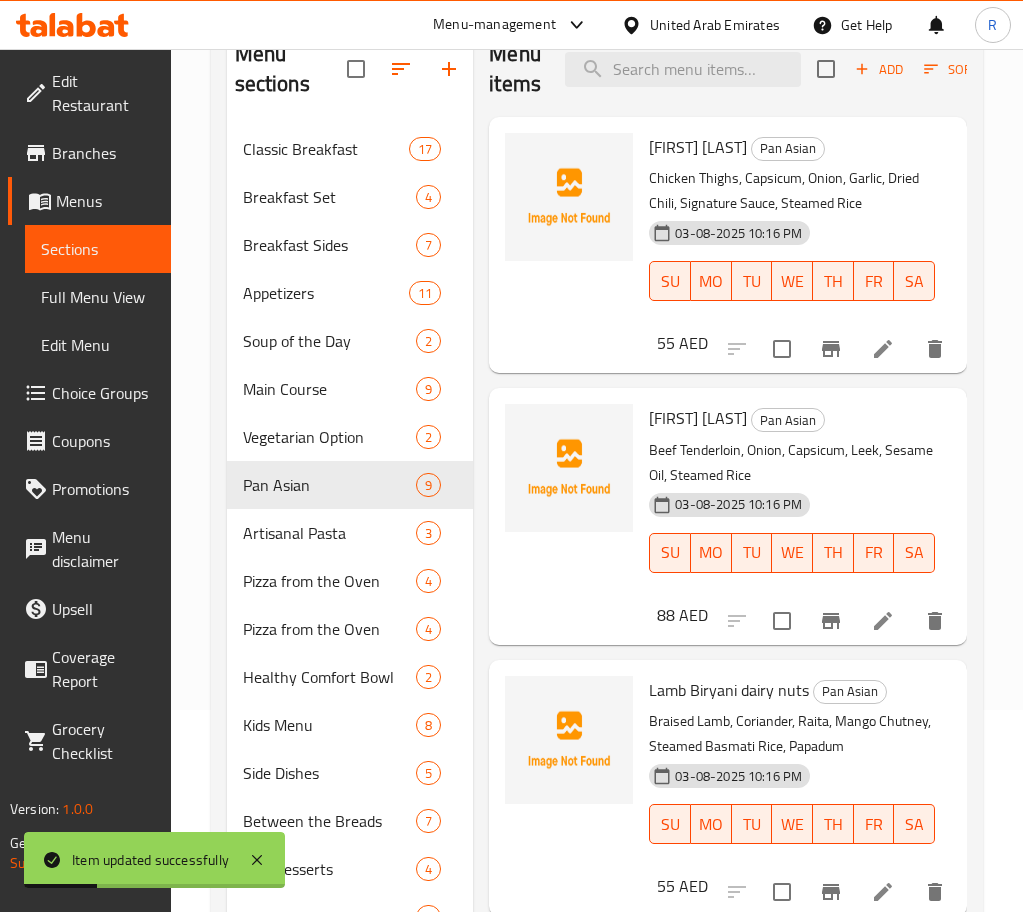 scroll, scrollTop: 822, scrollLeft: 0, axis: vertical 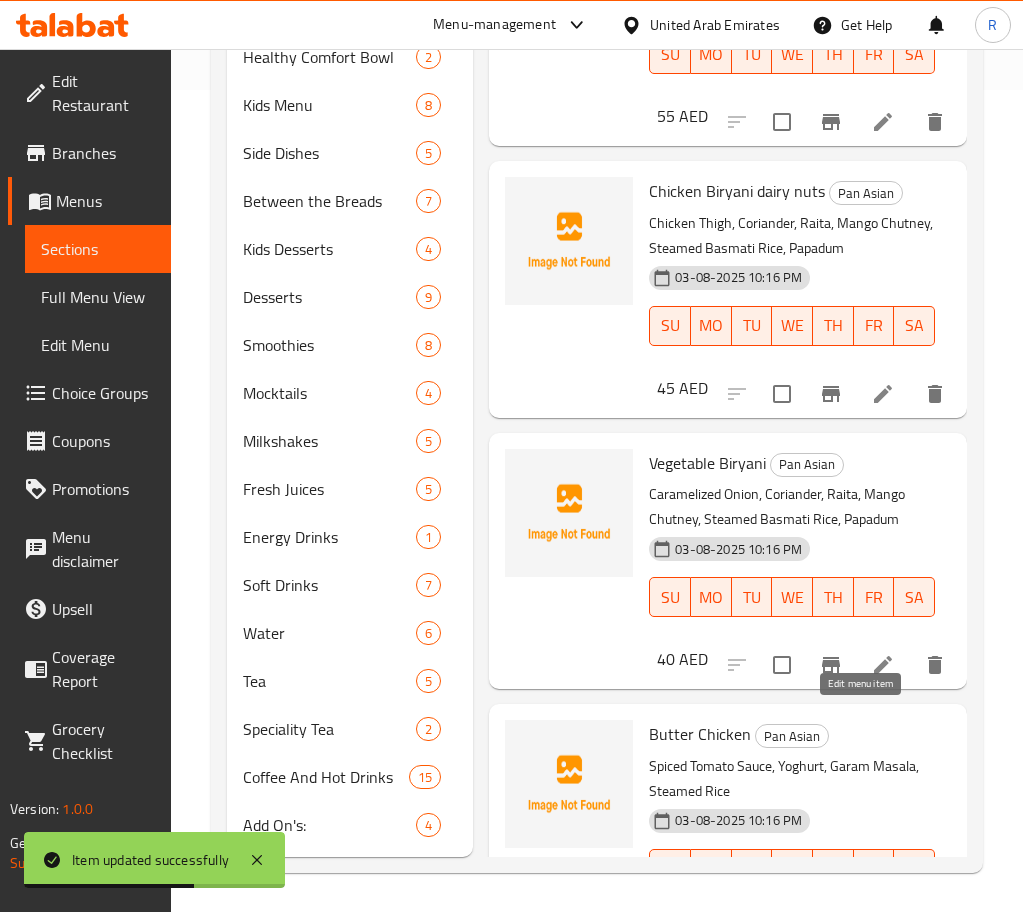 click 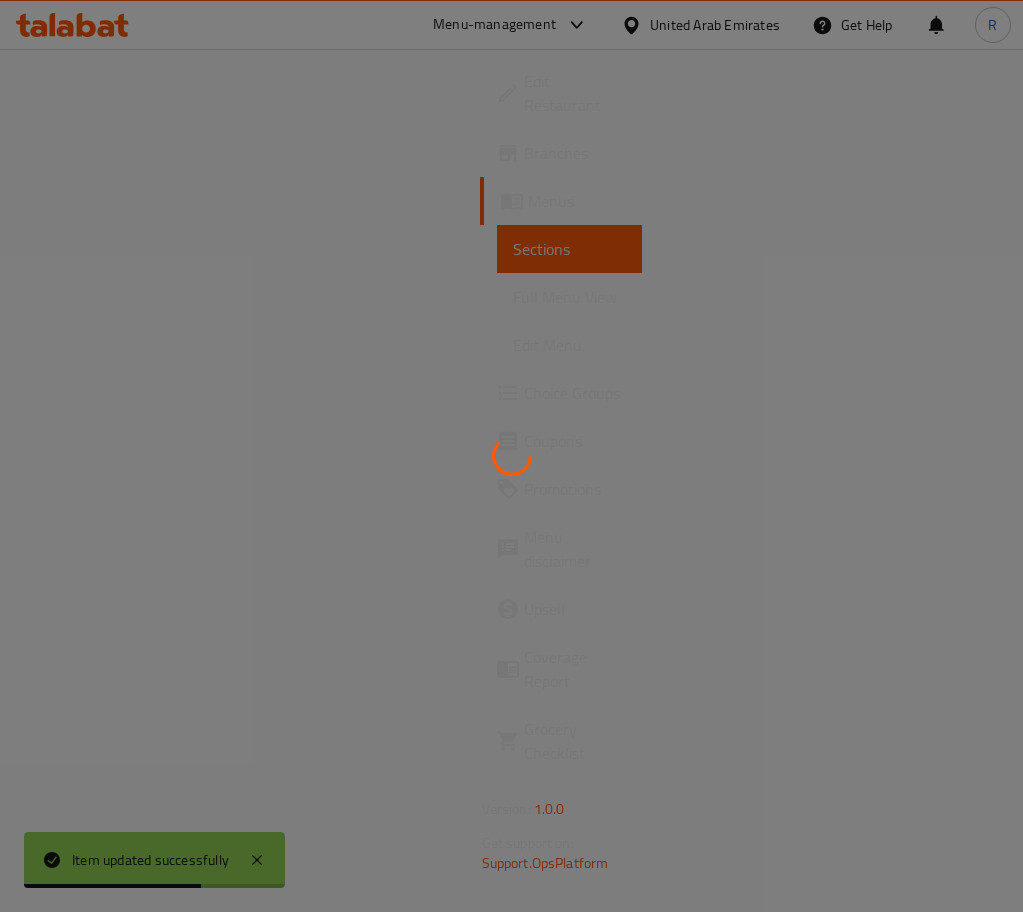 scroll, scrollTop: 0, scrollLeft: 0, axis: both 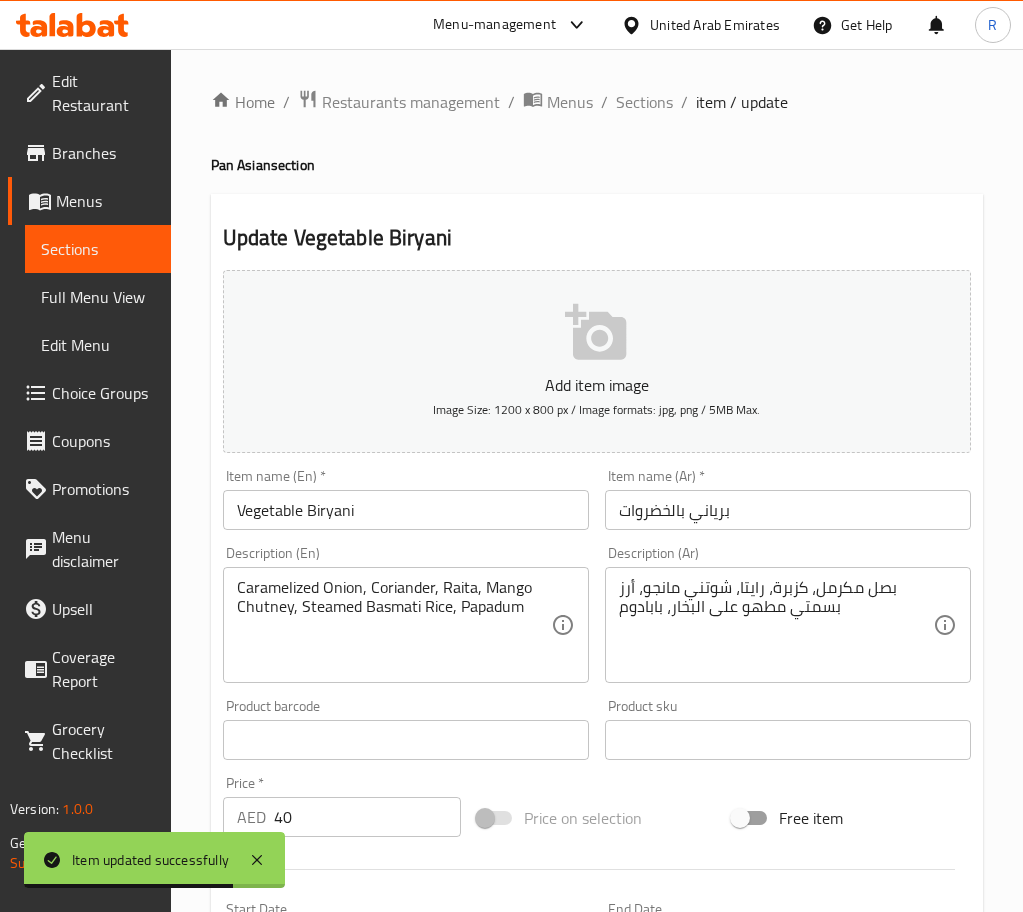 click on "Vegetable Biryani" at bounding box center (406, 510) 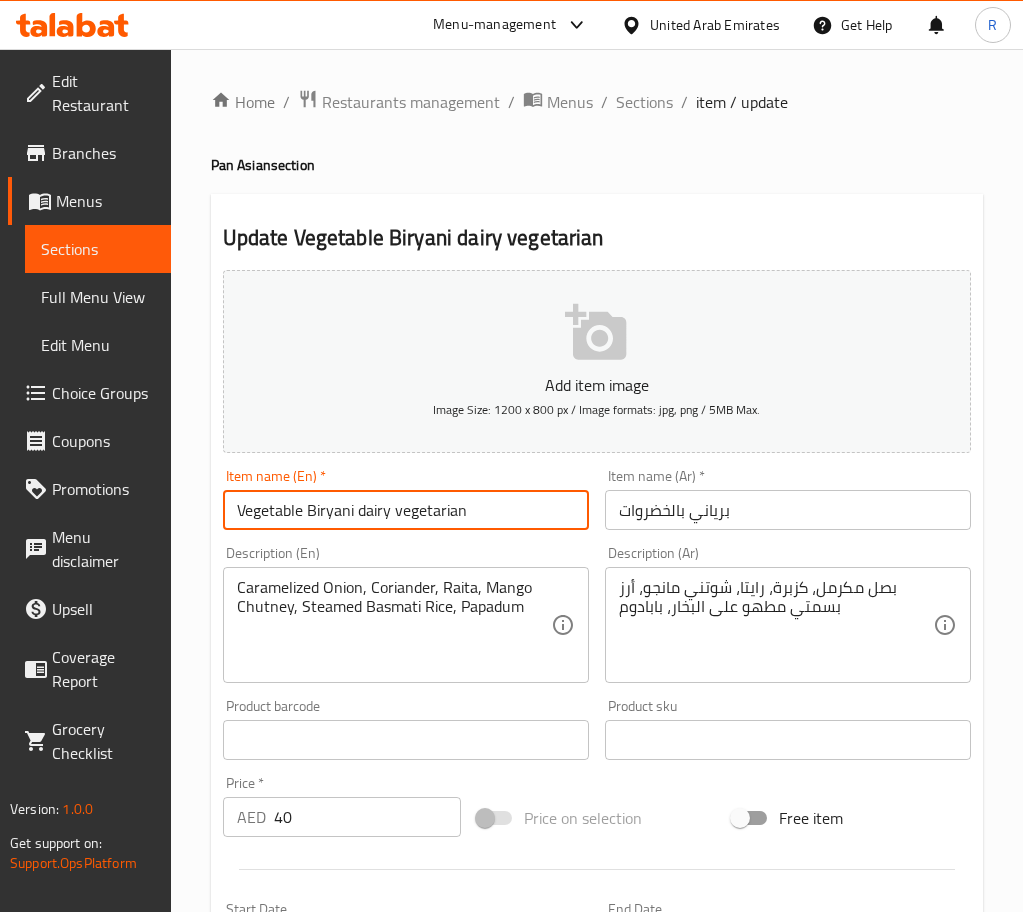 type on "Vegetable Biryani dairy vegetarian" 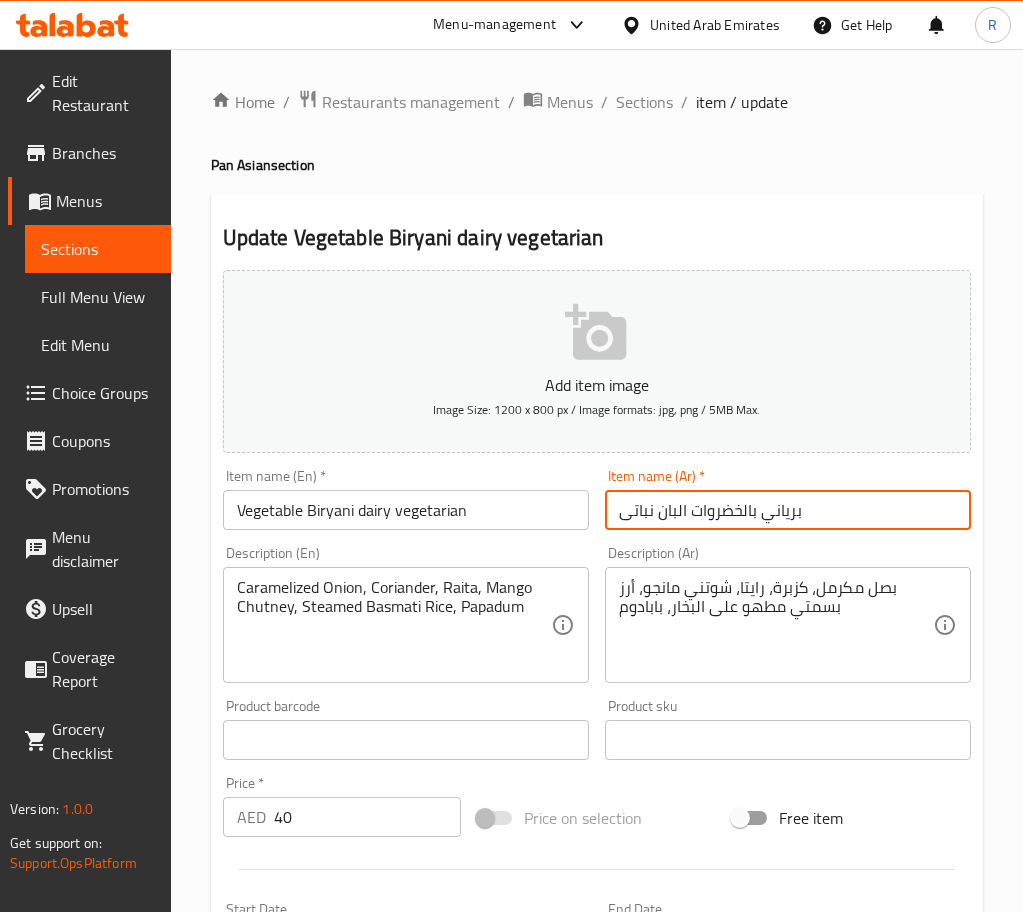 type on "برياني بالخضروات البان نباتى" 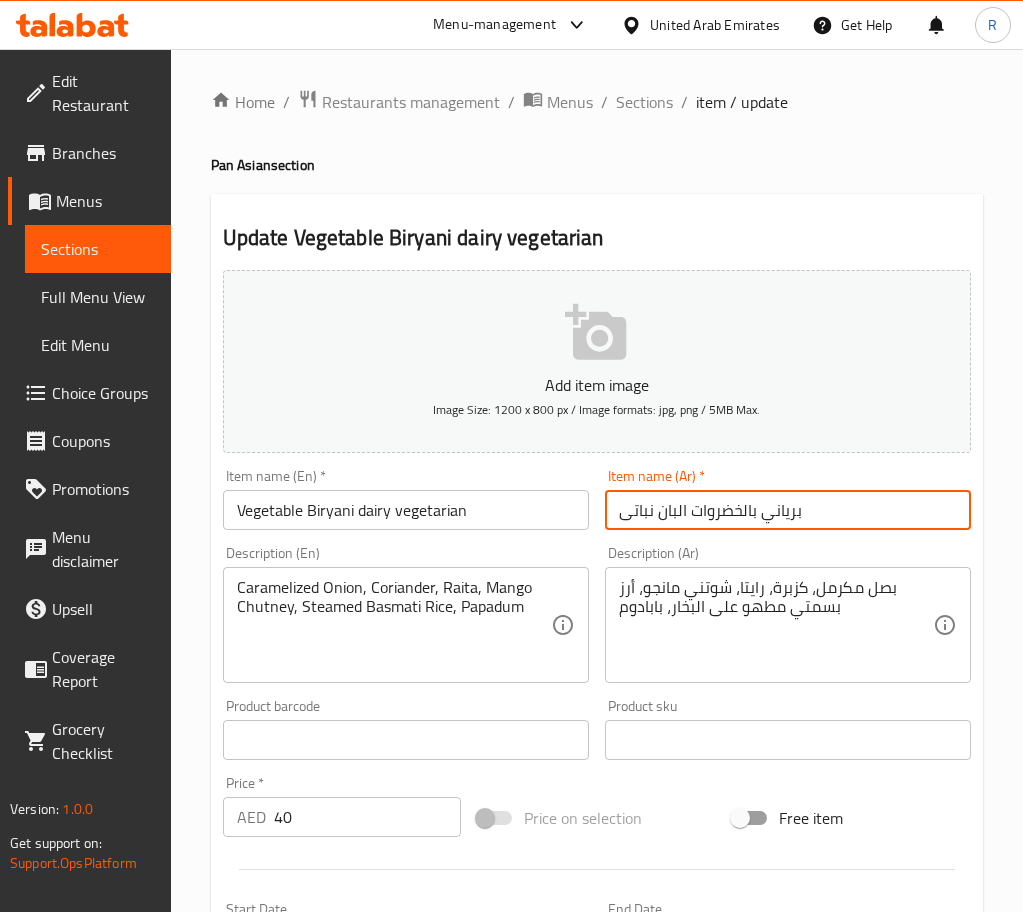 click on "Update" at bounding box center [310, 1326] 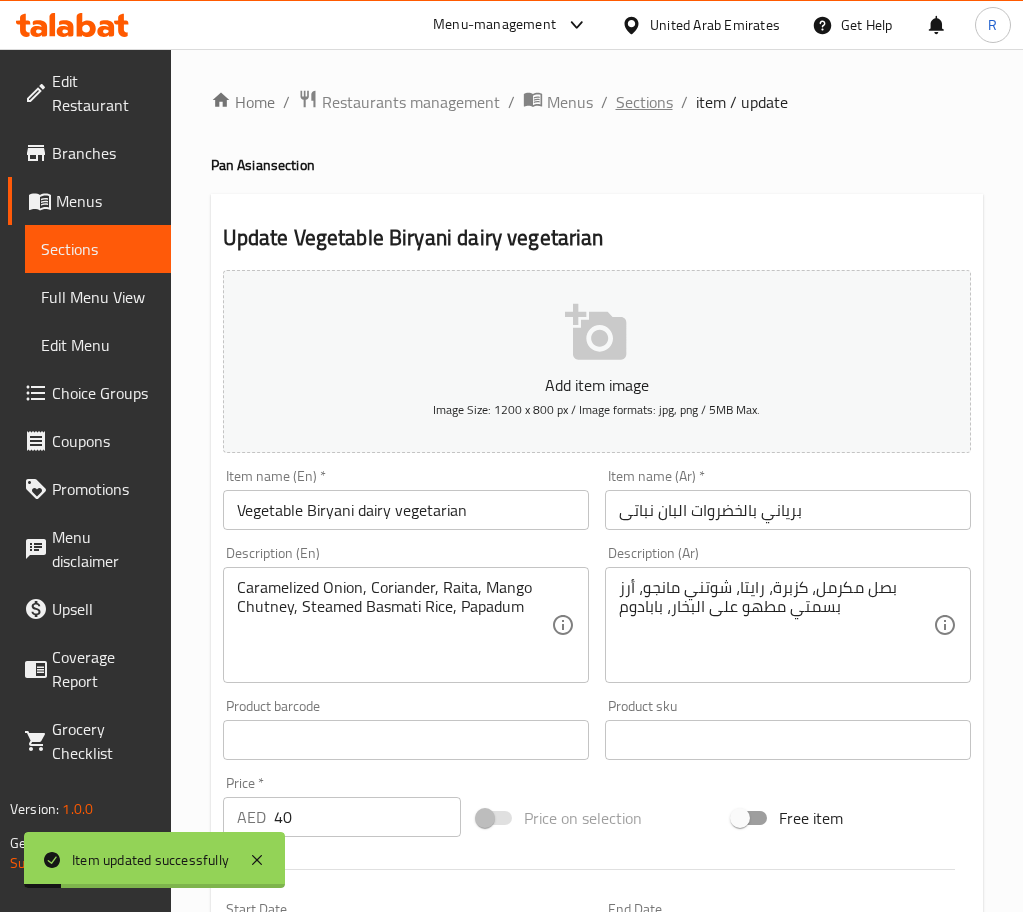 click on "Sections" at bounding box center [644, 102] 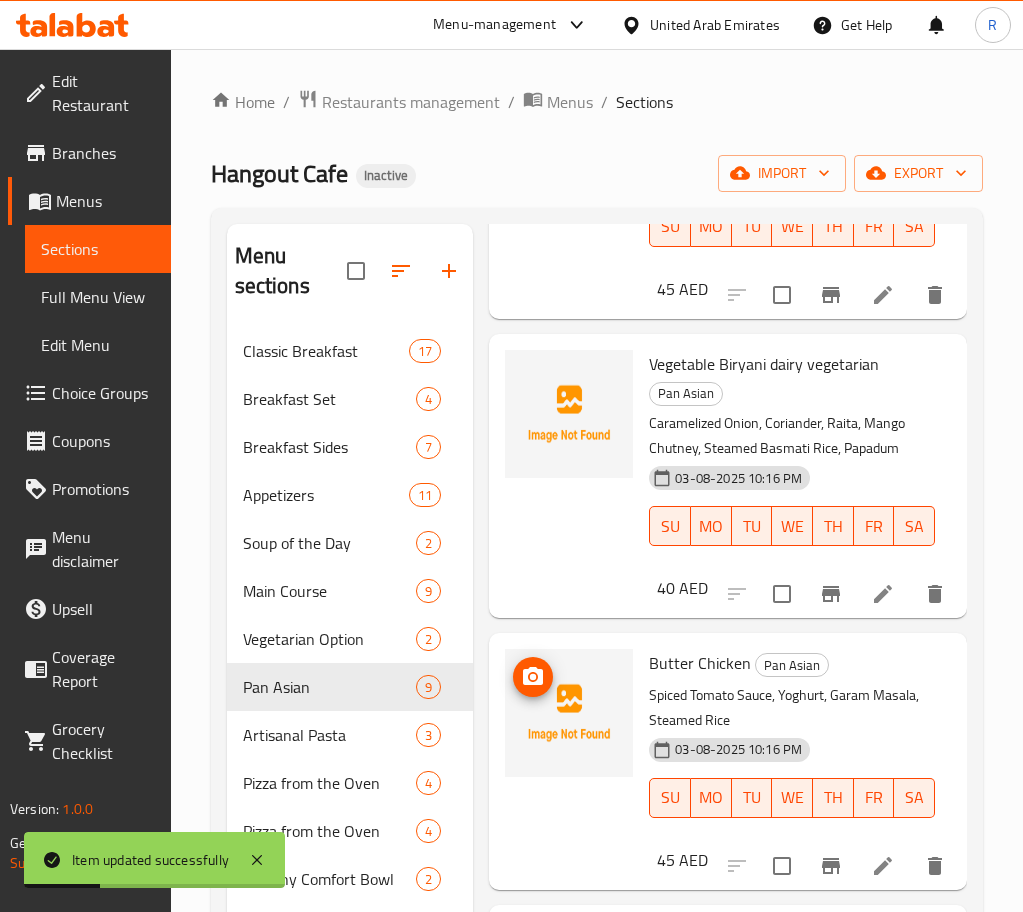 scroll, scrollTop: 1150, scrollLeft: 0, axis: vertical 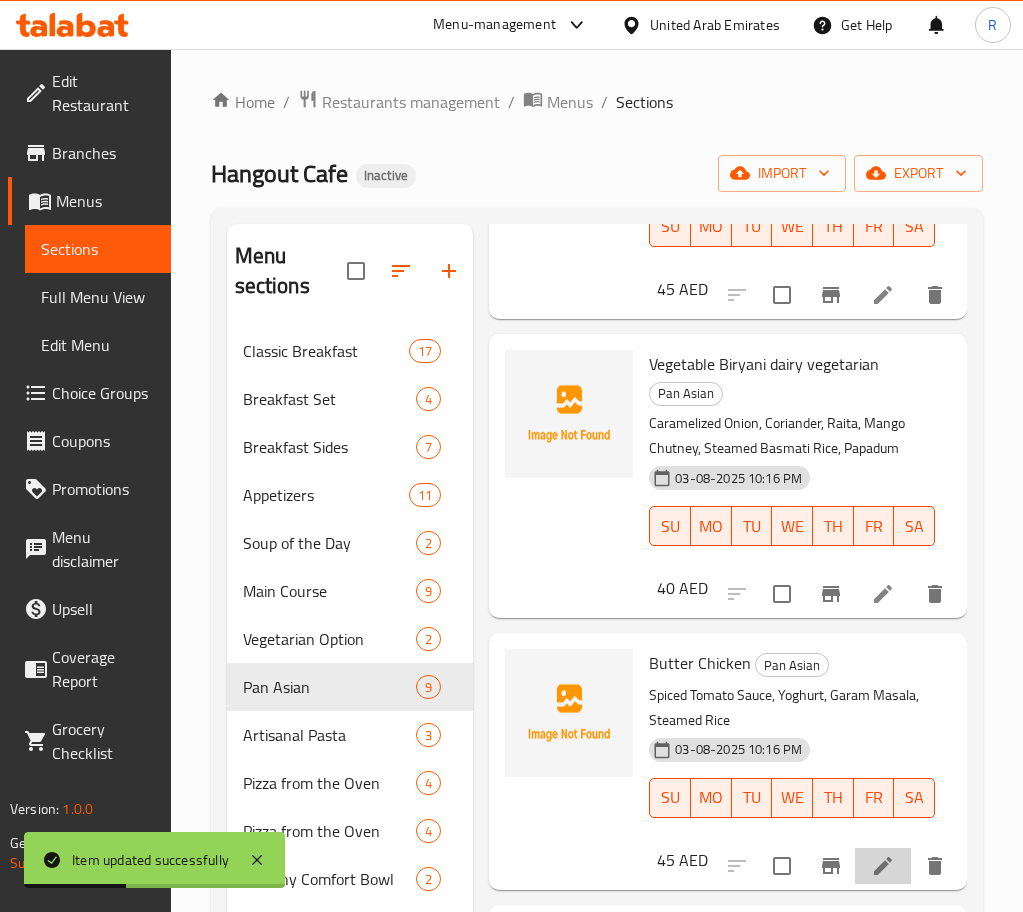 click at bounding box center [883, 866] 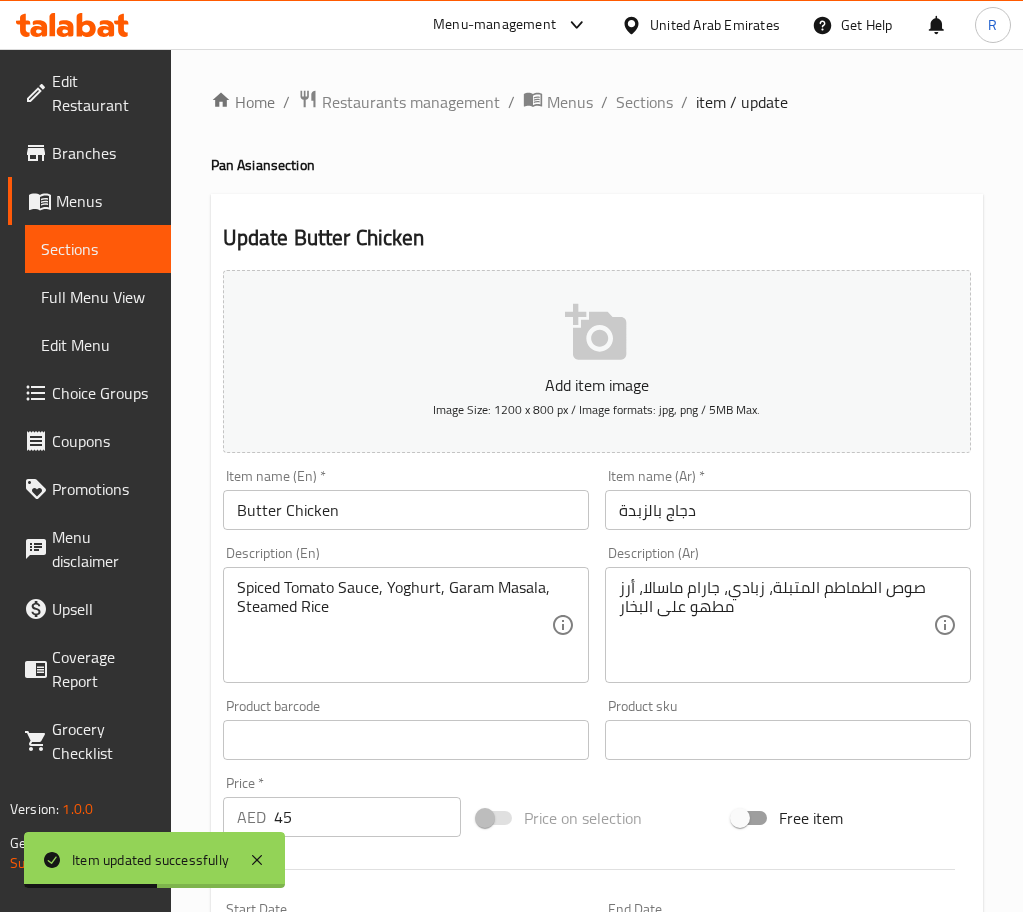 click on "Butter Chicken" at bounding box center (406, 510) 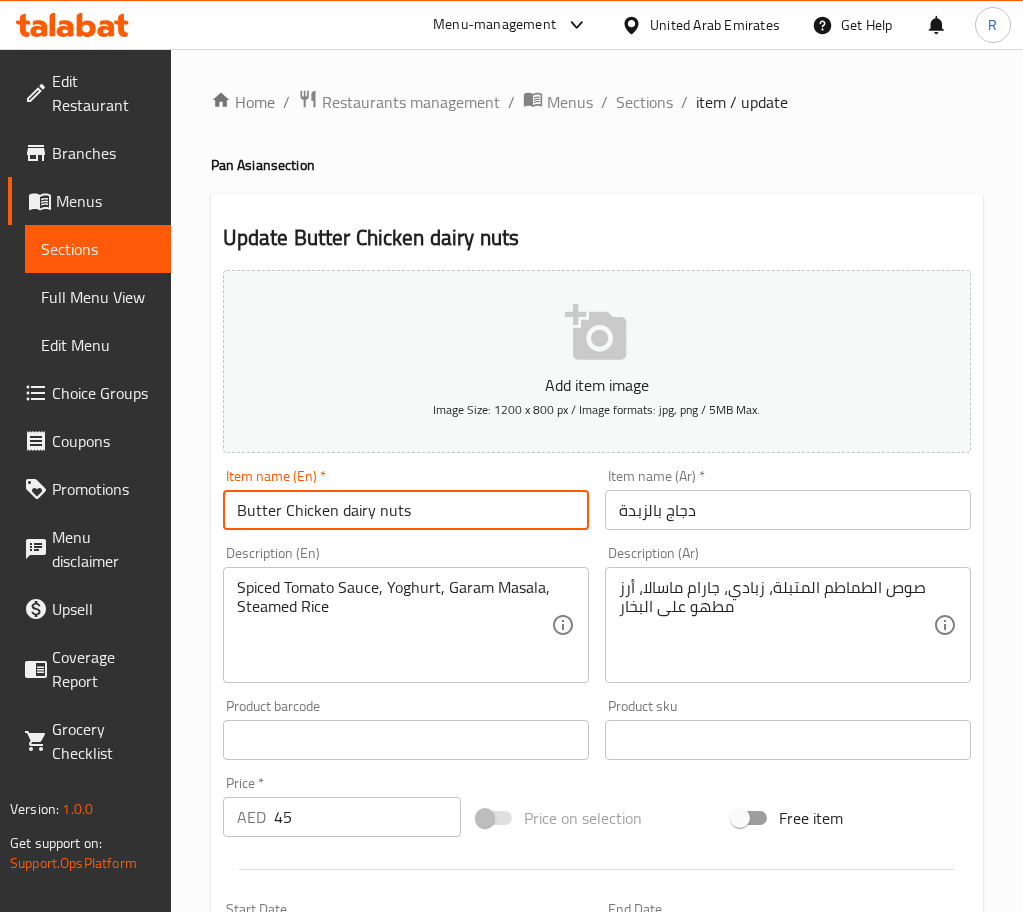 type on "Butter Chicken dairy nuts" 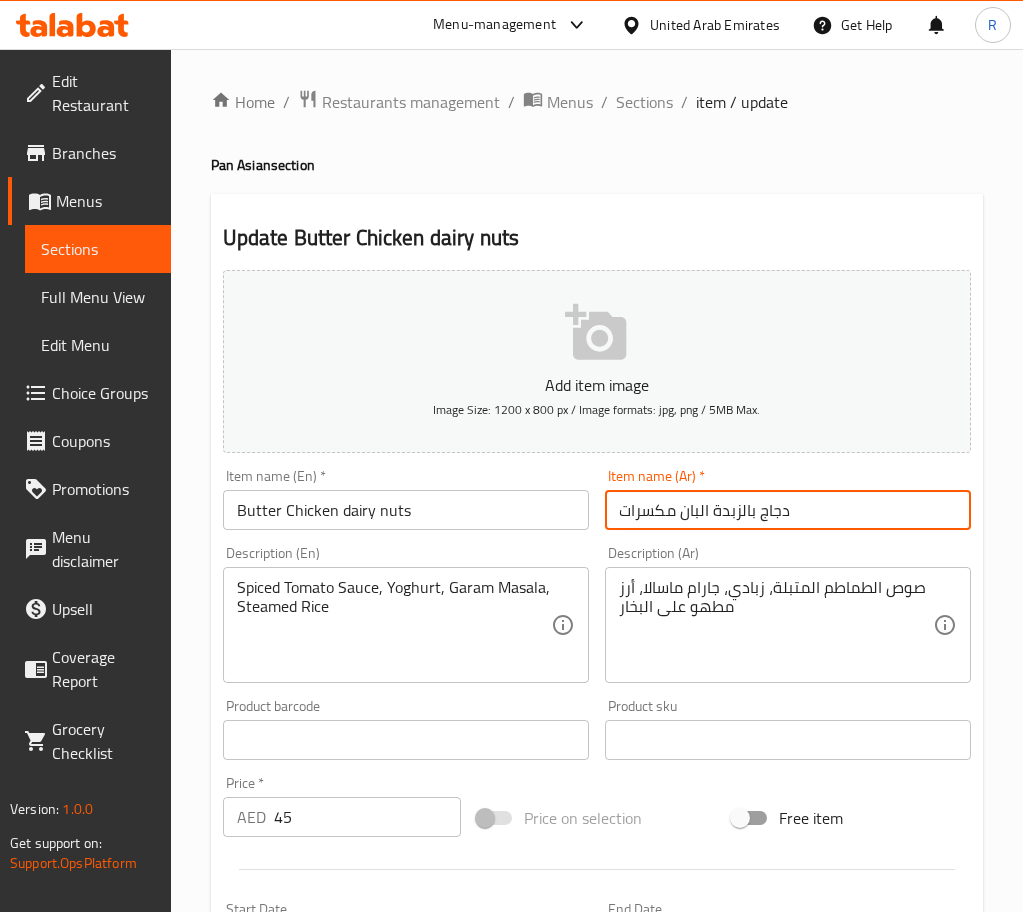 type on "دجاج بالزبدة البان مكسرات" 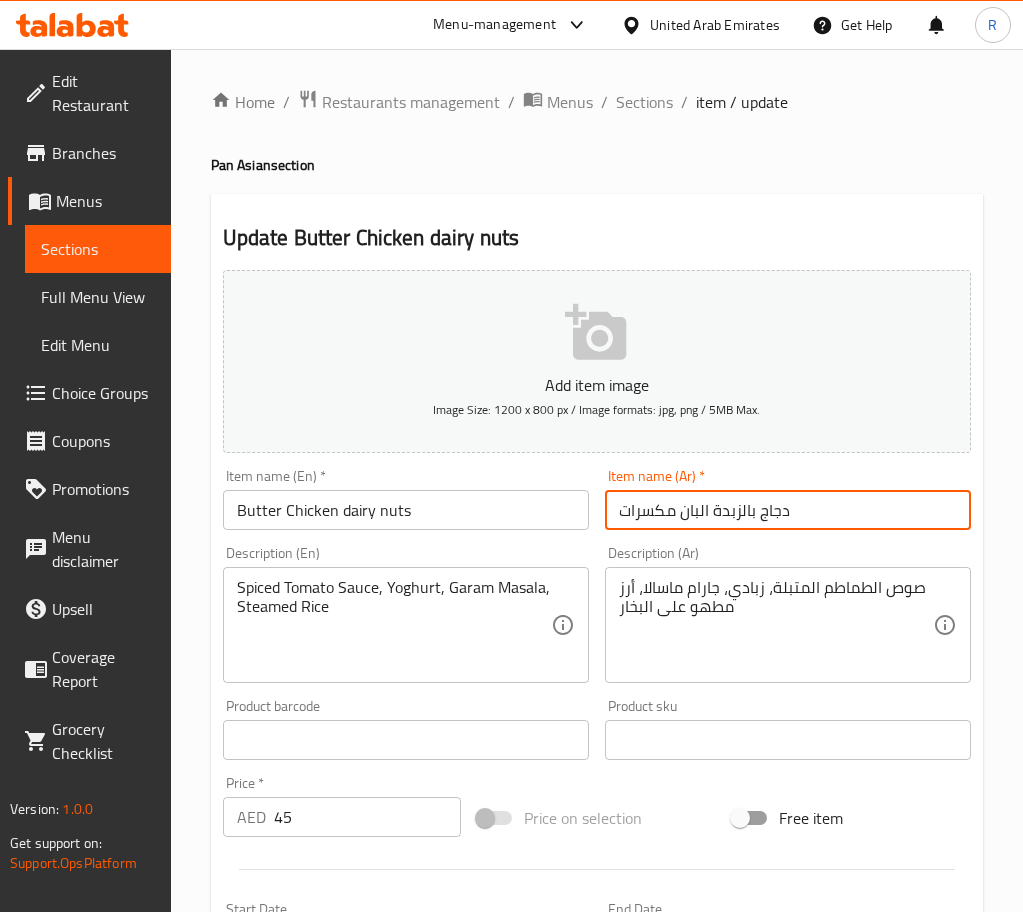 click on "Update" at bounding box center [310, 1326] 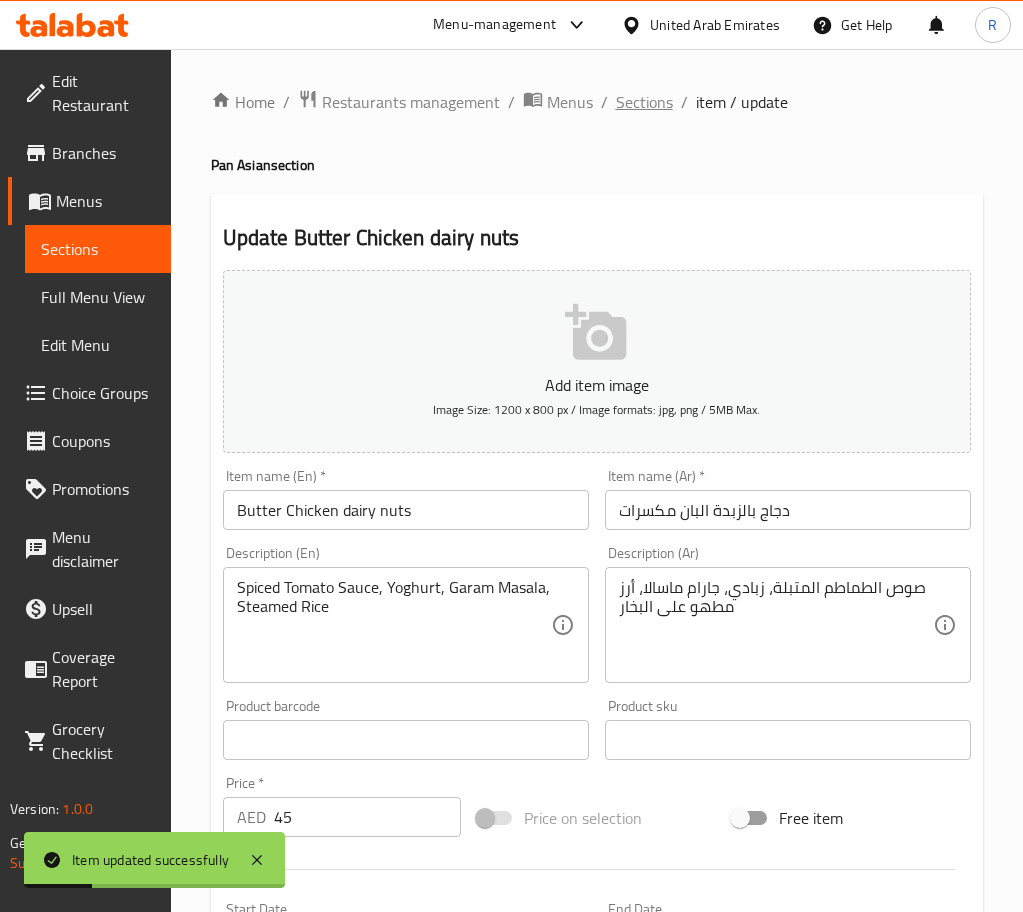 click on "Sections" at bounding box center (644, 102) 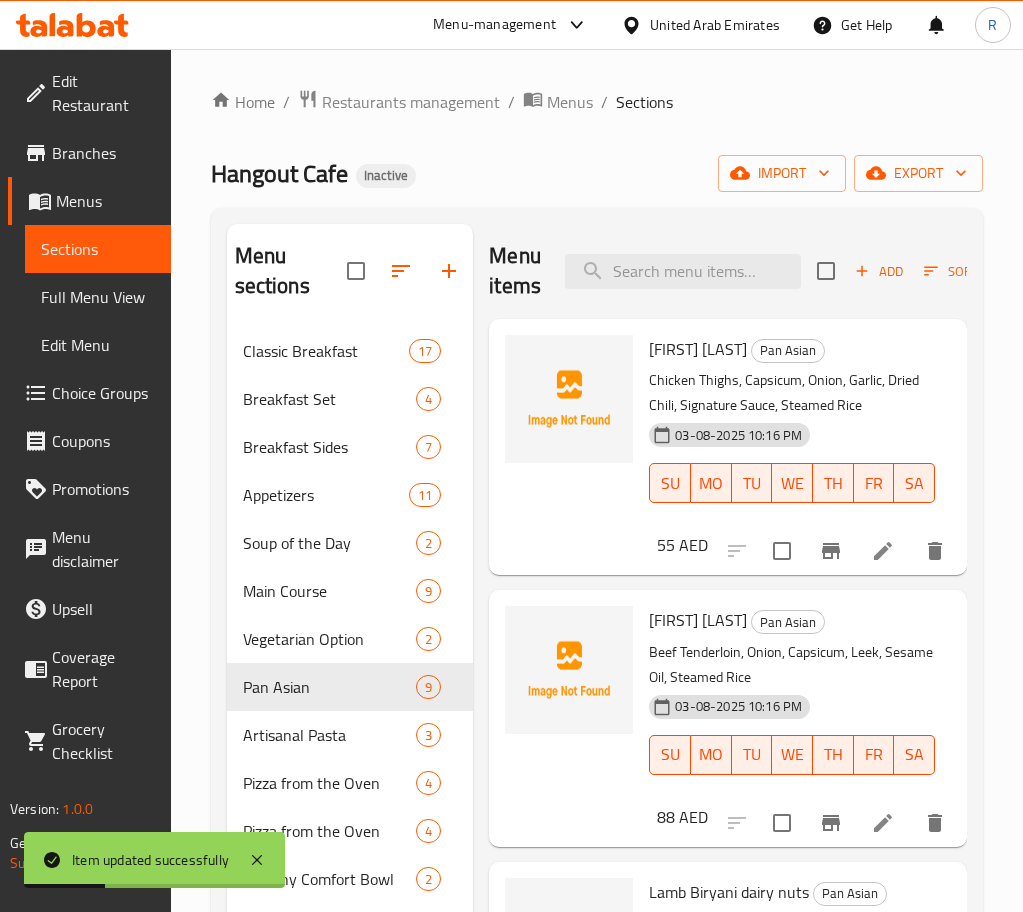 scroll, scrollTop: 1, scrollLeft: 0, axis: vertical 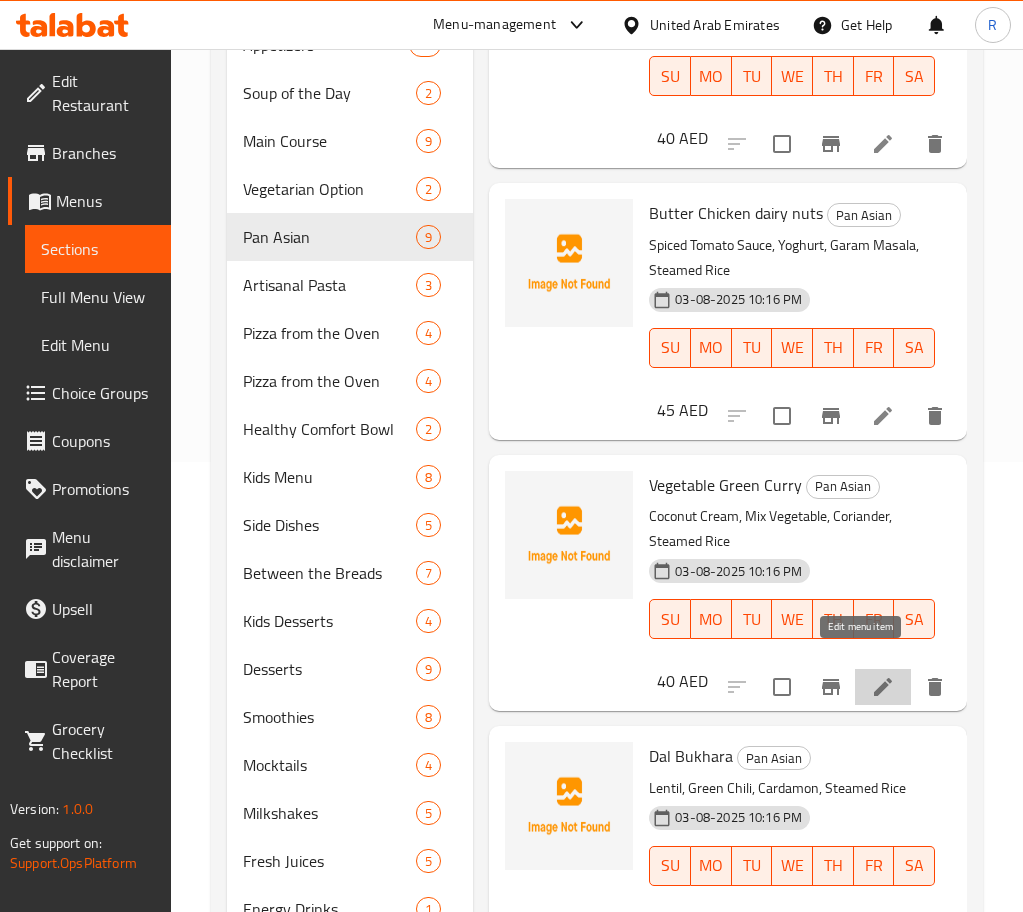 click 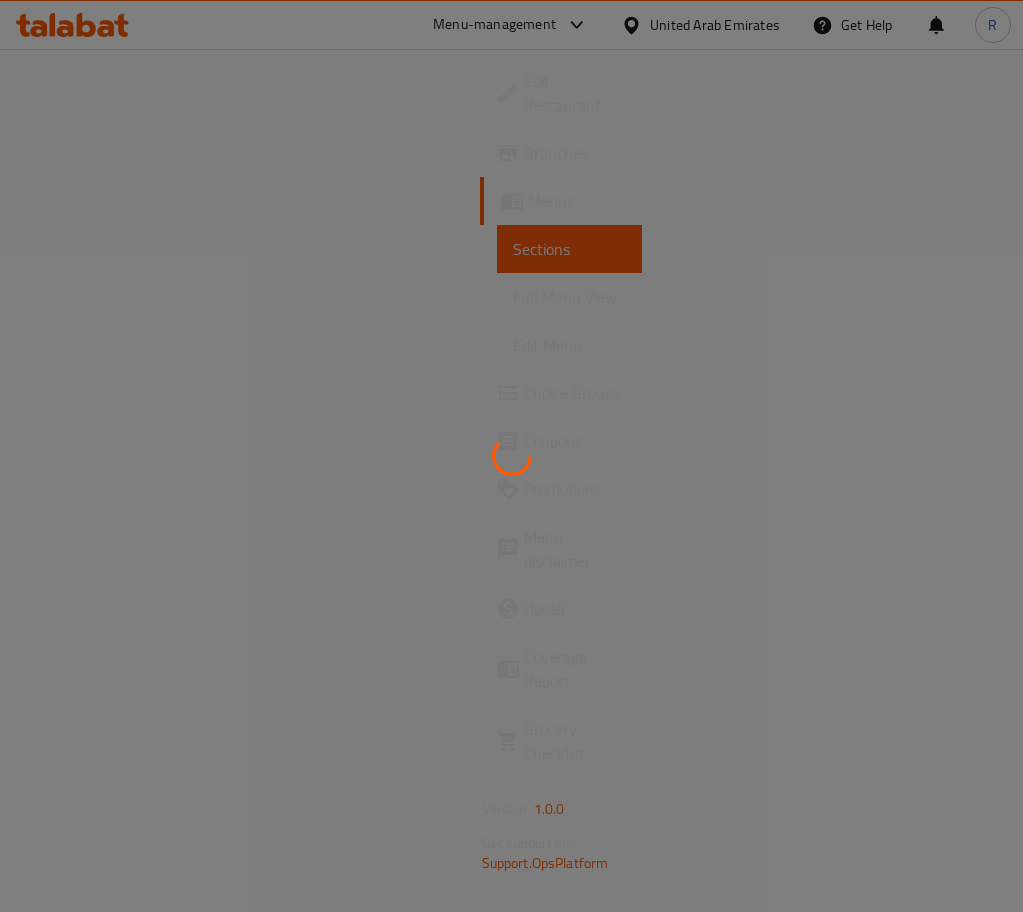 scroll, scrollTop: 0, scrollLeft: 0, axis: both 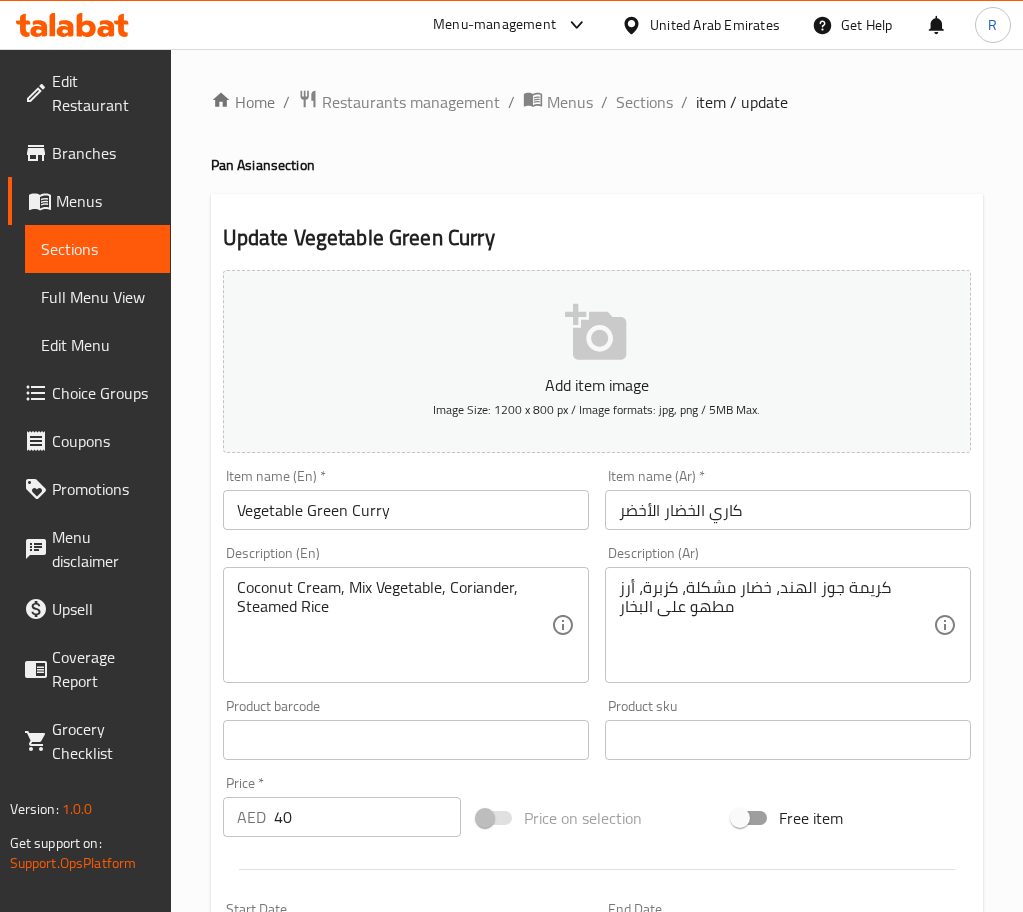 click on "Item name (En)   * Vegetable Green Curry Item name (En)  *" at bounding box center [406, 499] 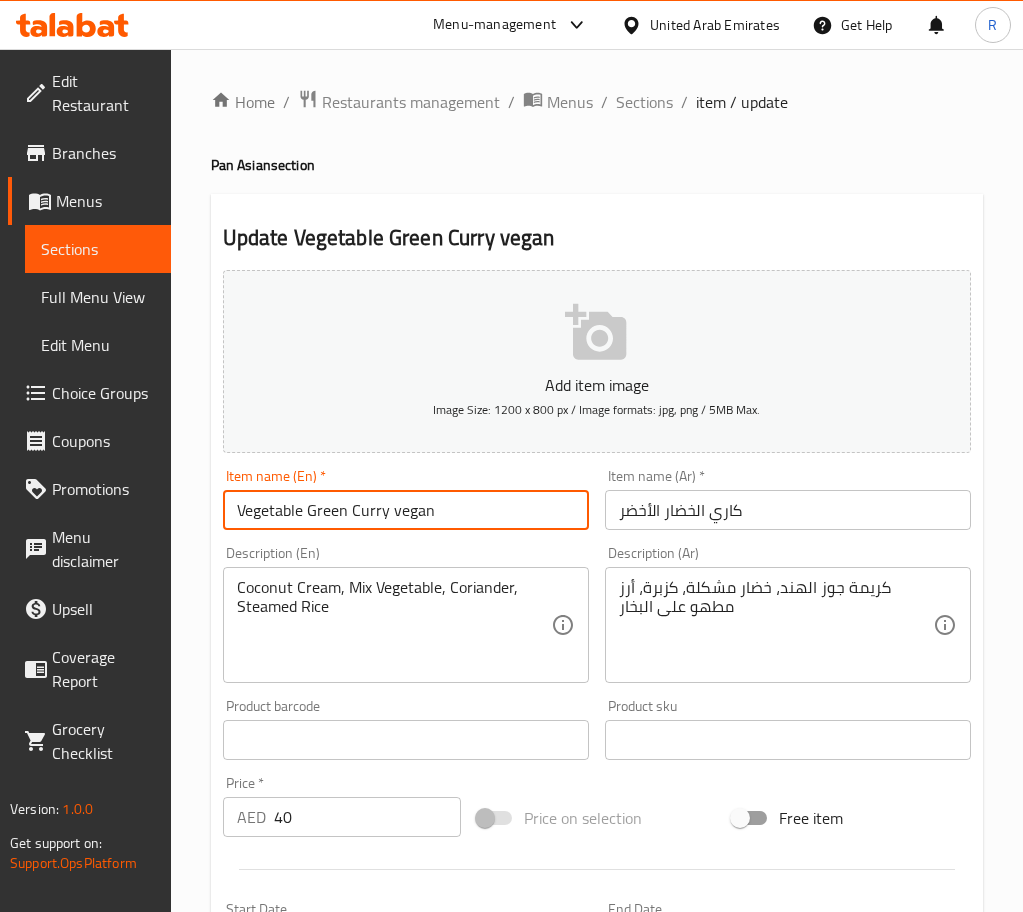 type on "Vegetable Green Curry vegan" 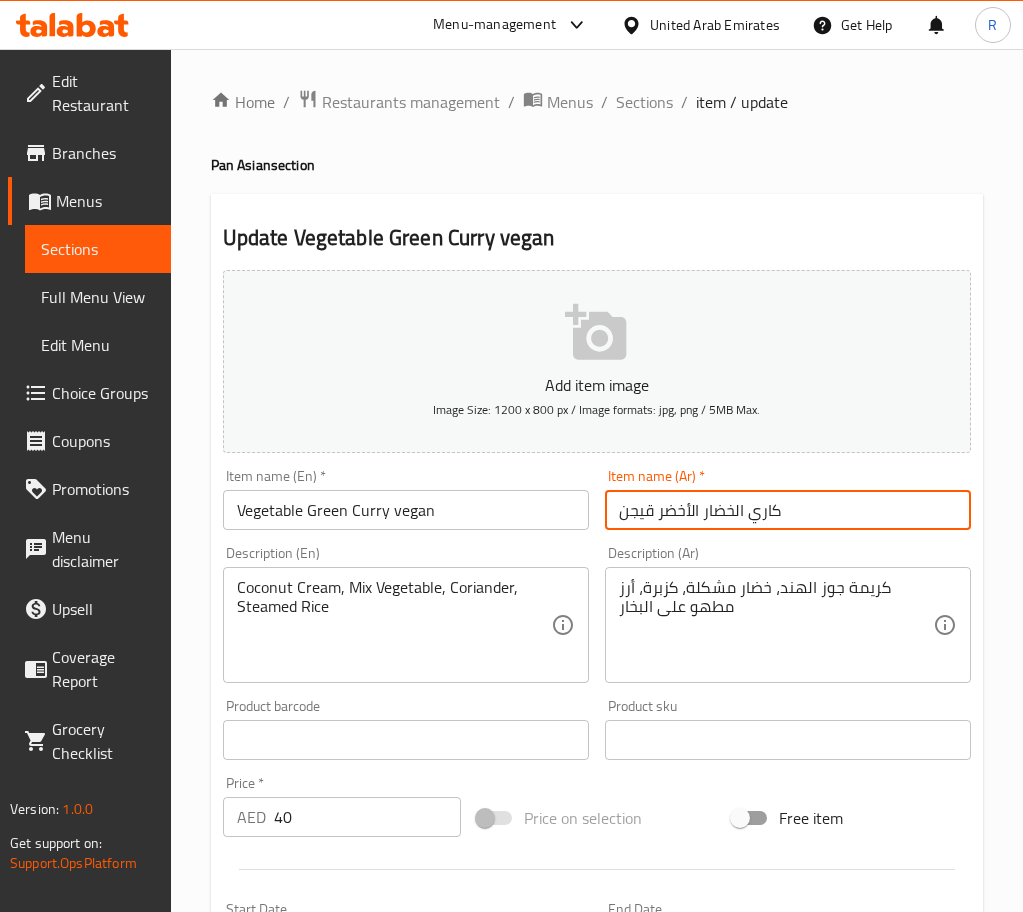 type on "كاري الخضار الأخضر قيجن" 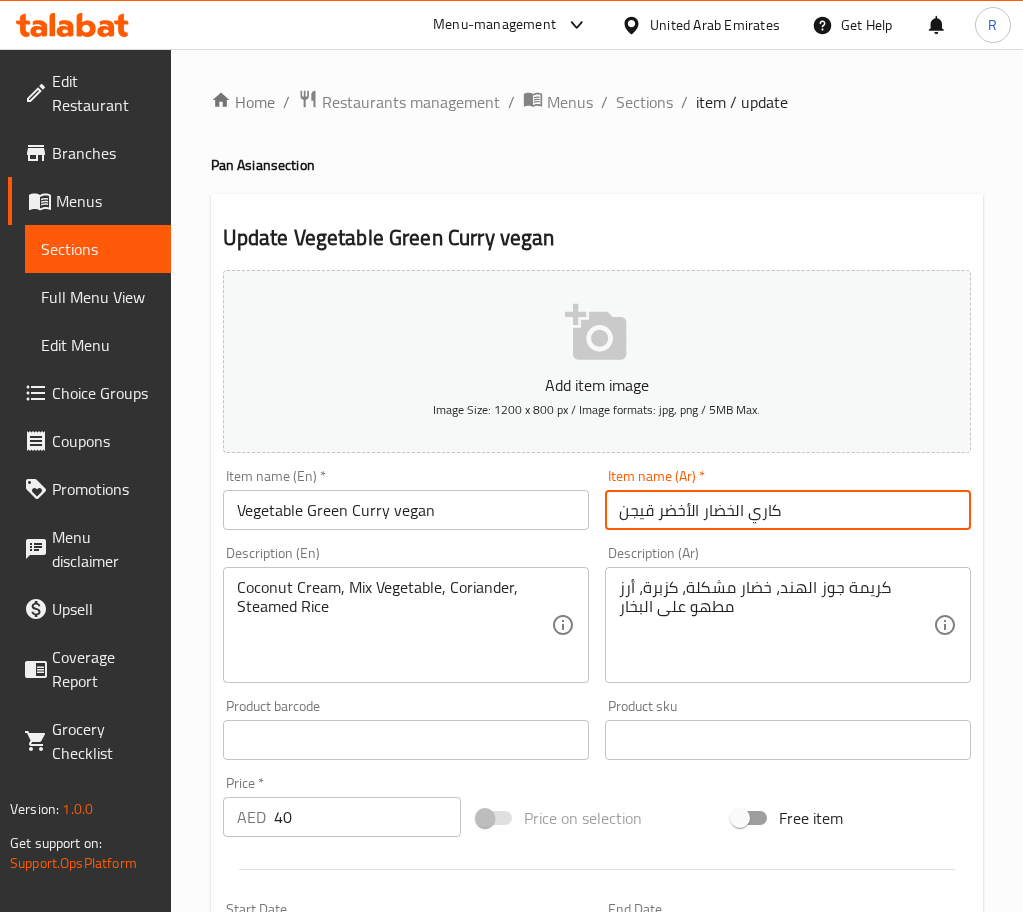 click on "Update" at bounding box center [310, 1326] 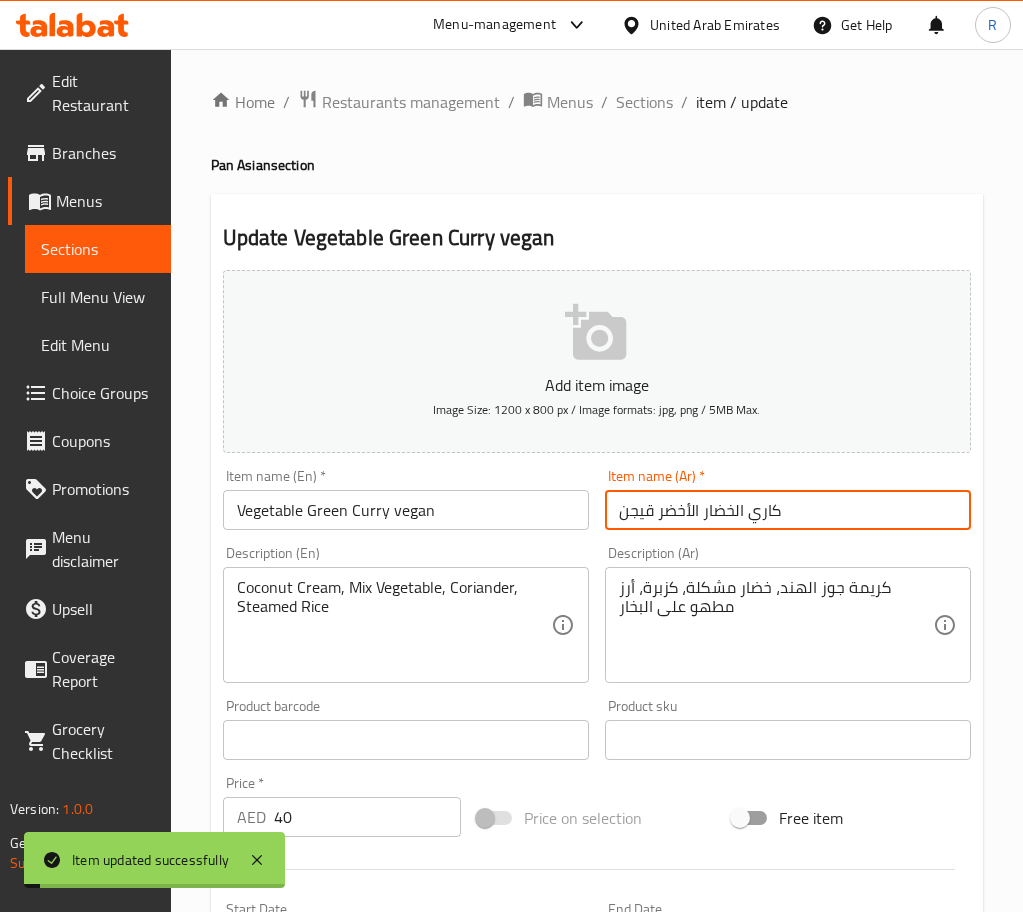 click on "Sections" at bounding box center [644, 102] 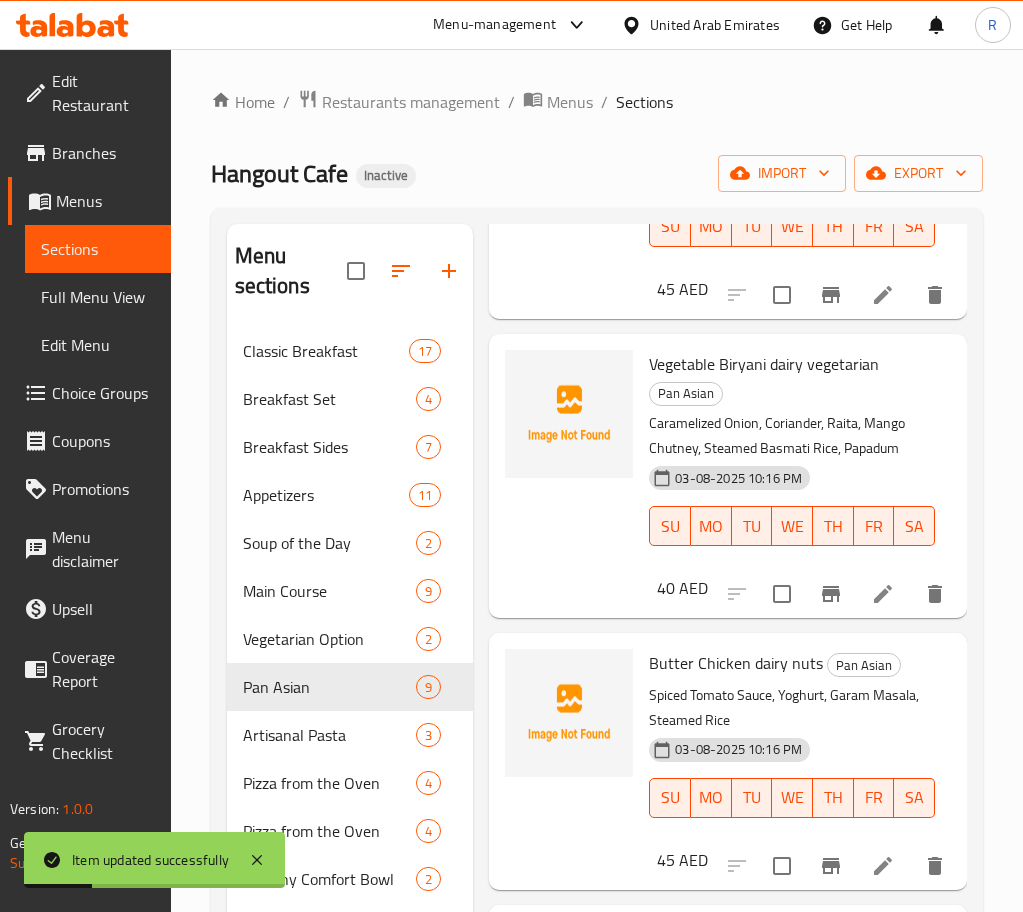 scroll, scrollTop: 1177, scrollLeft: 0, axis: vertical 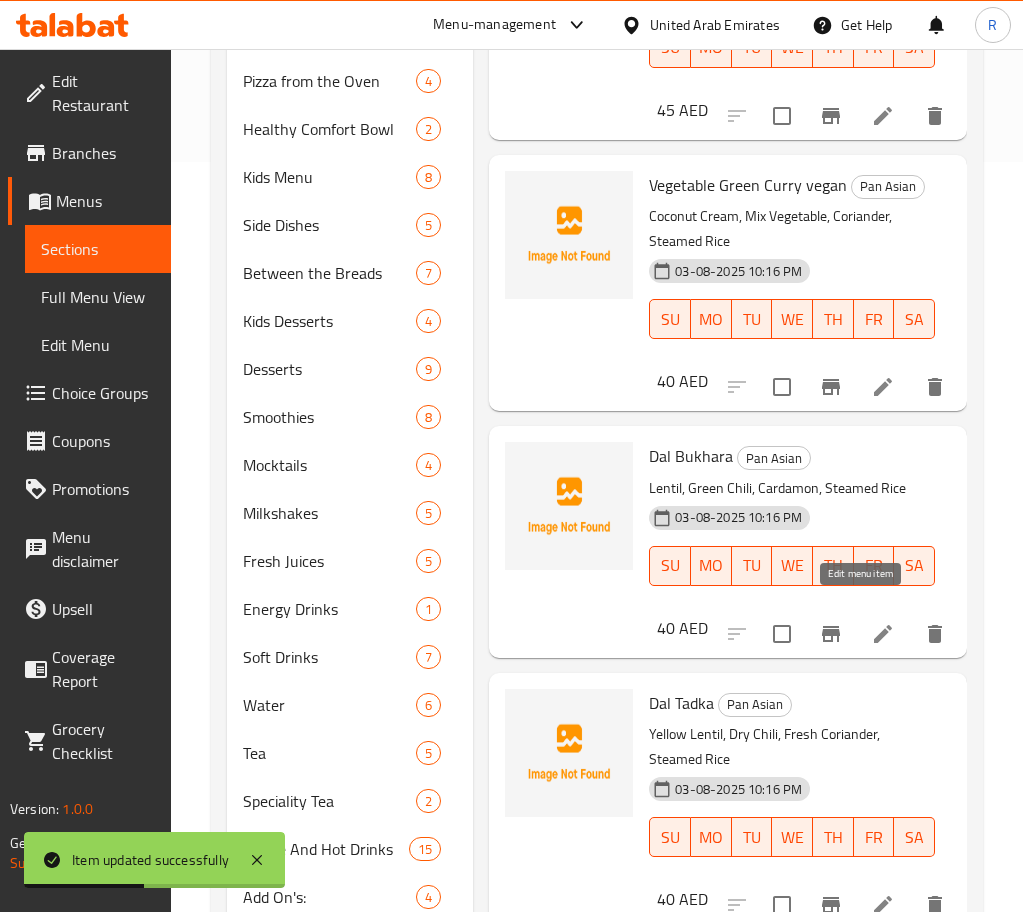 click 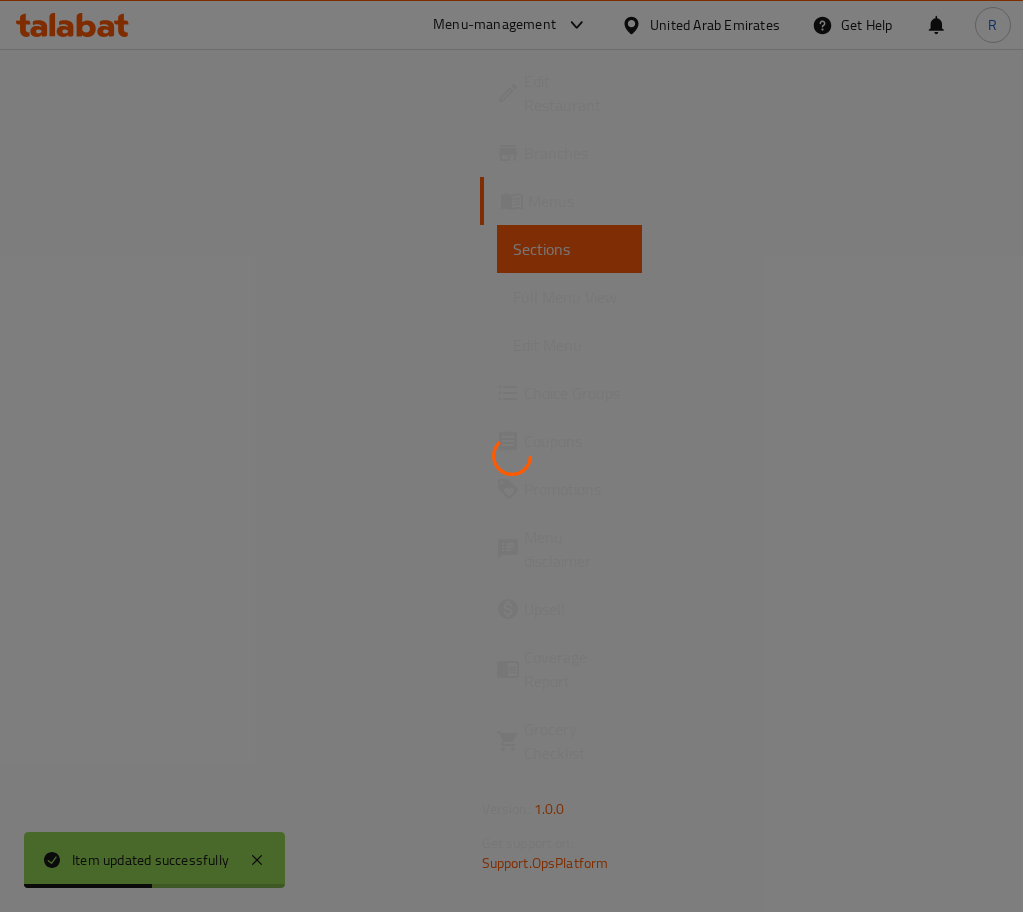 scroll, scrollTop: 0, scrollLeft: 0, axis: both 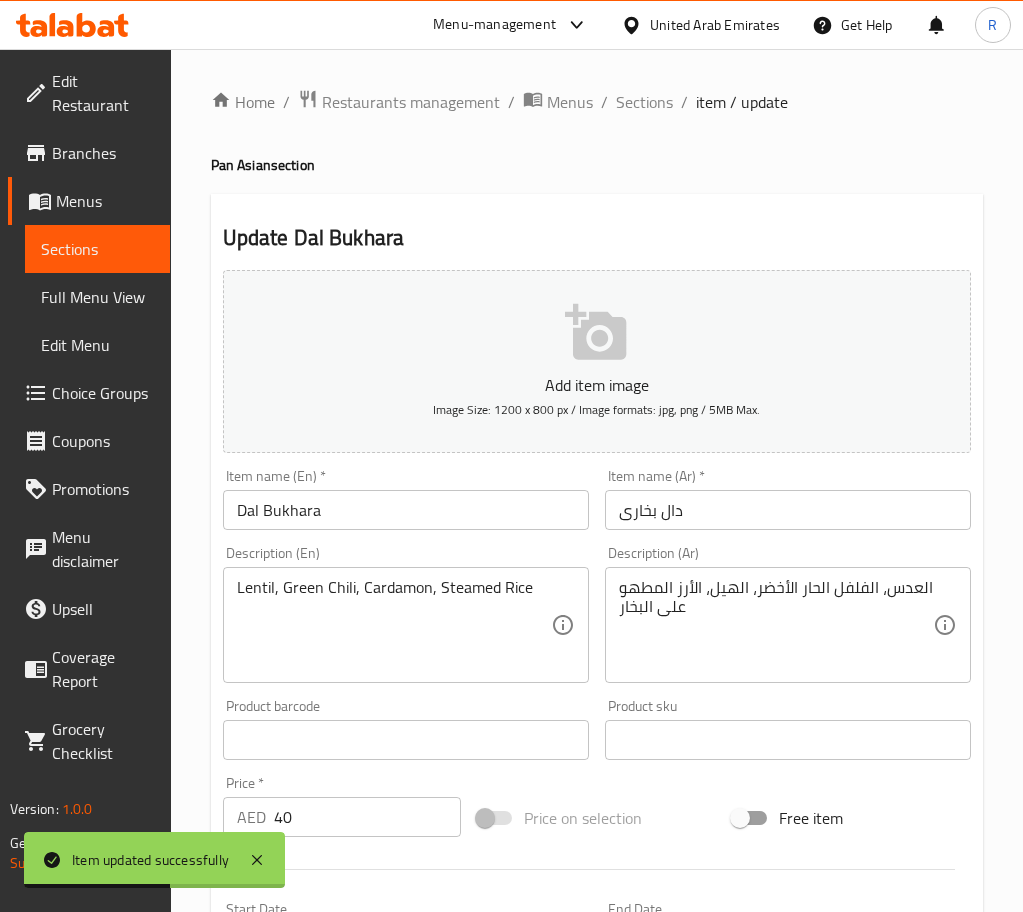 click on "Dal Bukhara" at bounding box center [406, 510] 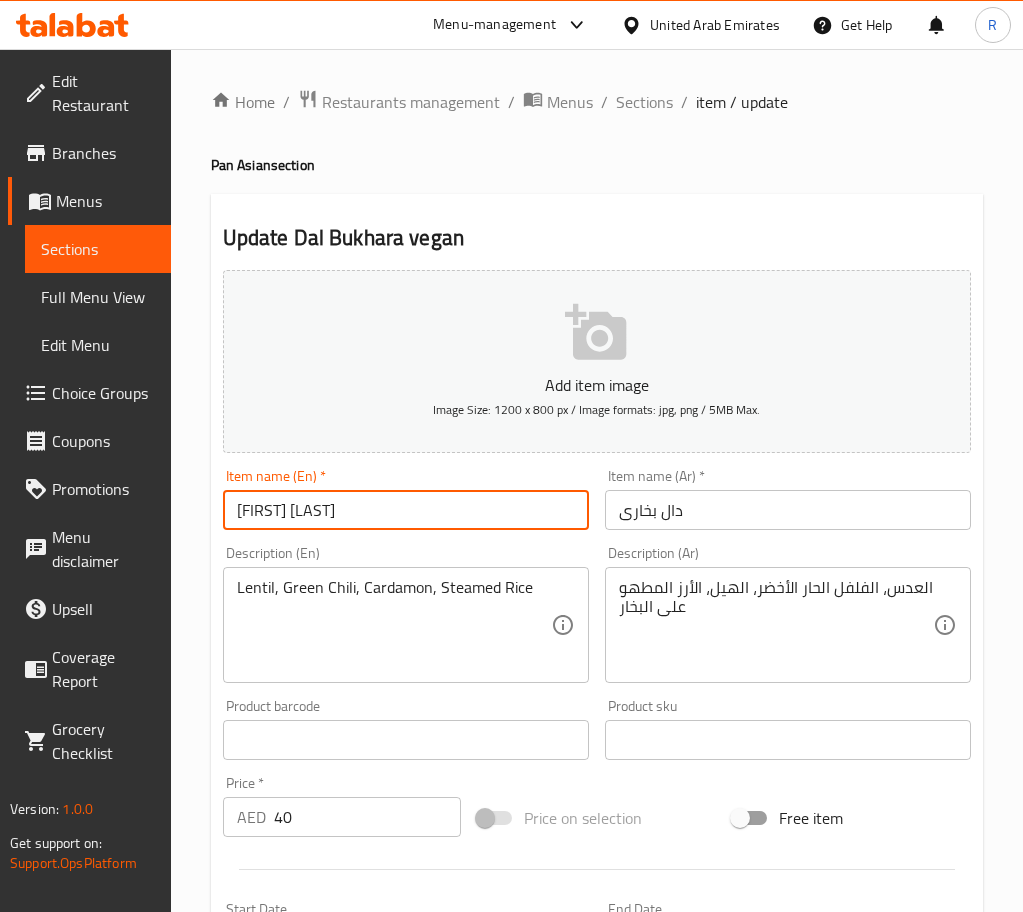 type on "[FIRST] [LAST]" 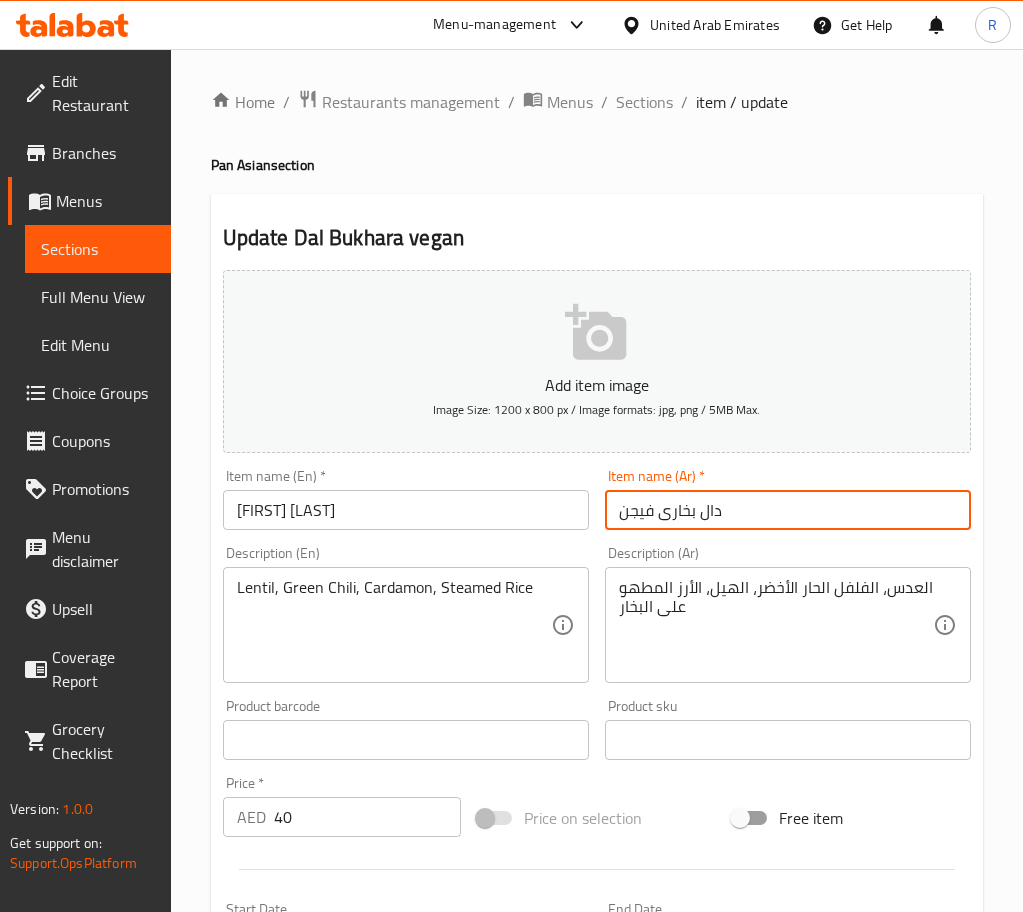 type on "دال بخارى فيجن" 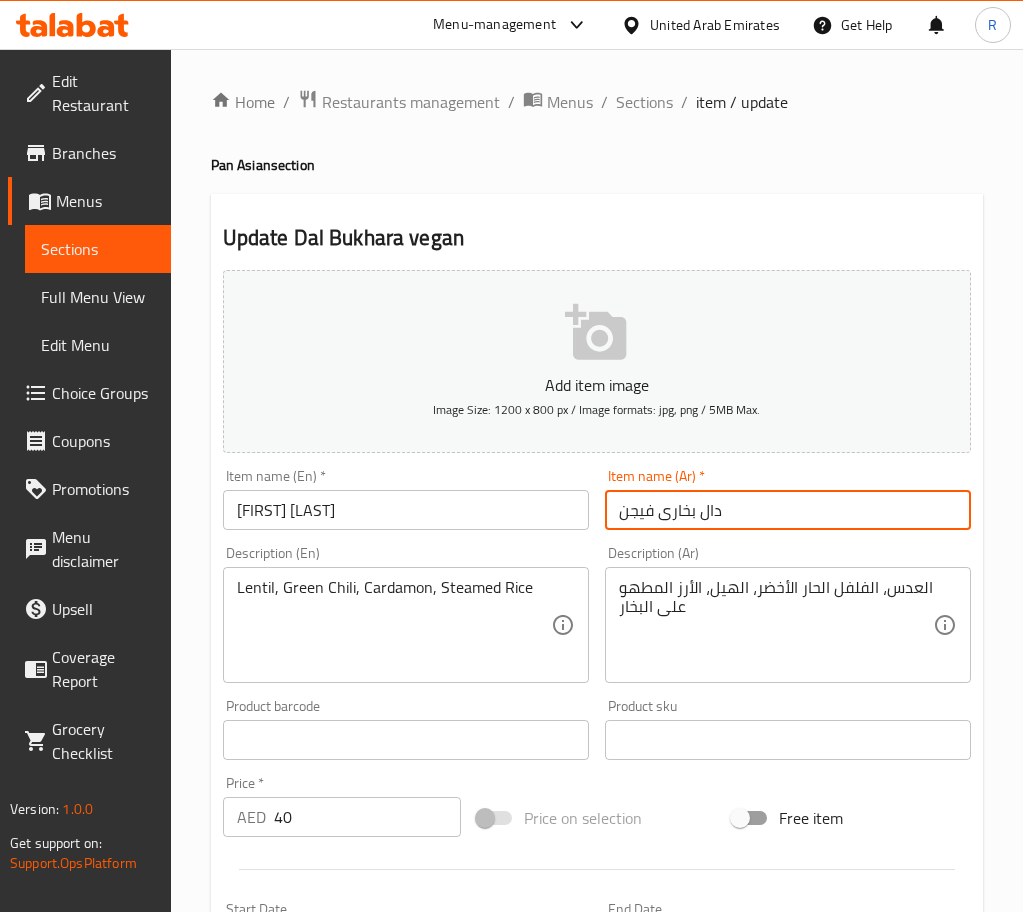 click on "Update" at bounding box center (310, 1326) 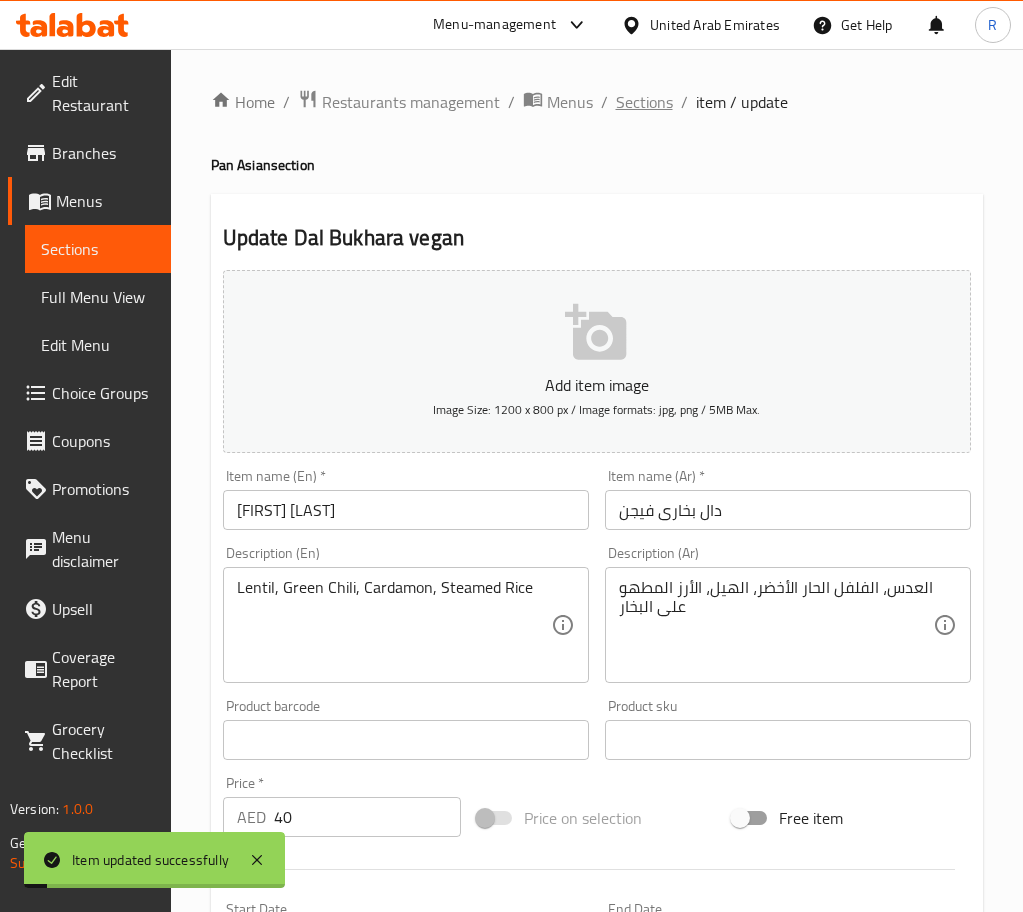 click on "Sections" at bounding box center [644, 102] 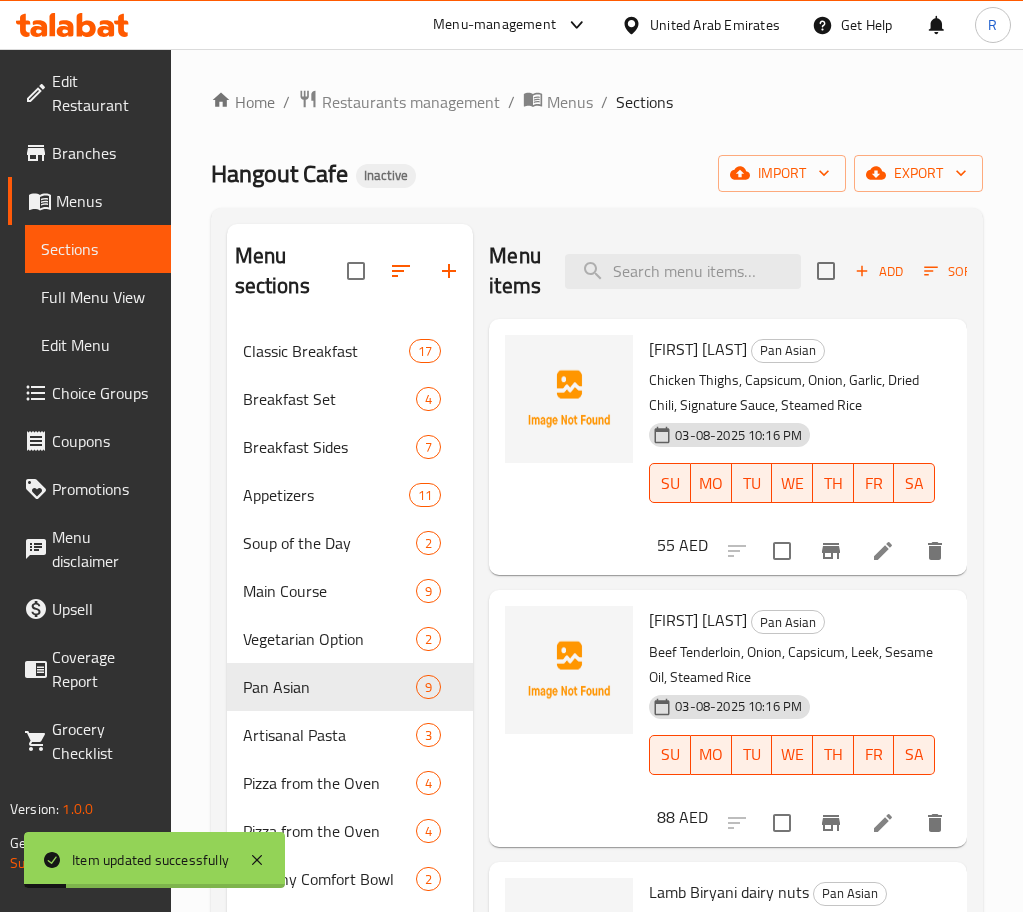 scroll, scrollTop: 1177, scrollLeft: 0, axis: vertical 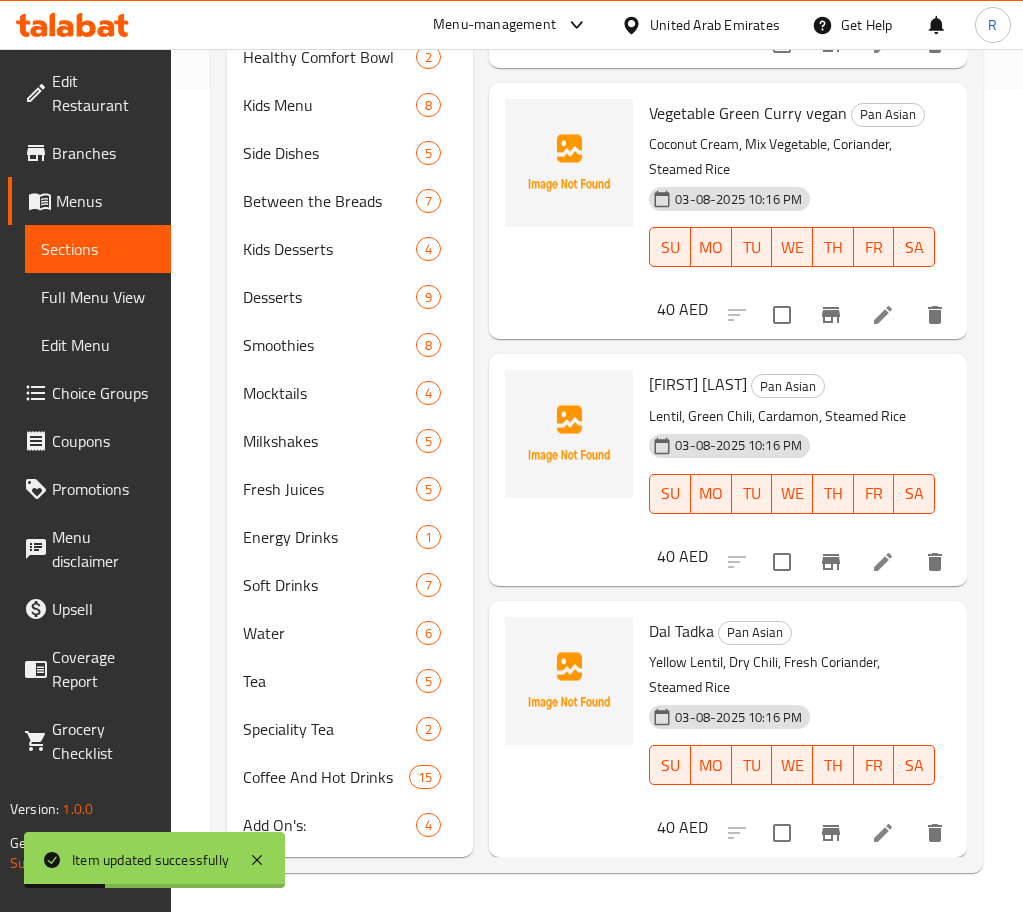 click 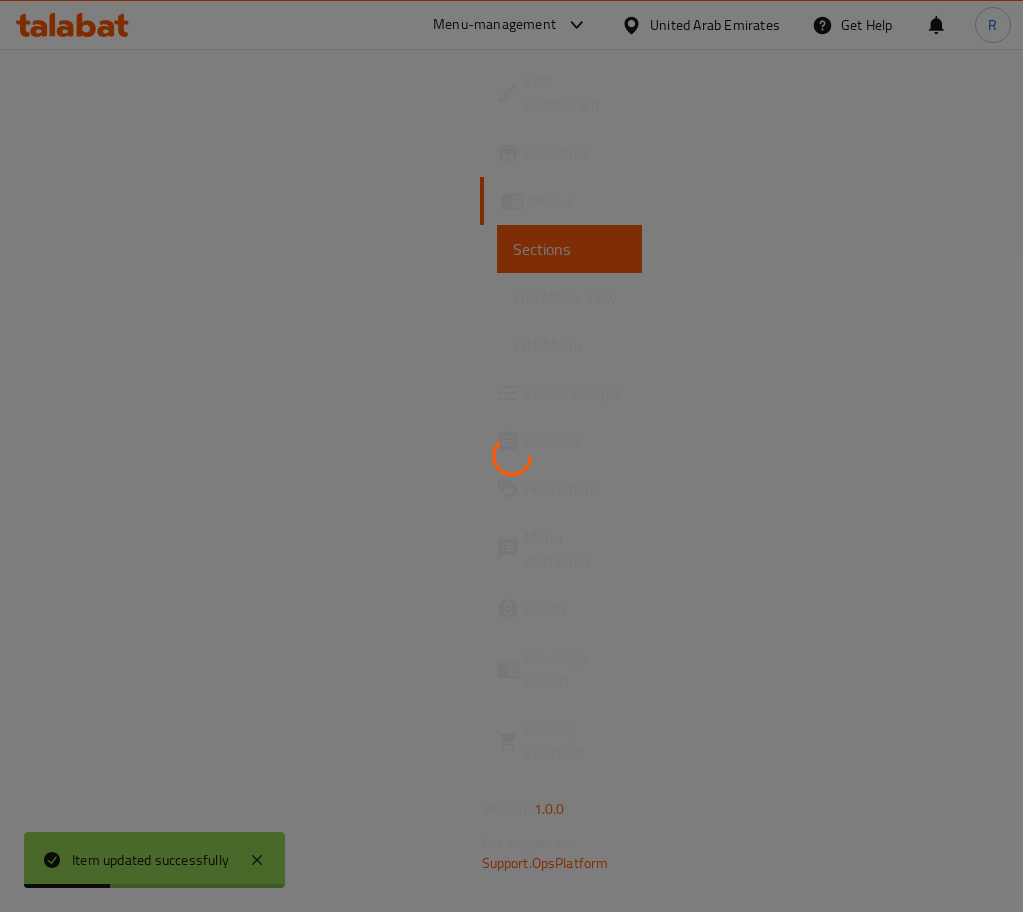 scroll, scrollTop: 0, scrollLeft: 0, axis: both 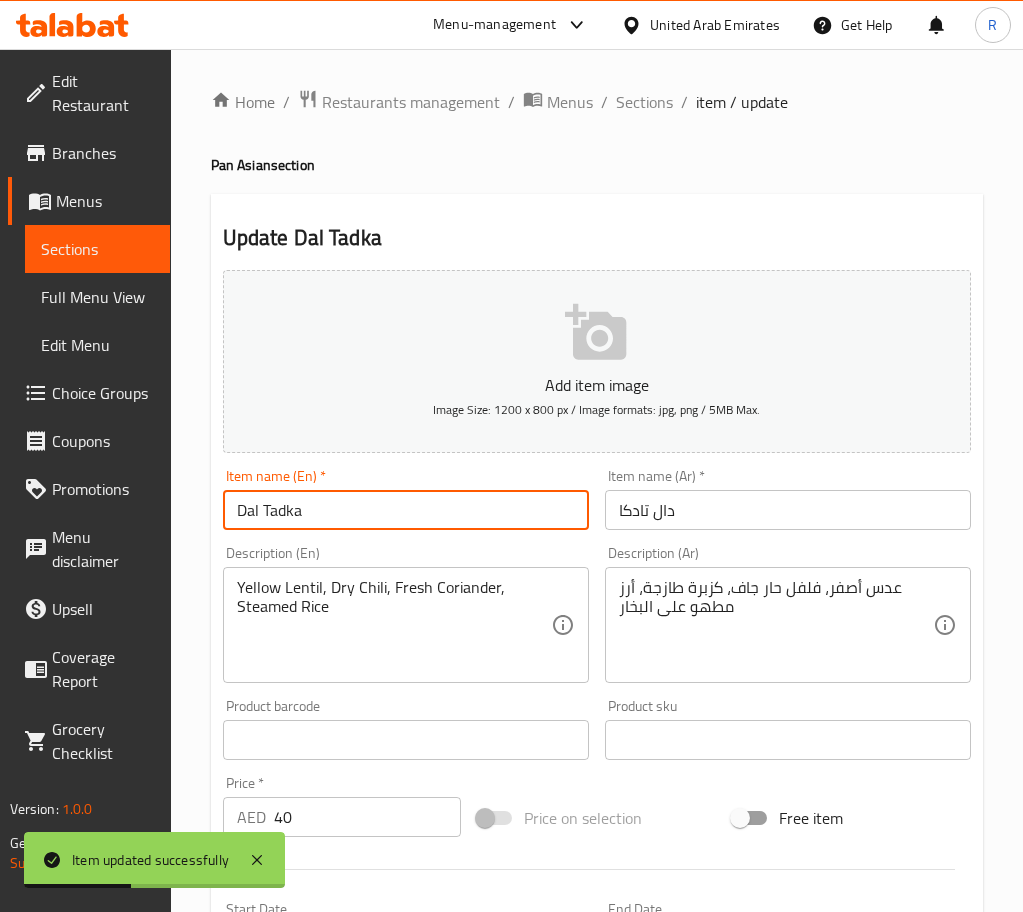 click on "Dal Tadka" at bounding box center (406, 510) 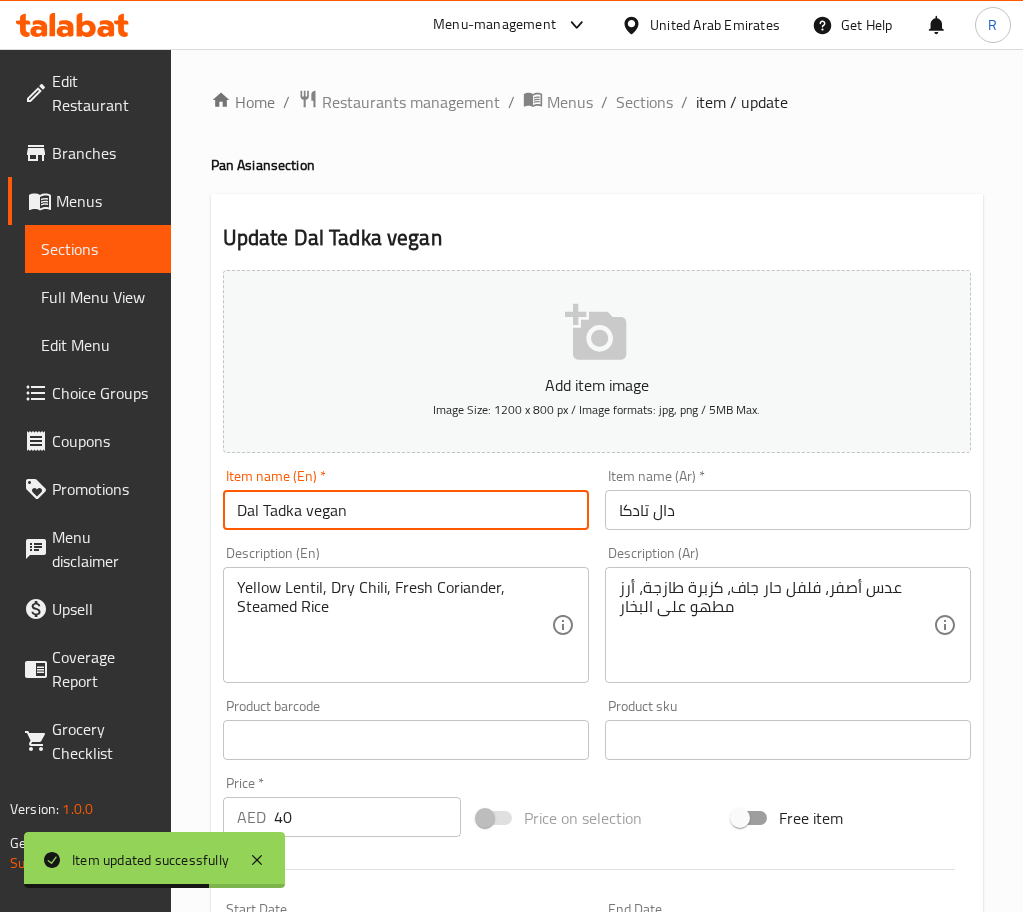 type on "Dal Tadka vegan" 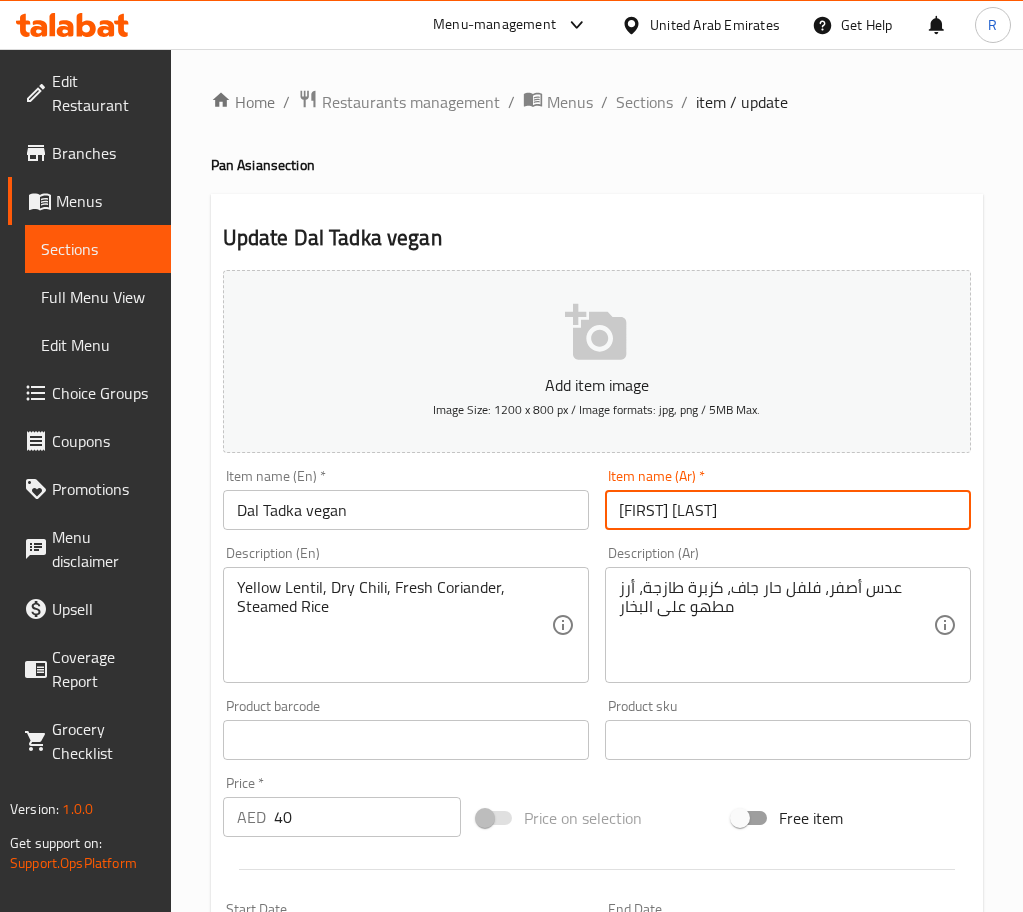 type on "[FIRST] [LAST]" 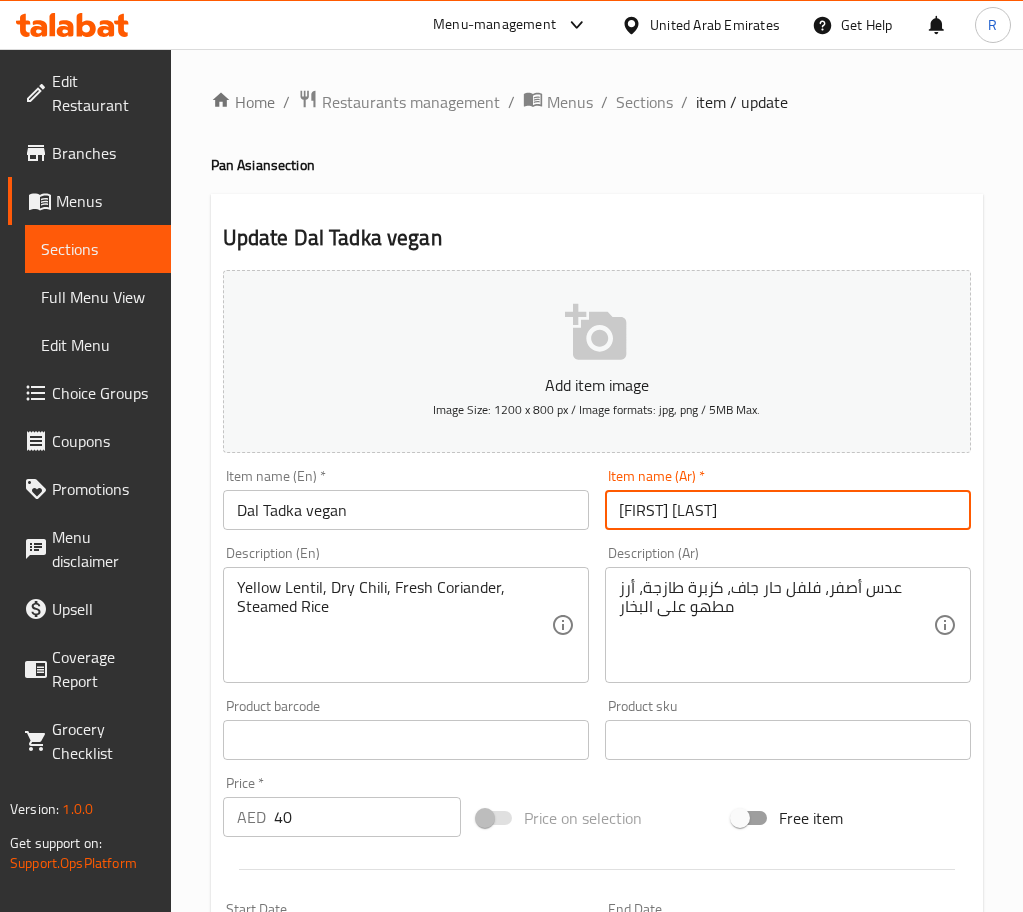 click on "Update" at bounding box center (310, 1326) 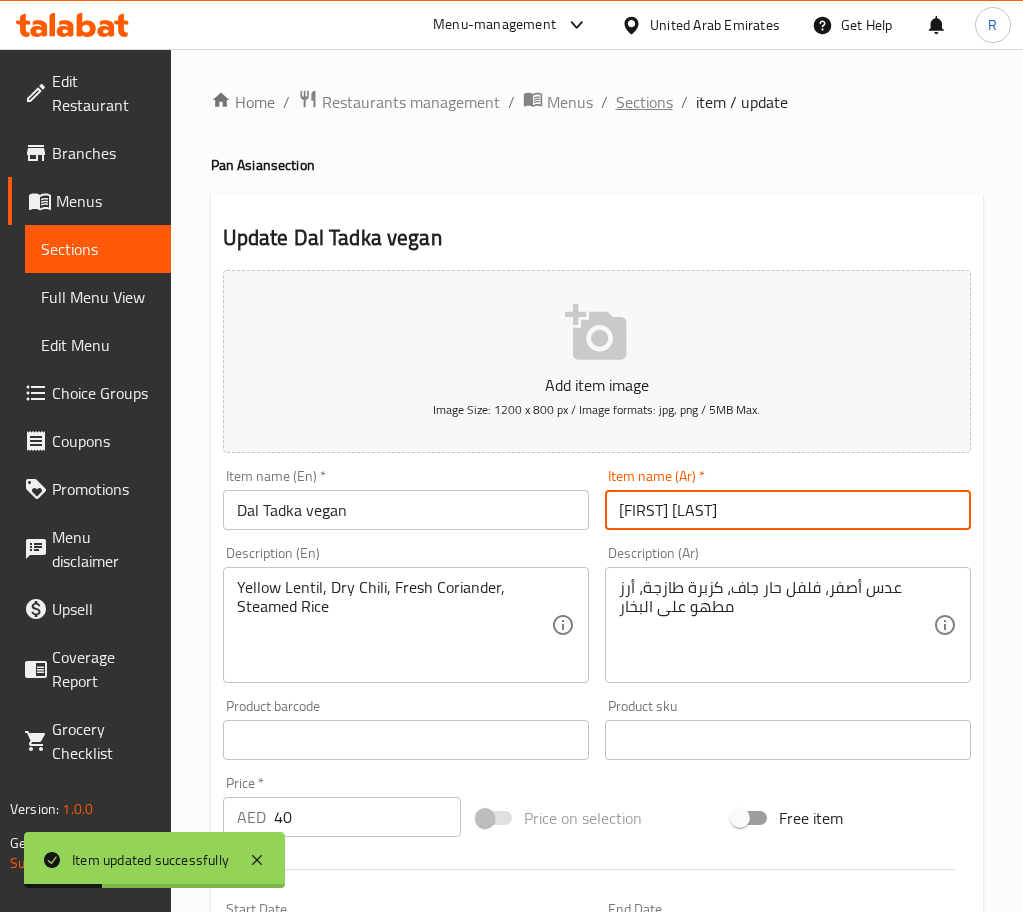 click on "Sections" at bounding box center (644, 102) 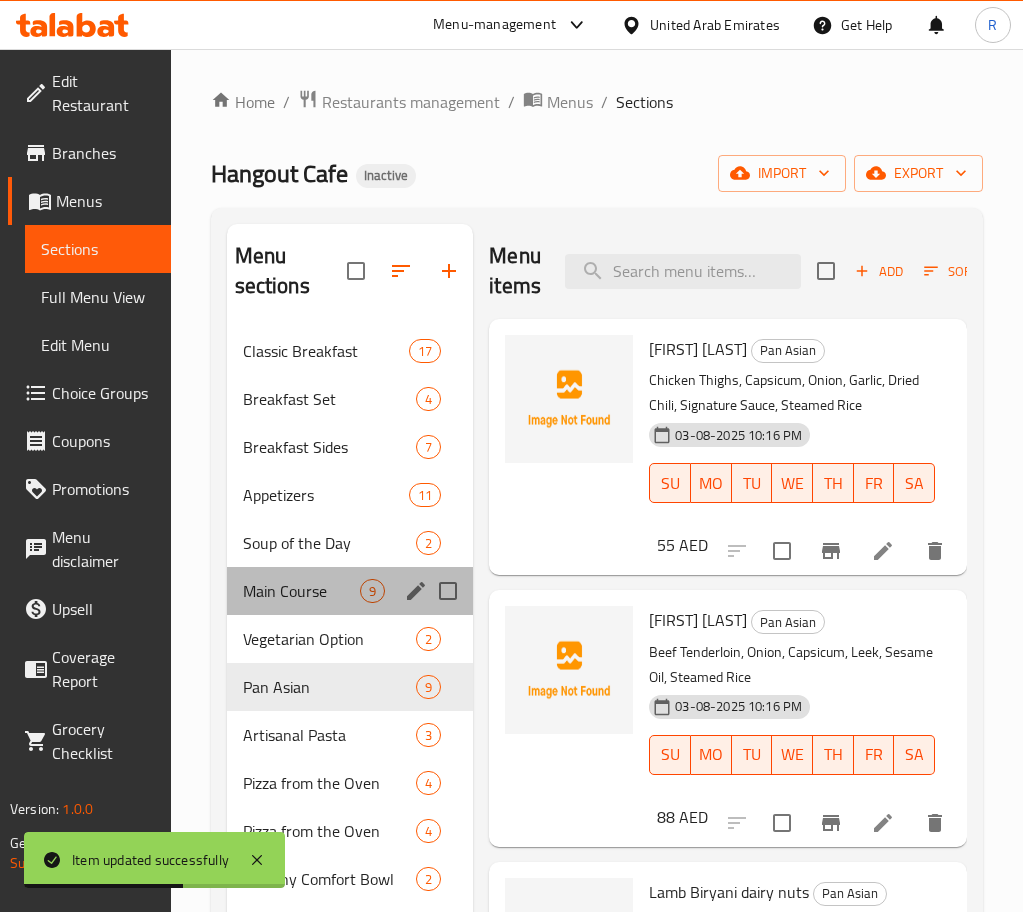 click on "Main Course 9" at bounding box center (350, 591) 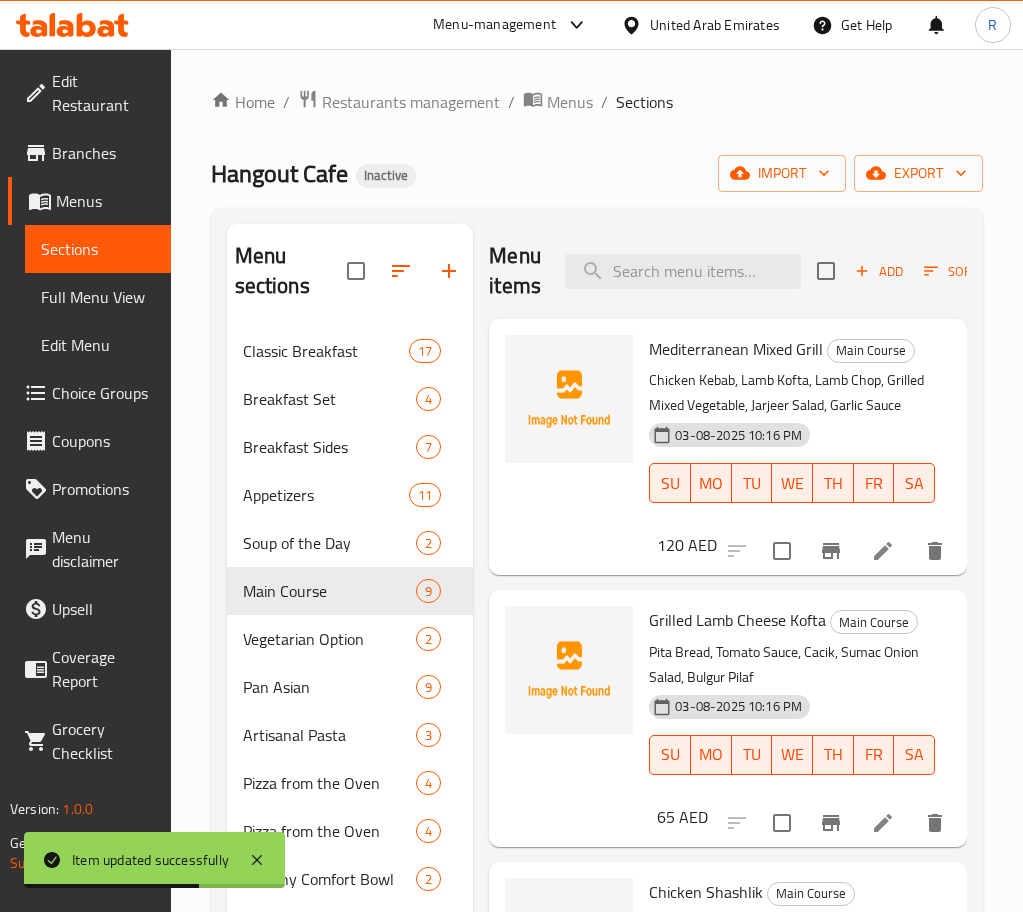 click at bounding box center [883, 551] 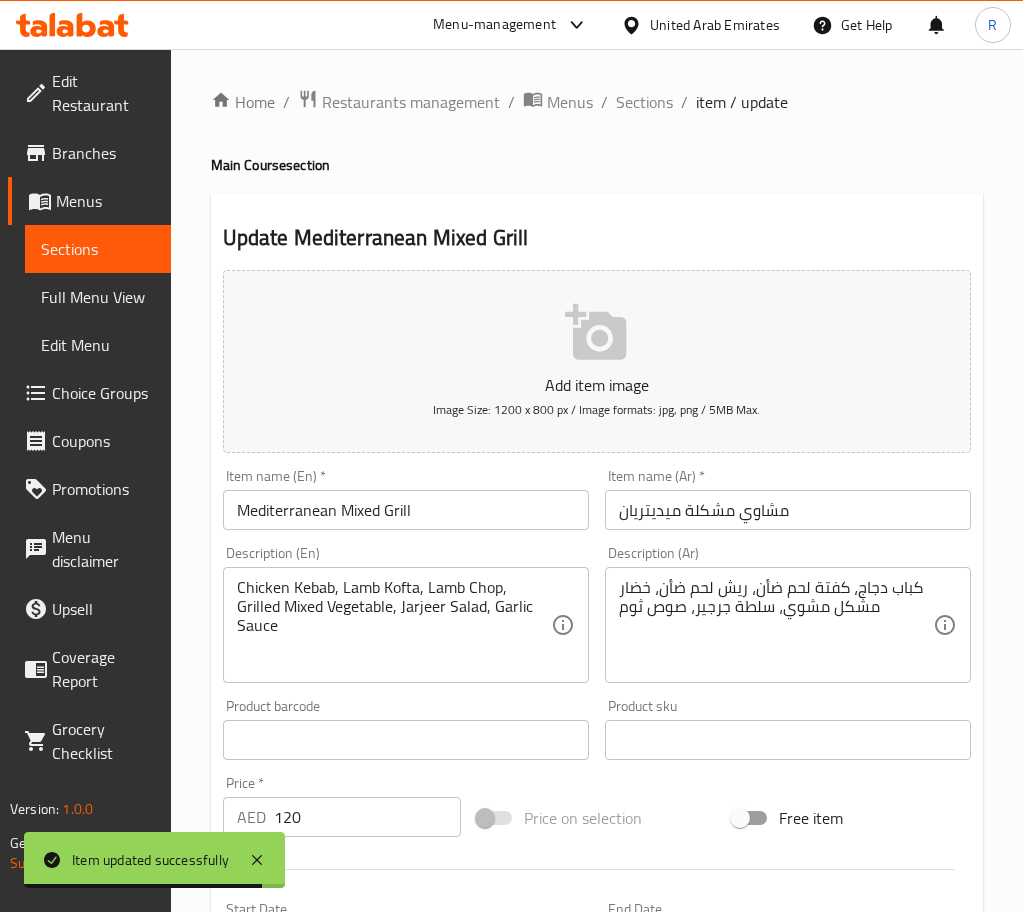 click on "Mediterranean Mixed Grill" at bounding box center [406, 510] 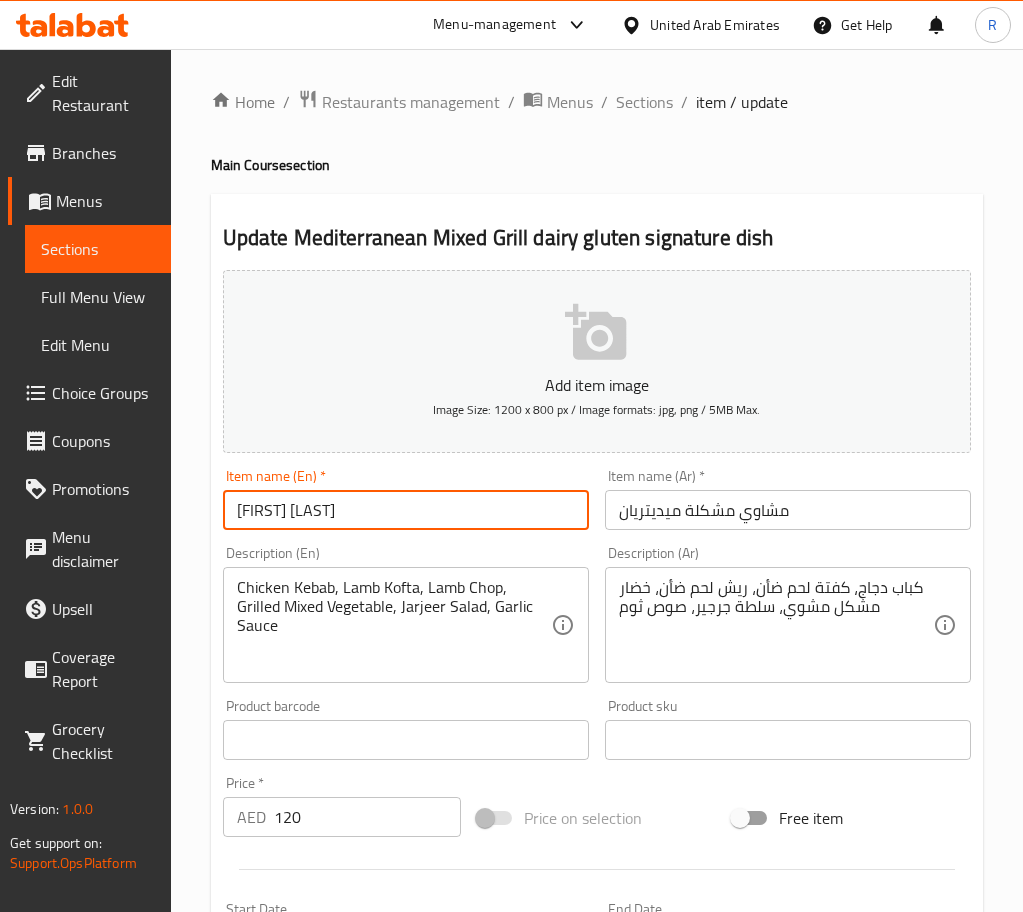 scroll, scrollTop: 0, scrollLeft: 15, axis: horizontal 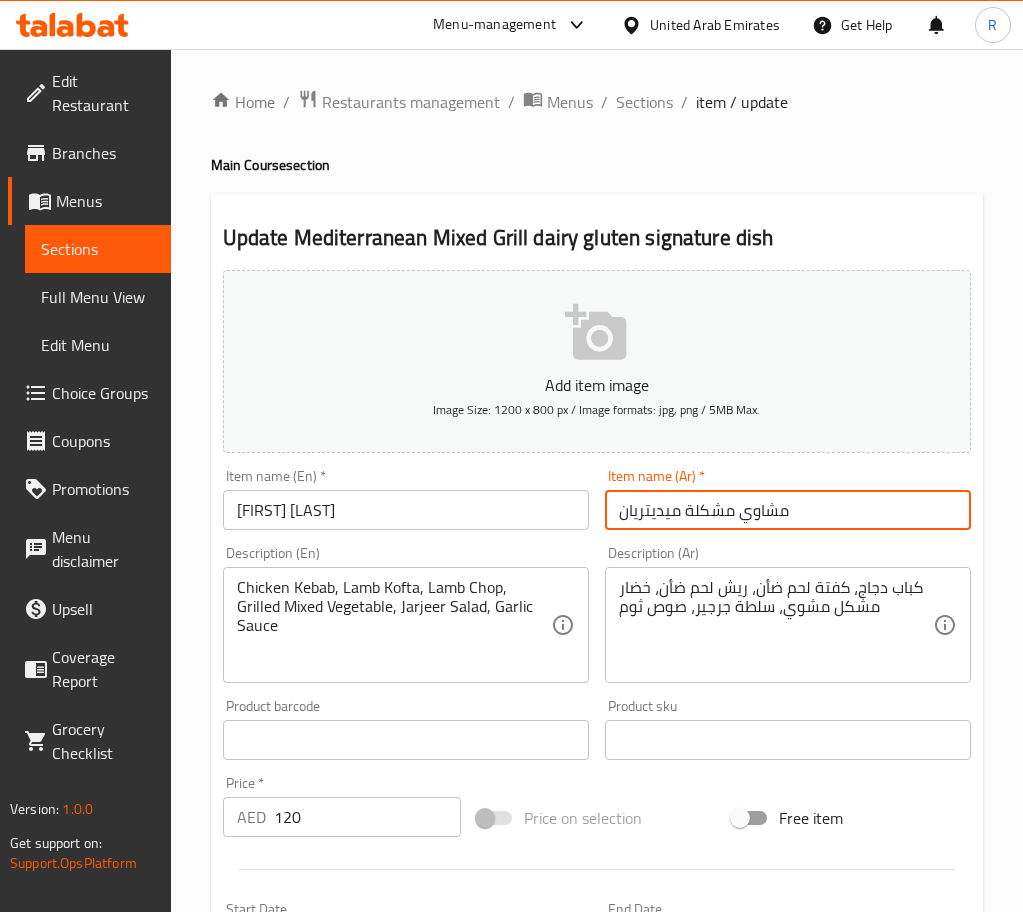 click on "مشاوي مشكلة ميديتريان" at bounding box center (788, 510) 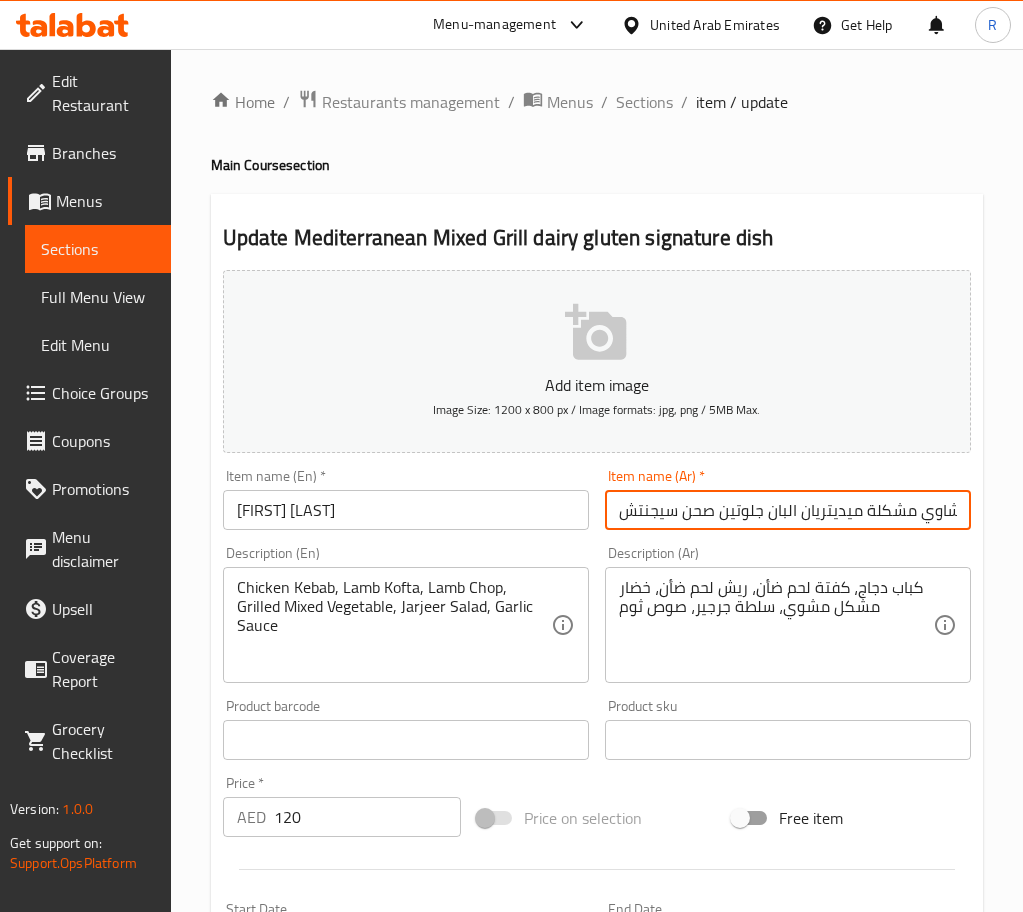 scroll, scrollTop: 0, scrollLeft: 9, axis: horizontal 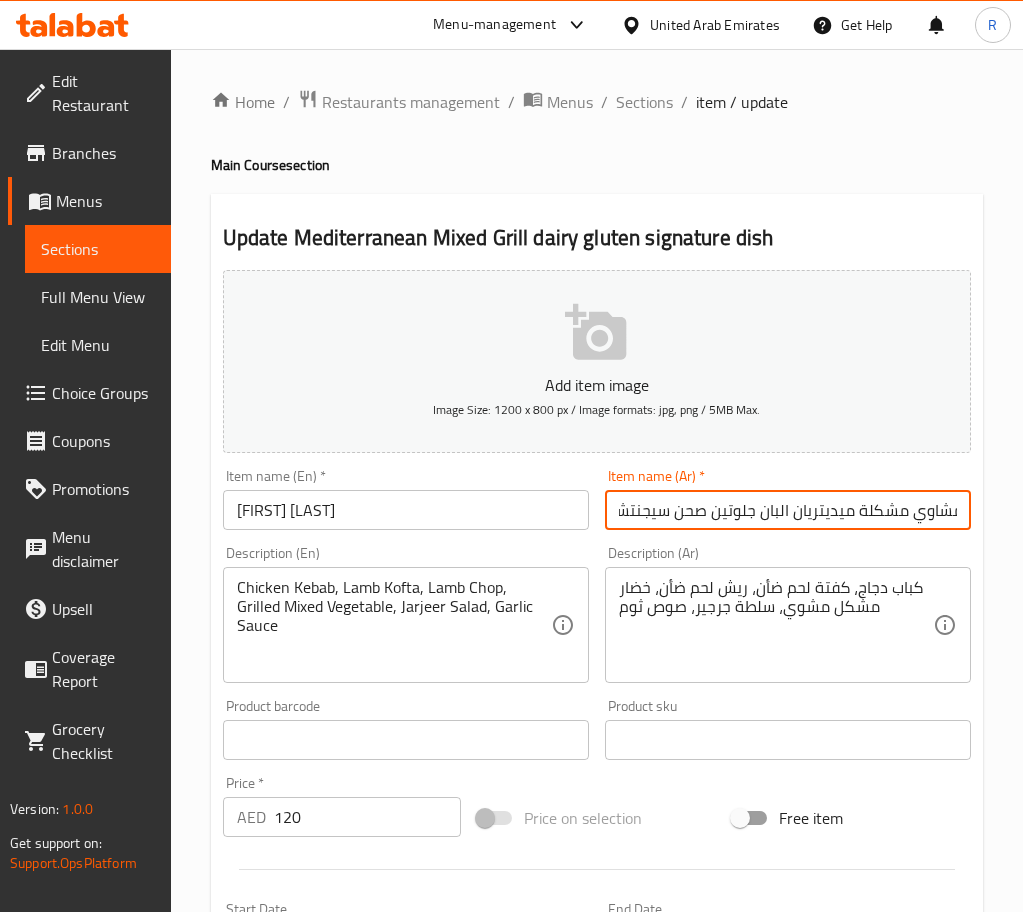 type on "مشاوي مشكلة ميديتريان البان جلوتين صحن سيجنتشر" 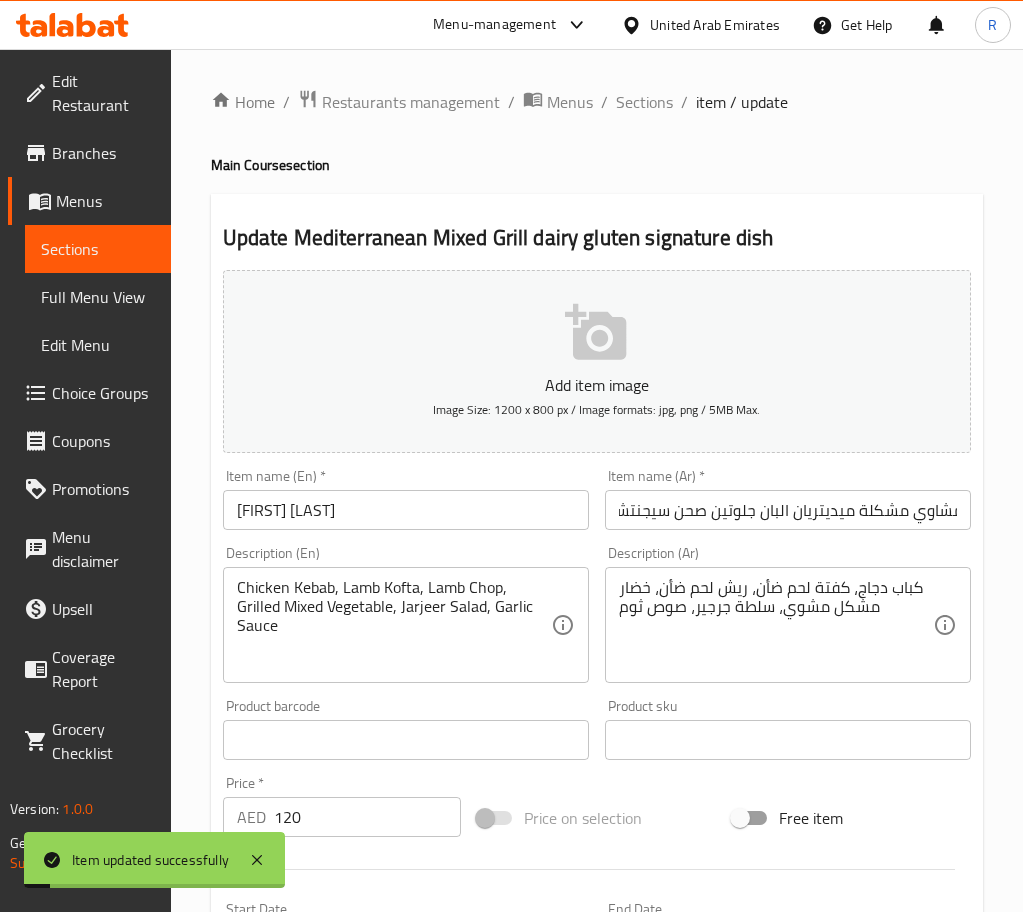 click on "Sections" at bounding box center [644, 102] 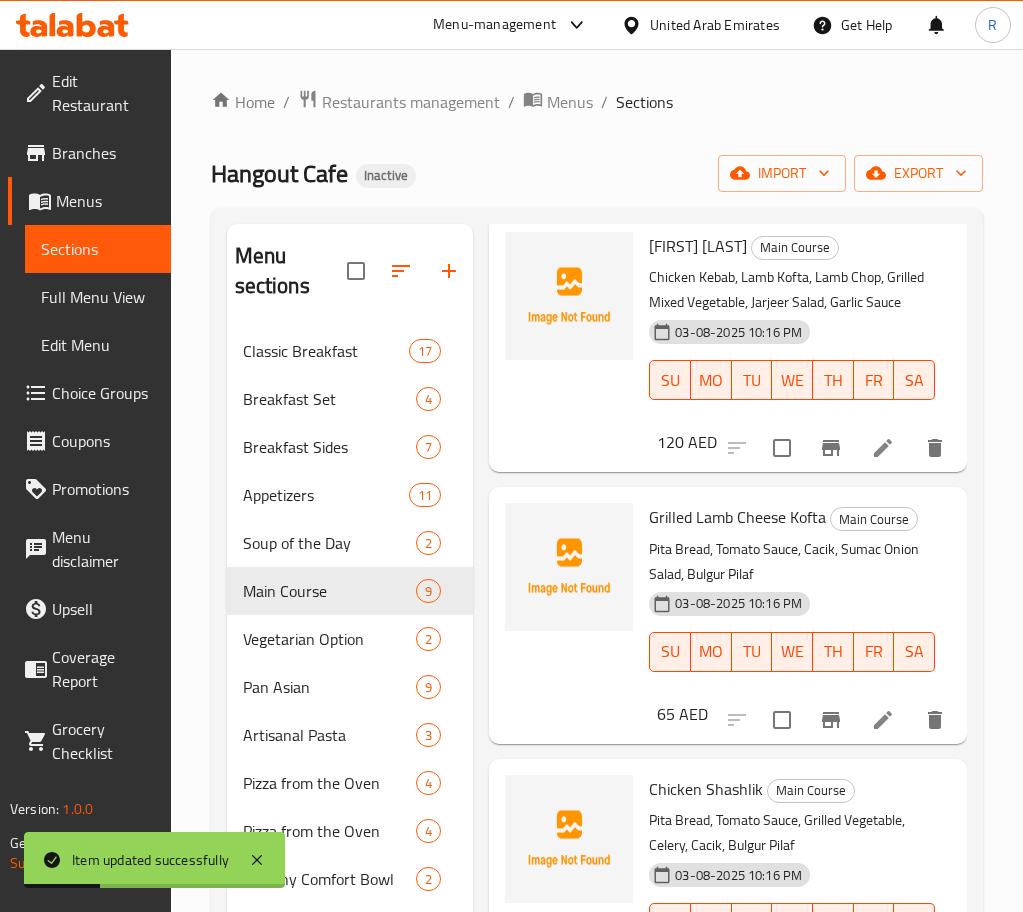 scroll, scrollTop: 450, scrollLeft: 0, axis: vertical 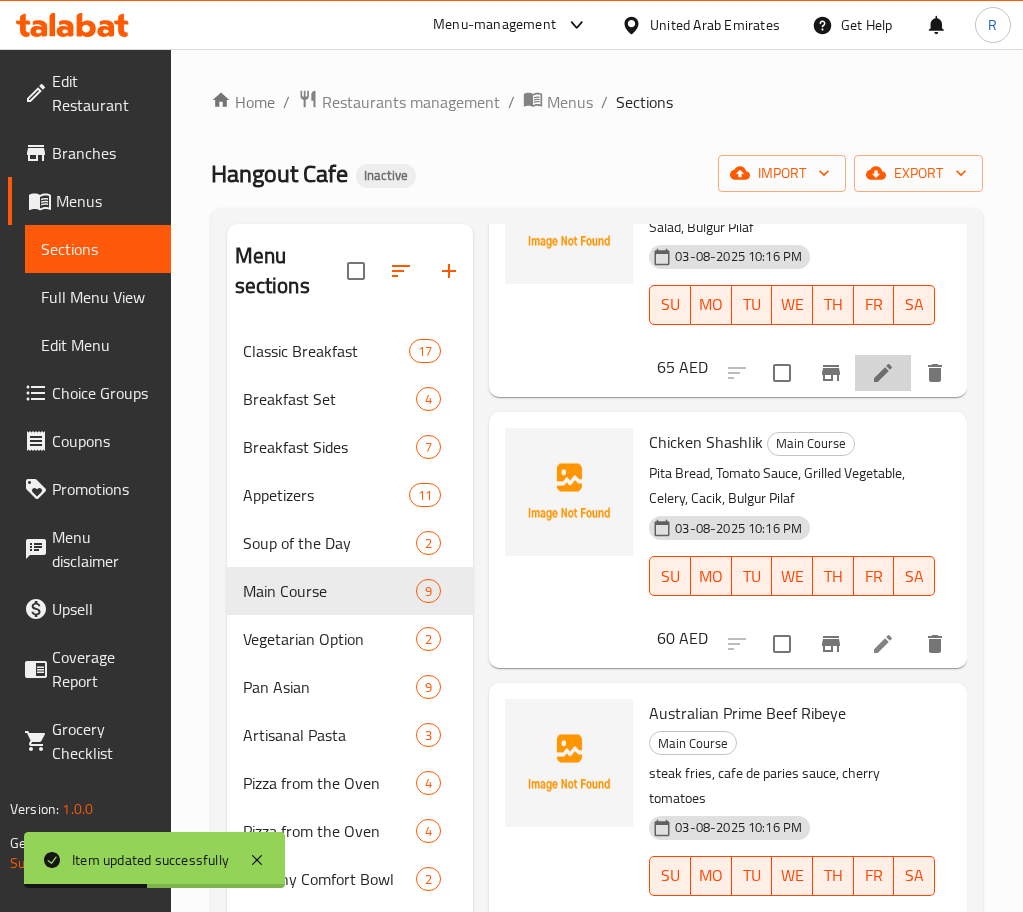 click at bounding box center (883, 373) 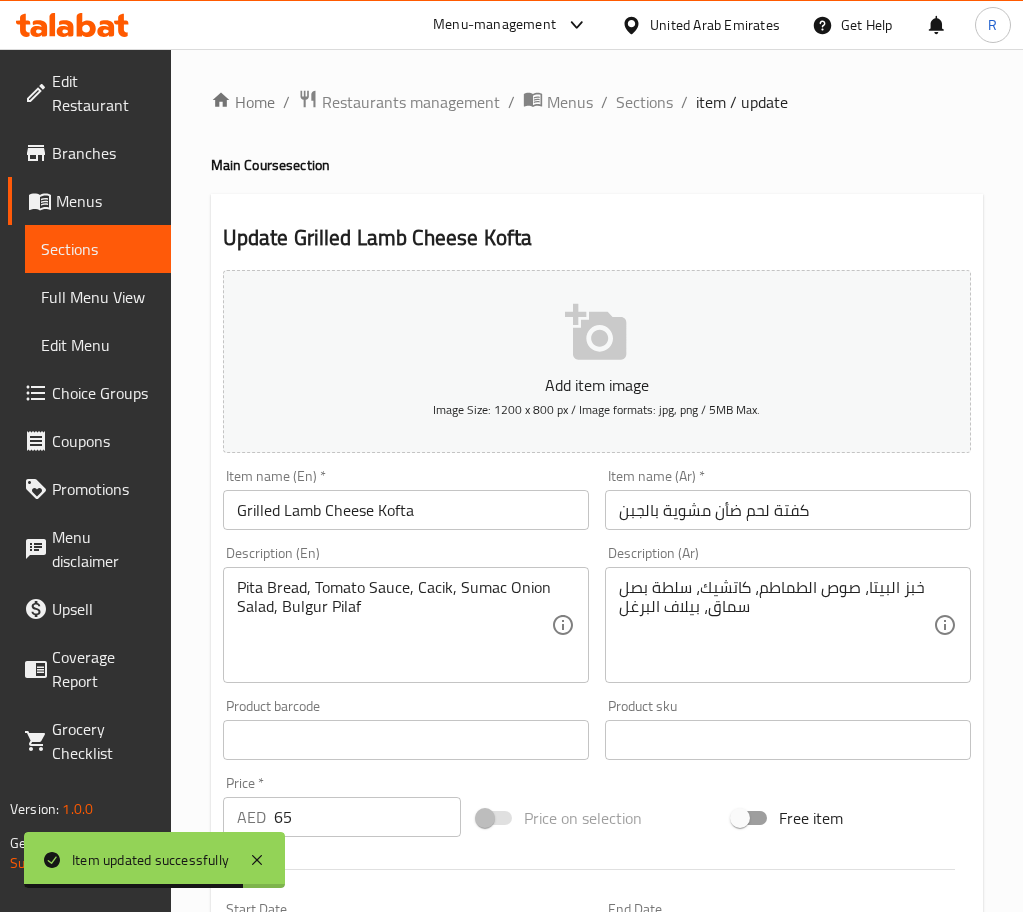 click on "Grilled Lamb Cheese Kofta" at bounding box center [406, 510] 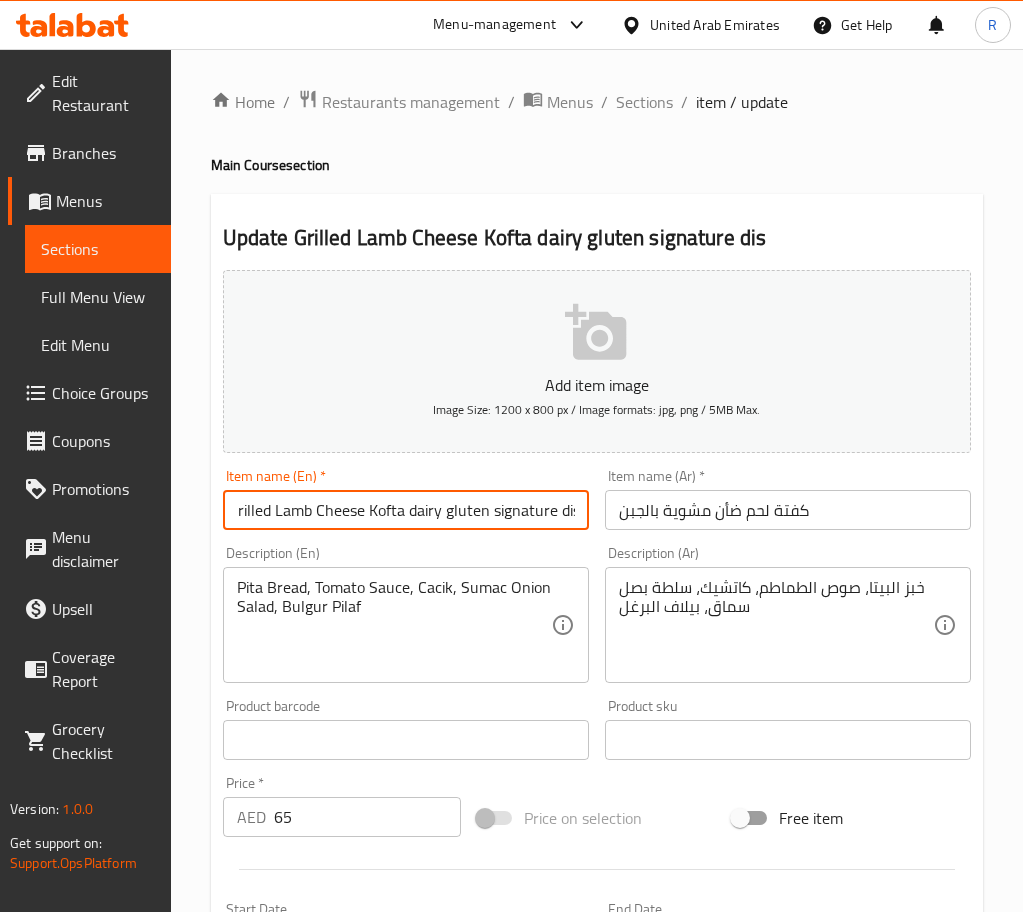 scroll, scrollTop: 0, scrollLeft: 18, axis: horizontal 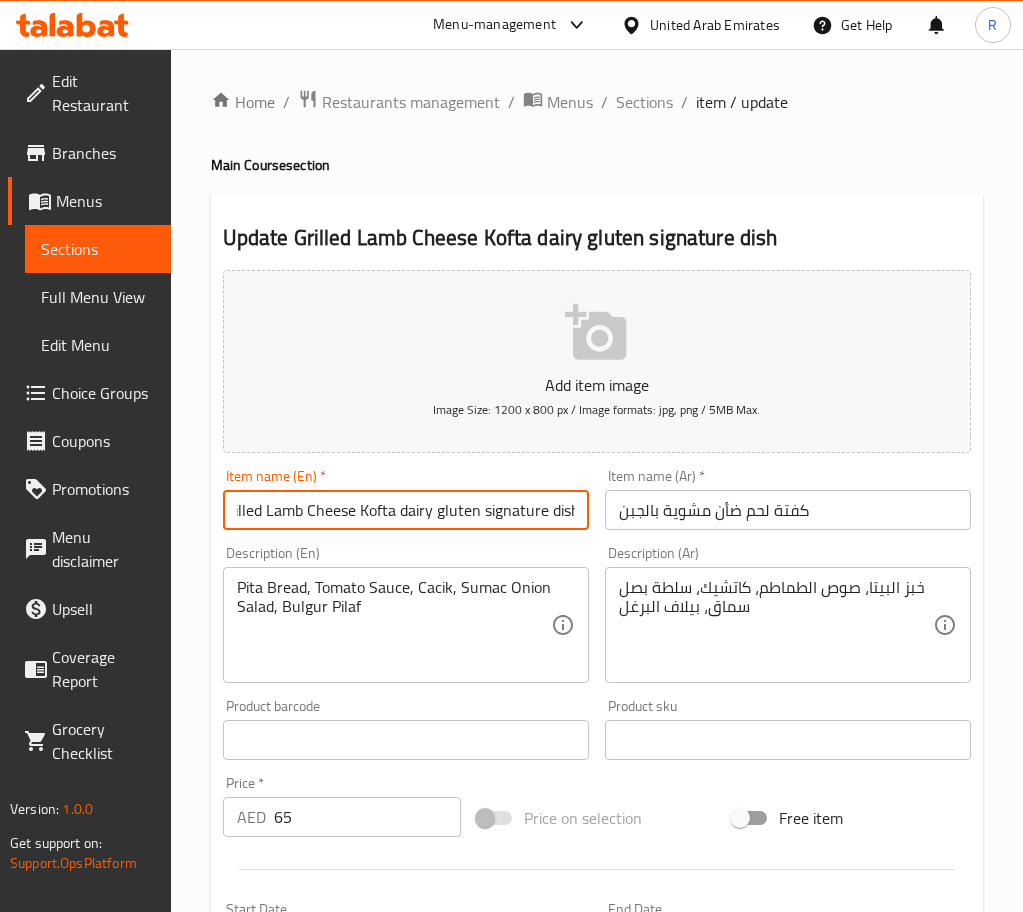 type on "Grilled Lamb Cheese Kofta dairy gluten signature dish" 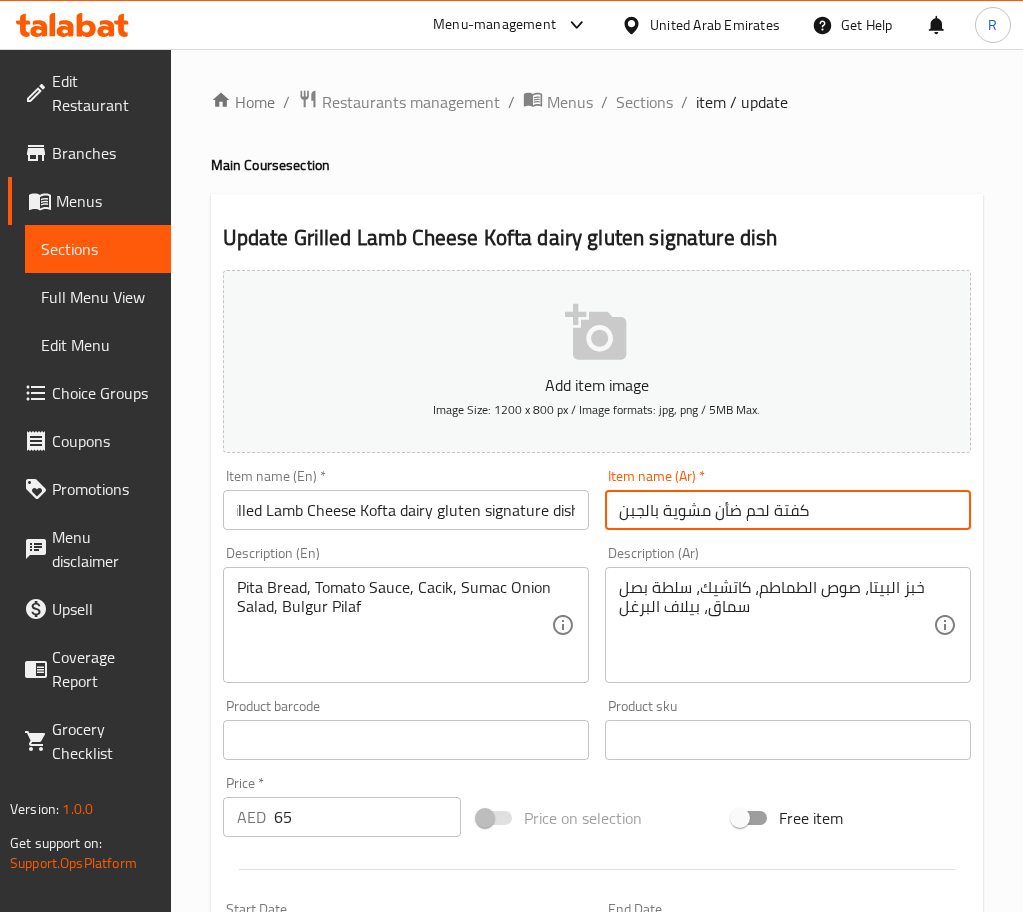 click on "كفتة لحم ضأن مشوية بالجبن" at bounding box center (788, 510) 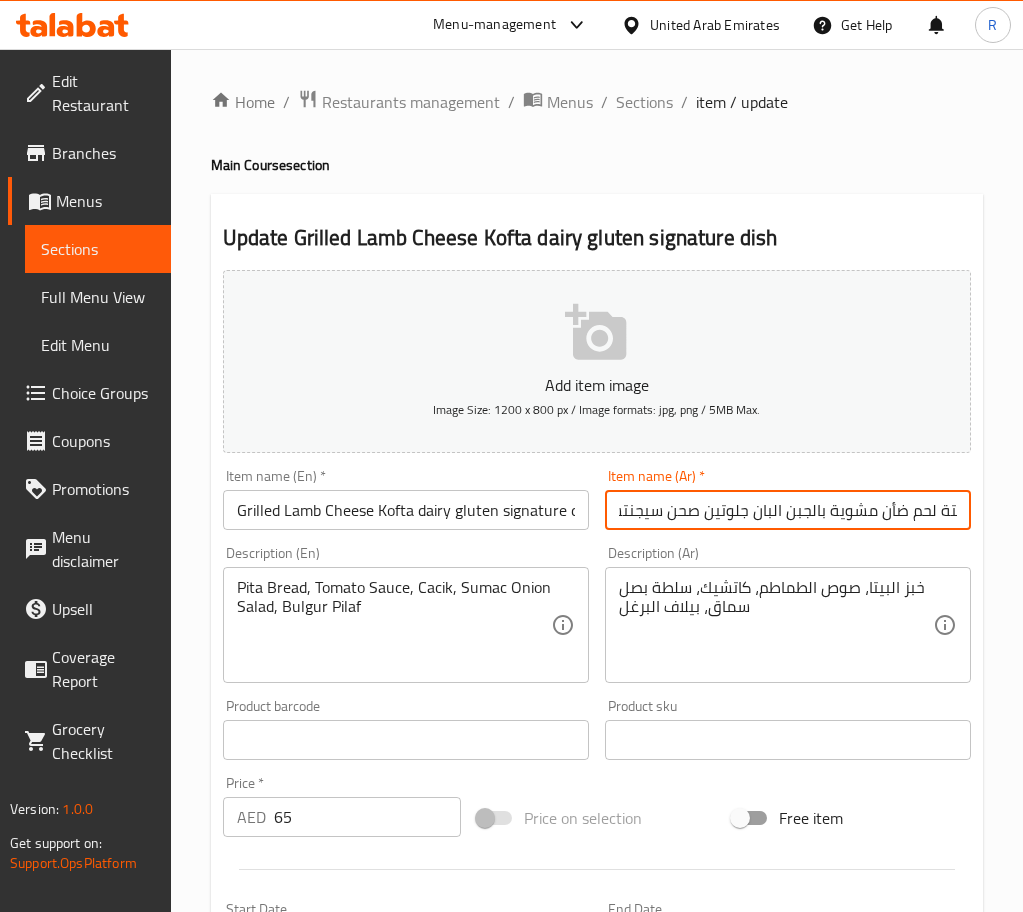 scroll, scrollTop: 0, scrollLeft: 30, axis: horizontal 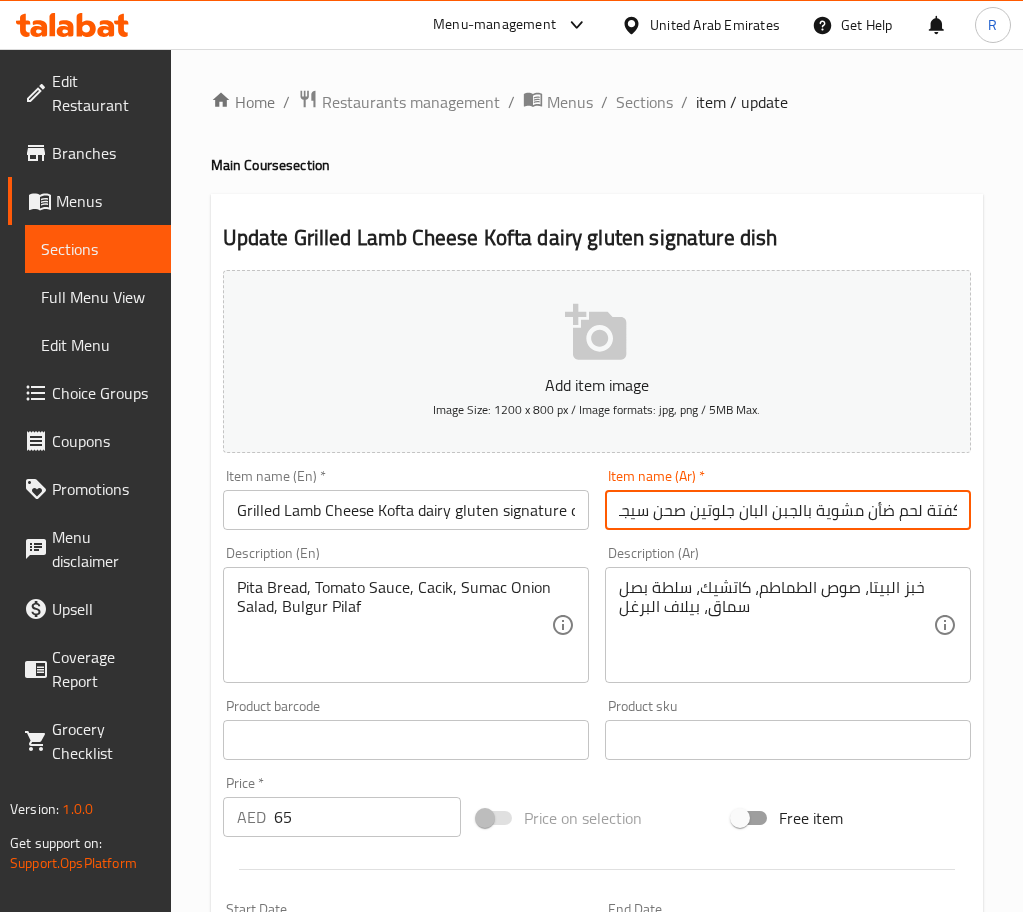 type on "كفتة لحم ضأن مشوية بالجبن البان جلوتين صحن سيجنتشر" 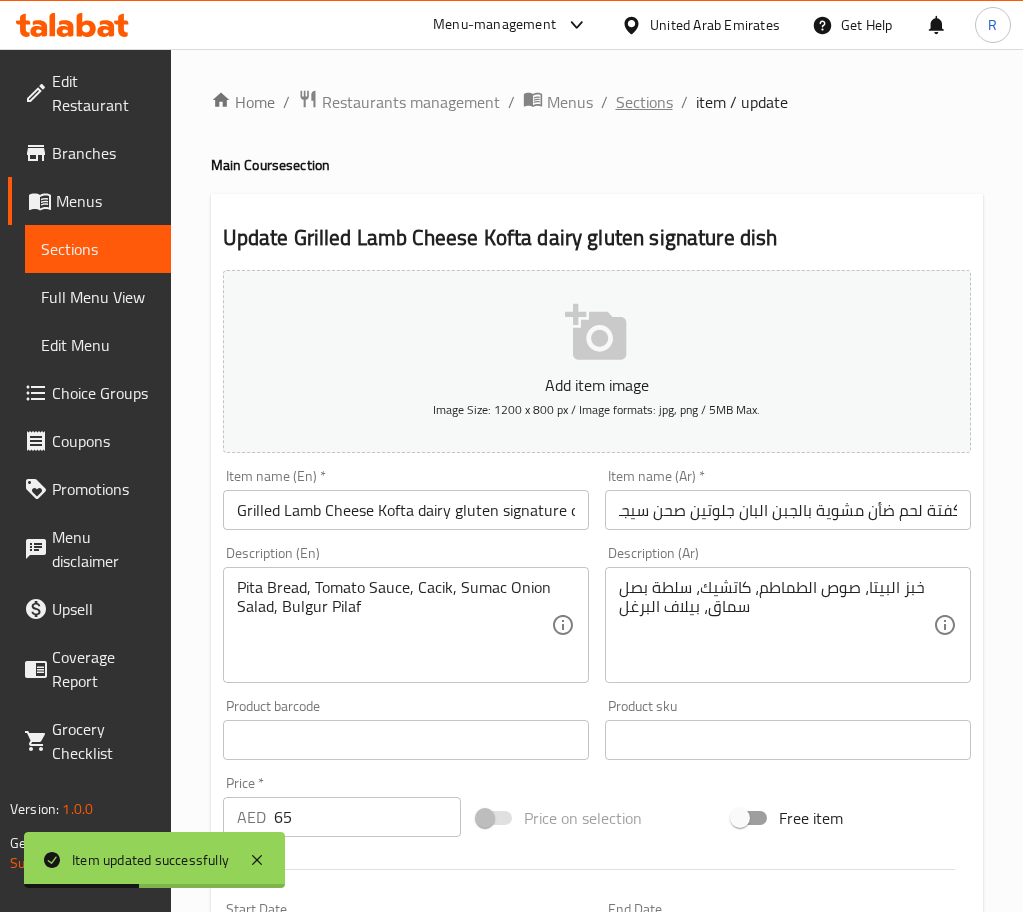click on "Sections" at bounding box center [644, 102] 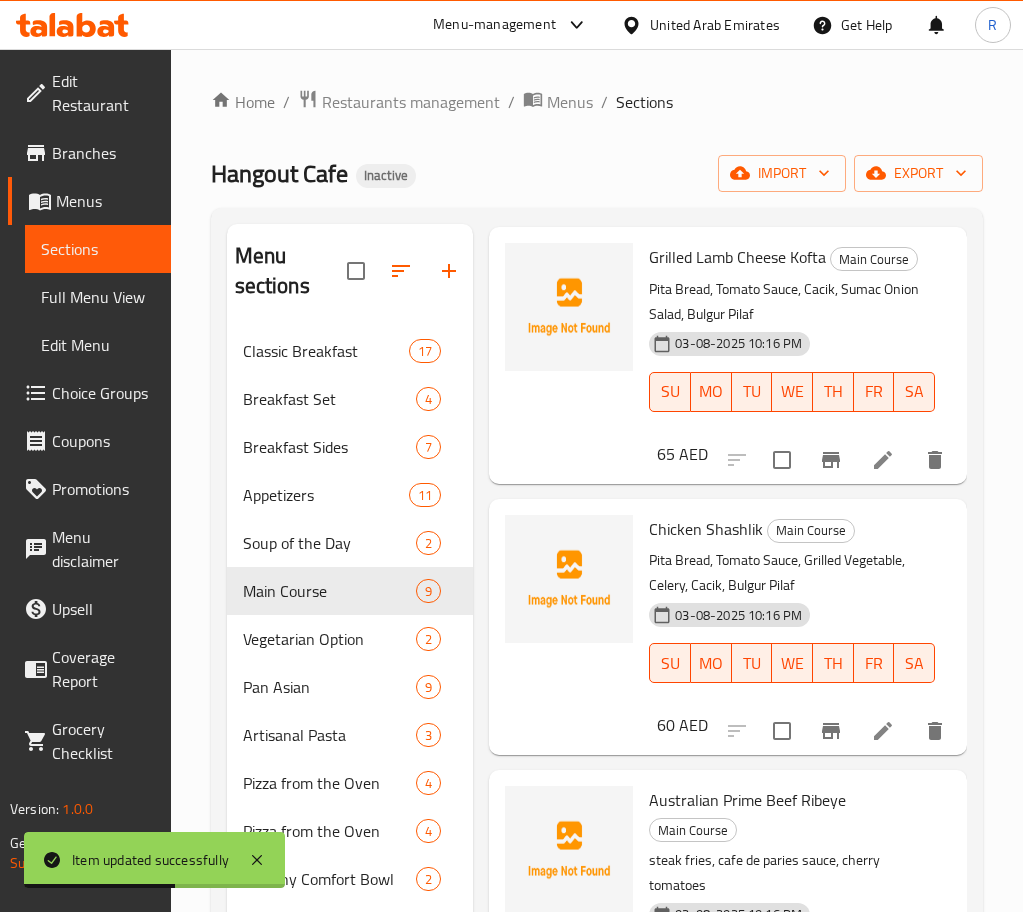 scroll, scrollTop: 450, scrollLeft: 0, axis: vertical 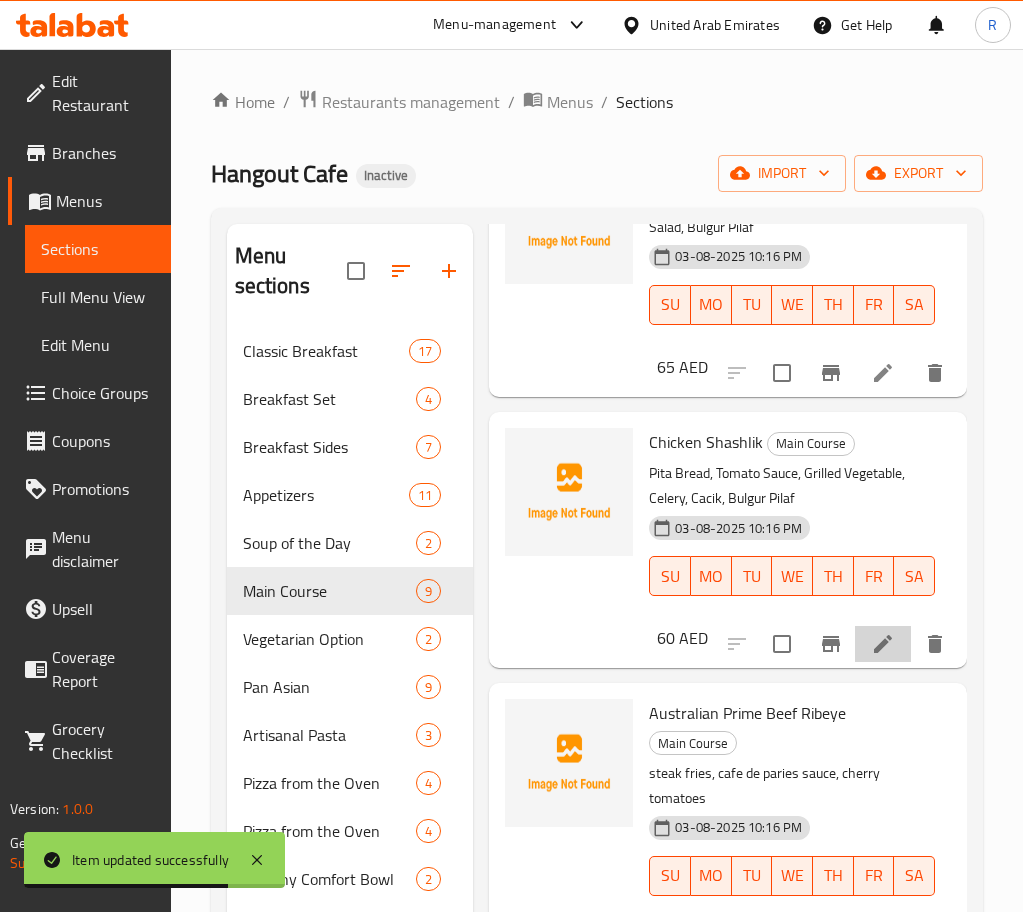 click at bounding box center (883, 644) 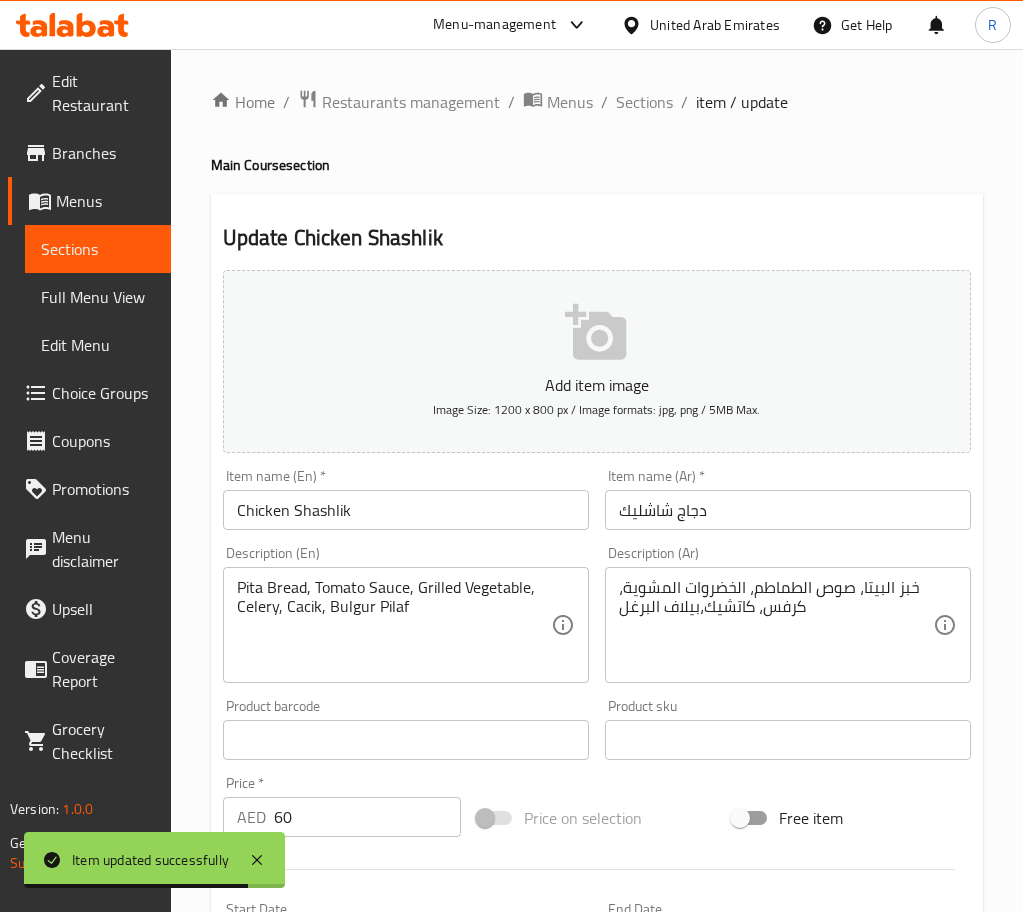 click on "Chicken Shashlik" at bounding box center (406, 510) 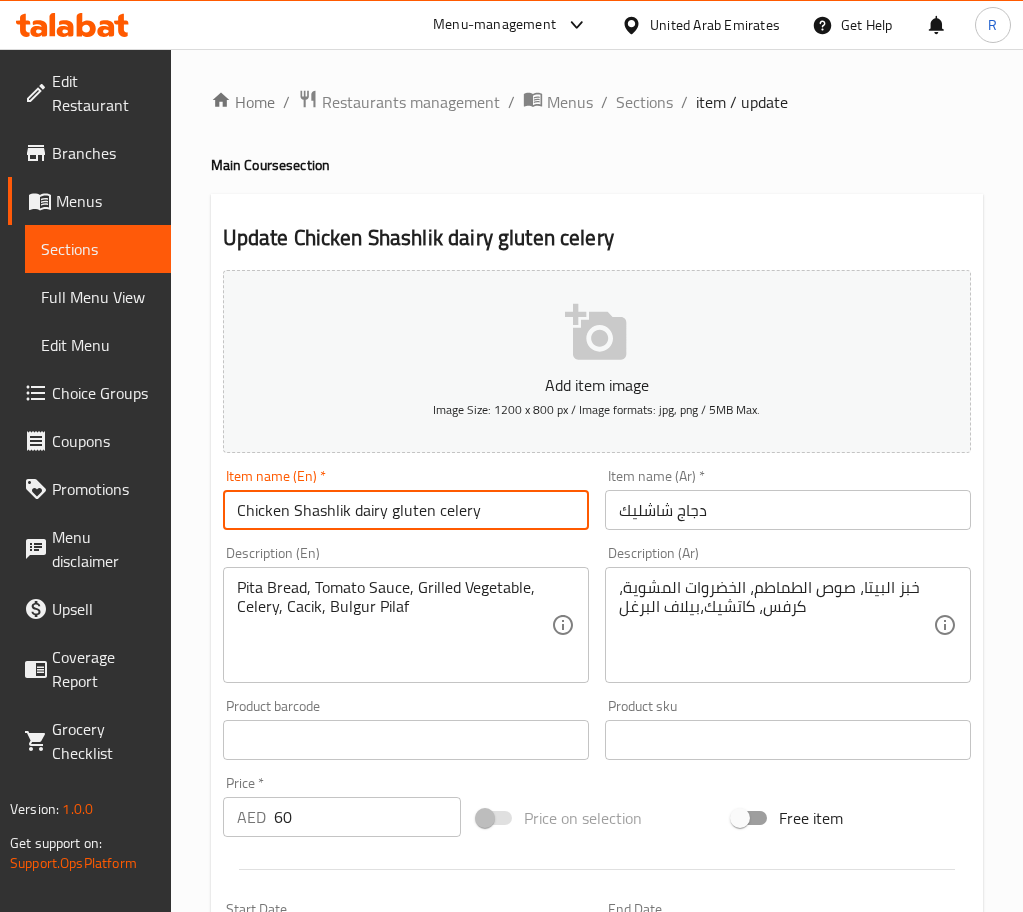 type on "Chicken Shashlik dairy gluten celery" 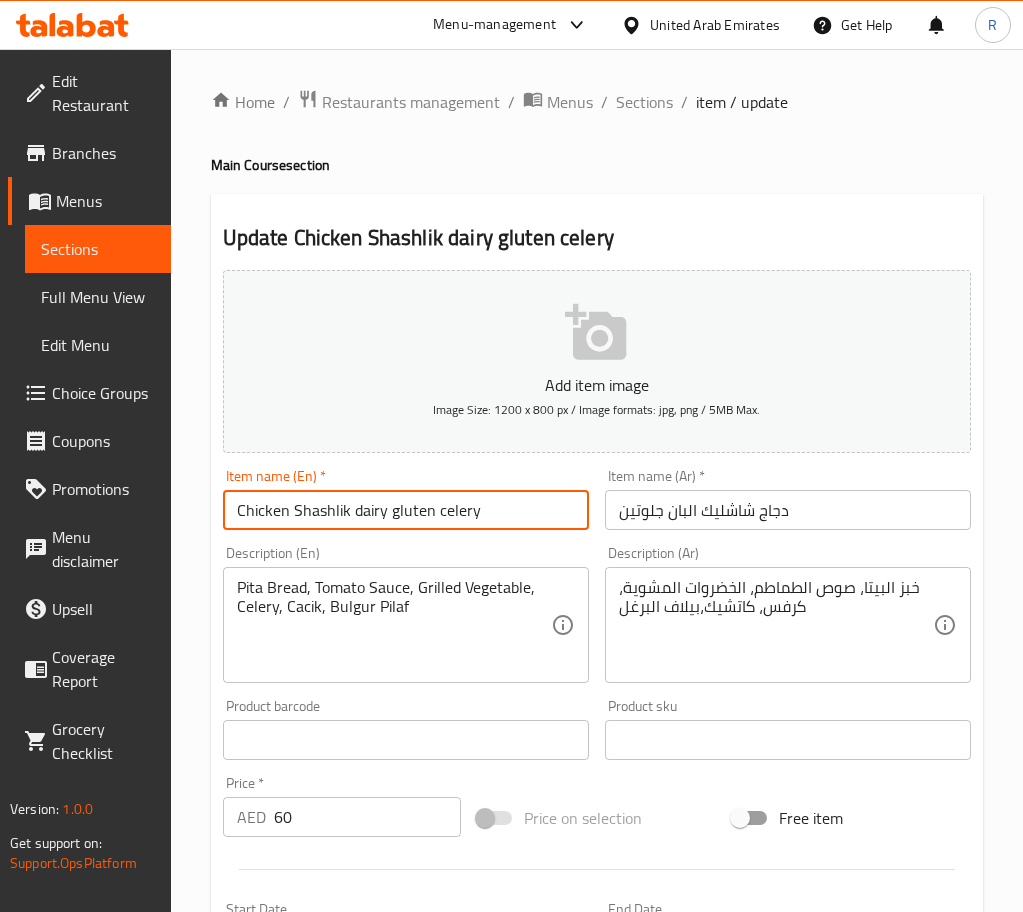drag, startPoint x: 504, startPoint y: 516, endPoint x: 435, endPoint y: 541, distance: 73.38937 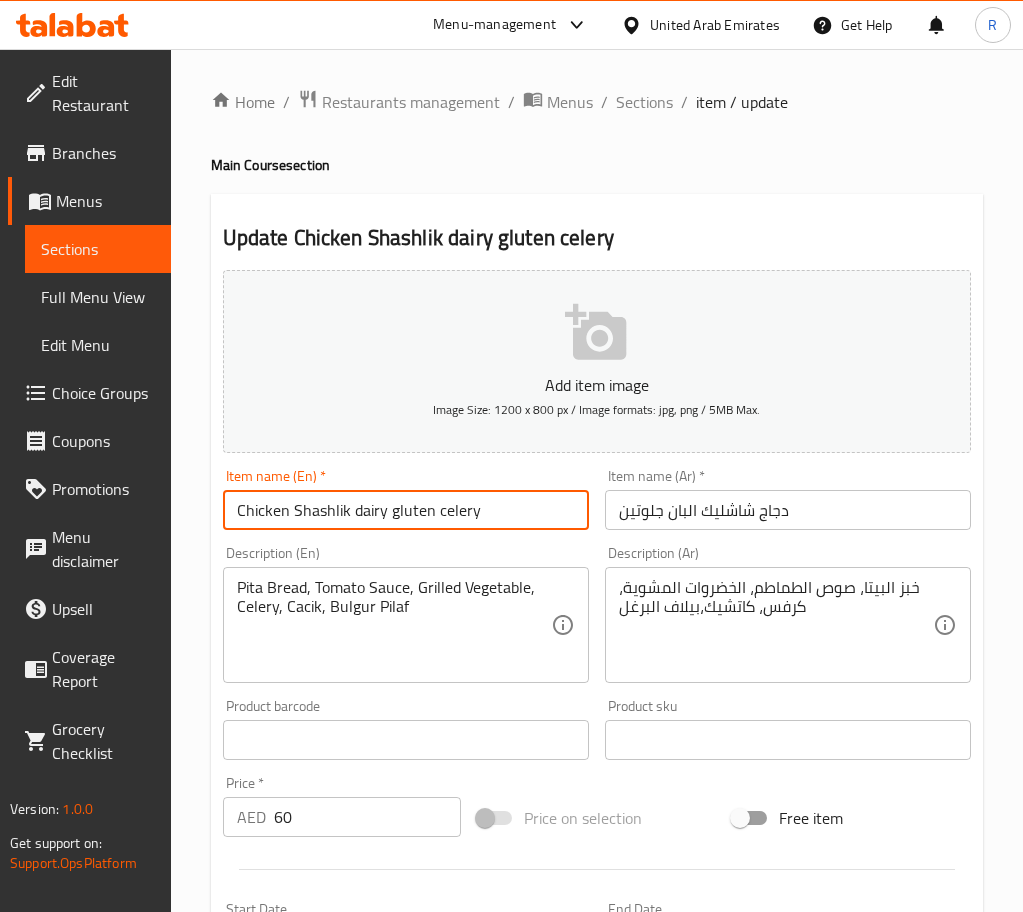 click on "Add item image Image Size: 1200 x 800 px / Image formats: jpg, png / 5MB Max. Item name (En)   * Chicken Shashlik dairy gluten celery Item name (En)  * Item name (Ar)   * دجاج شاشليك البان جلوتين Item name (Ar)  * Description (En) Pita Bread, Tomato Sauce, Grilled Vegetable, Celery, Cacik, Bulgur Pilaf Description (En) Description (Ar) خبز البيتا، صوص الطماطم، الخضروات المشوية، كرفس، كاتشيك،بيلاف البرغل Description (Ar) Product barcode Product barcode Product sku Product sku Price   * AED 60 Price  * Price on selection Free item Start Date Start Date End Date End Date Available Days SU MO TU WE TH FR SA Available from ​​ Available to ​​ Status Active Inactive Exclude from GEM" at bounding box center (597, 693) 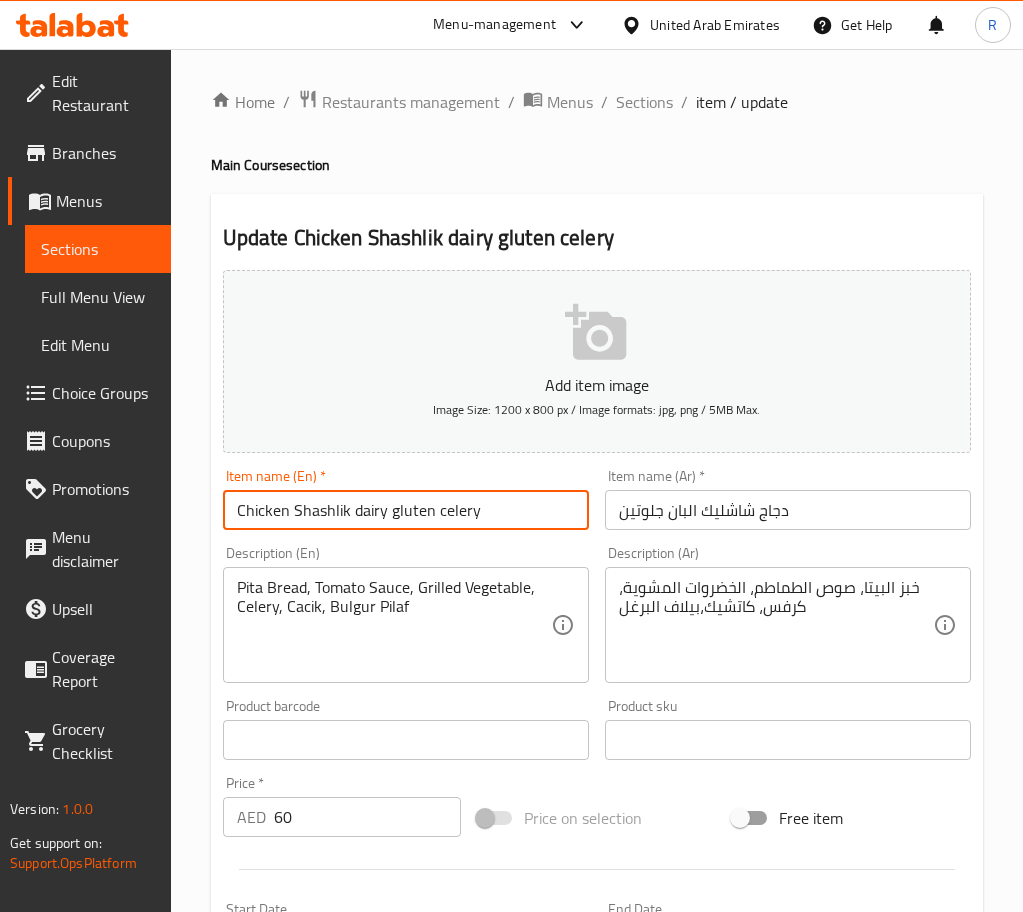 click on "دجاج شاشليك البان جلوتين" at bounding box center (788, 510) 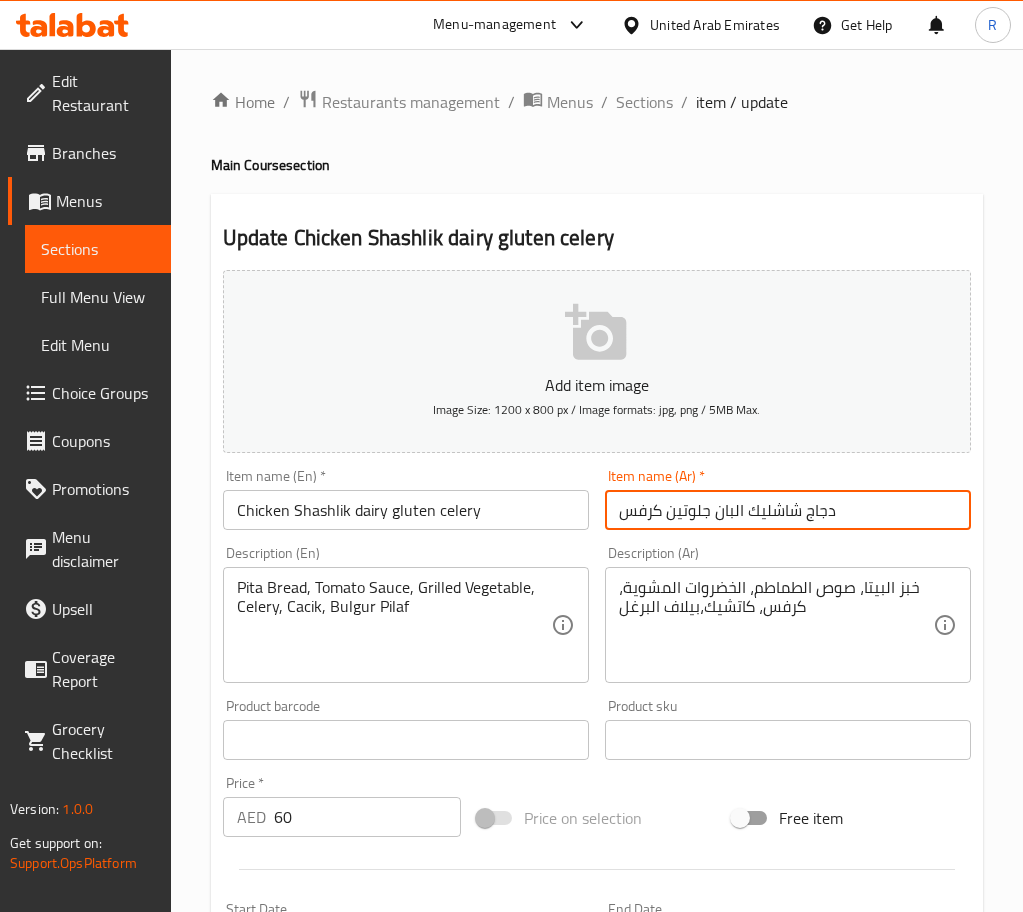 type on "دجاج شاشليك البان جلوتين كرفس" 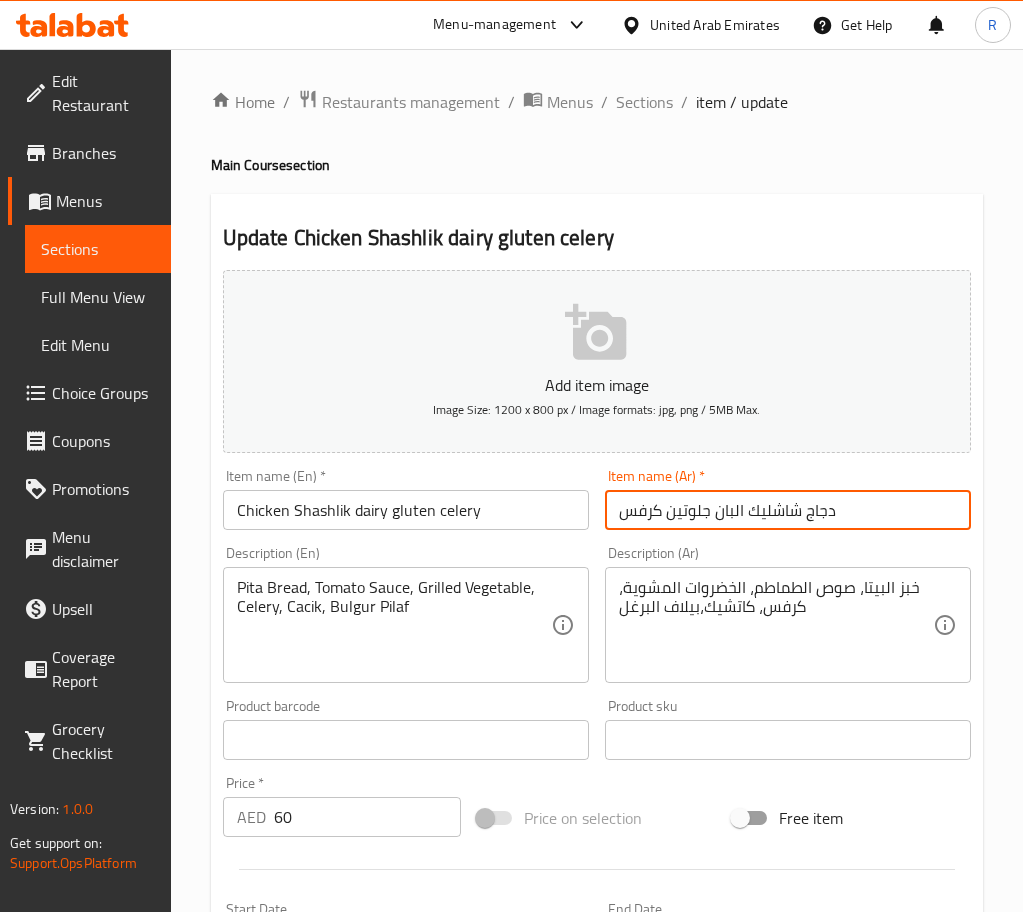 click on "Update" at bounding box center [310, 1326] 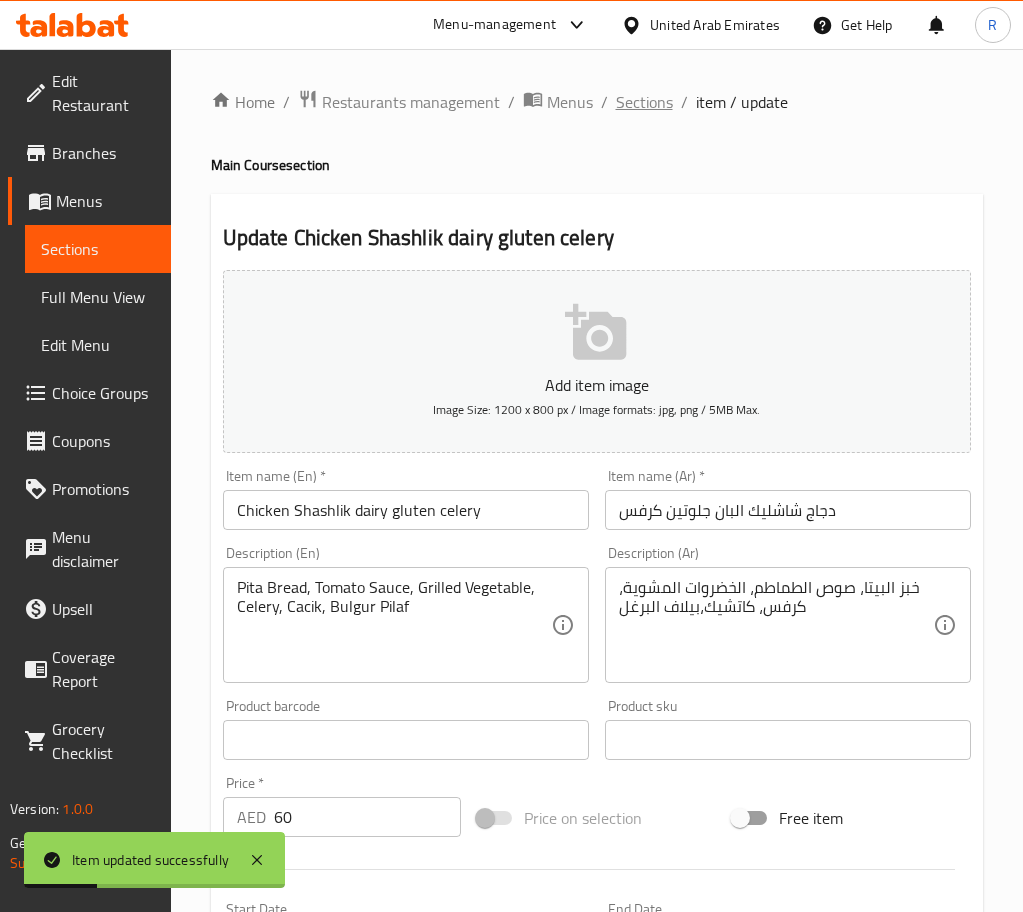 click on "Sections" at bounding box center [644, 102] 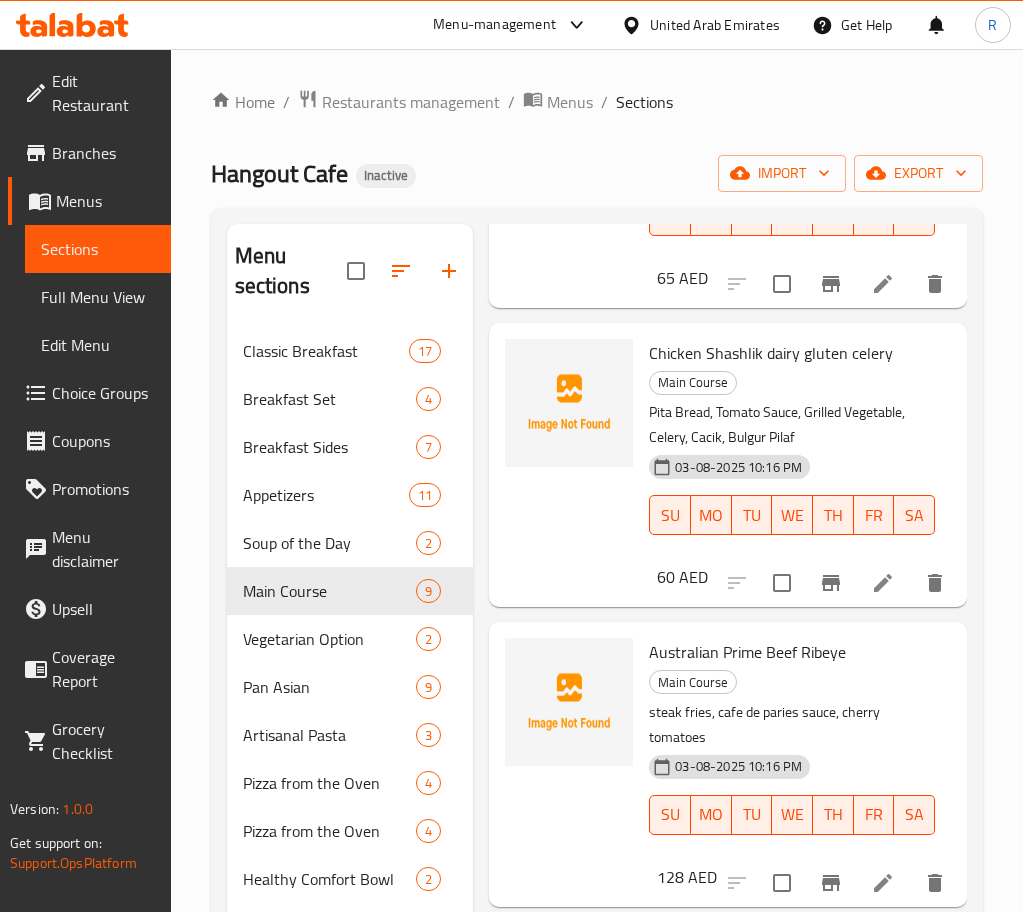 scroll, scrollTop: 750, scrollLeft: 0, axis: vertical 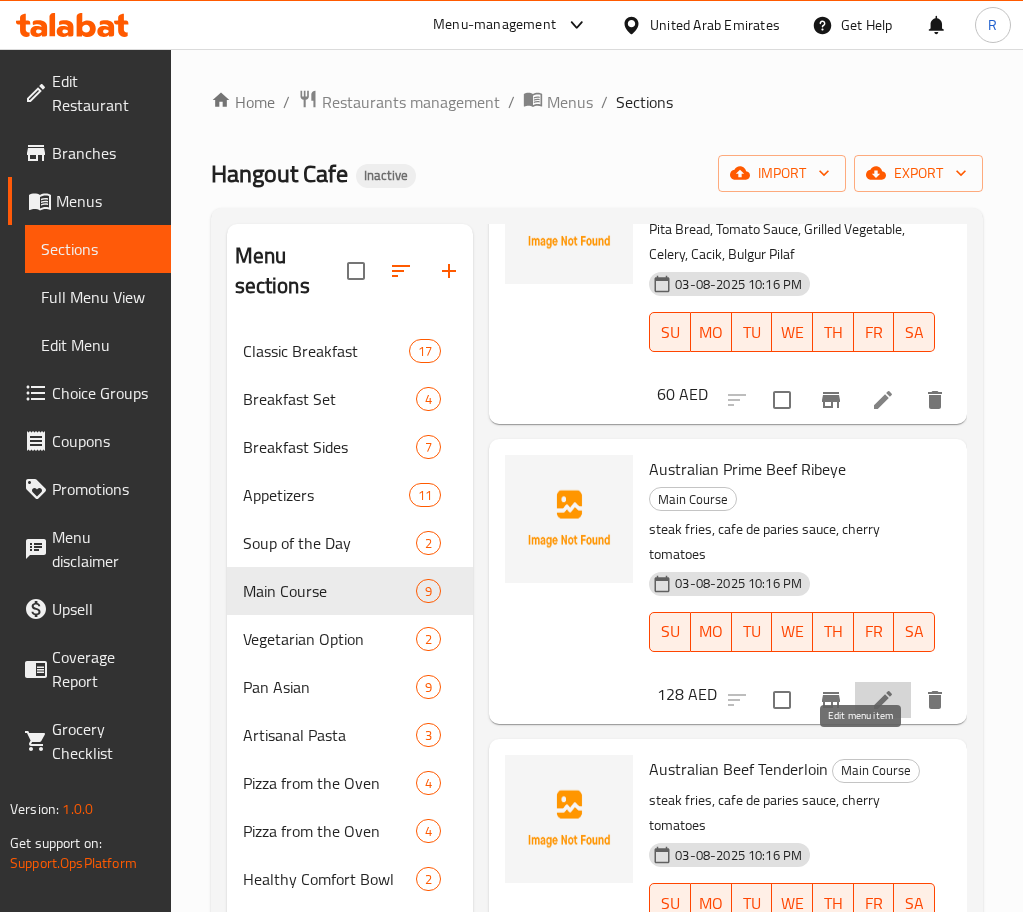 click 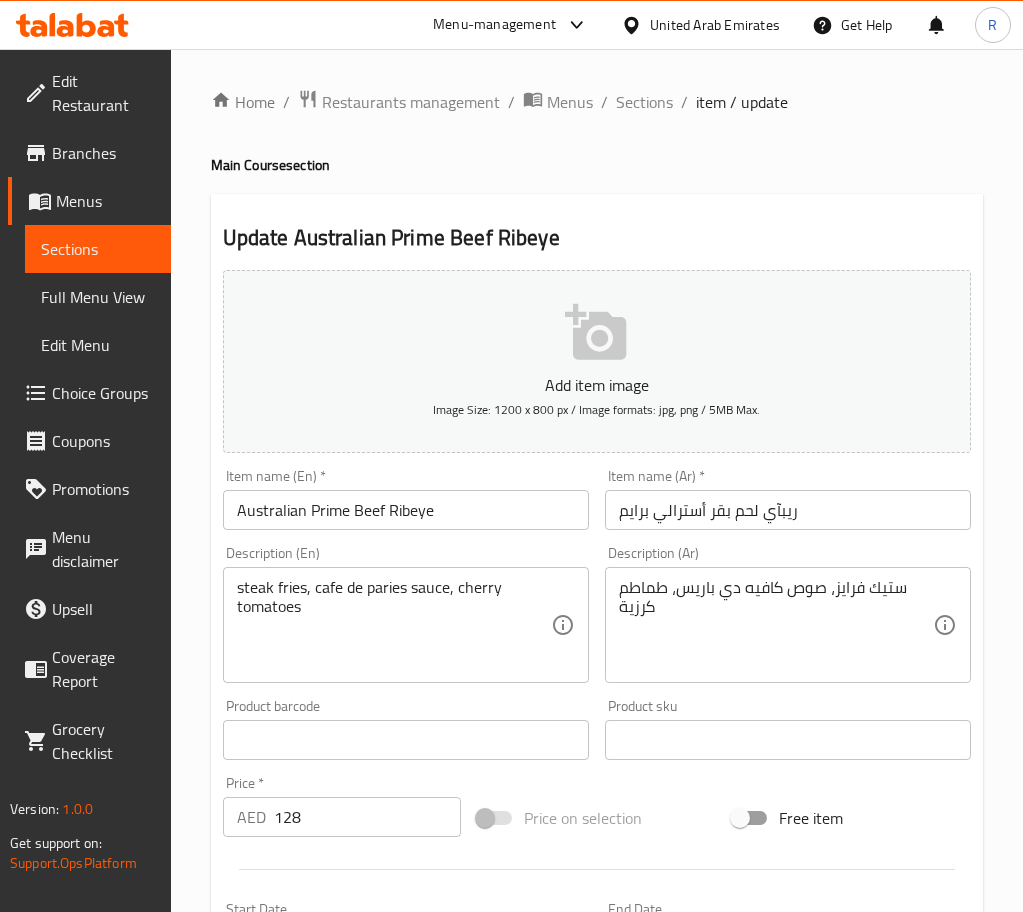 click on "Australian Prime Beef Ribeye" at bounding box center (406, 510) 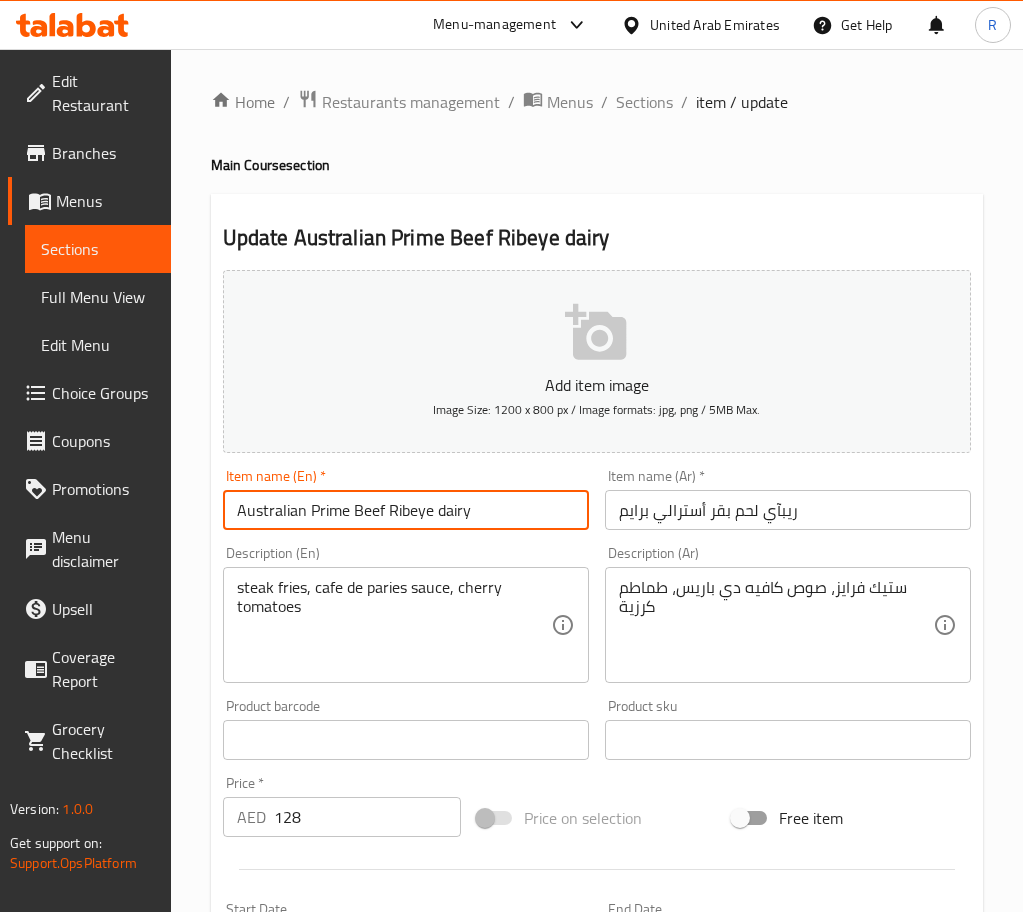 type on "Australian Prime Beef Ribeye dairy" 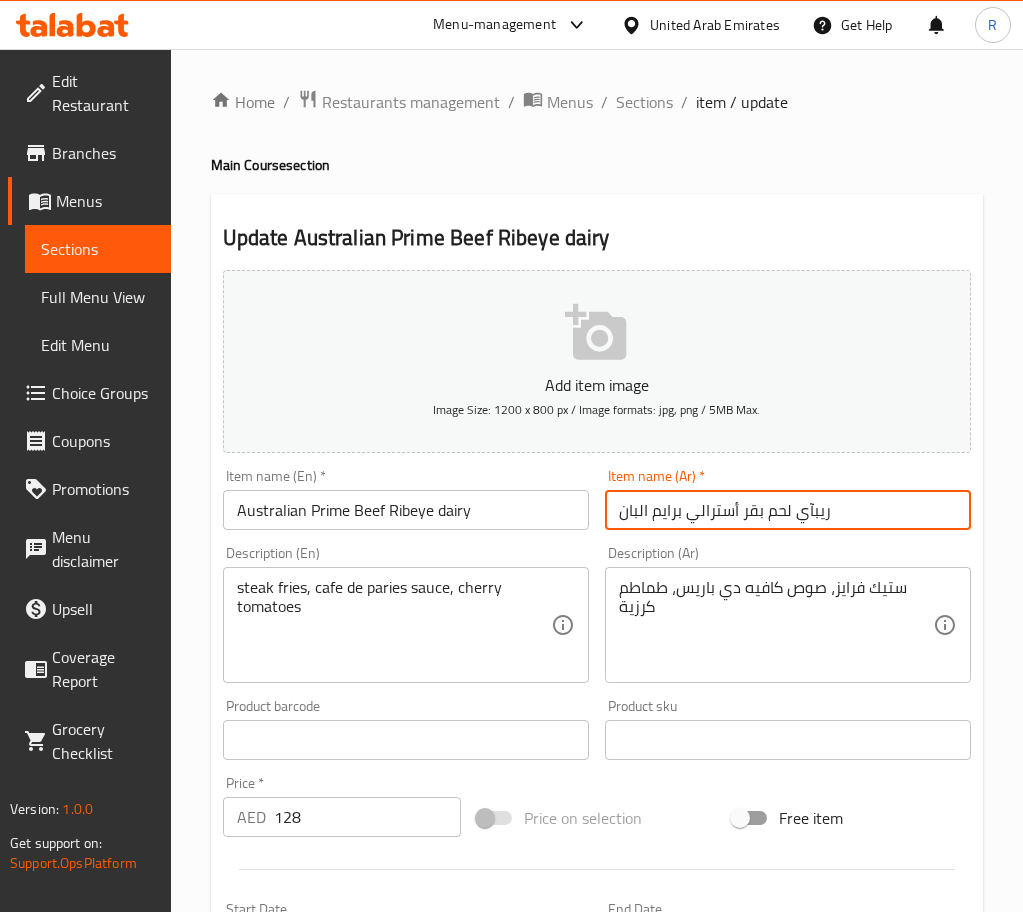 type on "ريبآي لحم بقر أسترالي برايم البان" 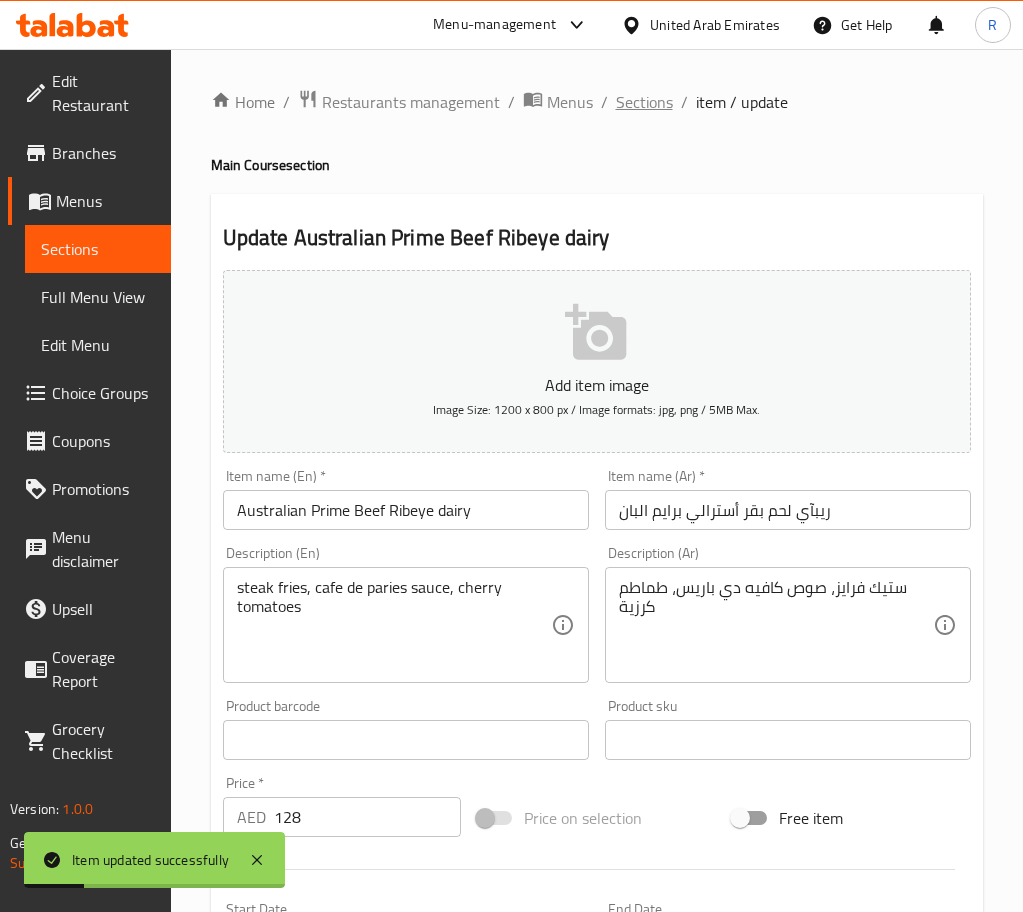 click on "Sections" at bounding box center [644, 102] 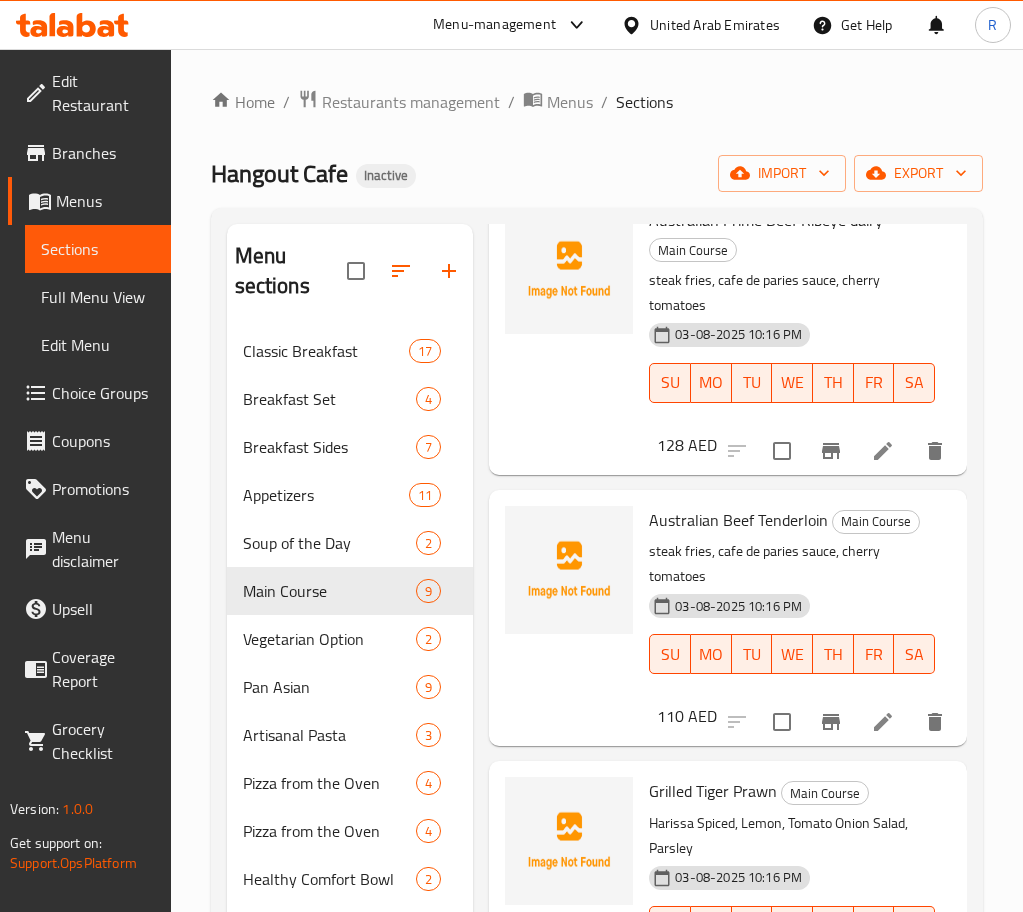 scroll, scrollTop: 1050, scrollLeft: 0, axis: vertical 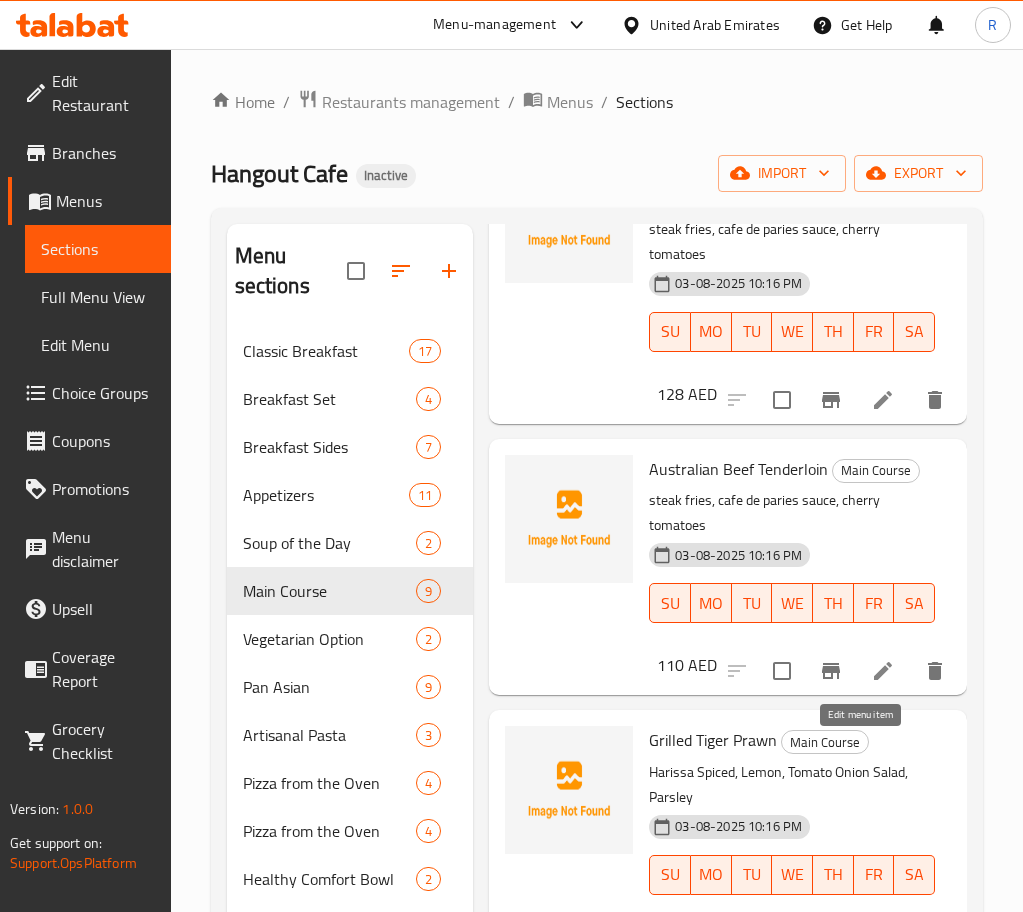 click 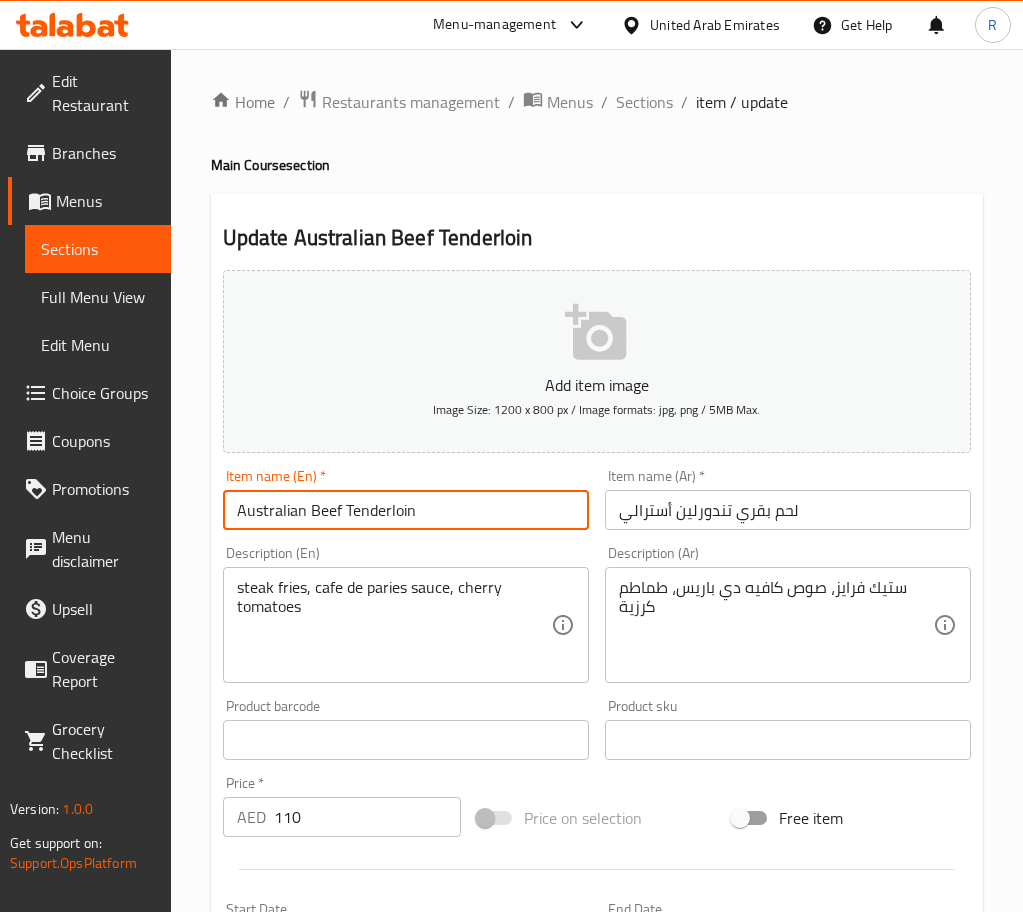 click on "Australian Beef Tenderloin" at bounding box center (406, 510) 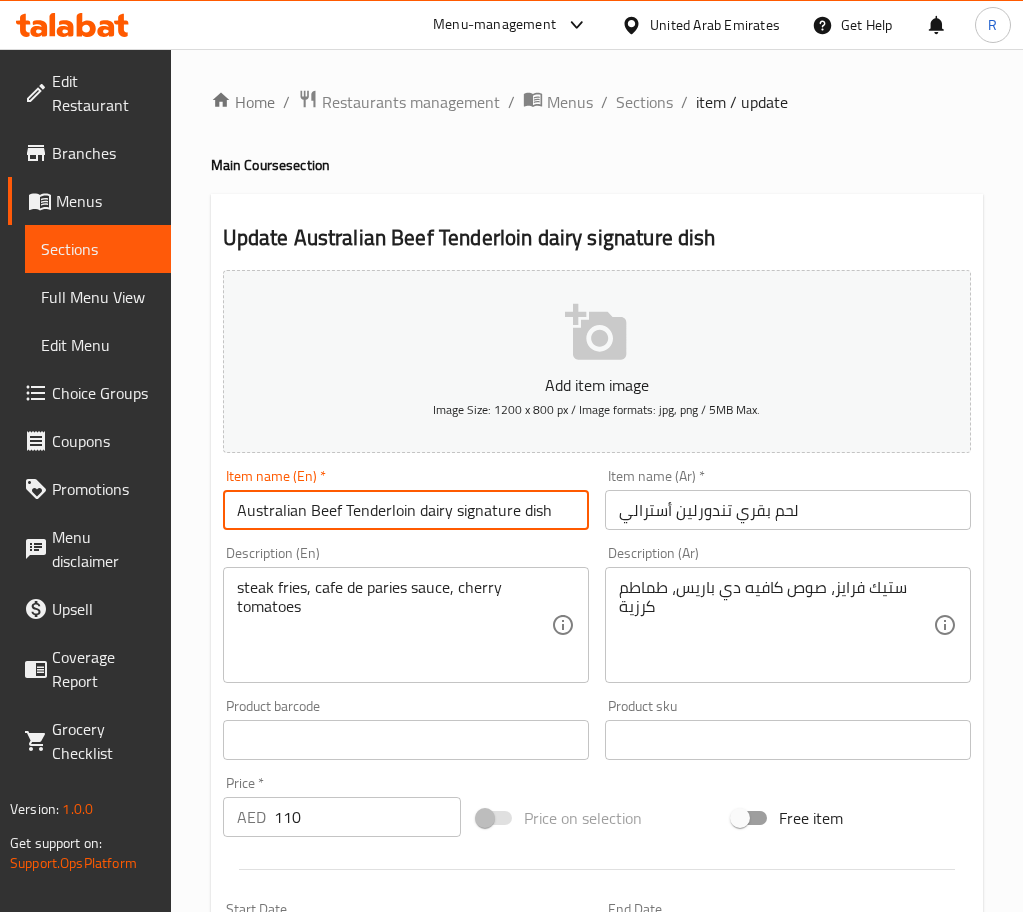 type on "Australian Beef Tenderloin dairy signature dish" 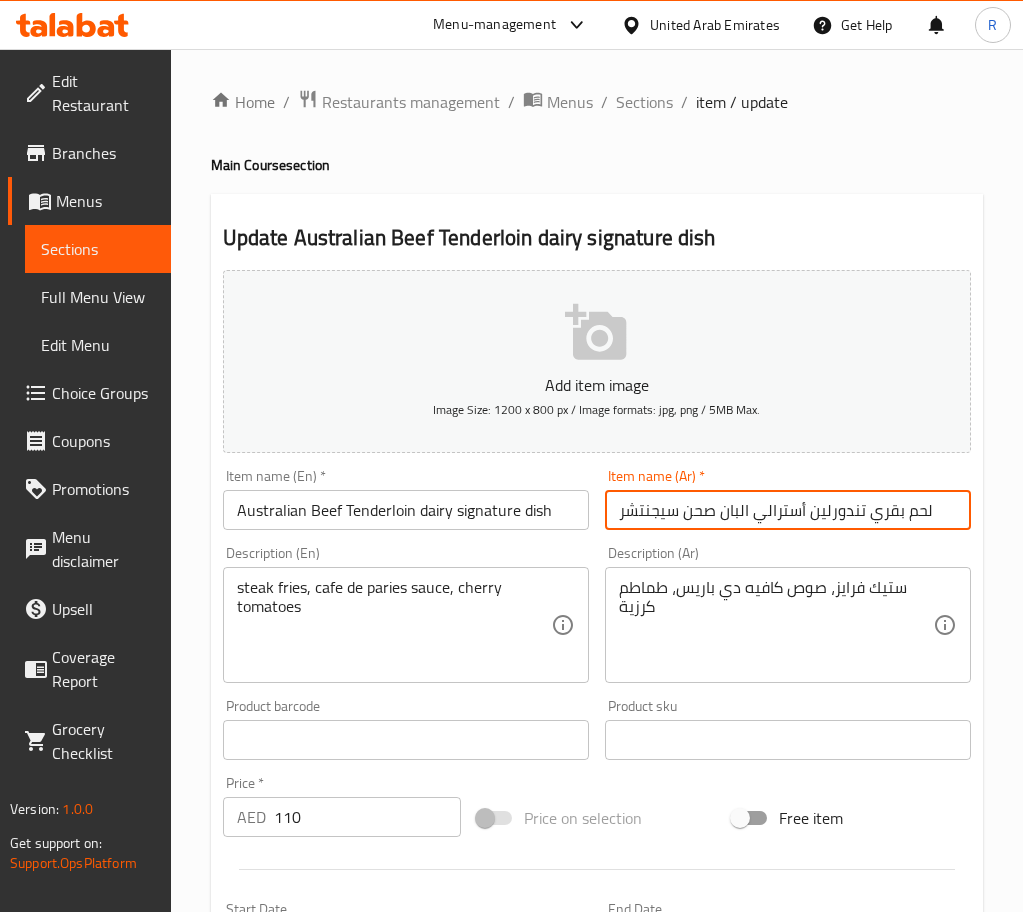 type on "لحم بقري تندورلين أسترالي البان صحن سيجنتشر" 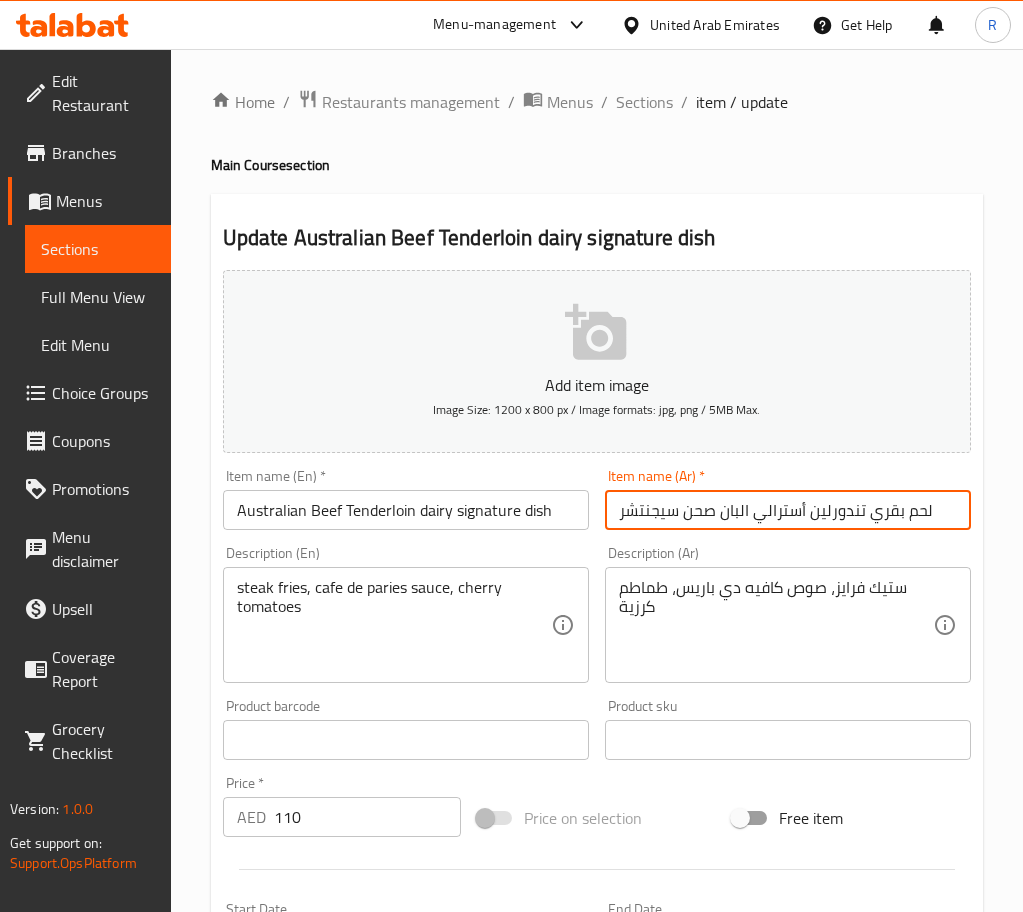 click on "Update" at bounding box center [310, 1326] 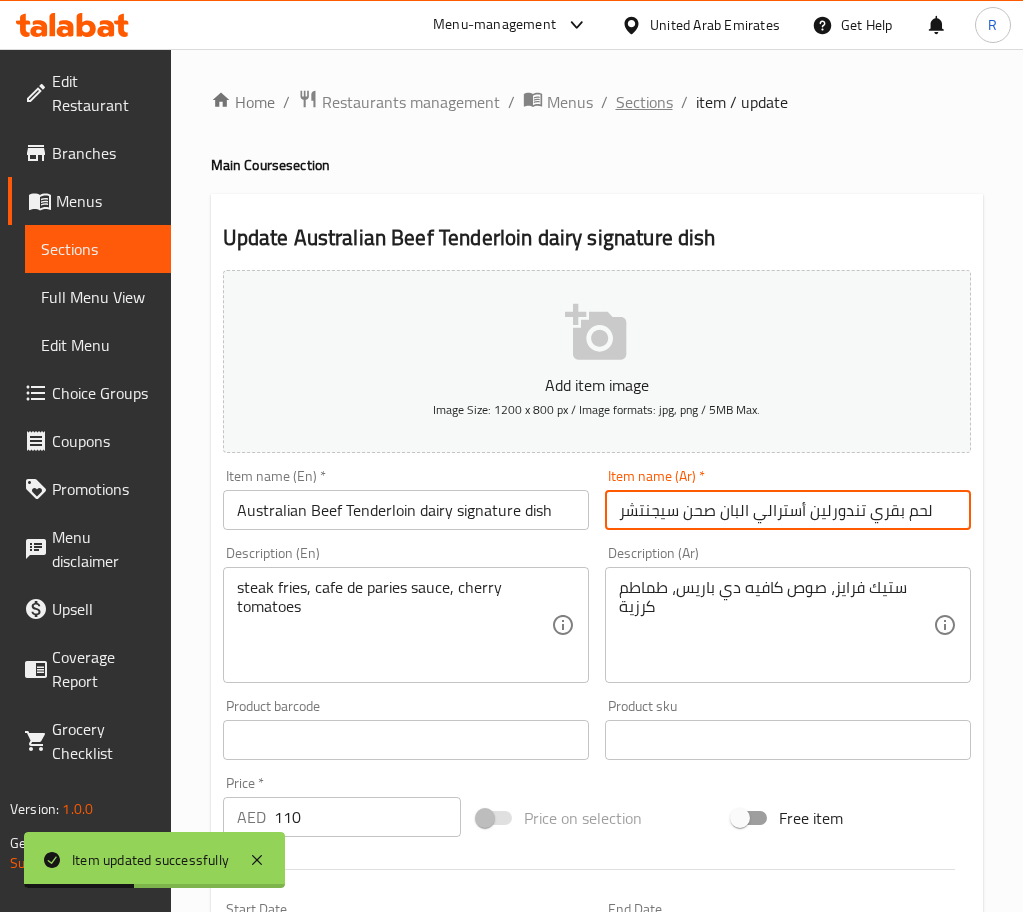 click on "Sections" at bounding box center [644, 102] 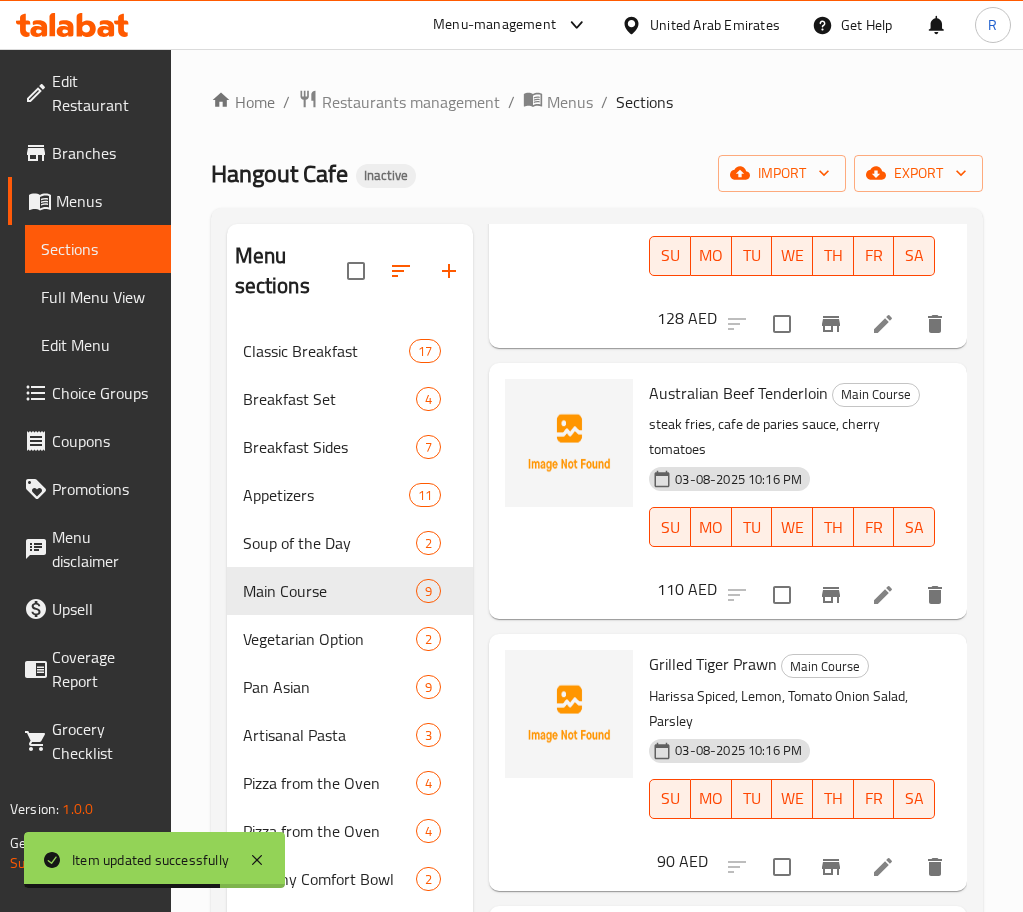 scroll, scrollTop: 1258, scrollLeft: 0, axis: vertical 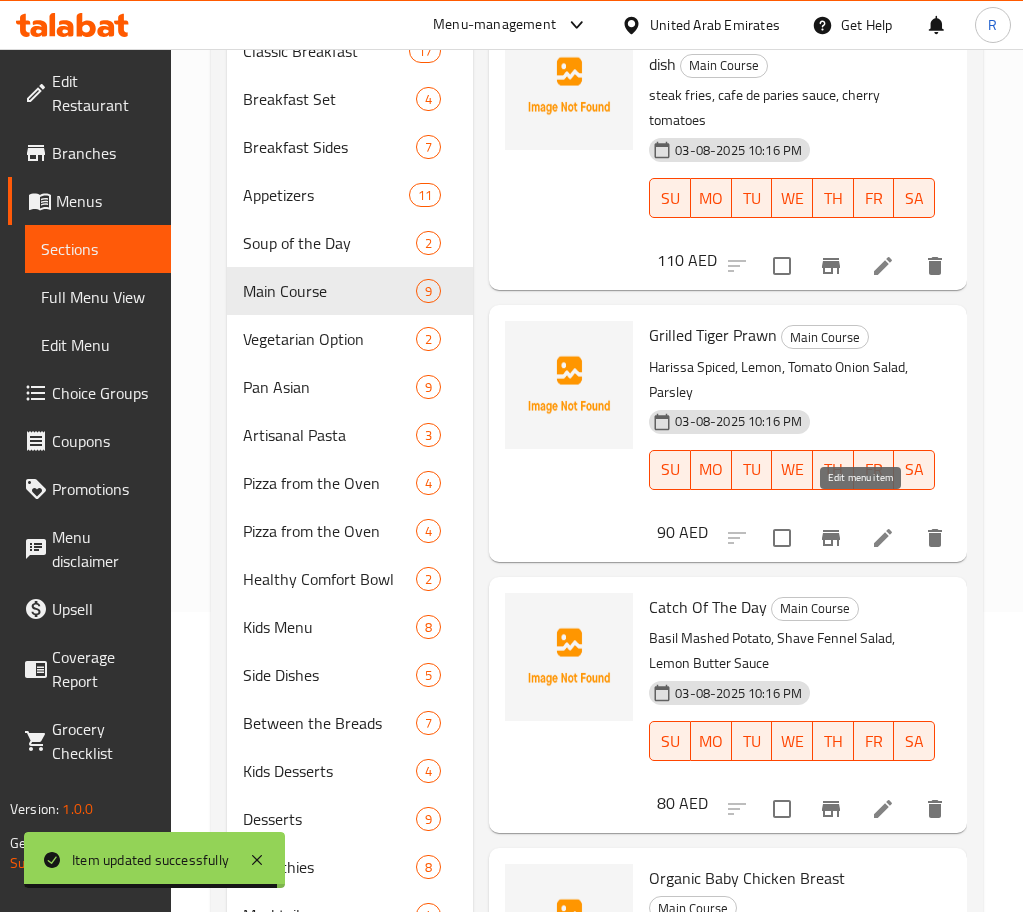 click 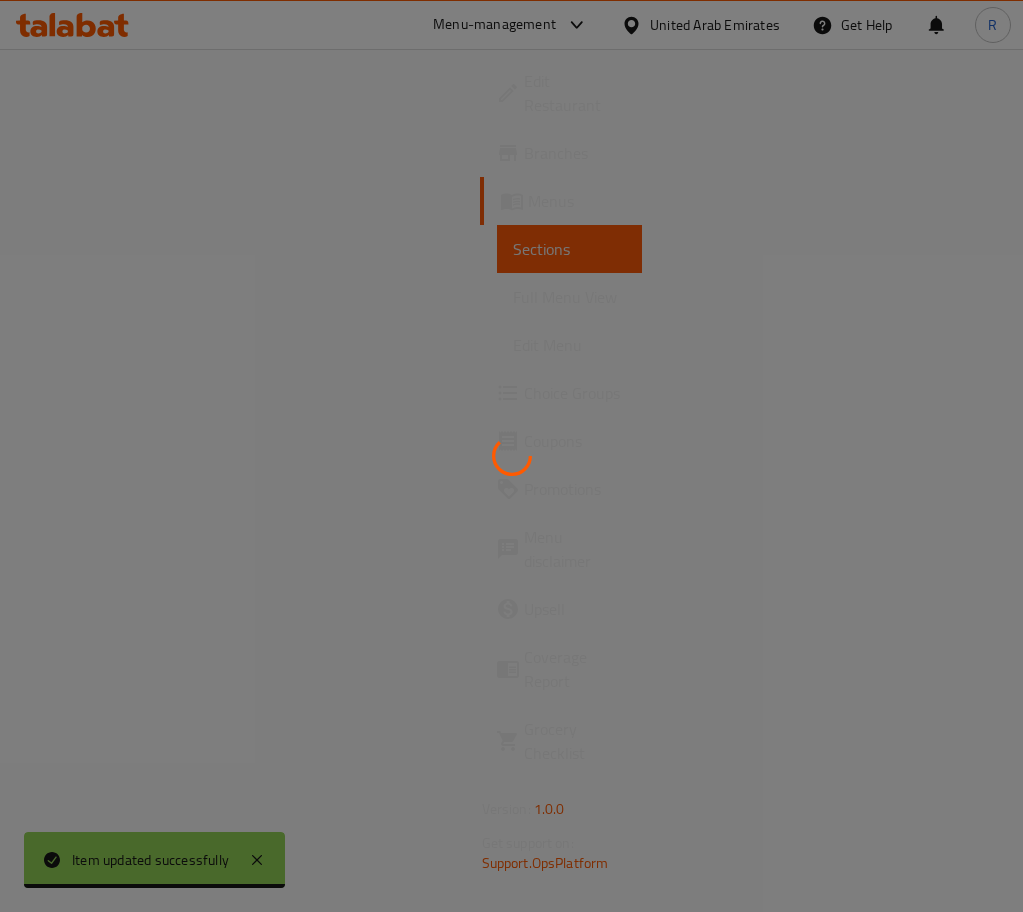 scroll, scrollTop: 0, scrollLeft: 0, axis: both 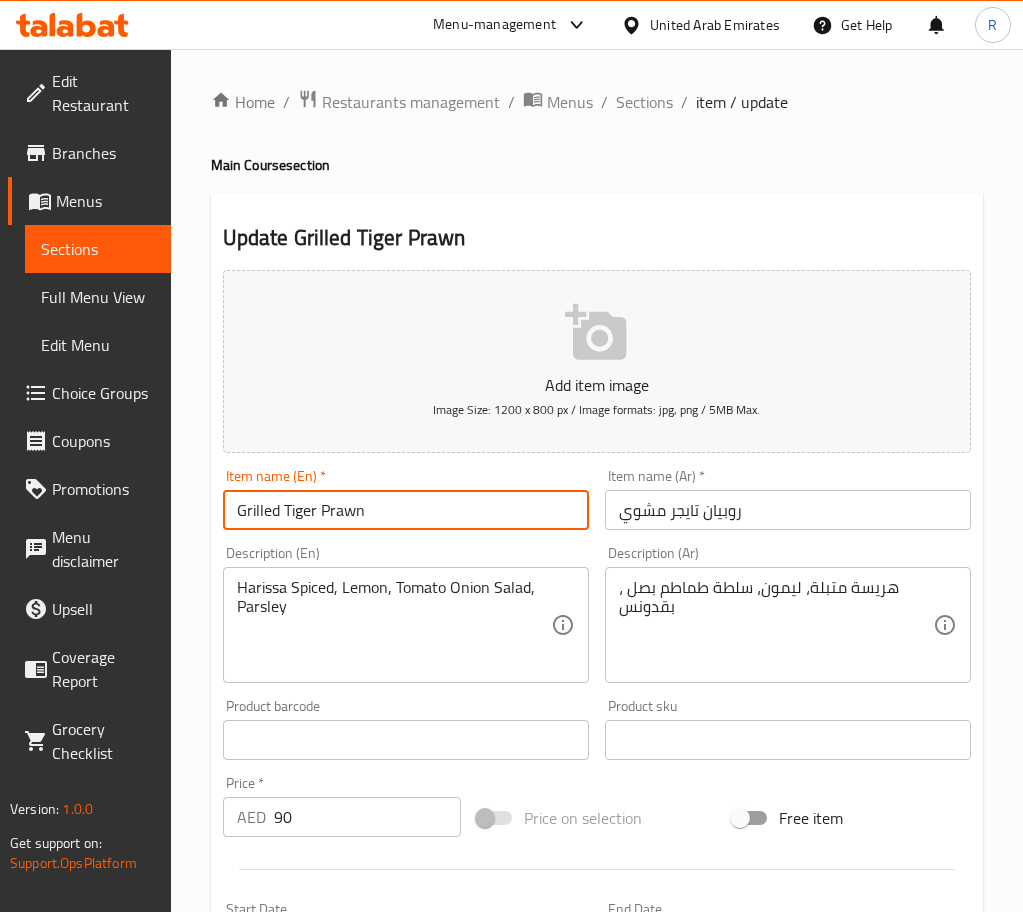 click on "Grilled Tiger Prawn" at bounding box center [406, 510] 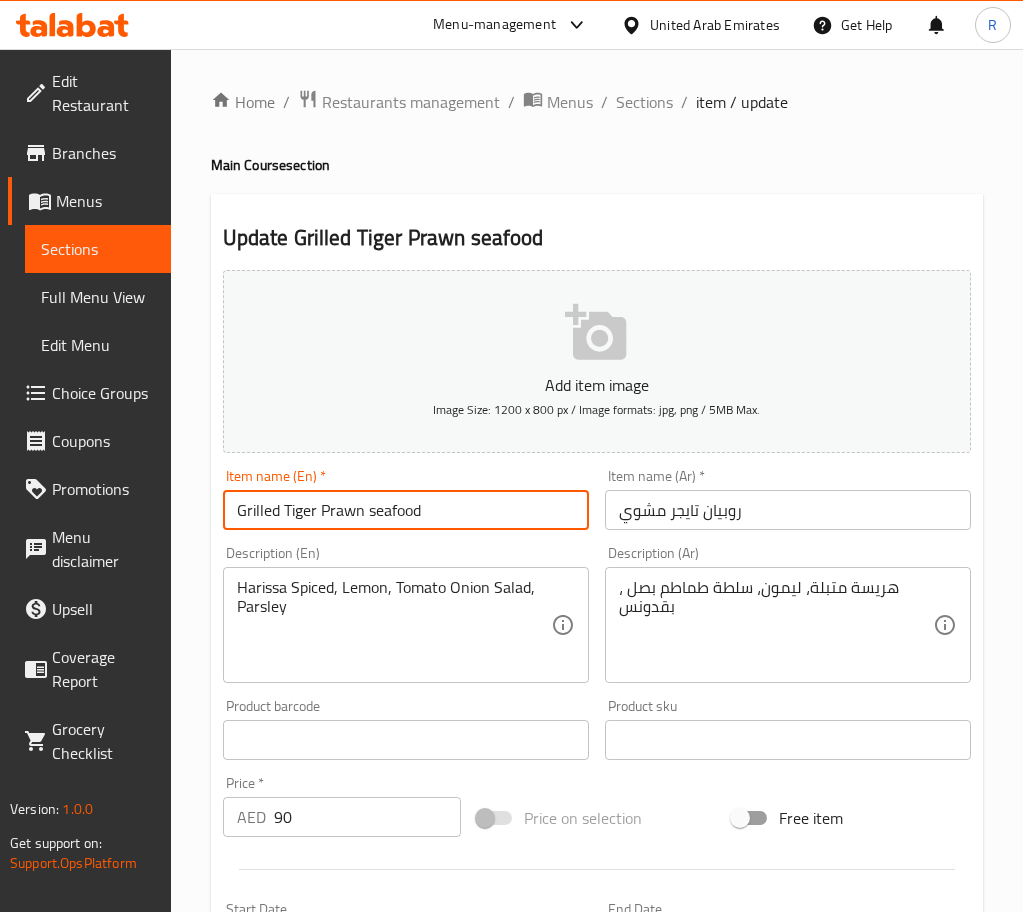type on "Grilled Tiger Prawn seafood" 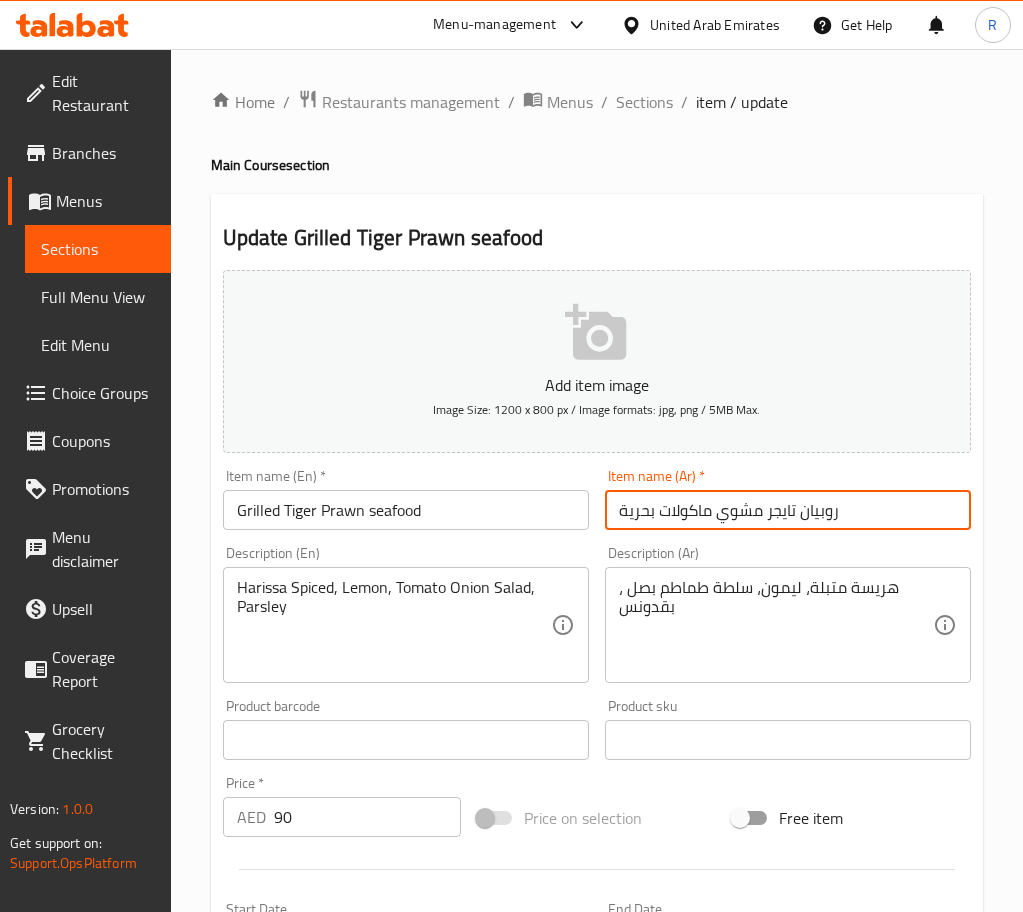 type on "روبيان تايجر مشوي ماكولات بحرية" 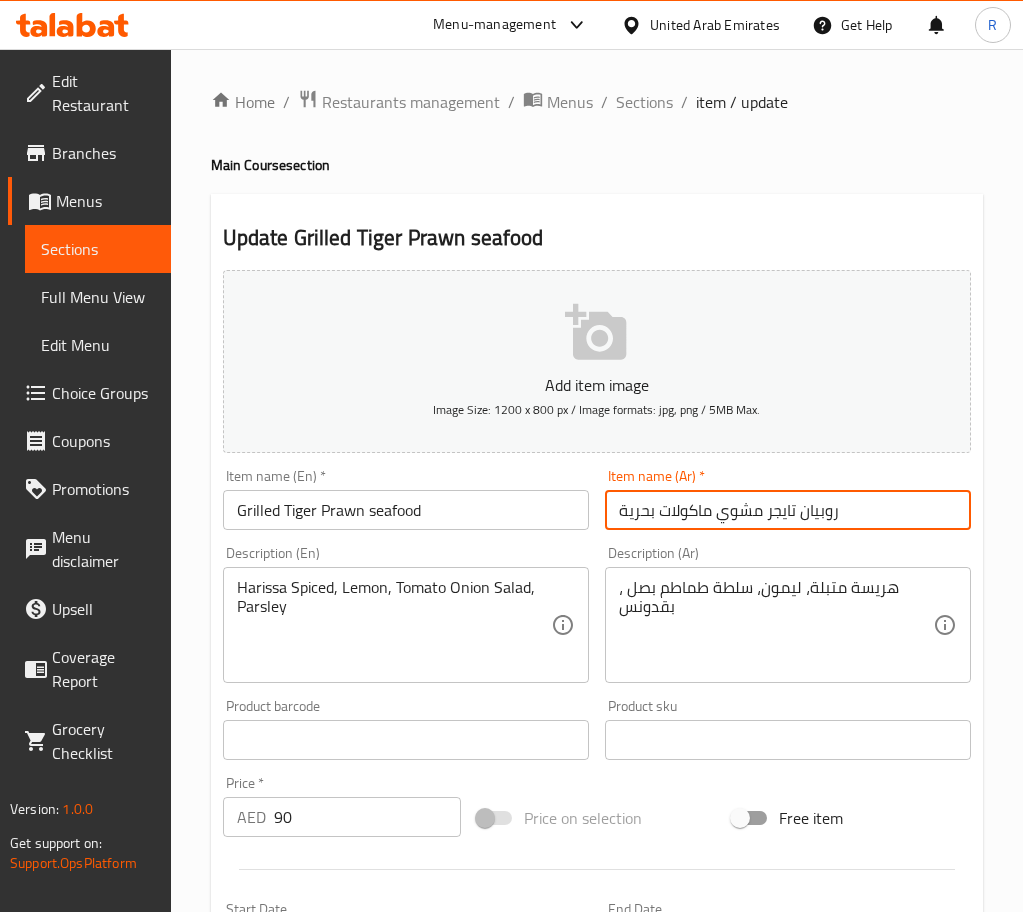 click on "Update" at bounding box center (310, 1326) 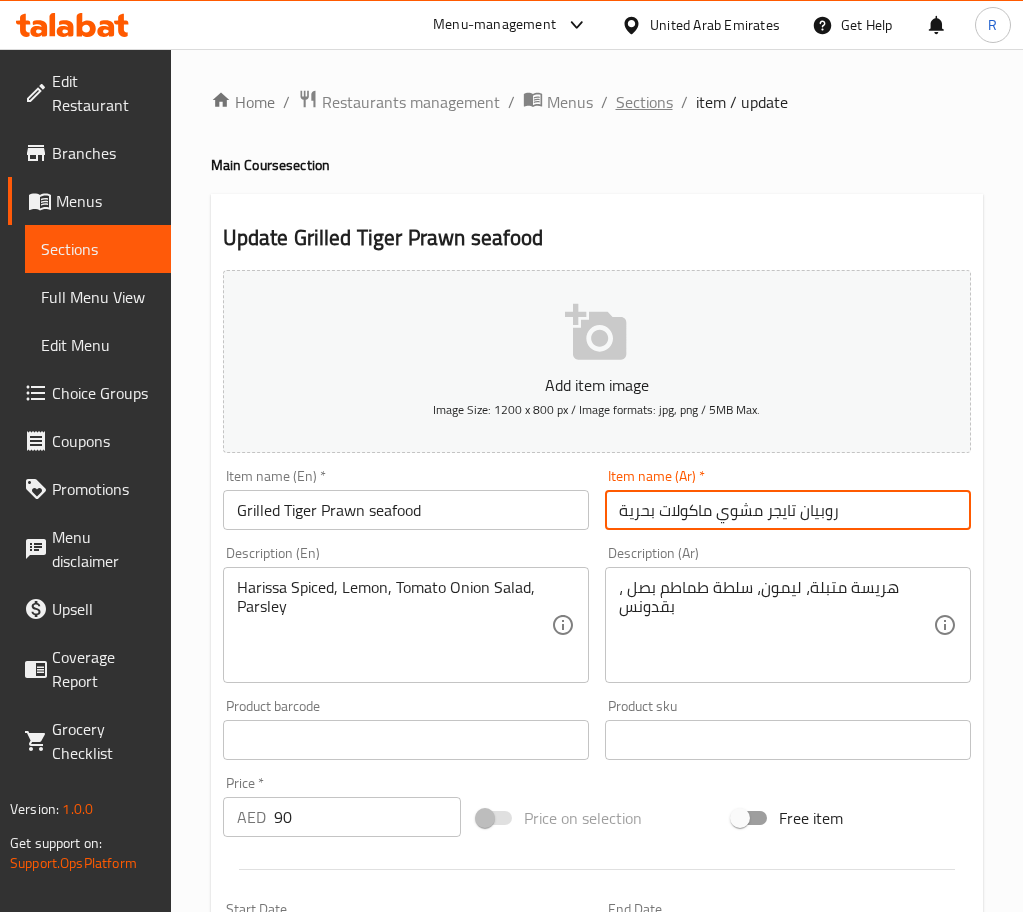 click on "Sections" at bounding box center (644, 102) 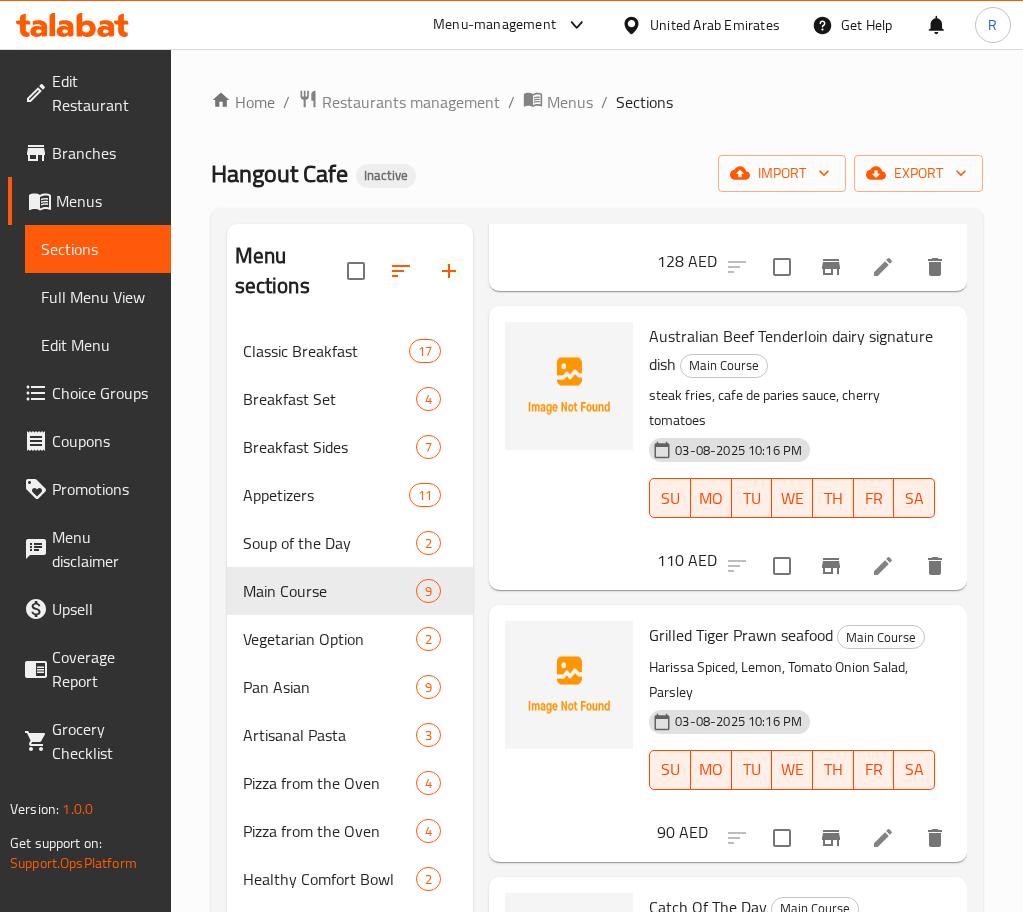 scroll, scrollTop: 1287, scrollLeft: 0, axis: vertical 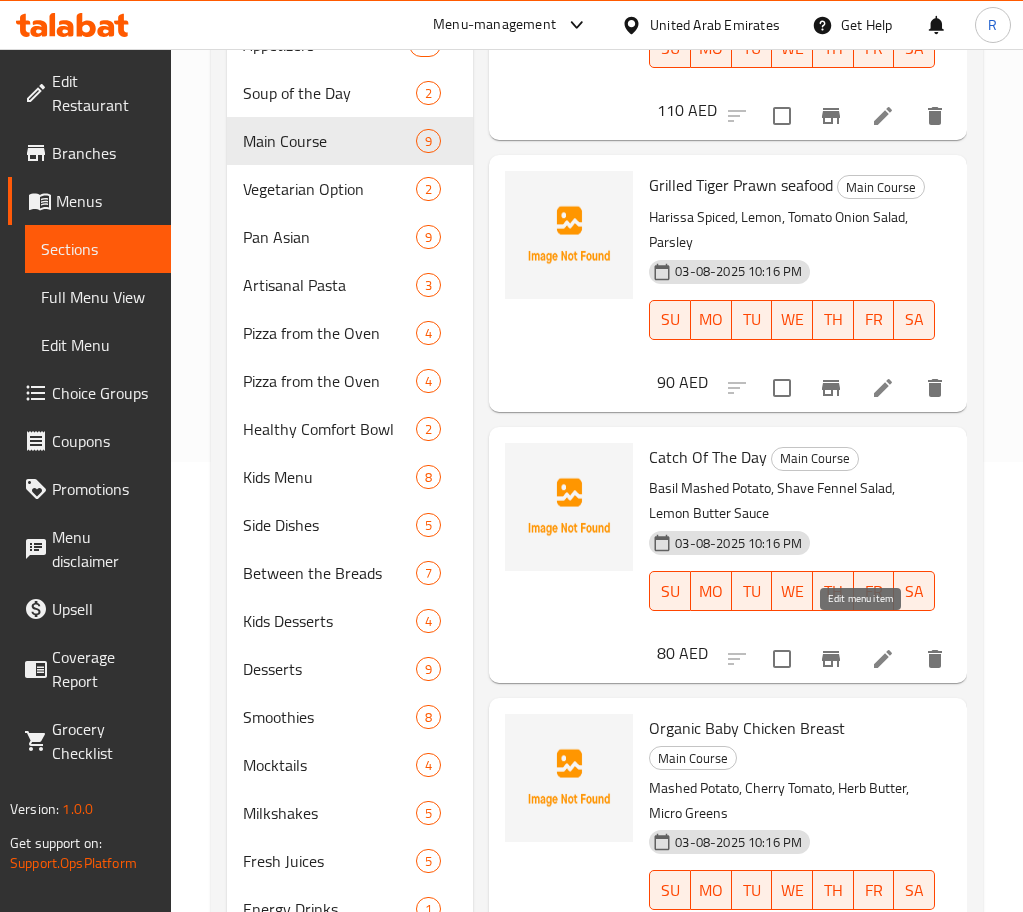 click 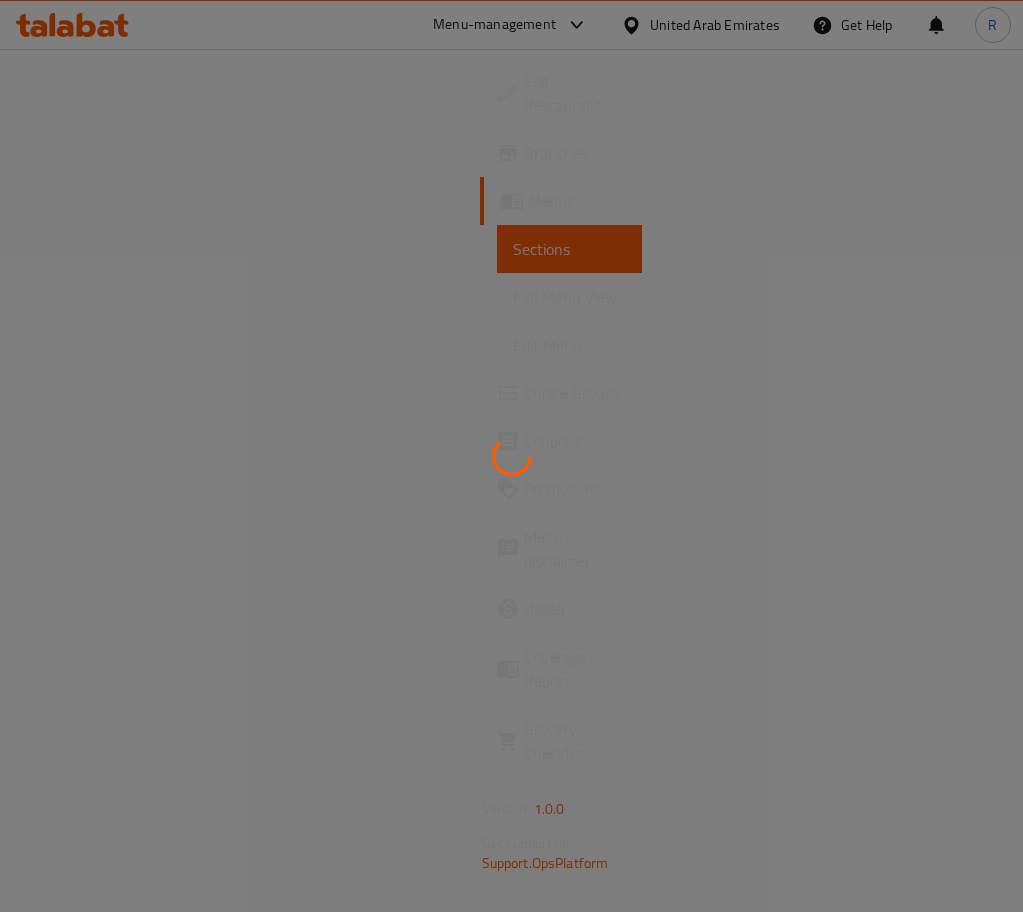 scroll, scrollTop: 0, scrollLeft: 0, axis: both 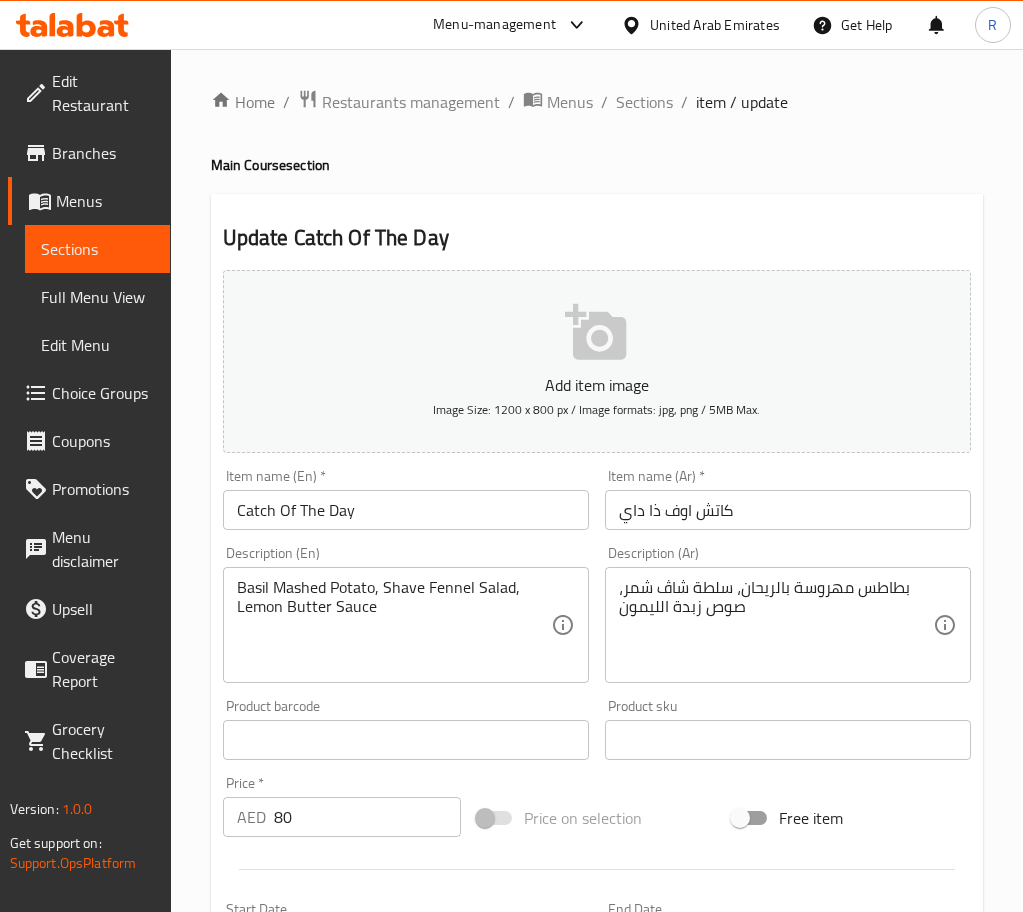 click on "Catch Of The Day" at bounding box center (406, 510) 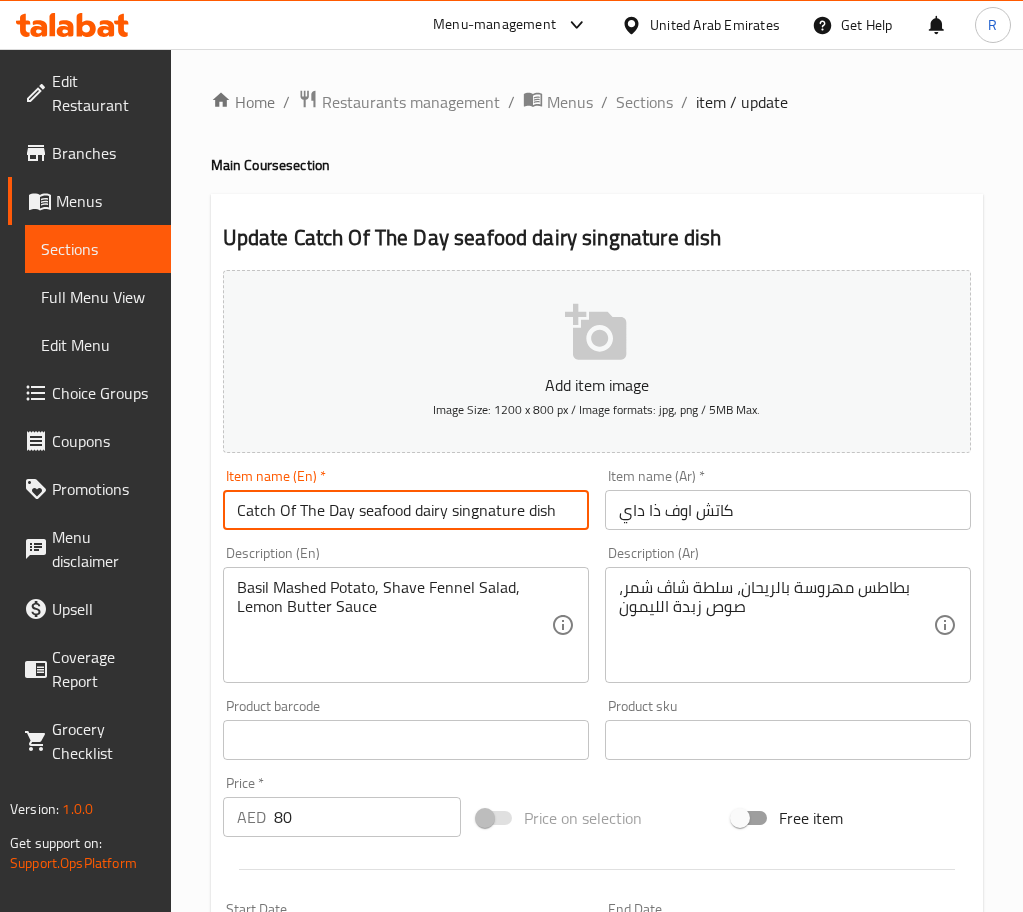 type on "Catch Of The Day seafood dairy singnature dish" 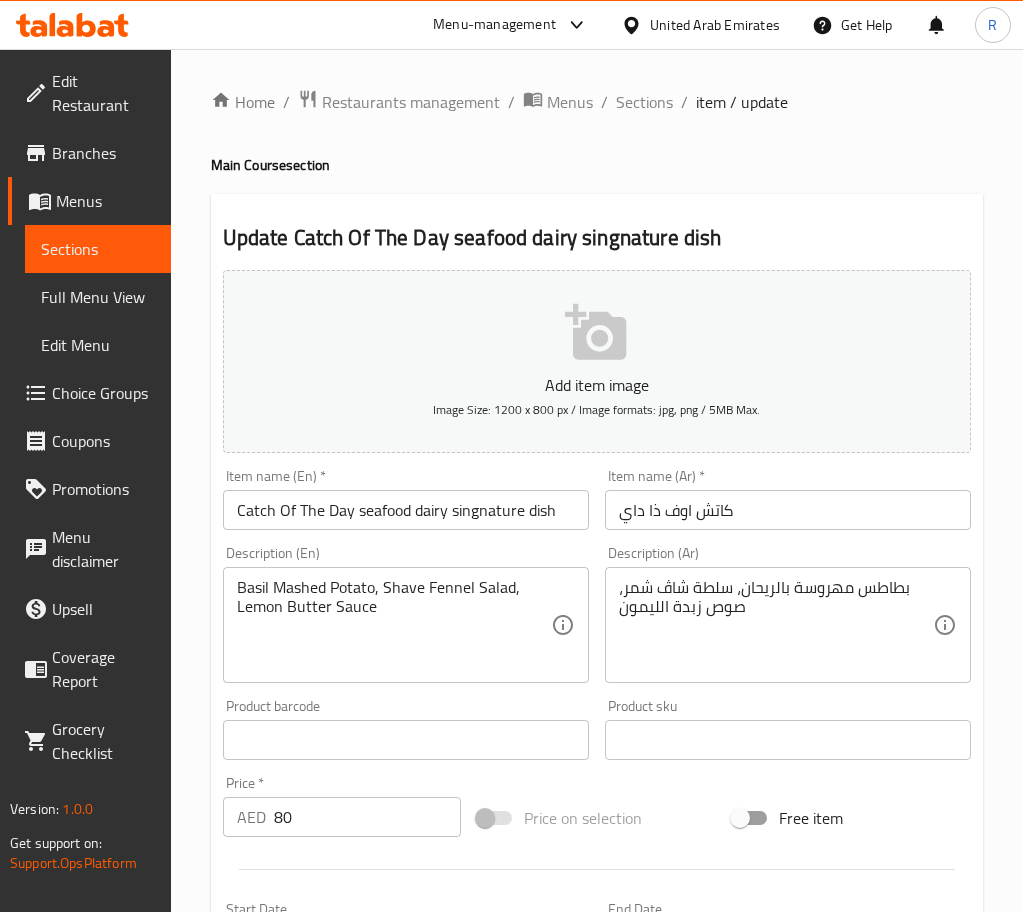 click on "Item name (Ar)  *كاتش اوف ذا داي Item name (Ar)  *" at bounding box center [788, 499] 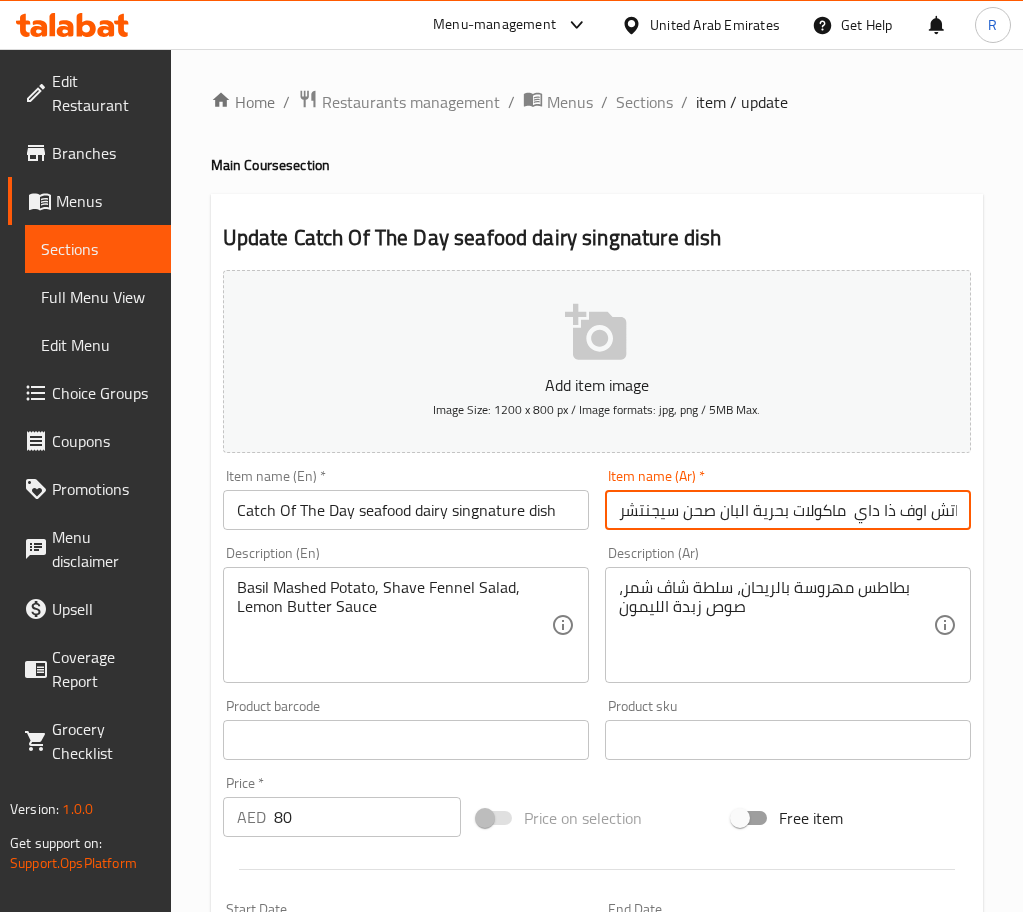 scroll, scrollTop: 0, scrollLeft: 7, axis: horizontal 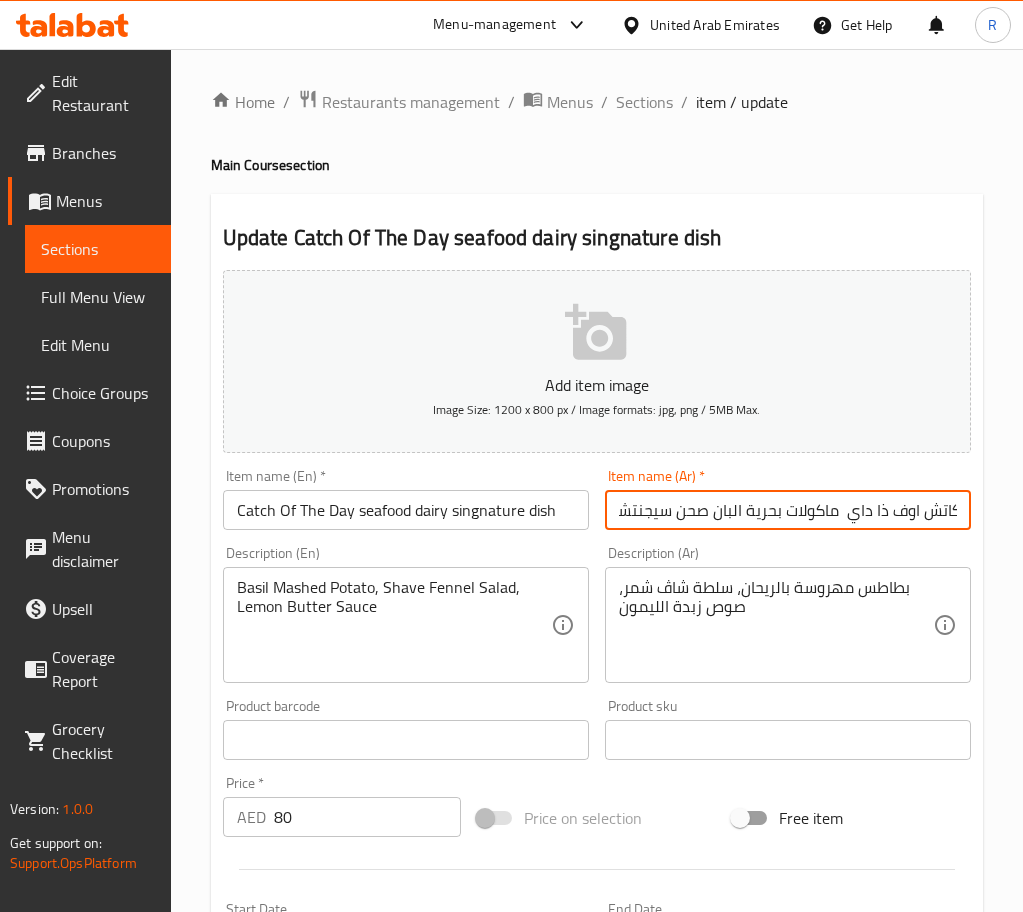 type on "كاتش اوف ذا داي  ماكولات بحرية البان صحن سيجنتشر" 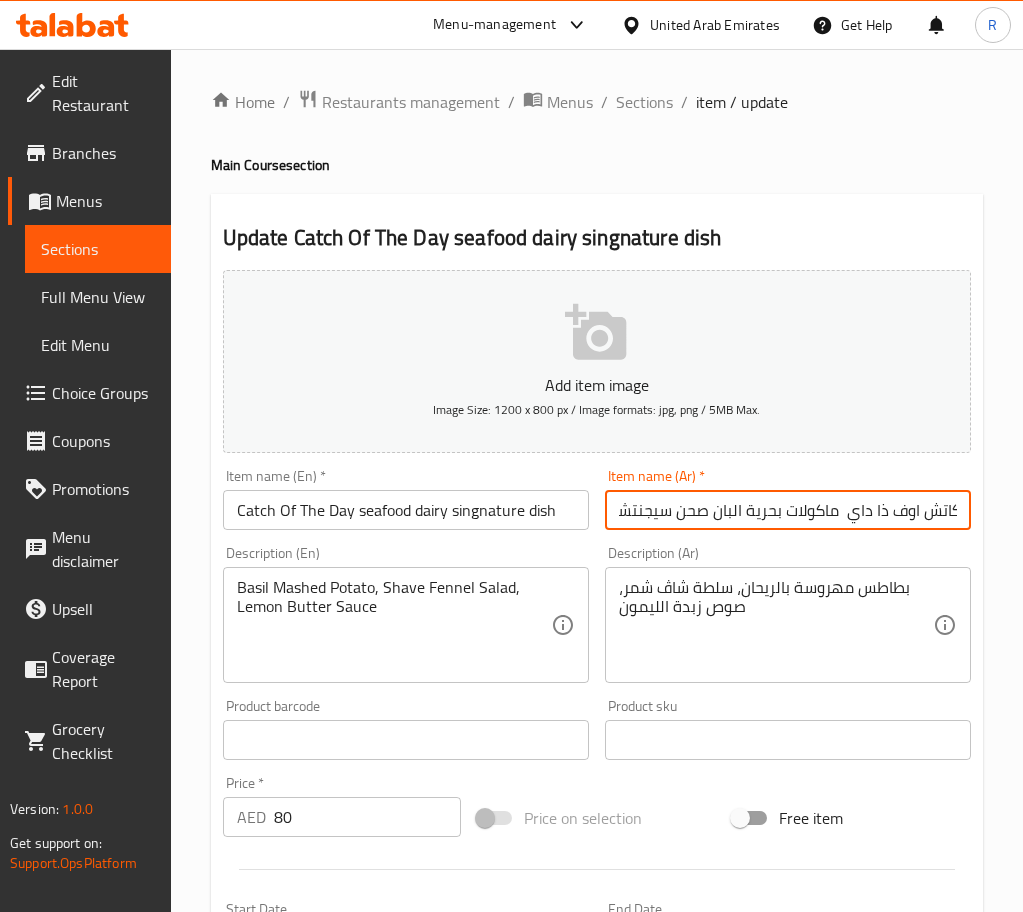 click on "Update" at bounding box center (310, 1326) 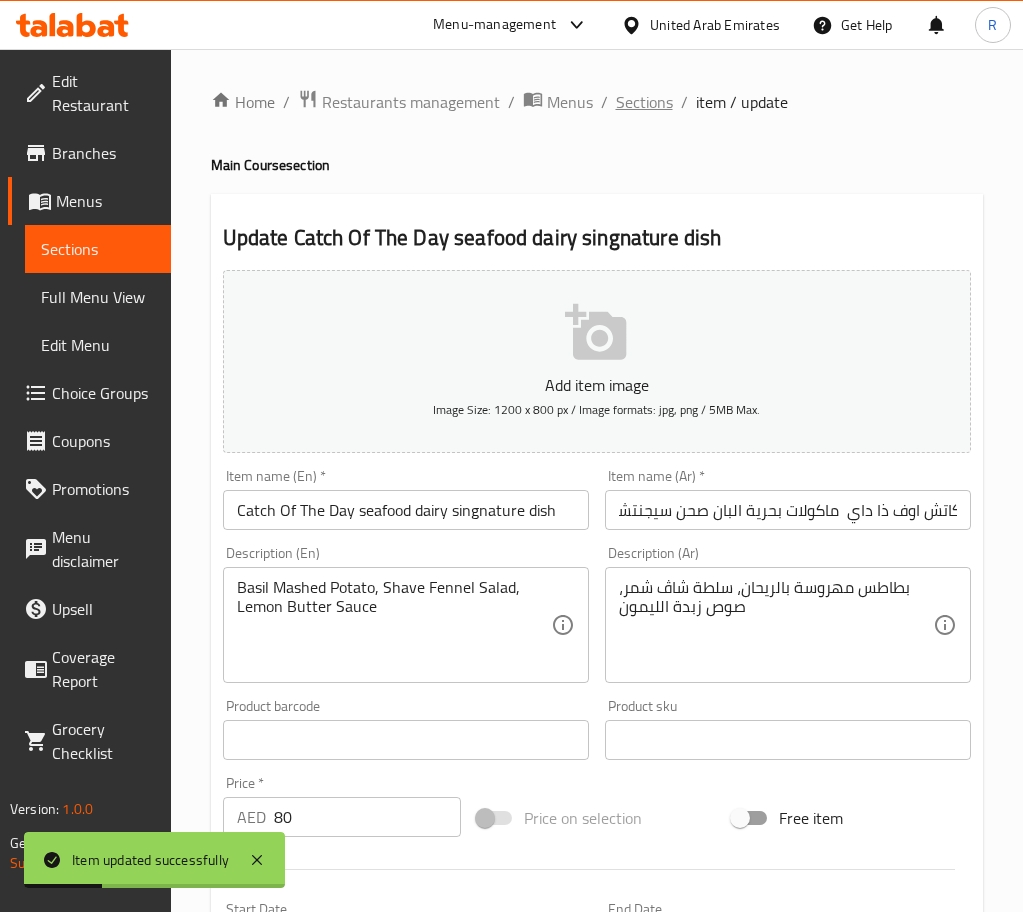 scroll, scrollTop: 0, scrollLeft: 0, axis: both 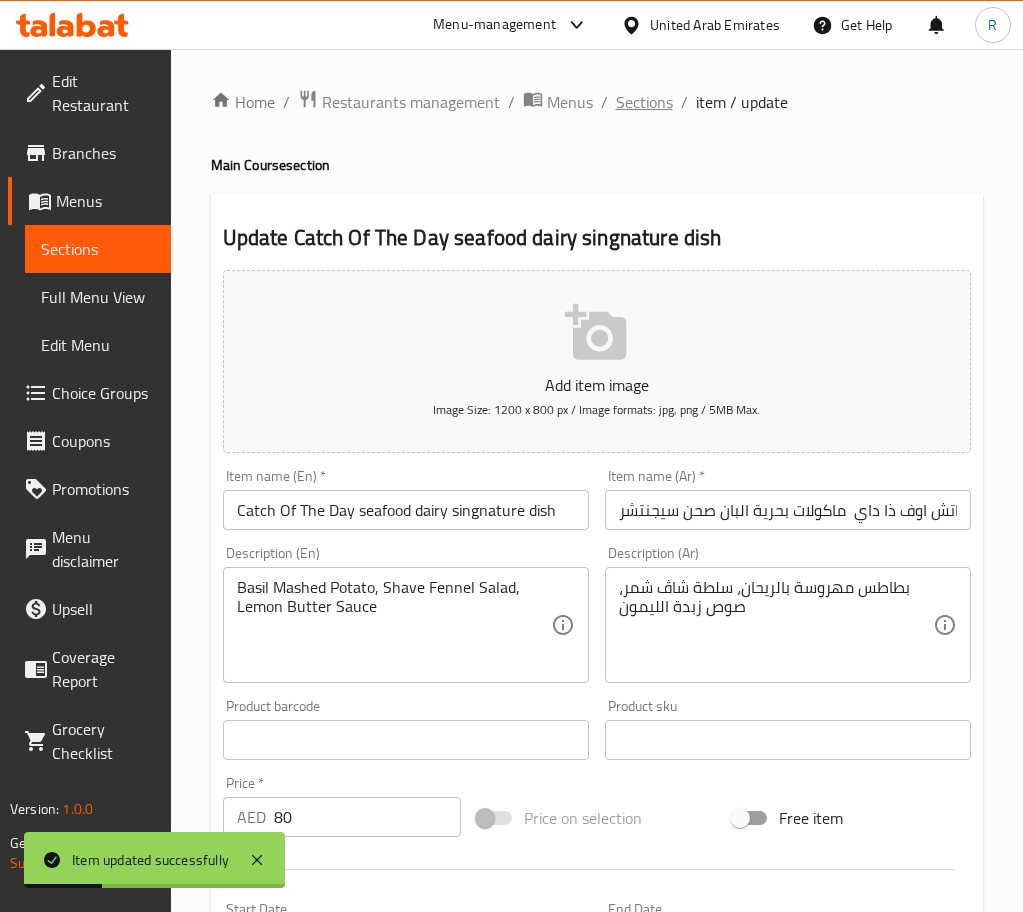 click on "Sections" at bounding box center [644, 102] 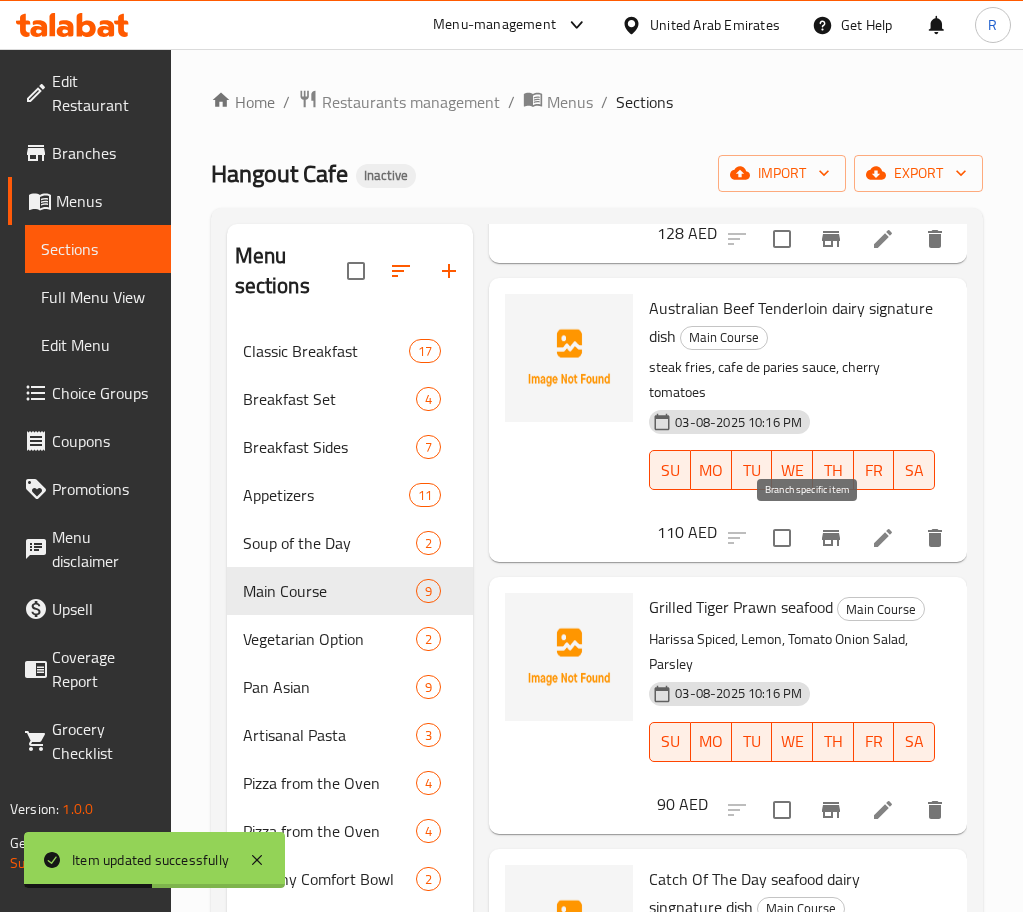 scroll, scrollTop: 1315, scrollLeft: 0, axis: vertical 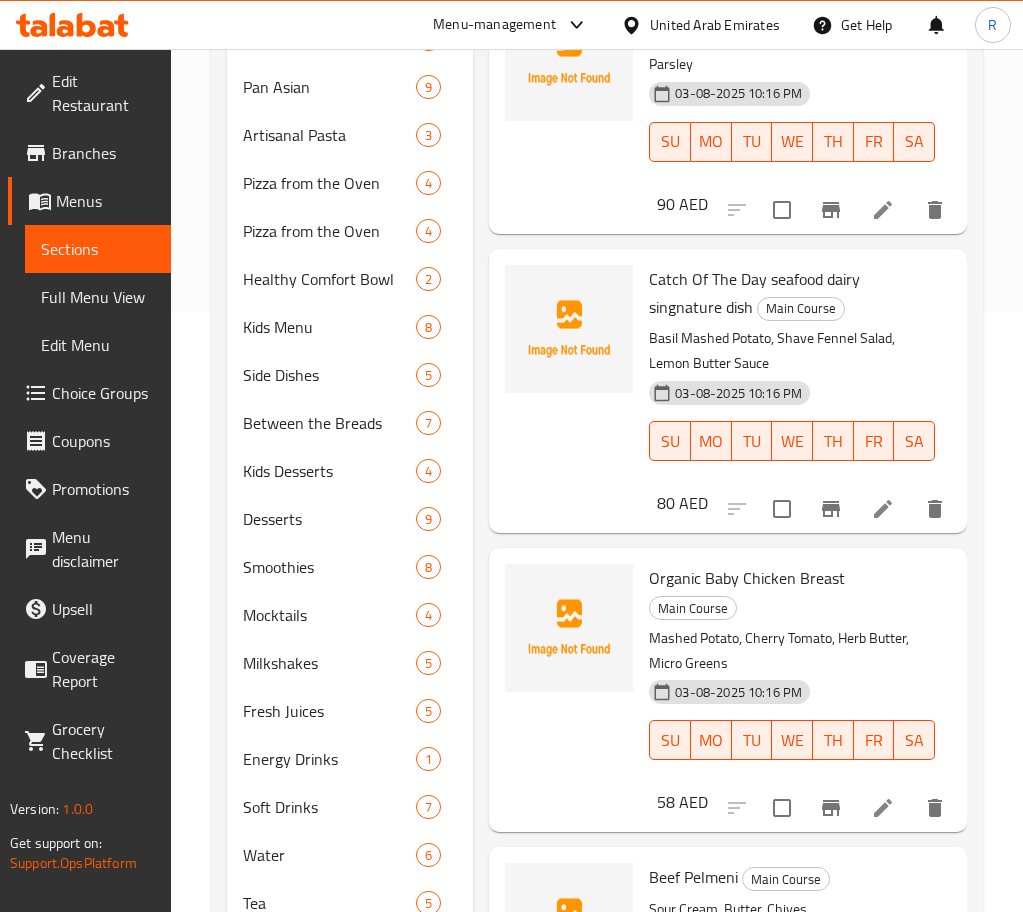 click at bounding box center [883, 808] 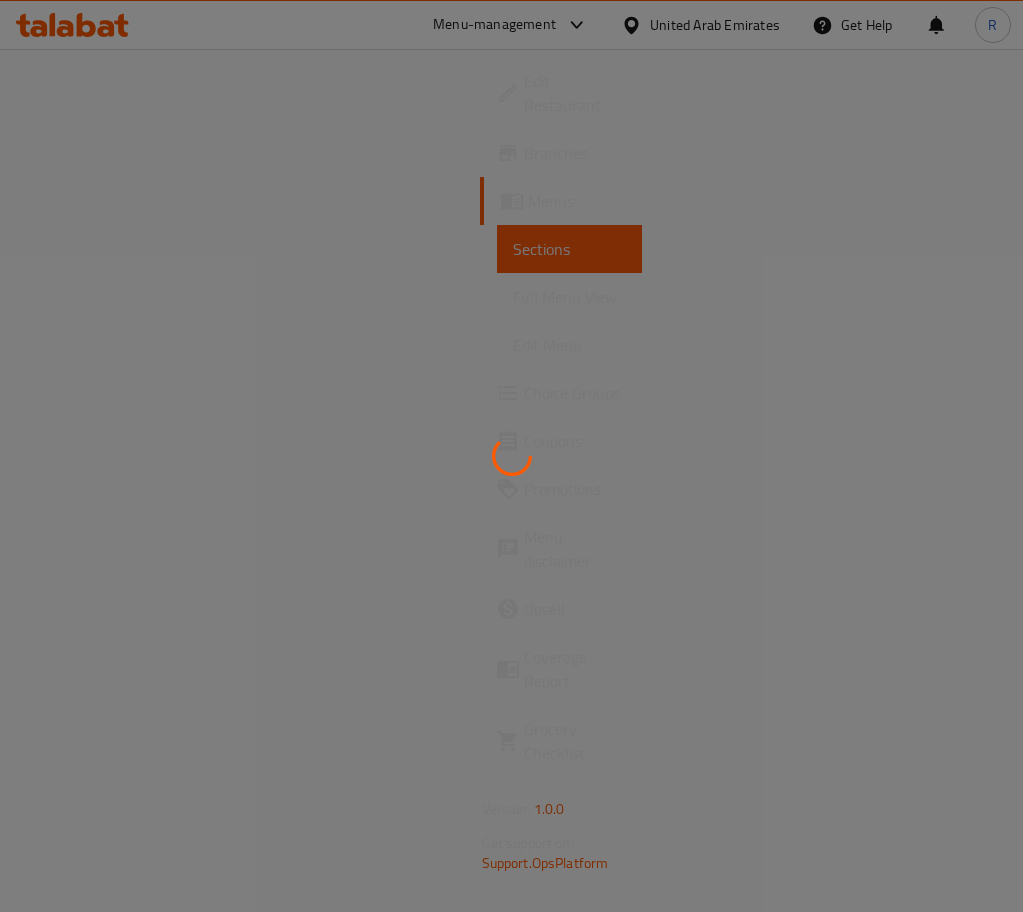 scroll, scrollTop: 0, scrollLeft: 0, axis: both 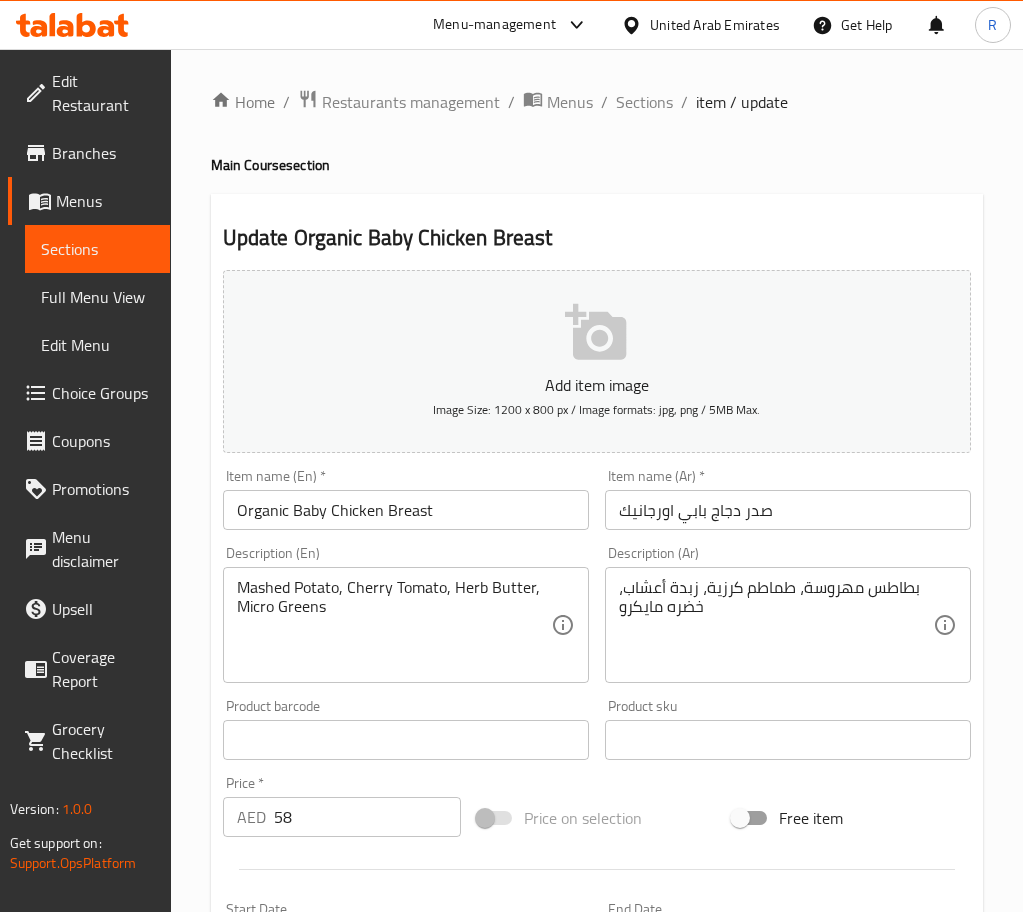 click on "Organic Baby Chicken Breast" at bounding box center (406, 510) 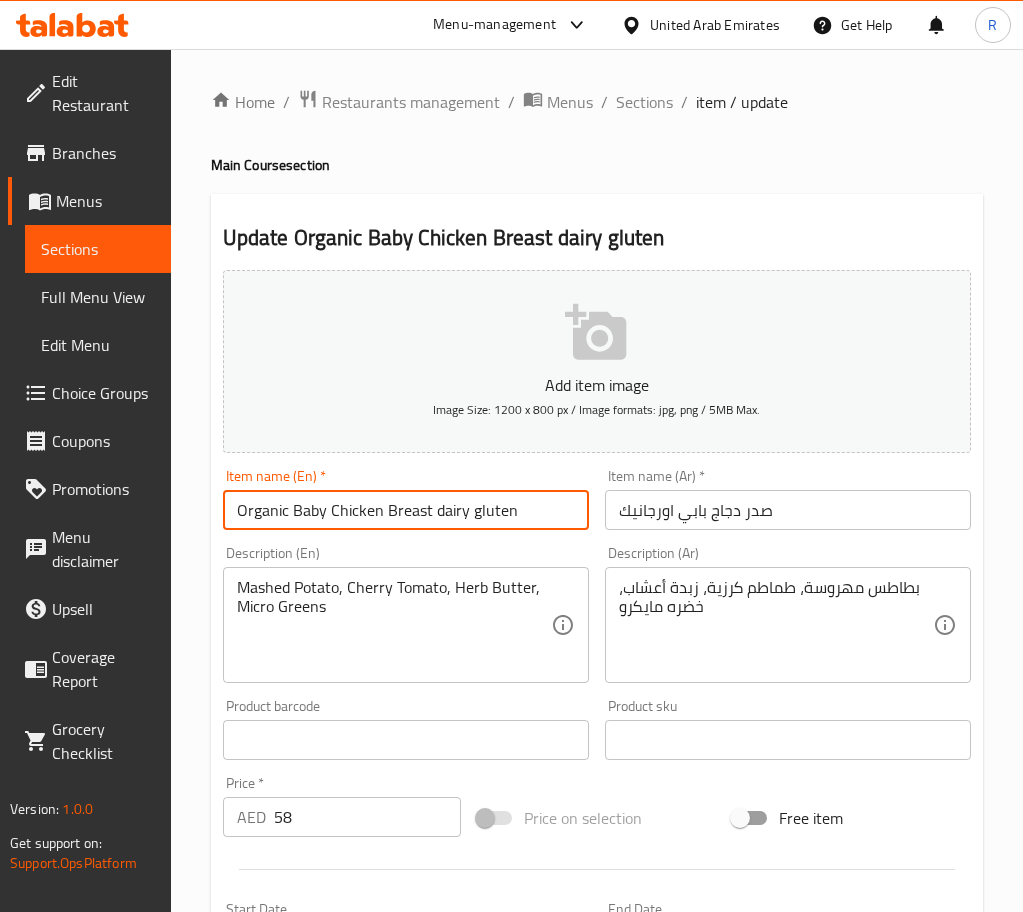 type on "Organic Baby Chicken Breast dairy gluten" 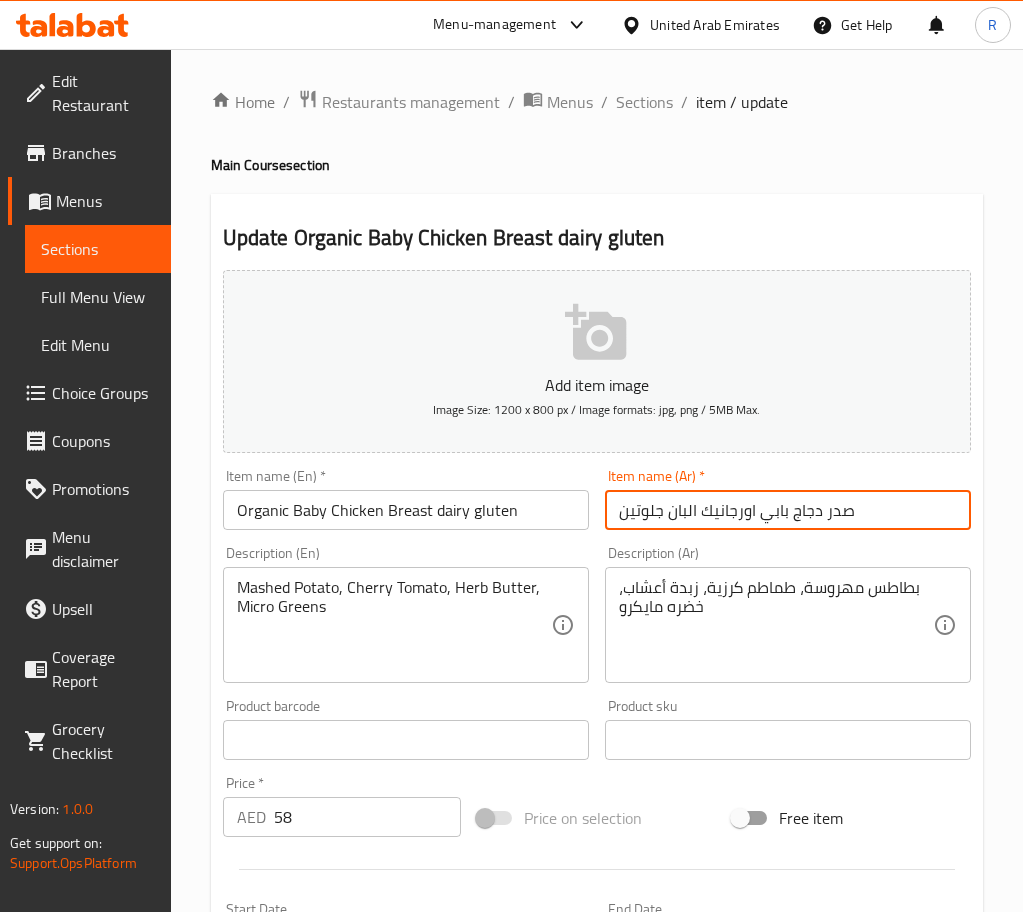 type on "صدر دجاج بابي اورجانيك البان جلوتين" 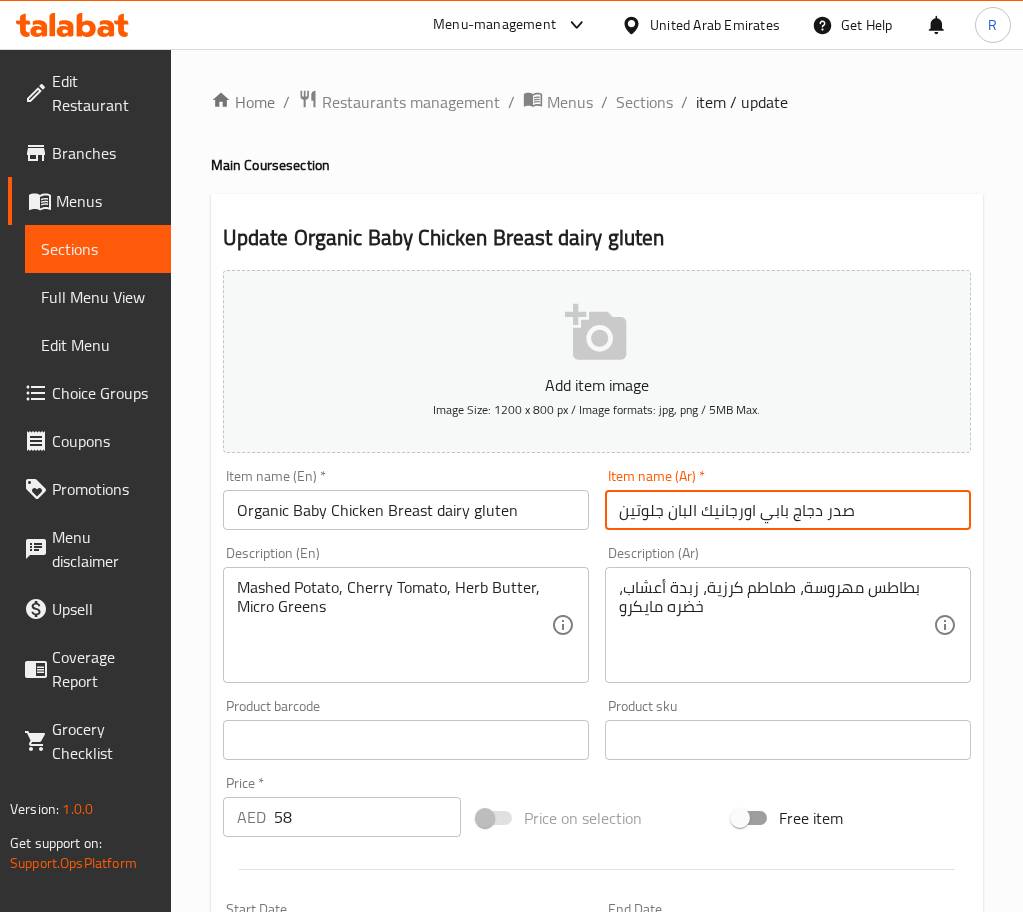 click on "Update" at bounding box center (310, 1326) 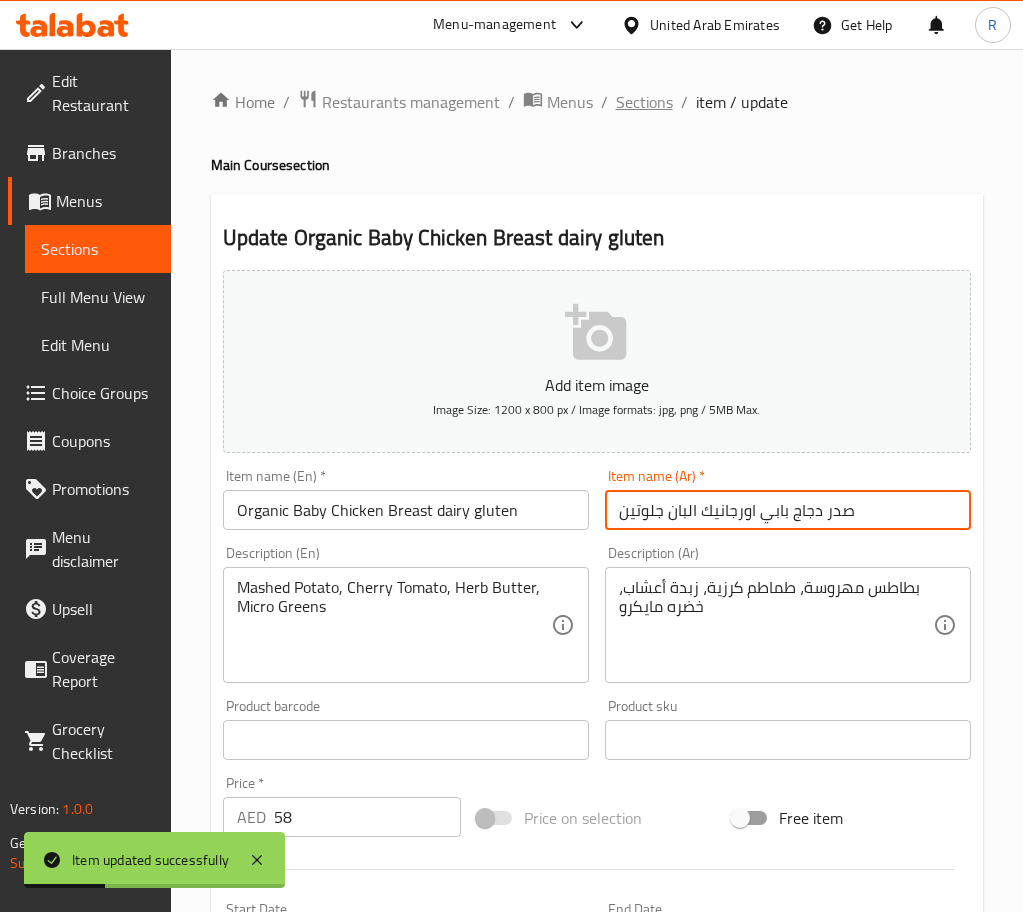 click on "Sections" at bounding box center [644, 102] 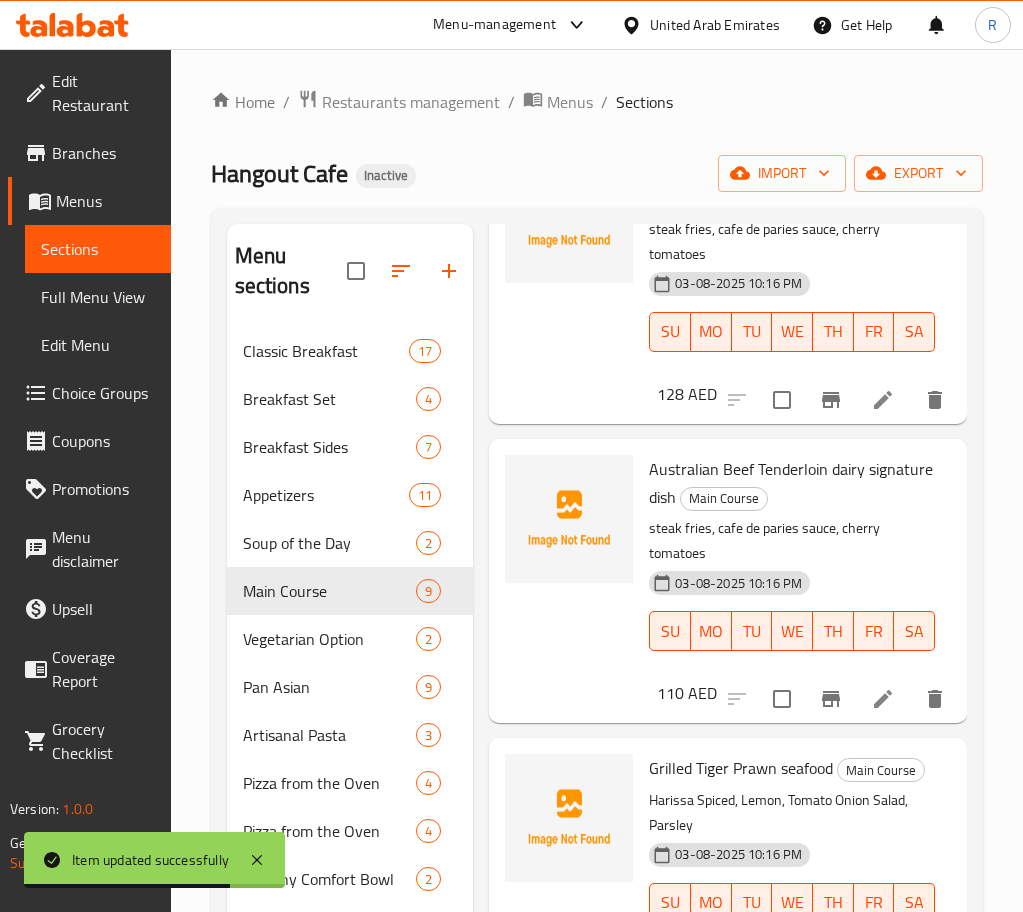 scroll, scrollTop: 1315, scrollLeft: 0, axis: vertical 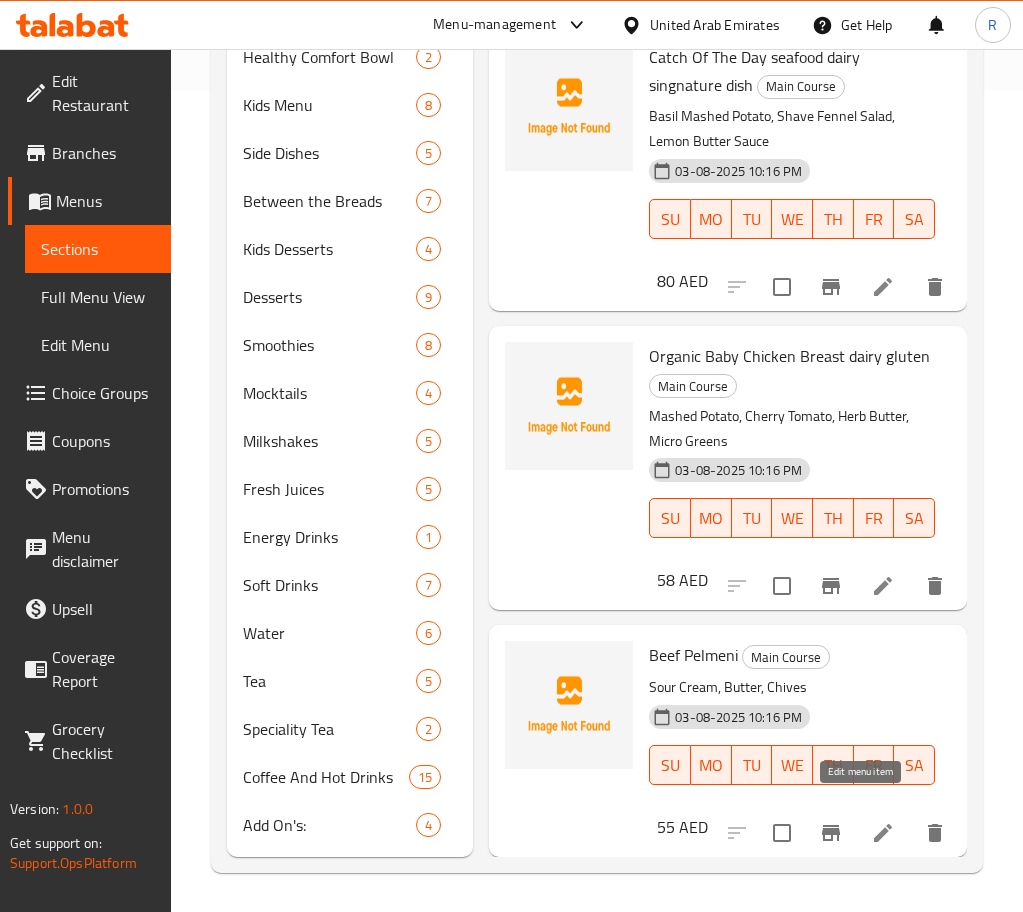 click 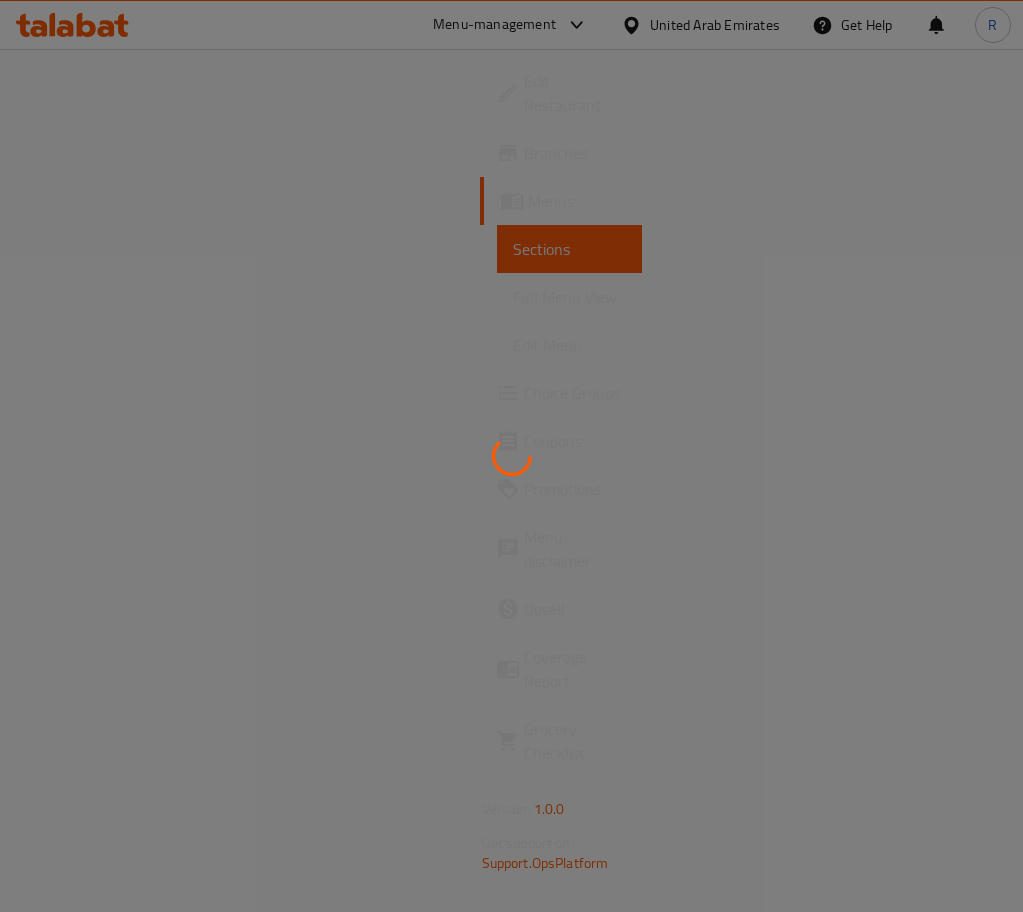 scroll, scrollTop: 0, scrollLeft: 0, axis: both 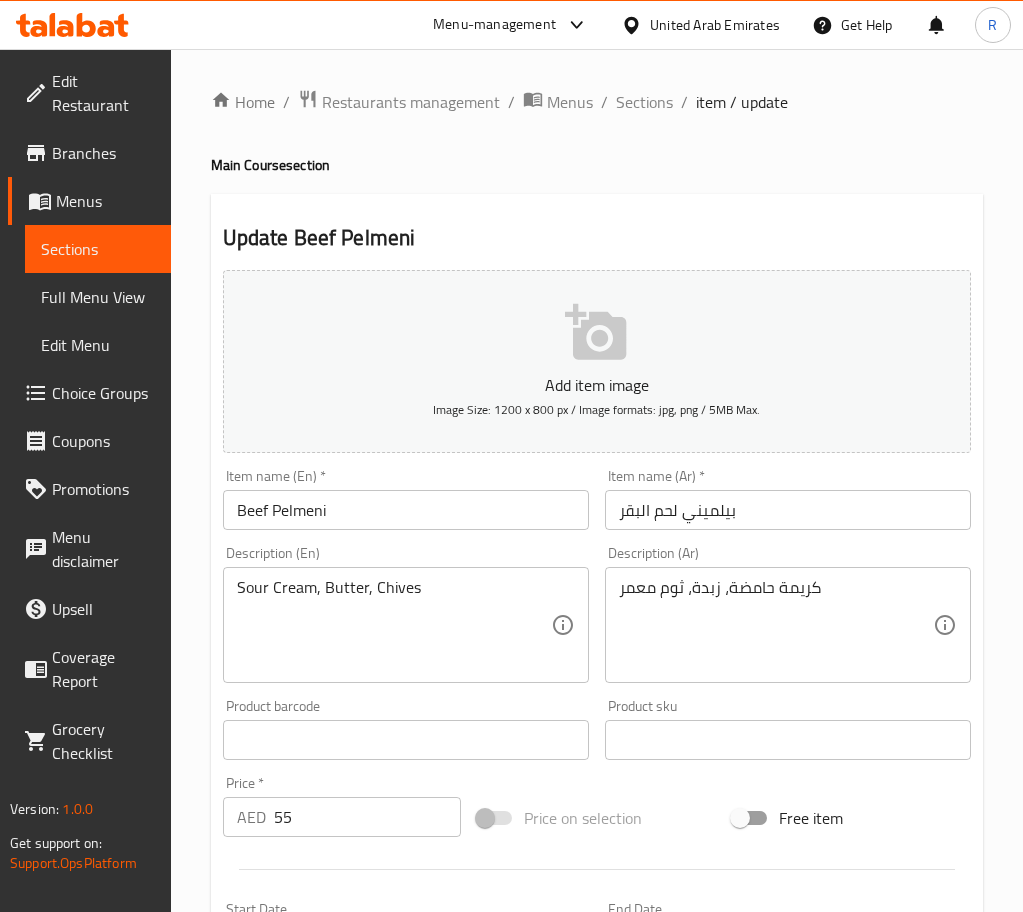click on "Beef Pelmeni" at bounding box center (406, 510) 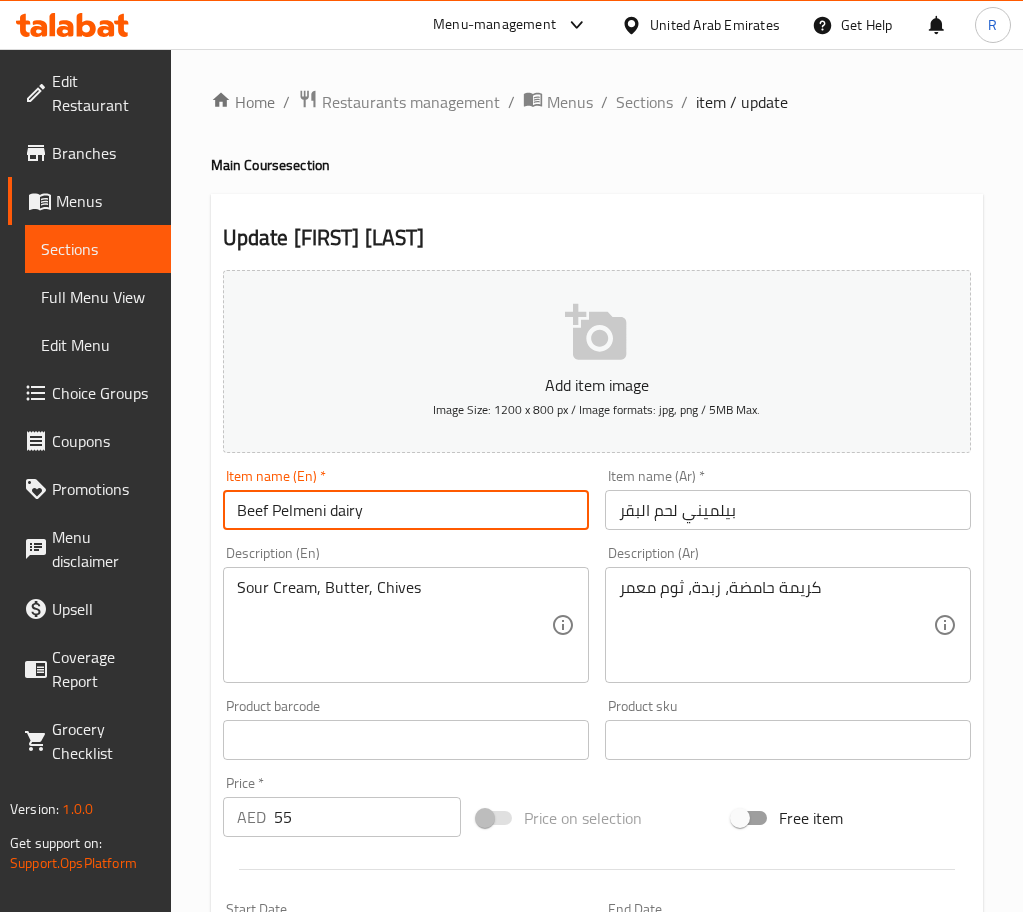 type on "Beef Pelmeni dairy" 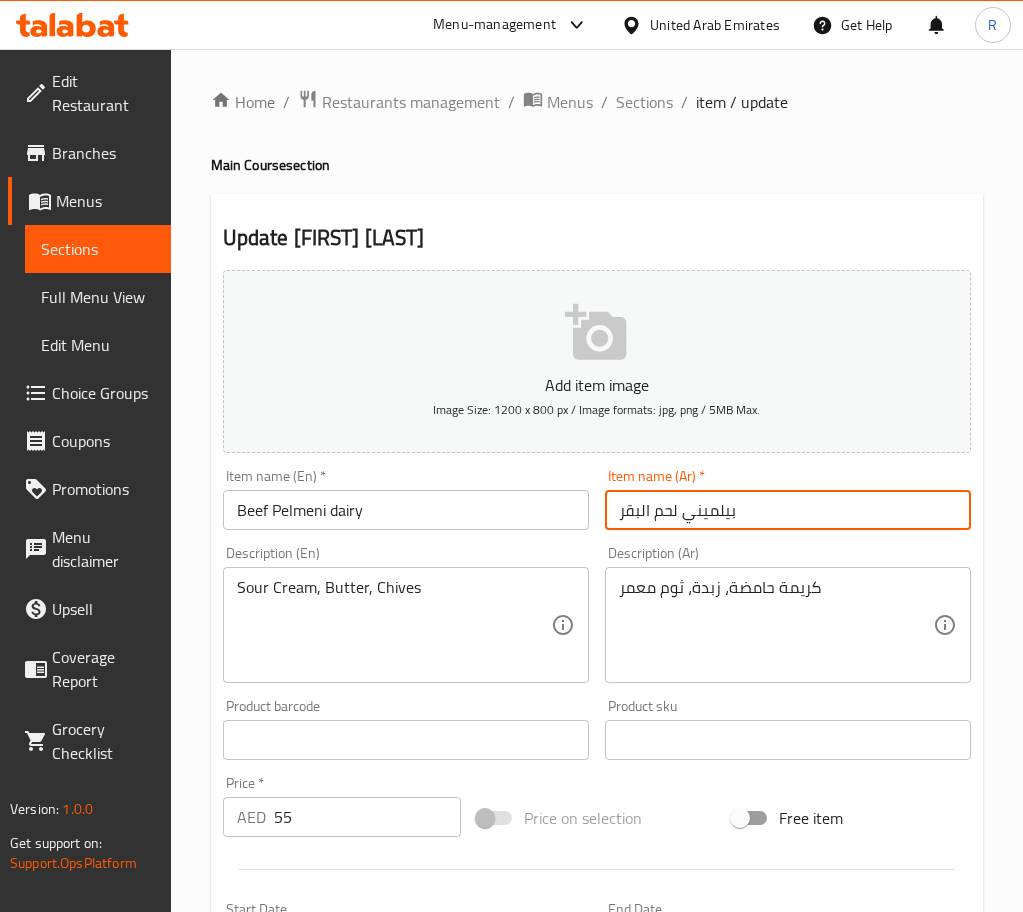 click on "بيلميني لحم البقر" at bounding box center (788, 510) 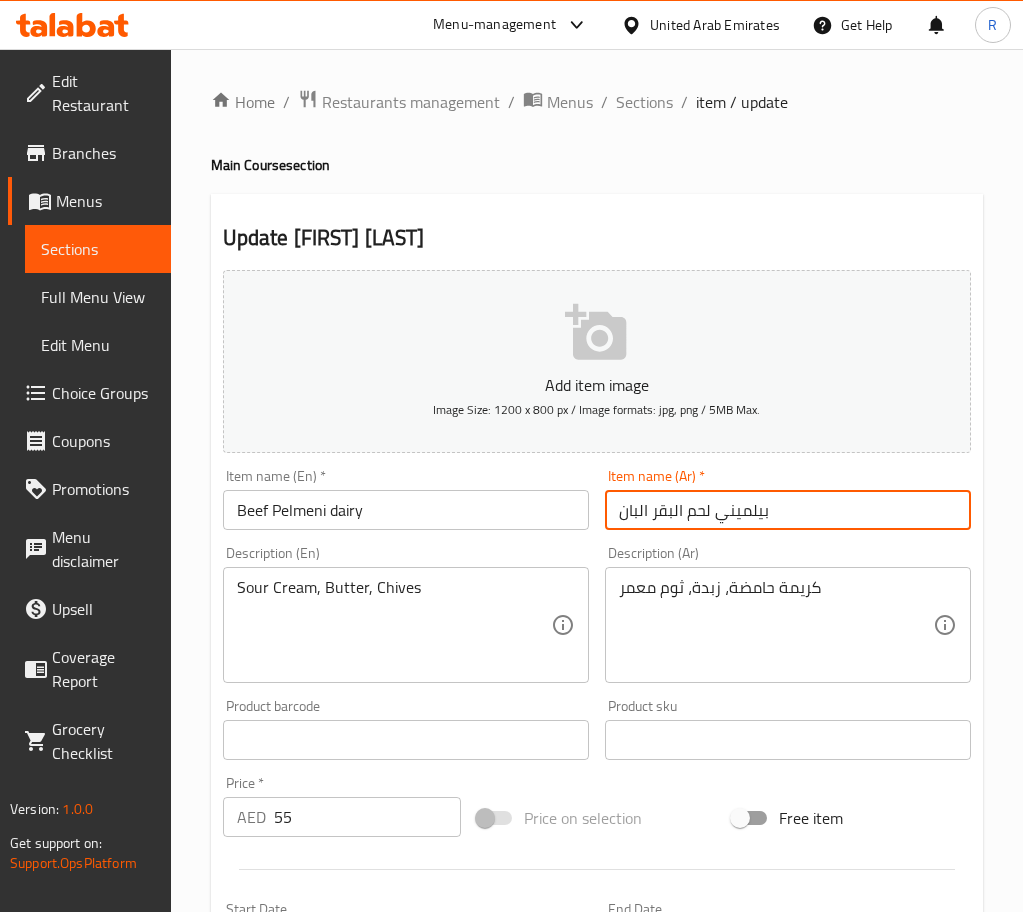 type on "بيلميني لحم البقر البان" 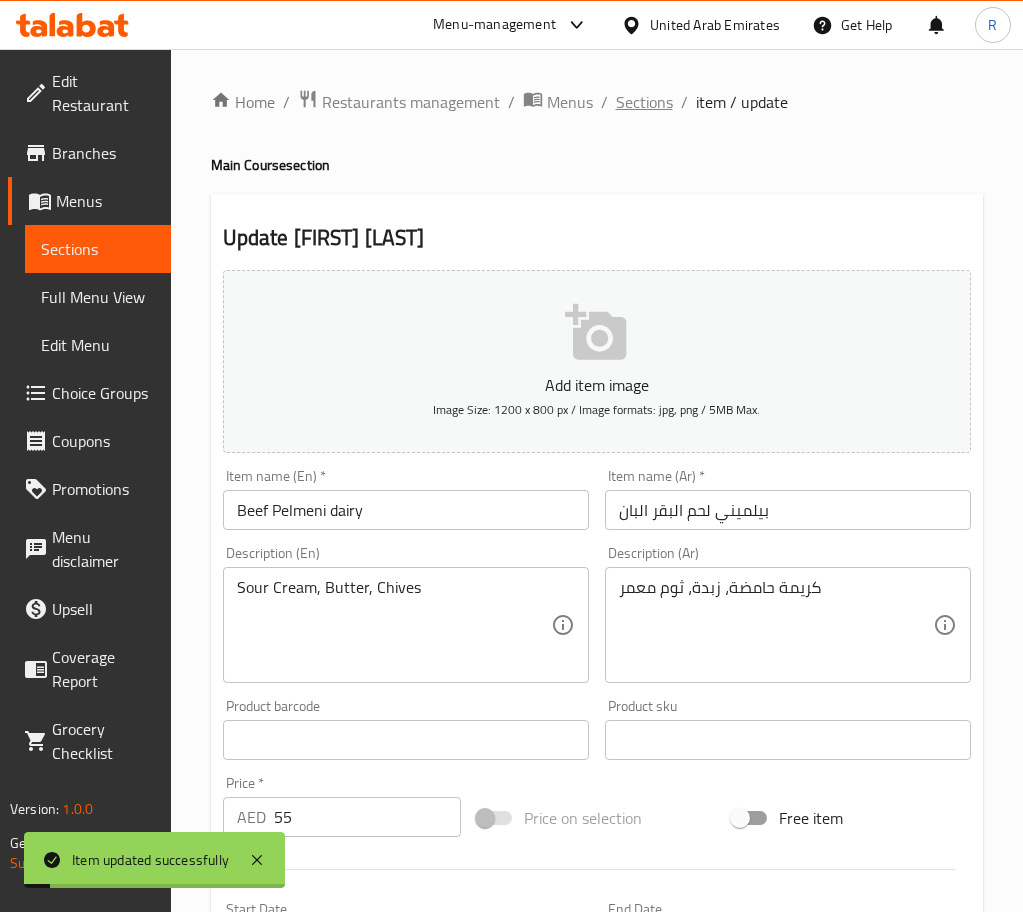 click on "Sections" at bounding box center (644, 102) 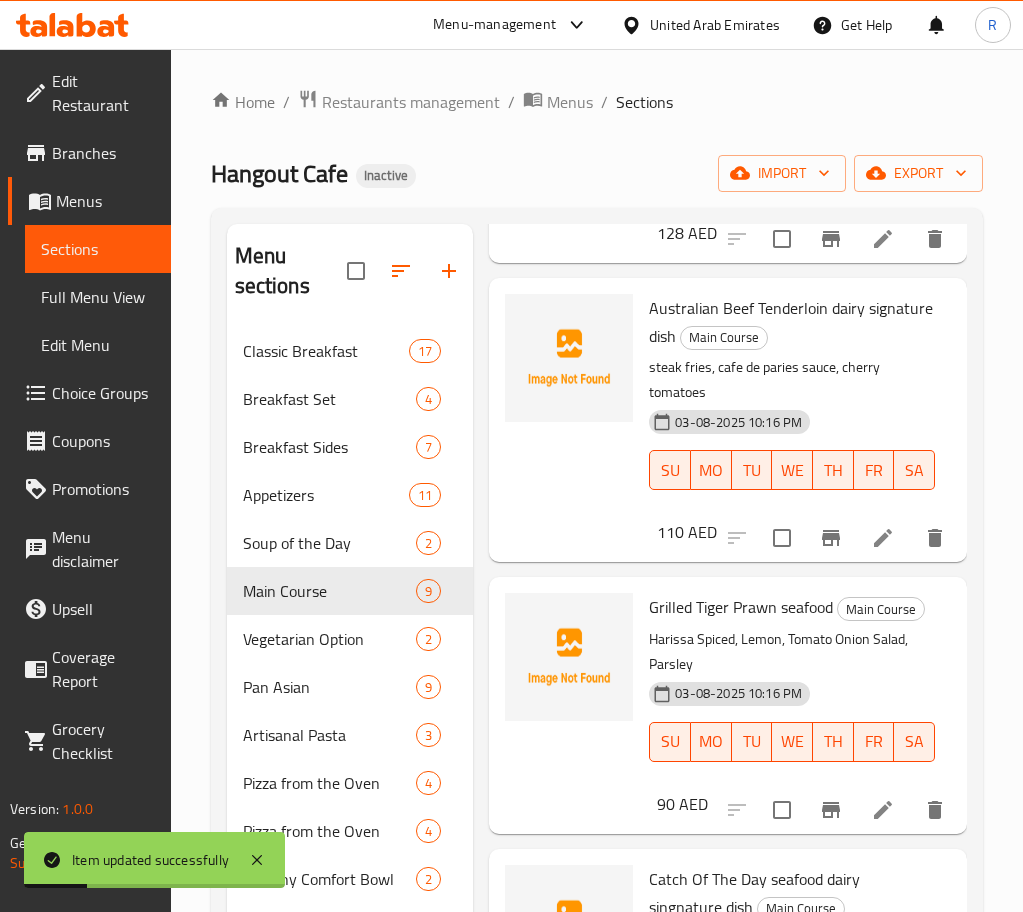 scroll, scrollTop: 1315, scrollLeft: 0, axis: vertical 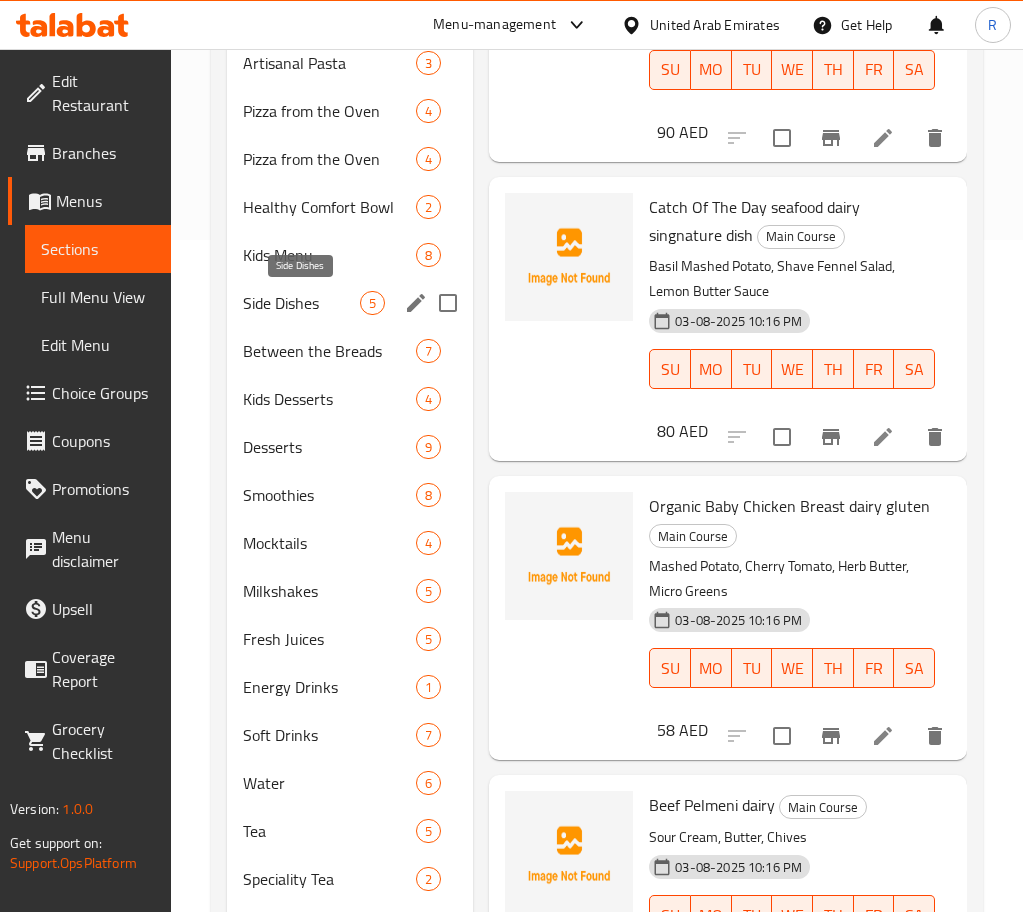 click on "Side Dishes" at bounding box center (302, 303) 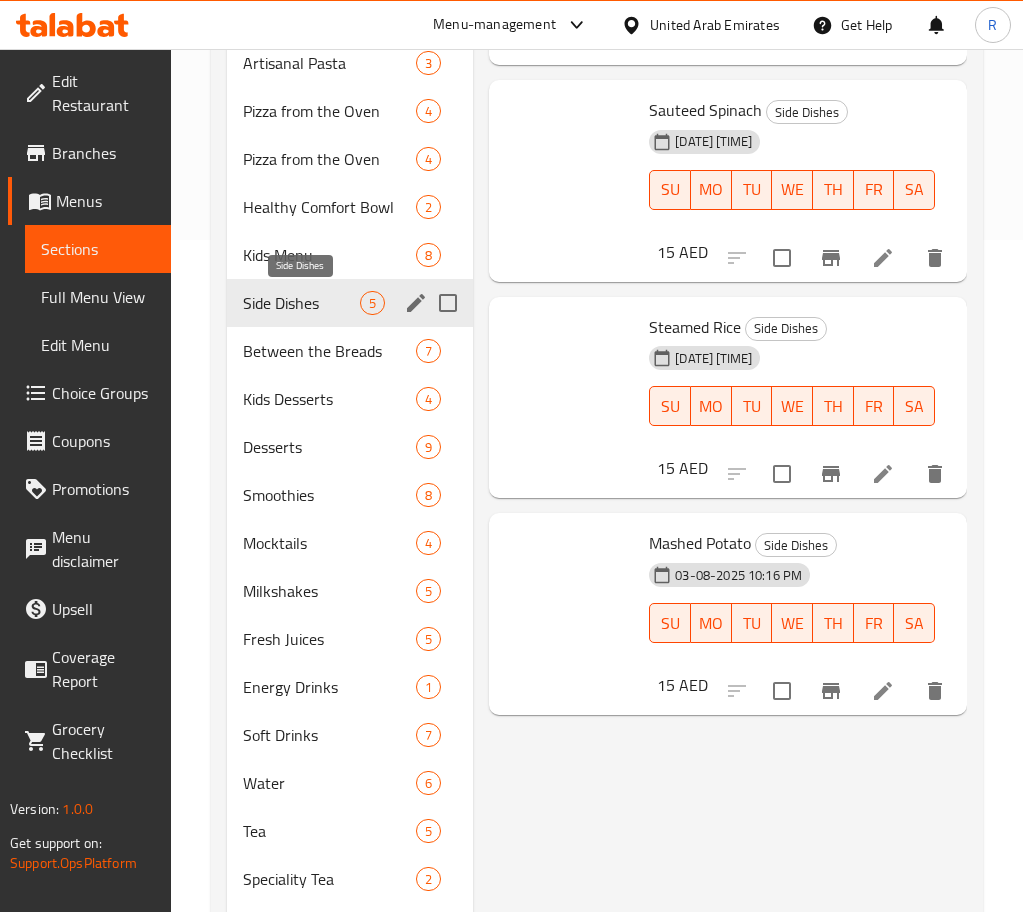 scroll, scrollTop: 0, scrollLeft: 0, axis: both 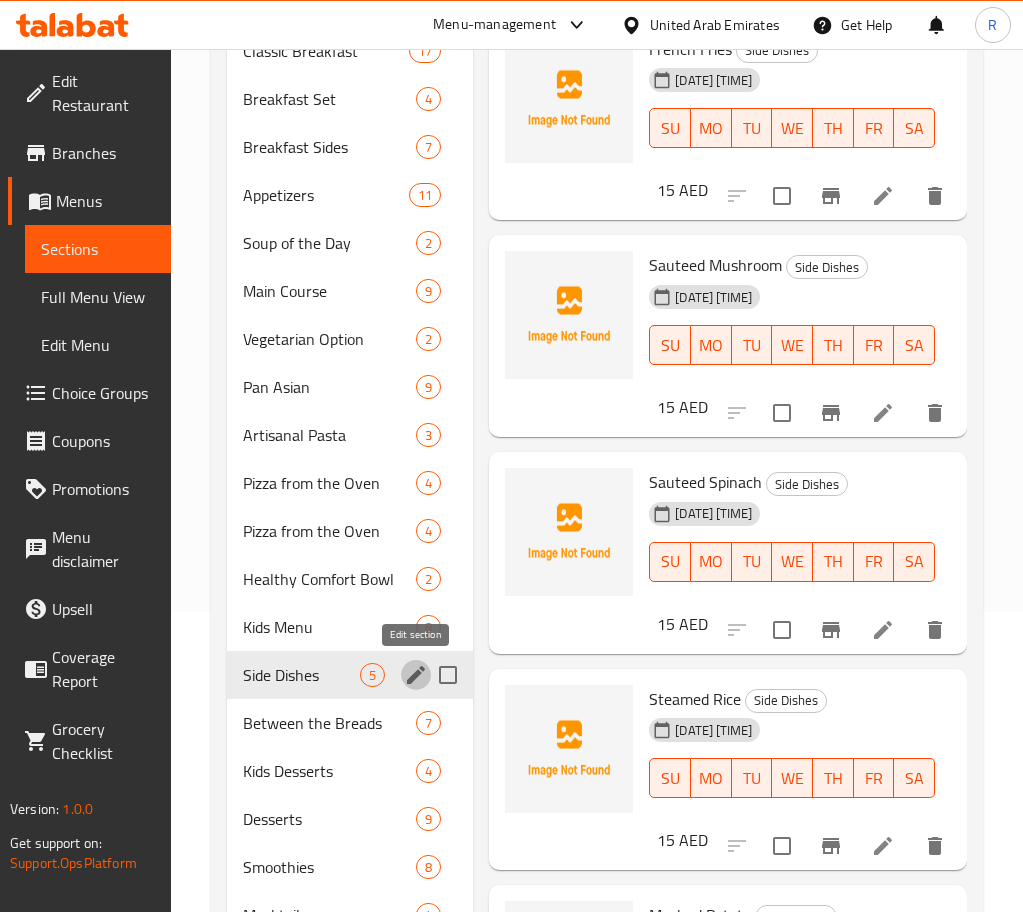 click 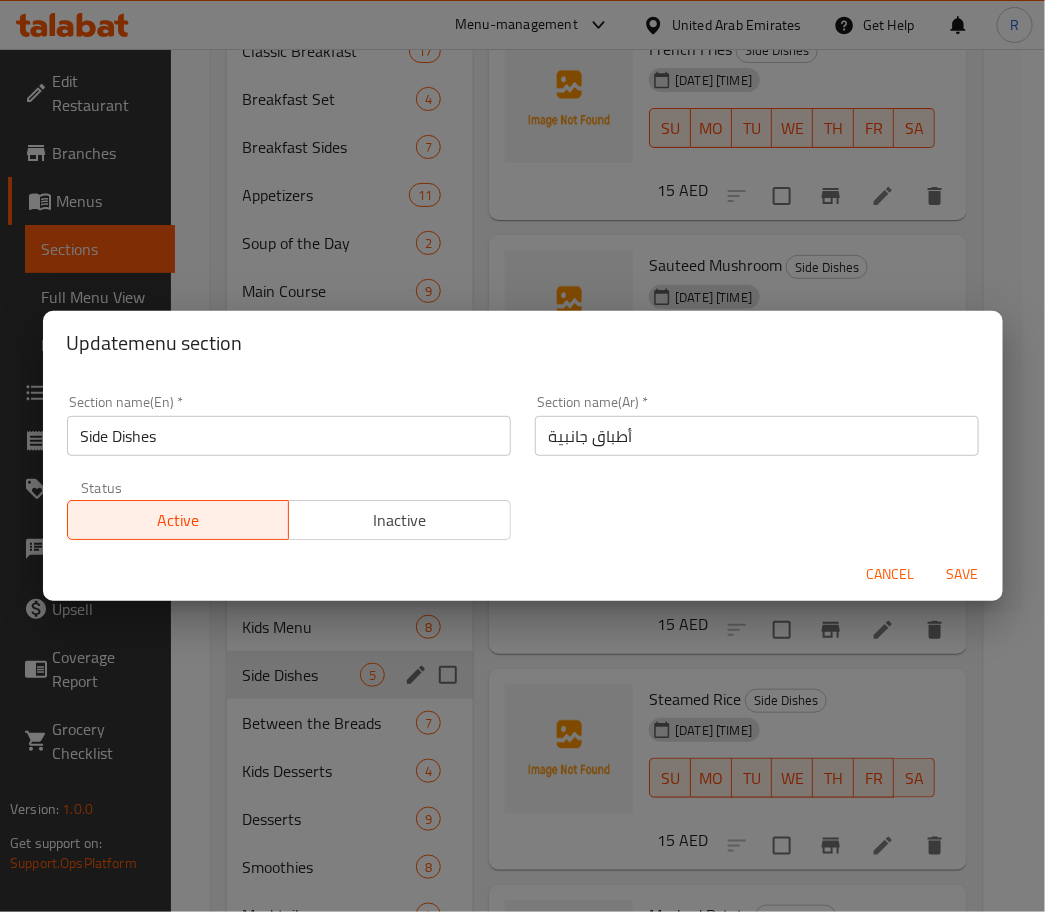 click on "Side Dishes" at bounding box center (289, 436) 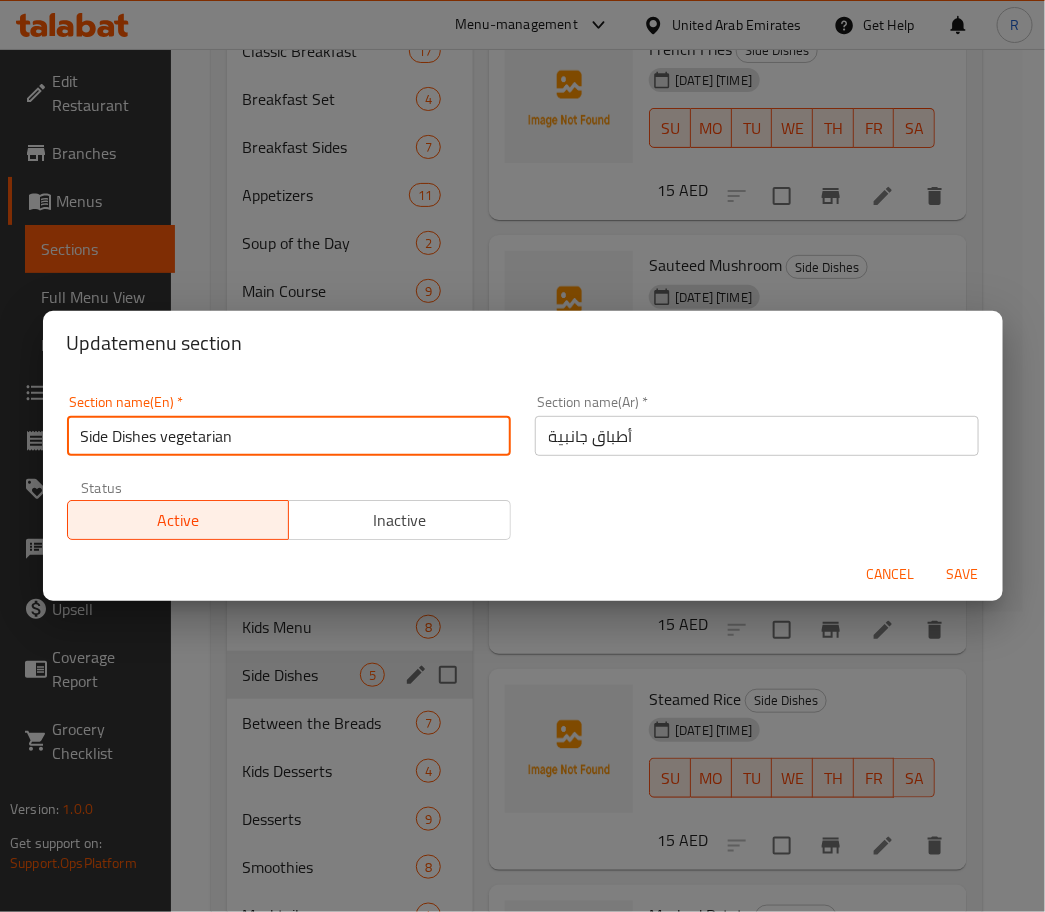 type on "Side Dishes vegetarian" 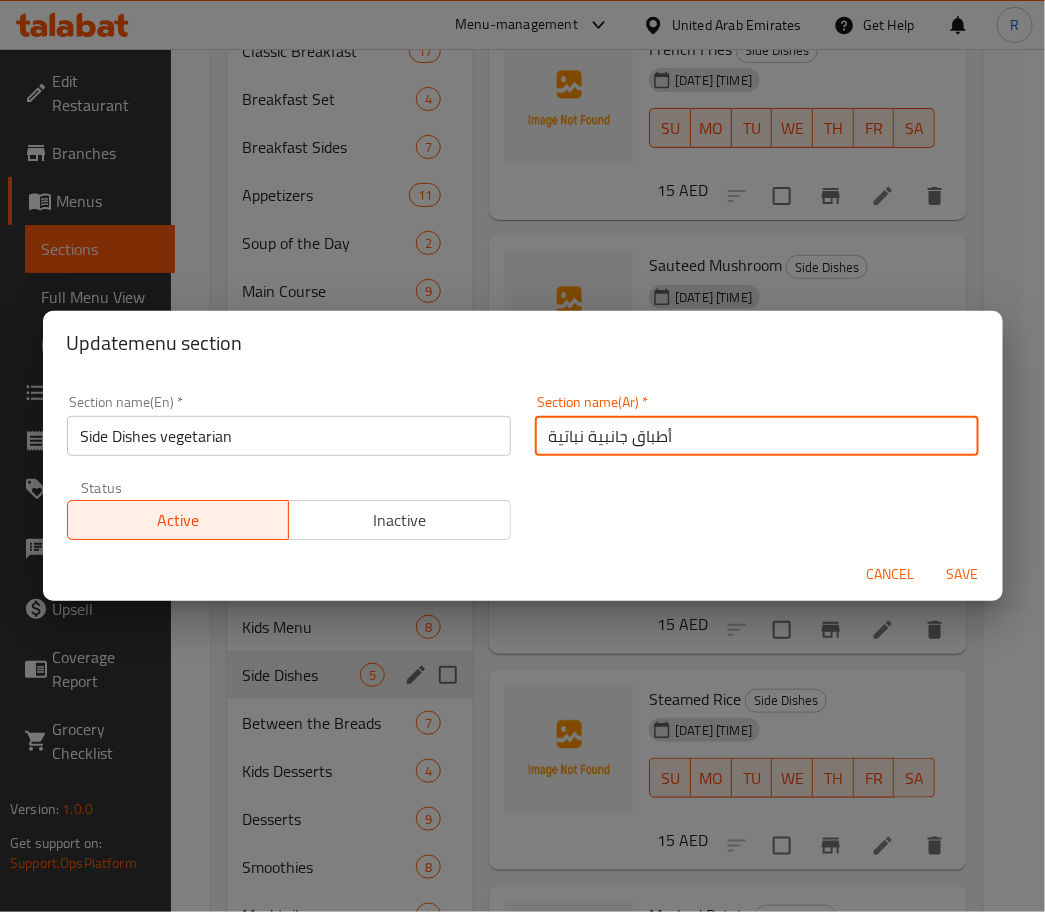 type on "أطباق جانبية نباتية" 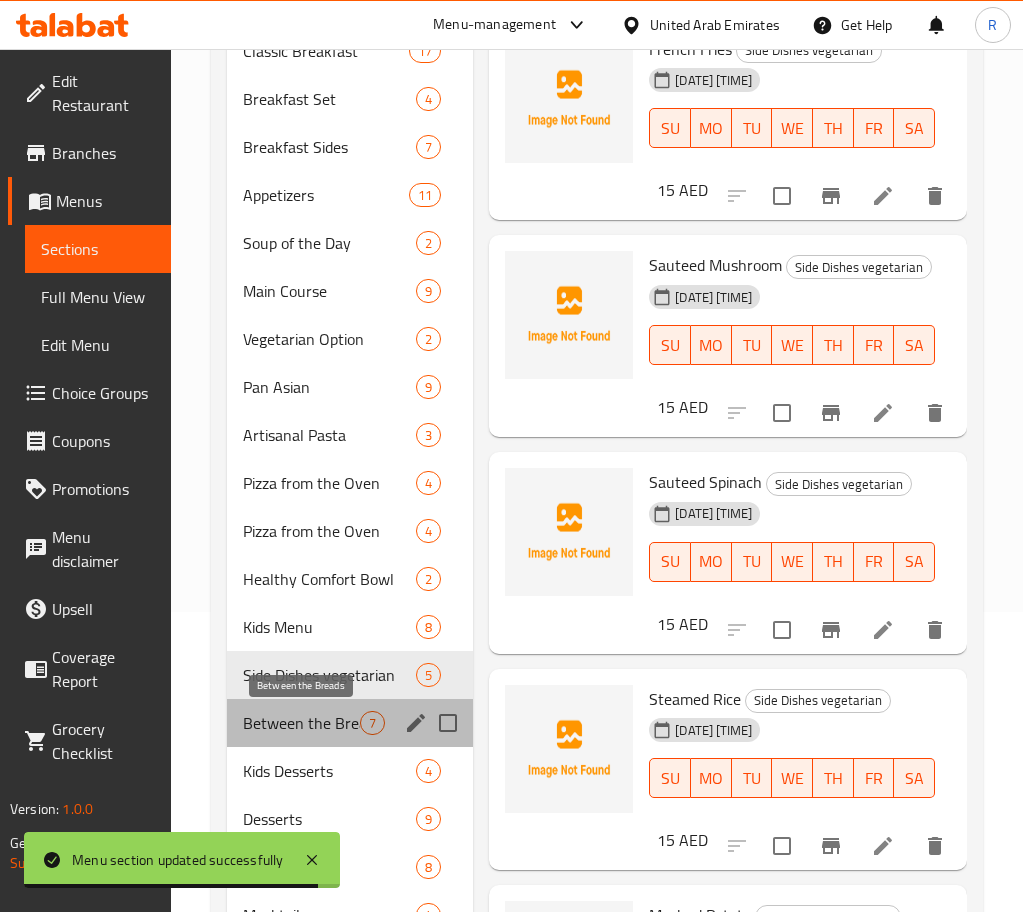 click on "Between the Breads" at bounding box center [302, 723] 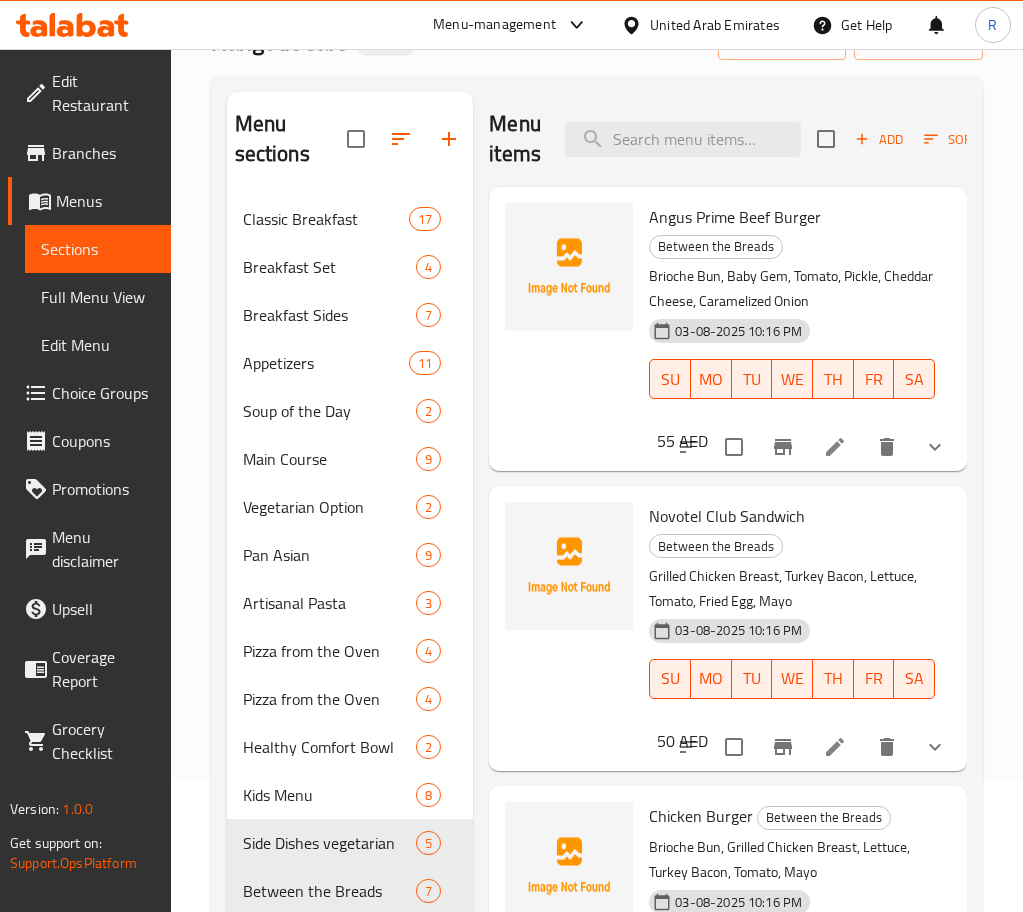 scroll, scrollTop: 0, scrollLeft: 0, axis: both 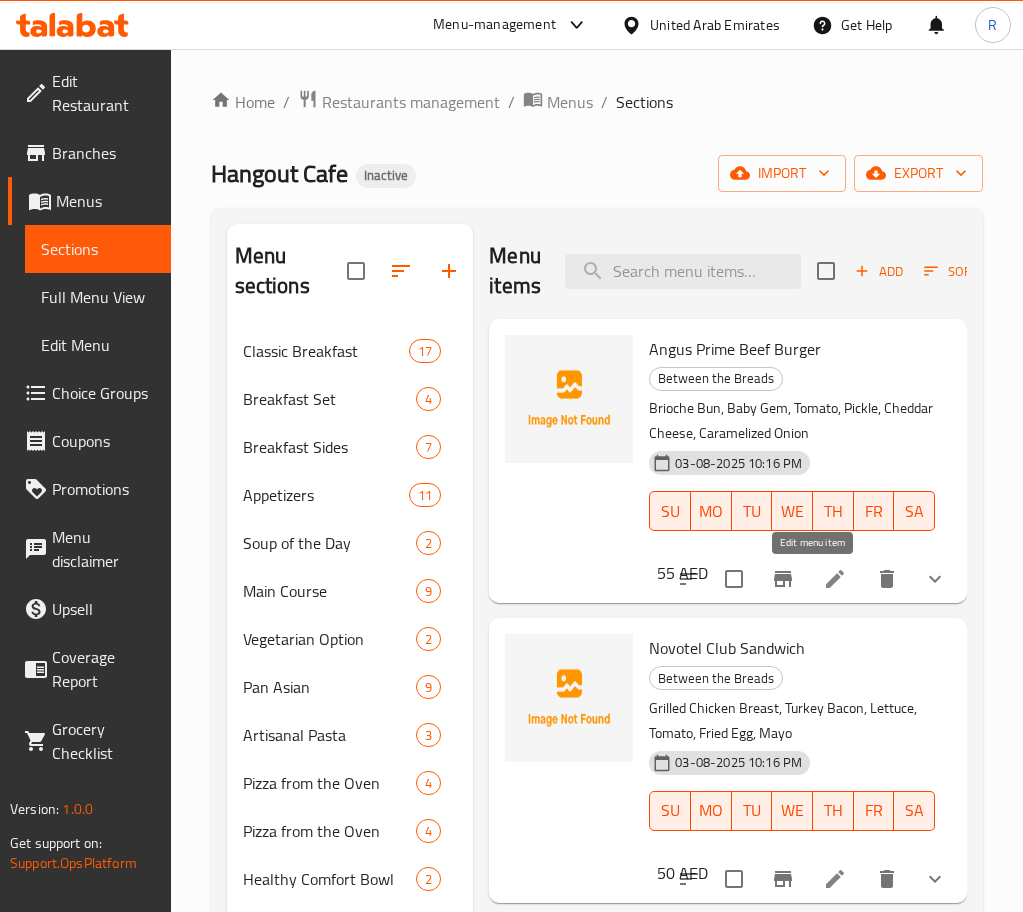 click 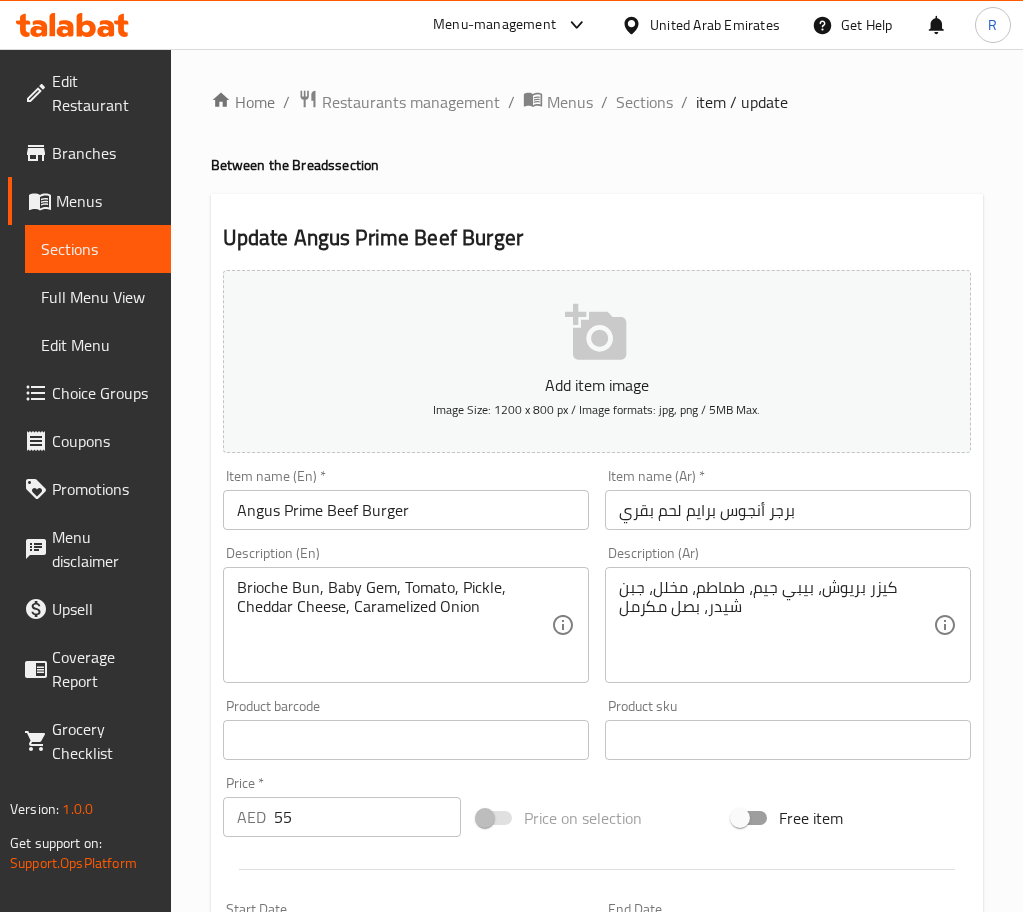 click on "Item name (En) ​ * Angus Prime Beef Burger Item name (En) ​ *" at bounding box center [406, 499] 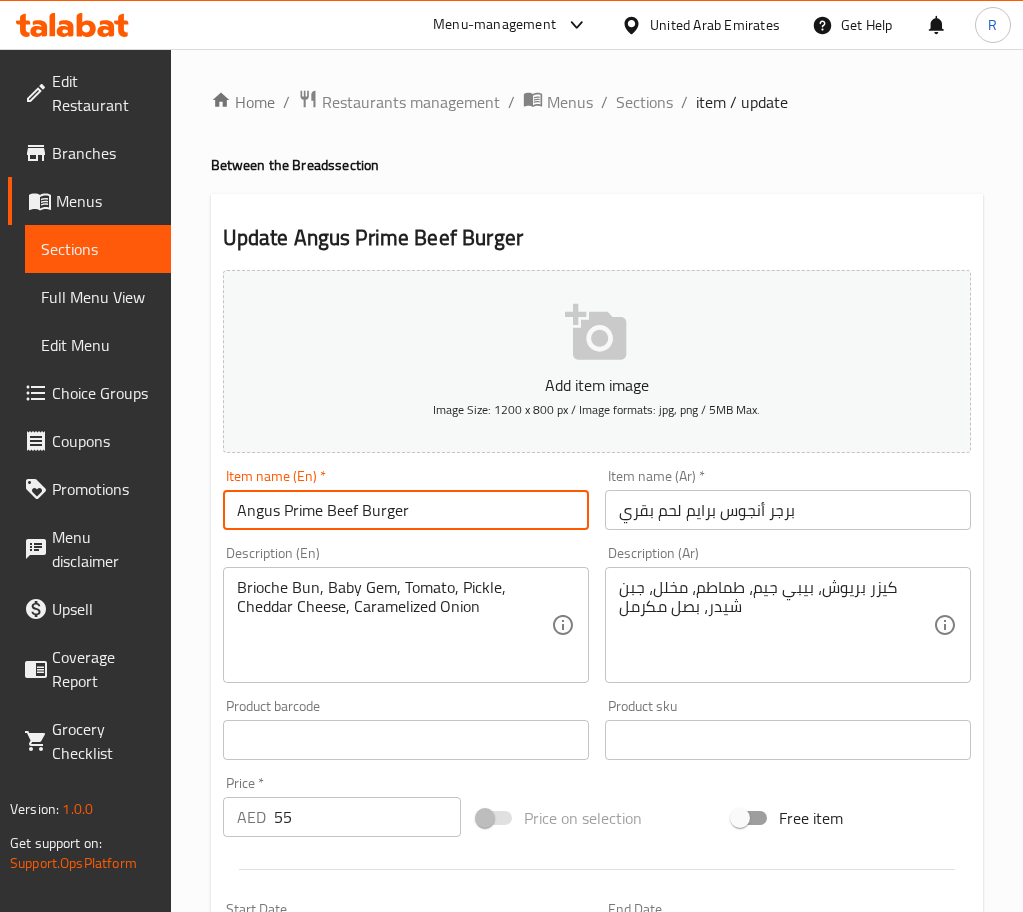 click on "Angus Prime Beef Burger" at bounding box center (406, 510) 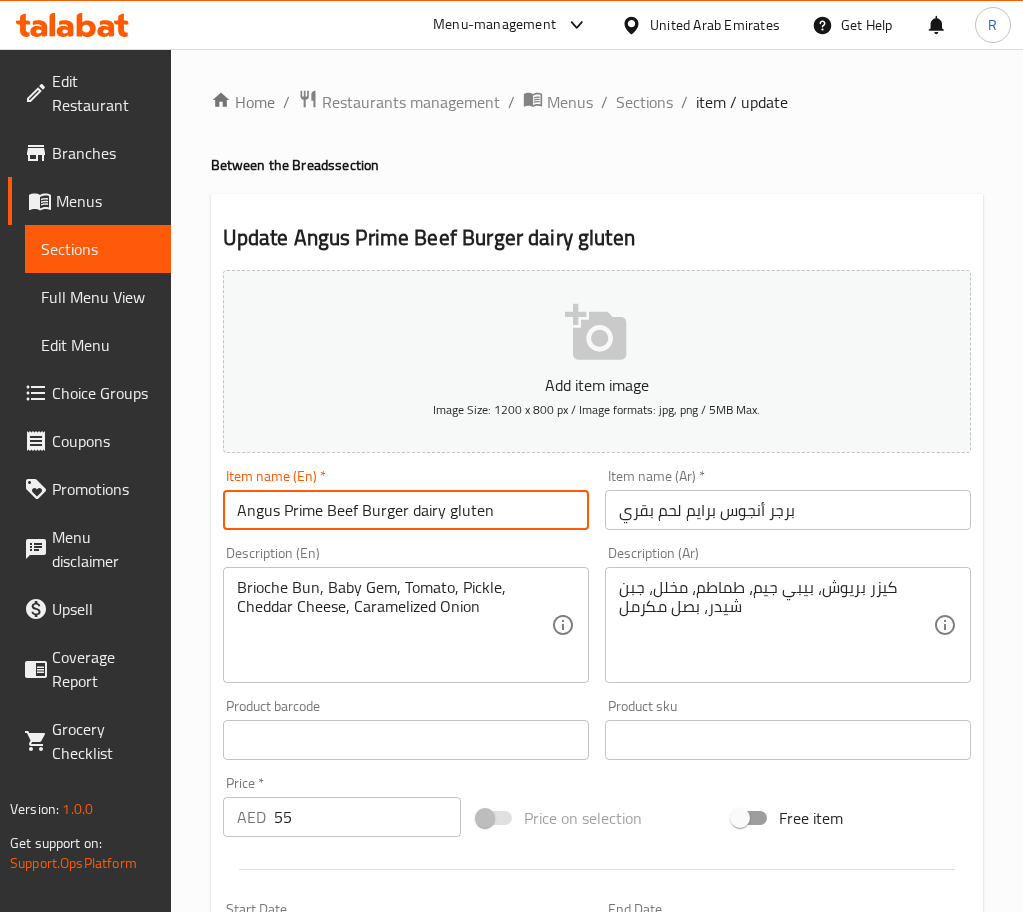 type on "Angus Prime Beef Burger dairy gluten" 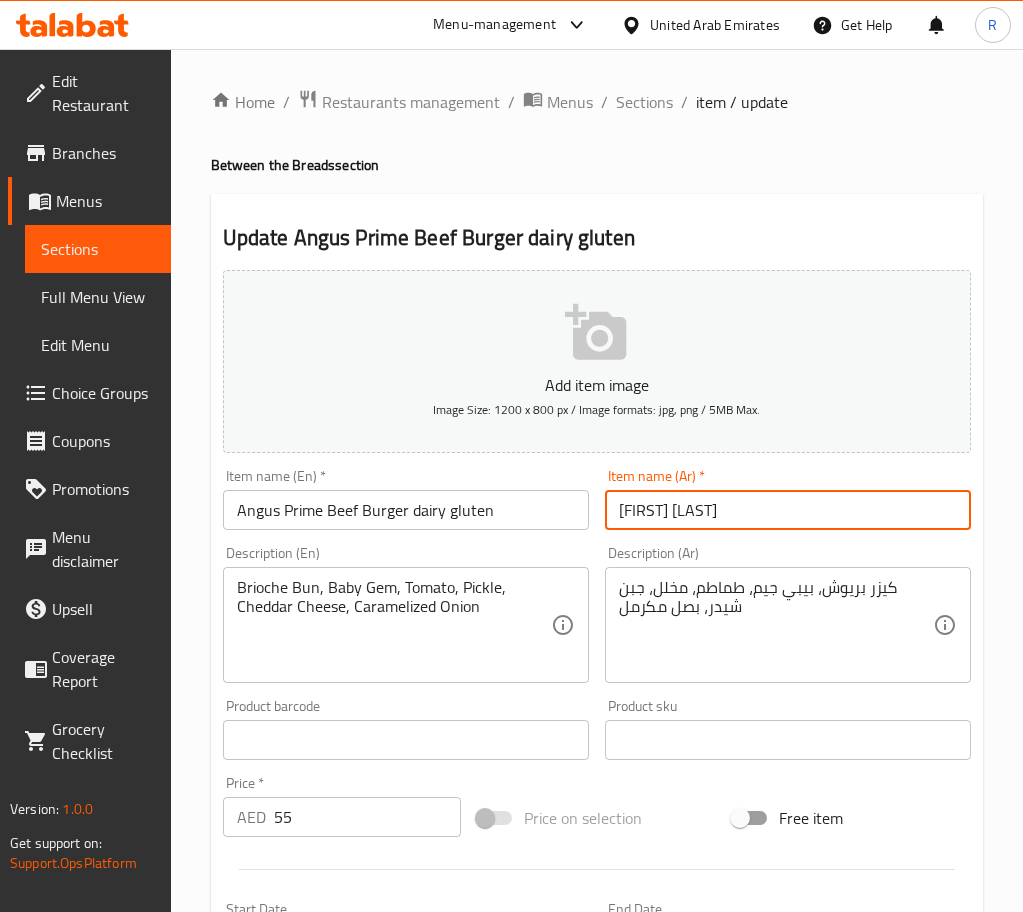 type on "[FIRST] [LAST]" 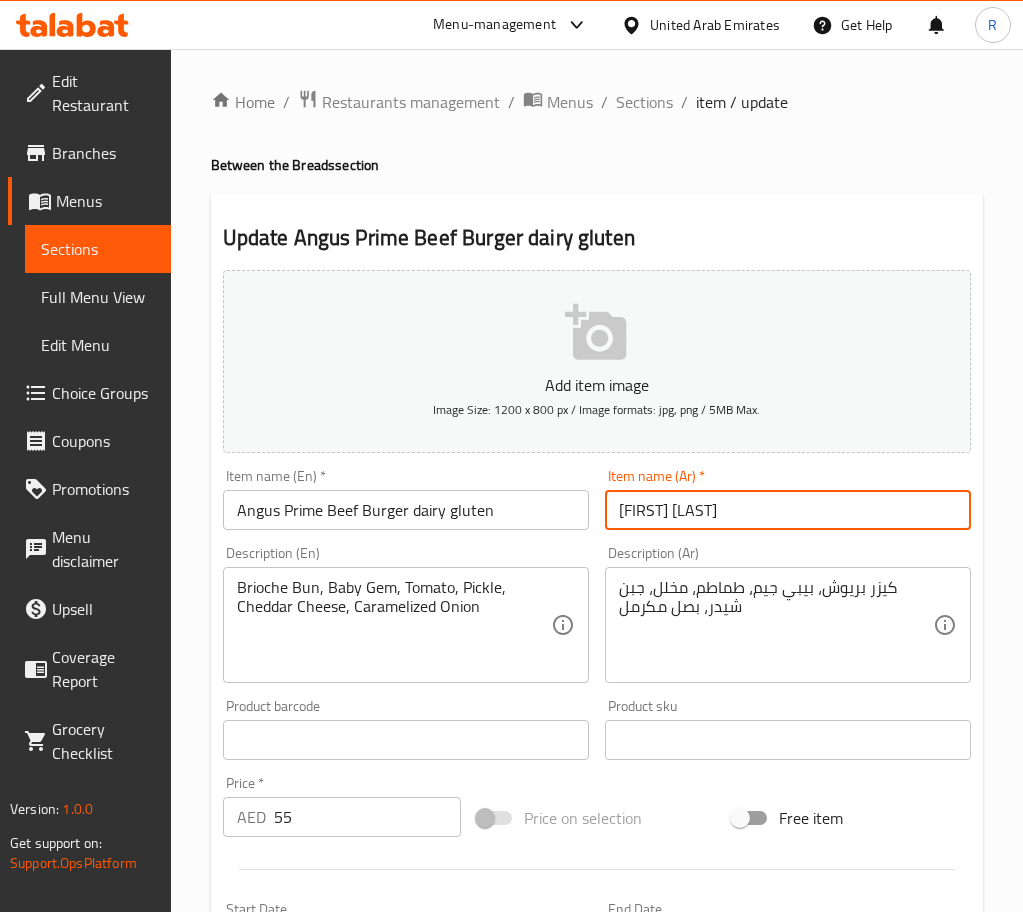 click on "Update" at bounding box center (310, 1384) 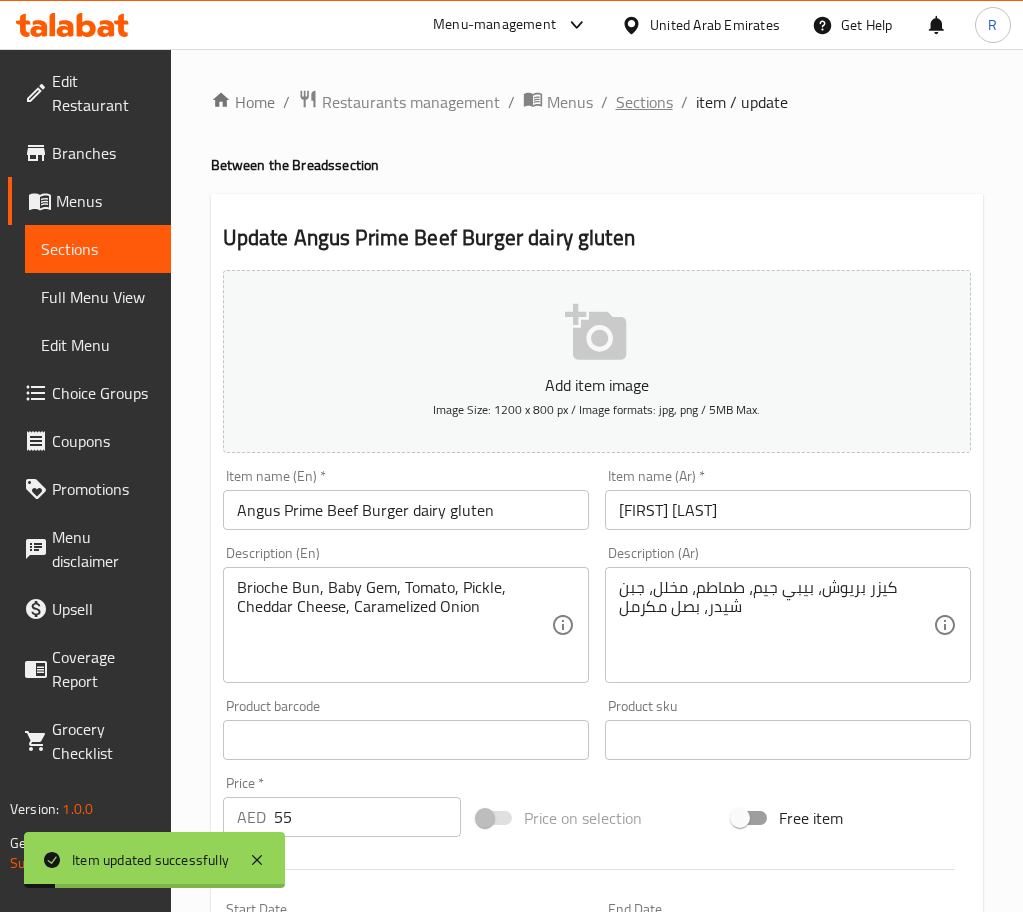 click on "Sections" at bounding box center (644, 102) 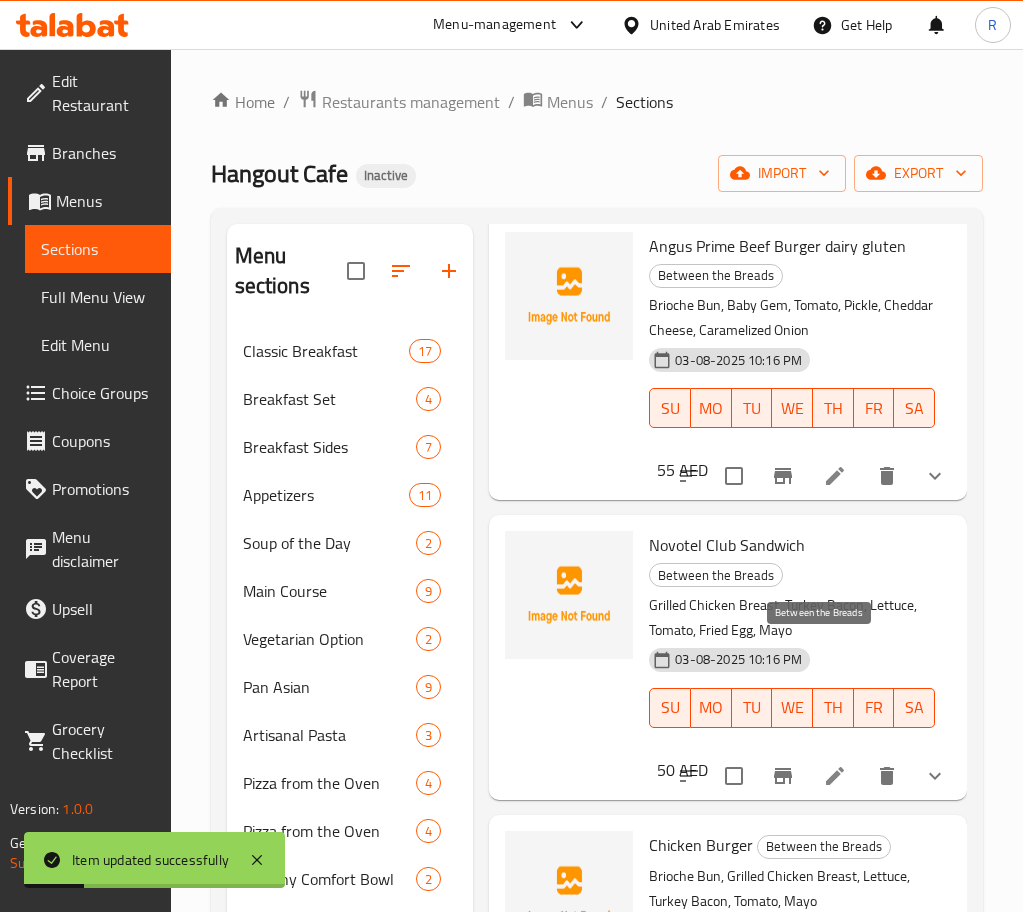 scroll, scrollTop: 300, scrollLeft: 0, axis: vertical 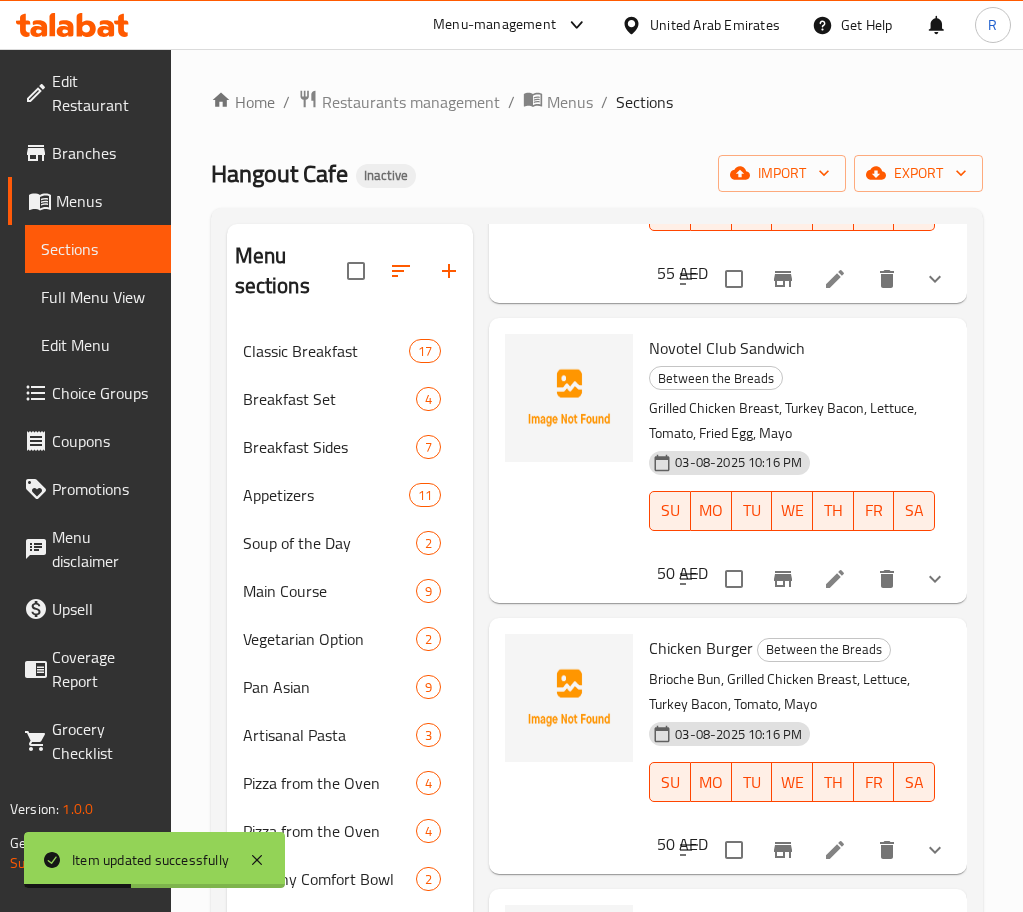 click at bounding box center [835, 579] 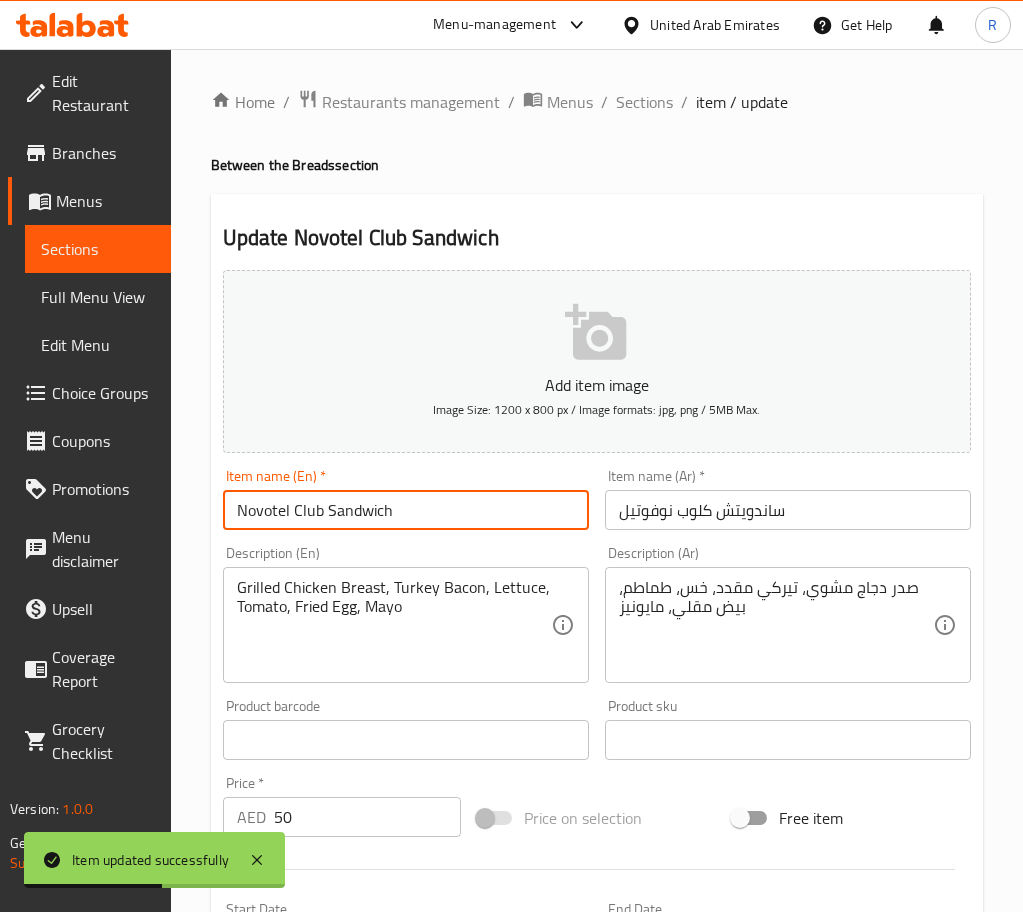click on "Novotel Club Sandwich" at bounding box center [406, 510] 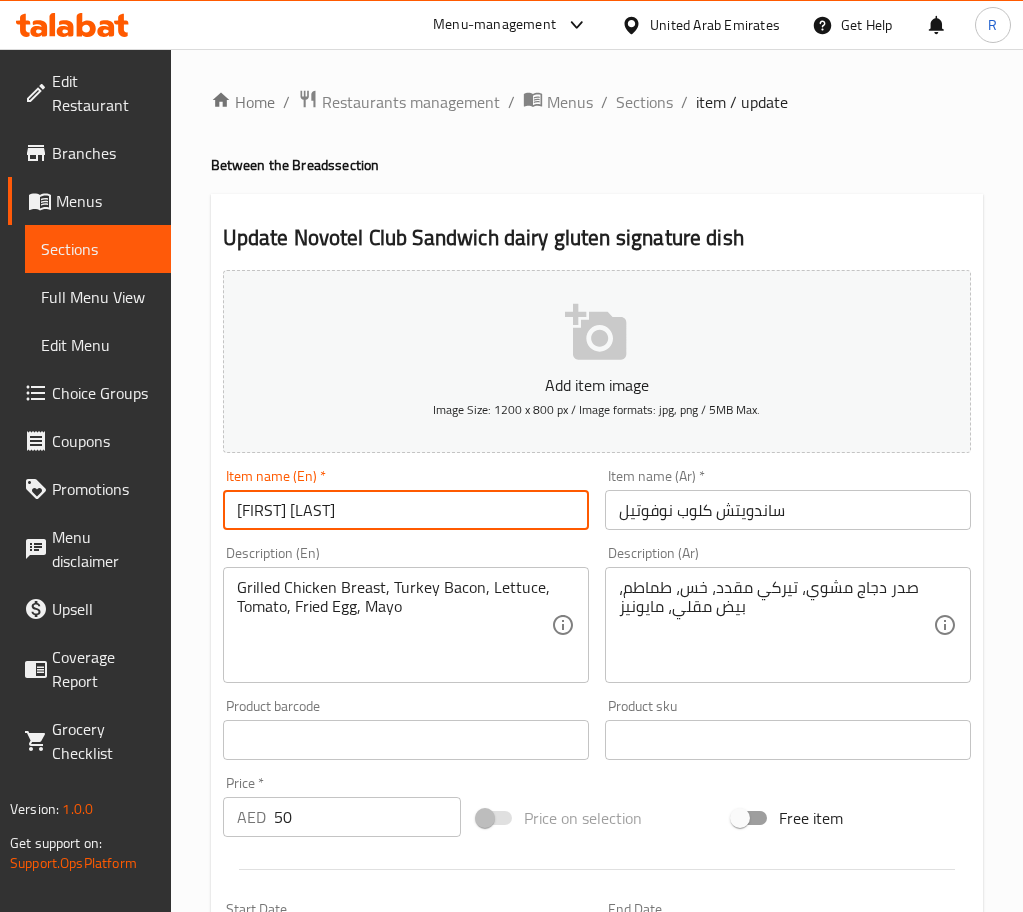 type on "[FIRST] [LAST]" 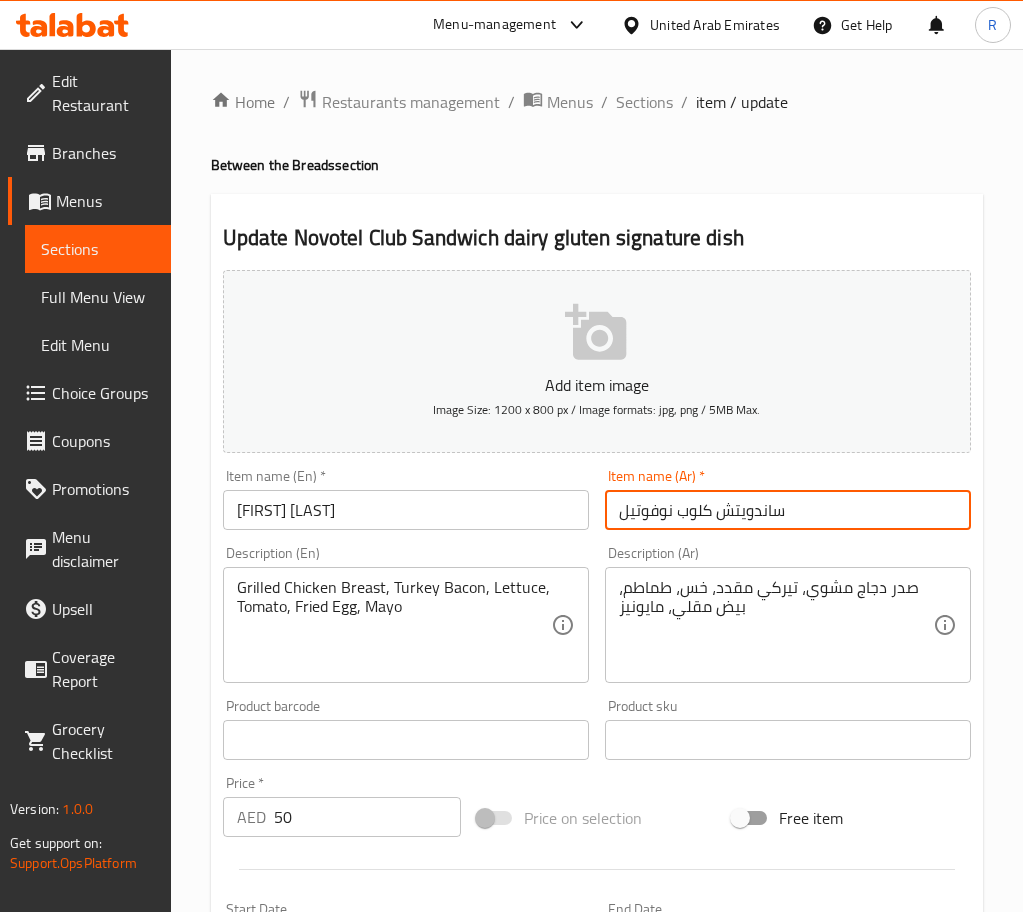 click on "ساندويتش كلوب نوفوتيل" at bounding box center [788, 510] 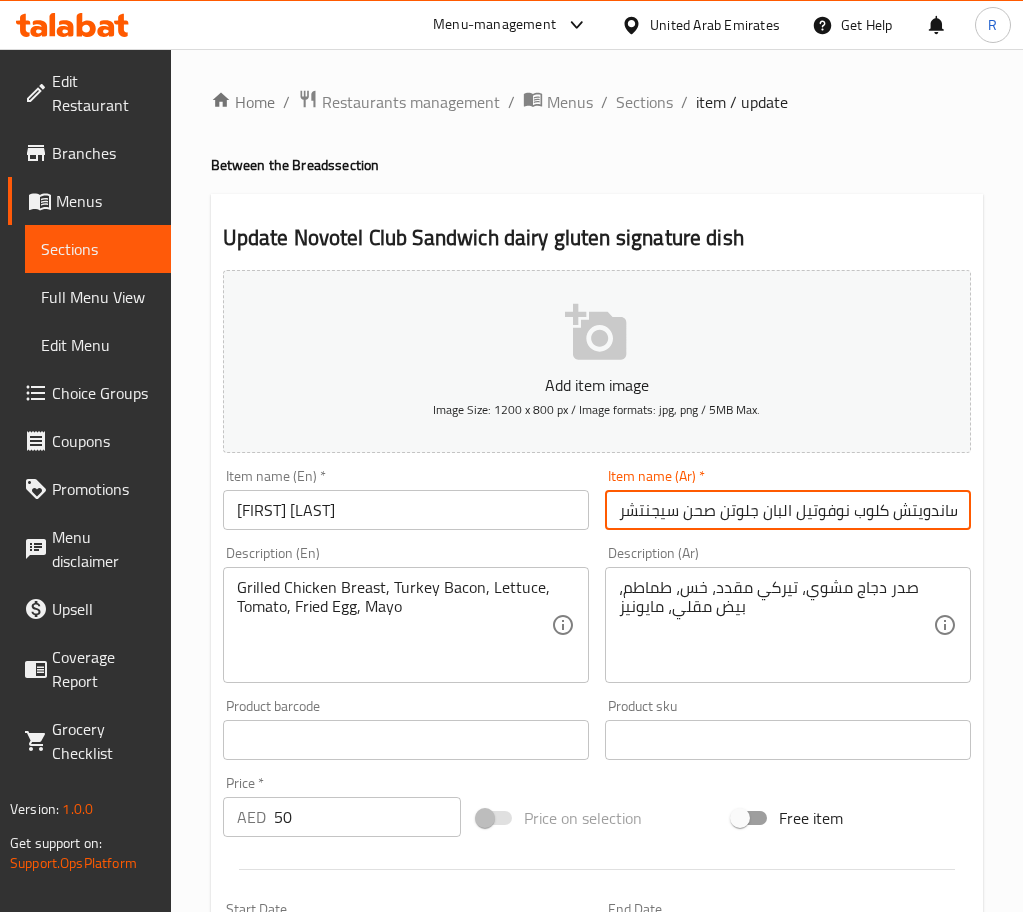 scroll, scrollTop: 0, scrollLeft: 1, axis: horizontal 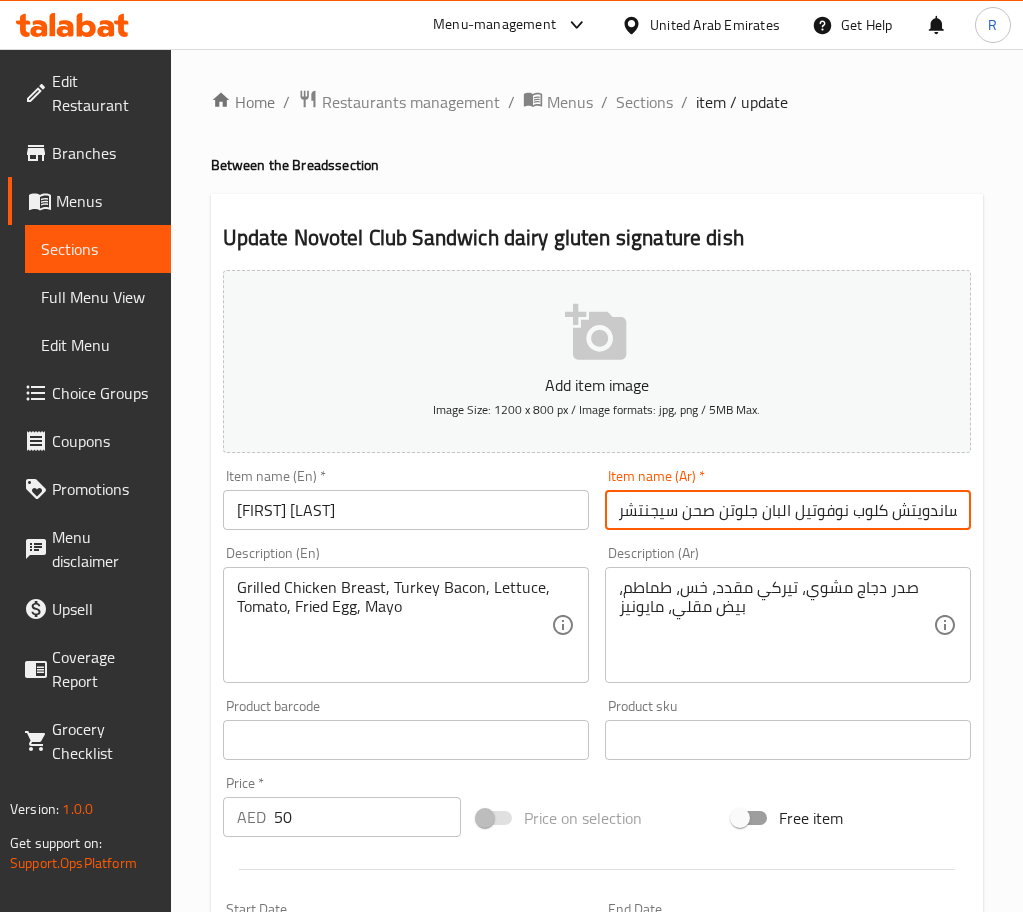 type on "ساندويتش كلوب نوفوتيل البان جلوتن صحن سيجنتشر" 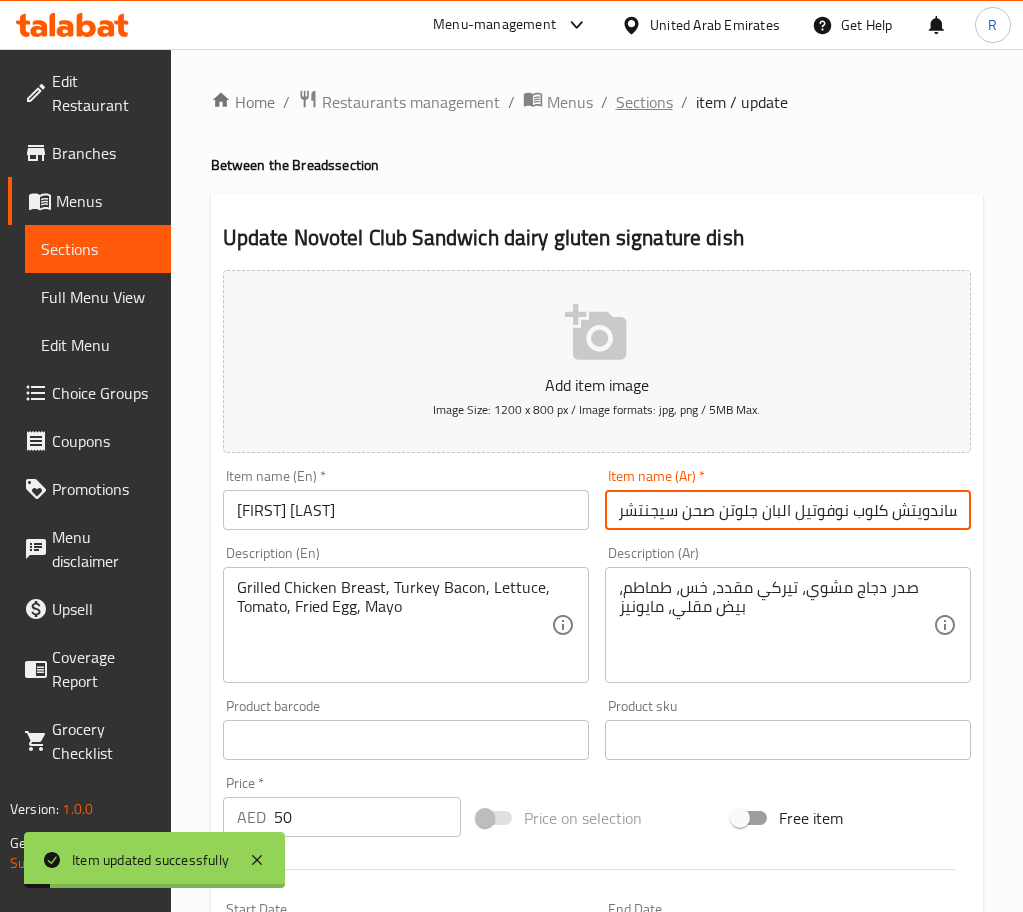 click on "Sections" at bounding box center [644, 102] 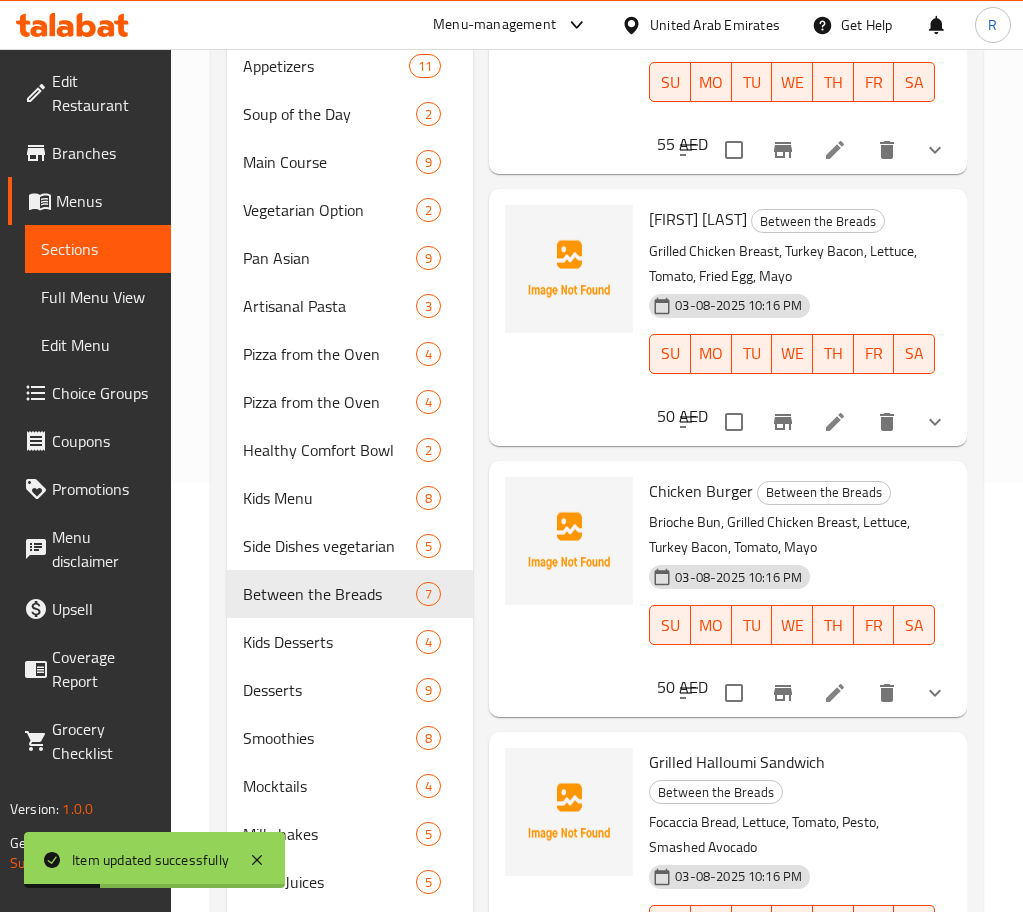 scroll, scrollTop: 450, scrollLeft: 0, axis: vertical 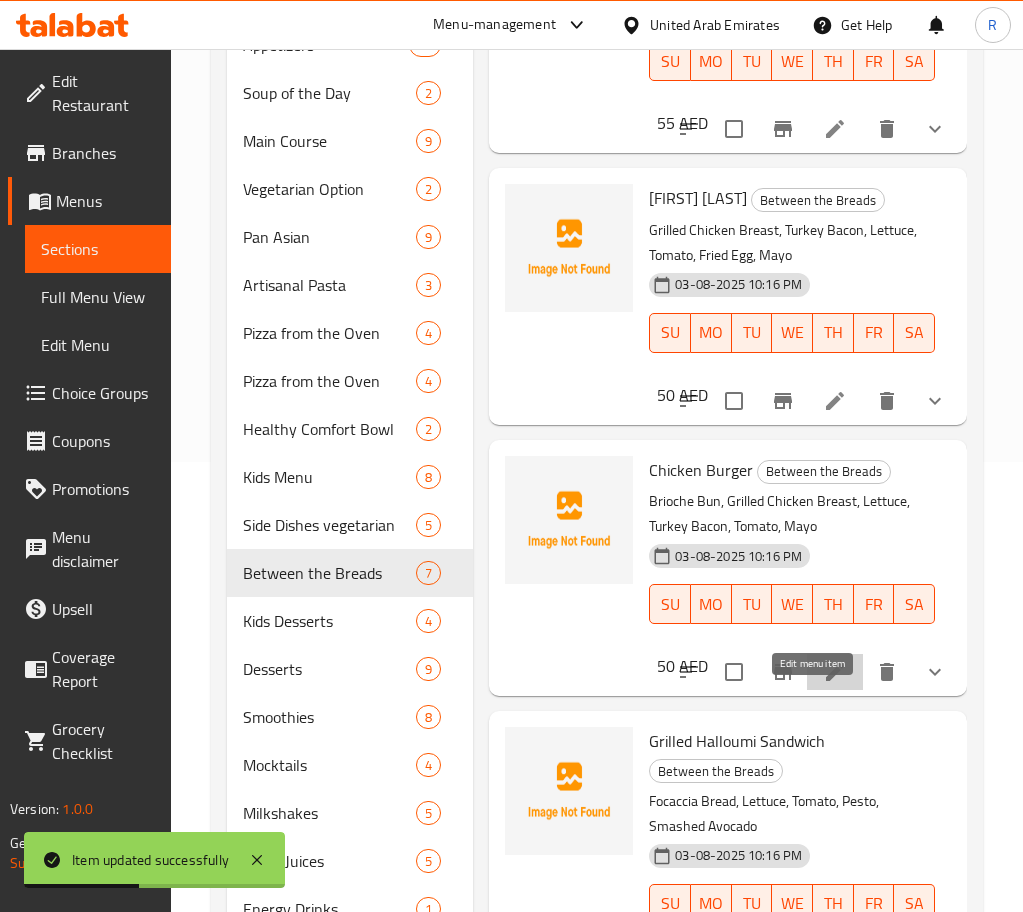 click 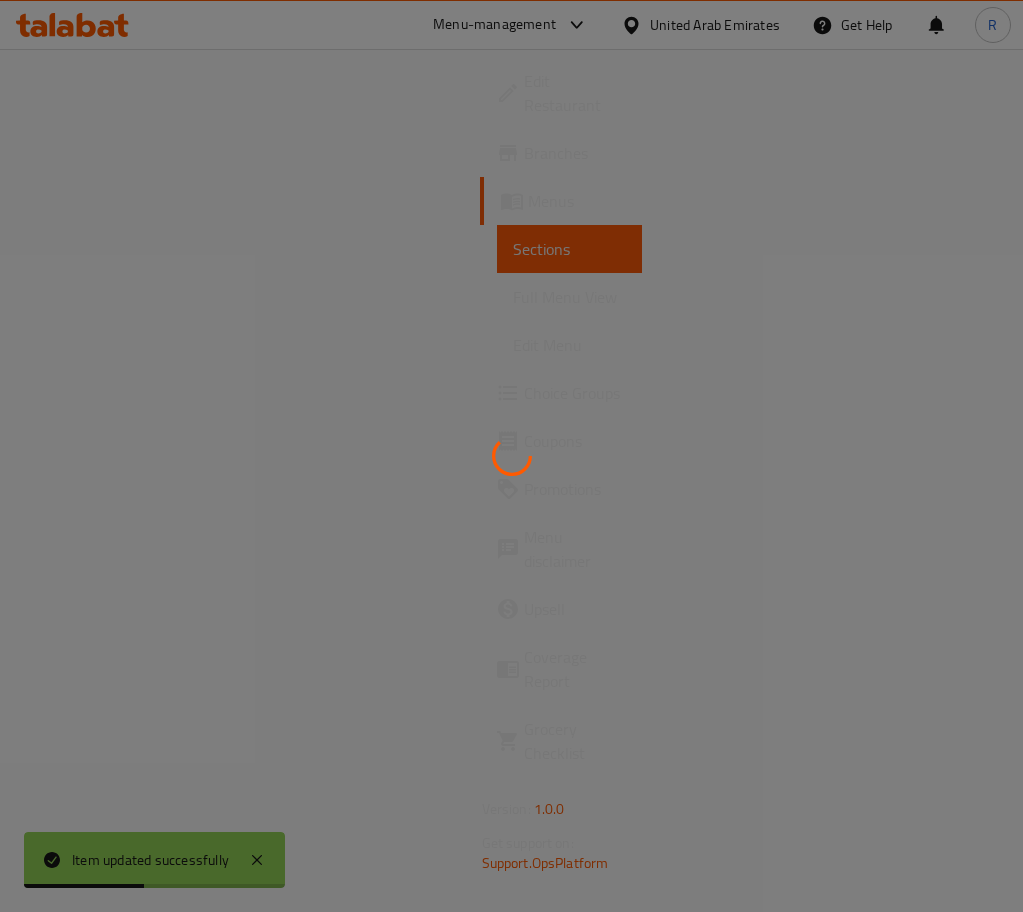 scroll, scrollTop: 0, scrollLeft: 0, axis: both 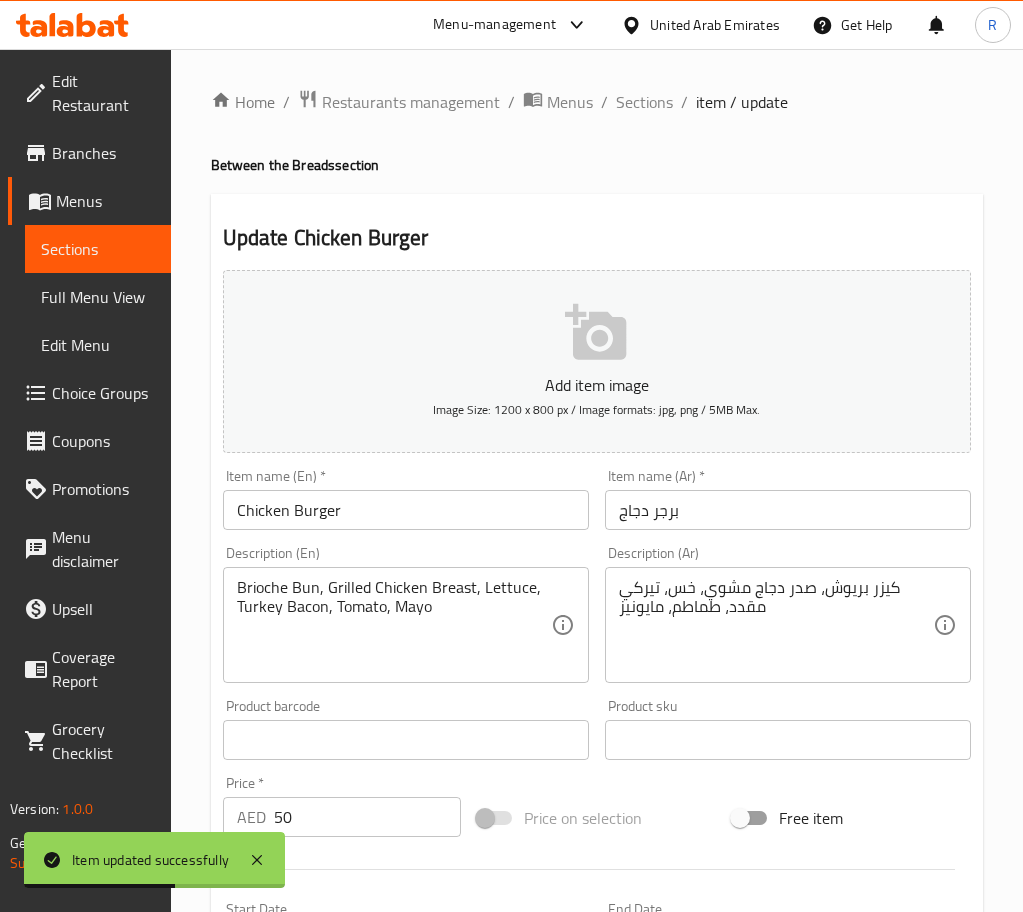 click on "Chicken Burger" at bounding box center [406, 510] 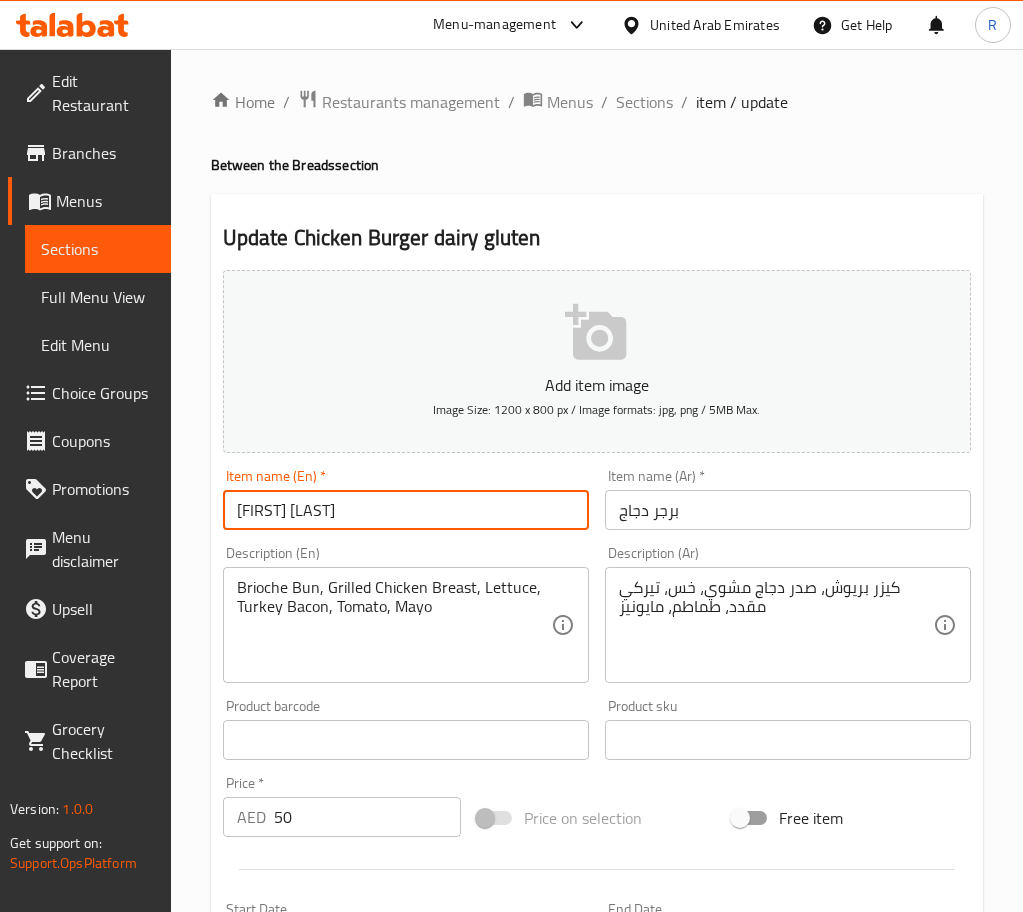 type on "[FIRST] [LAST]" 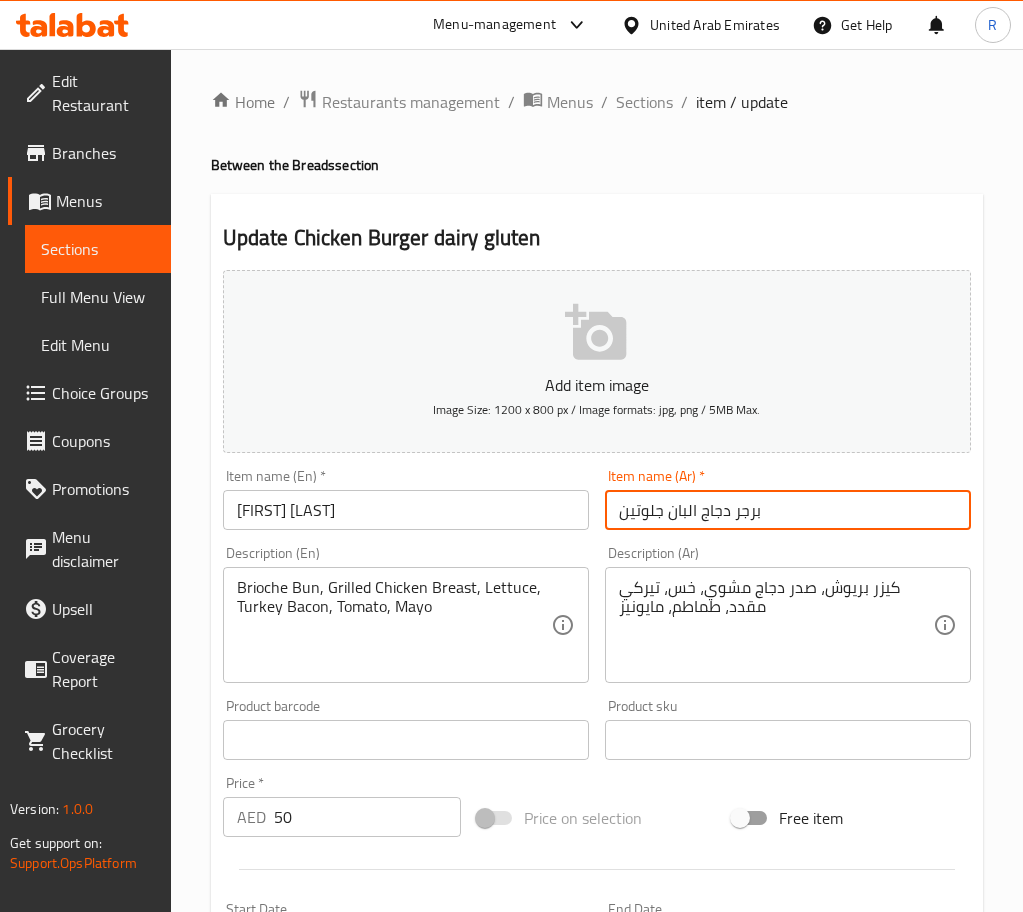 type on "برجر دجاج البان جلوتين" 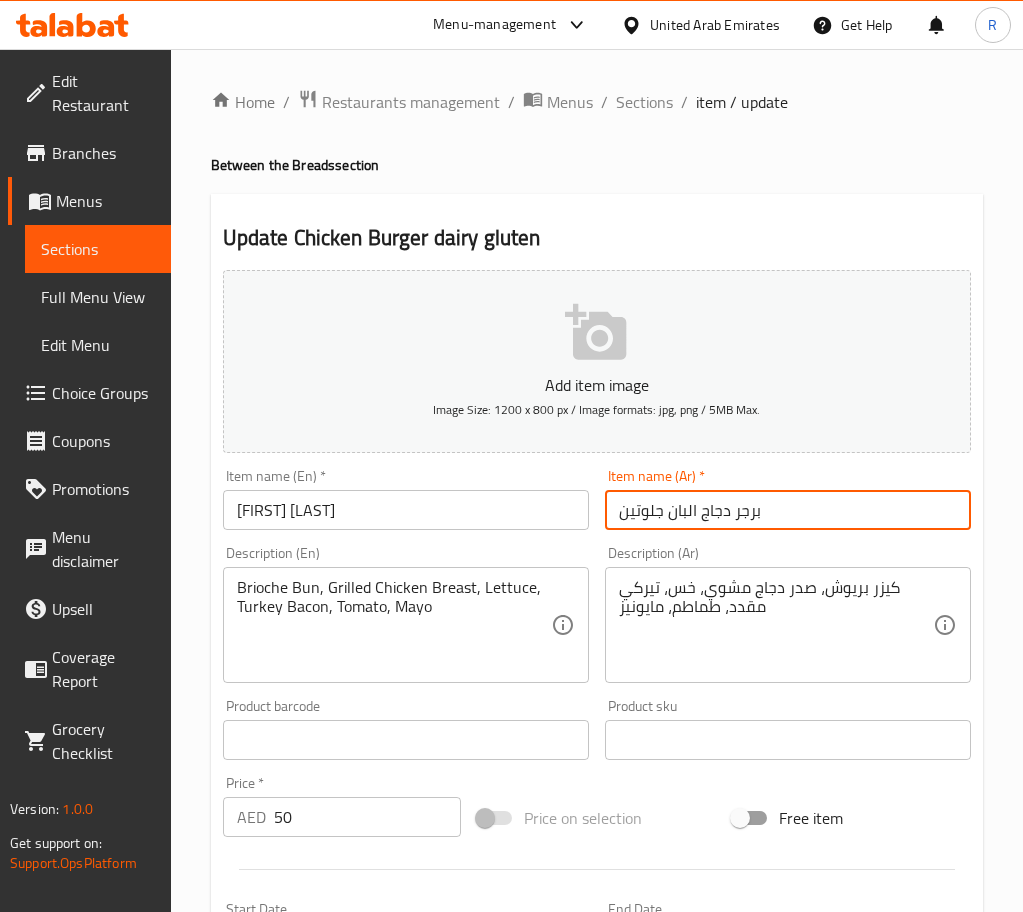 click on "Update" at bounding box center (310, 1384) 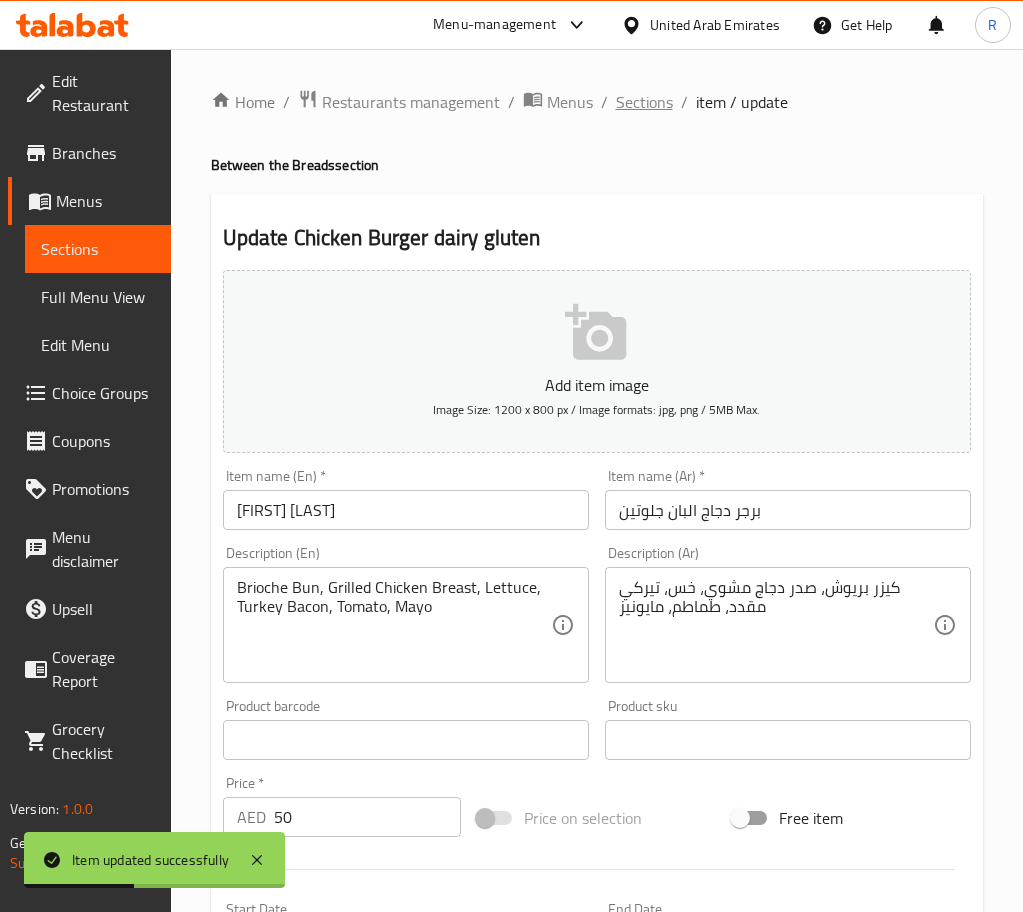 click on "Sections" at bounding box center [644, 102] 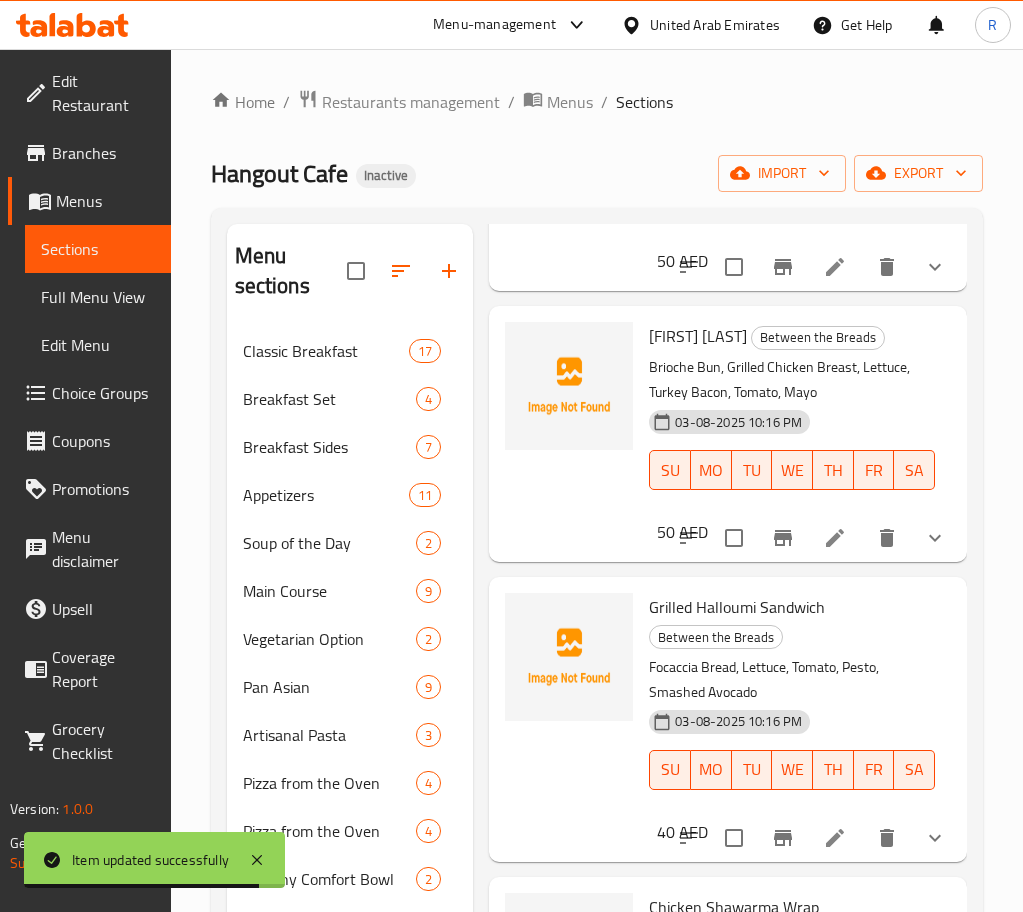 scroll, scrollTop: 744, scrollLeft: 0, axis: vertical 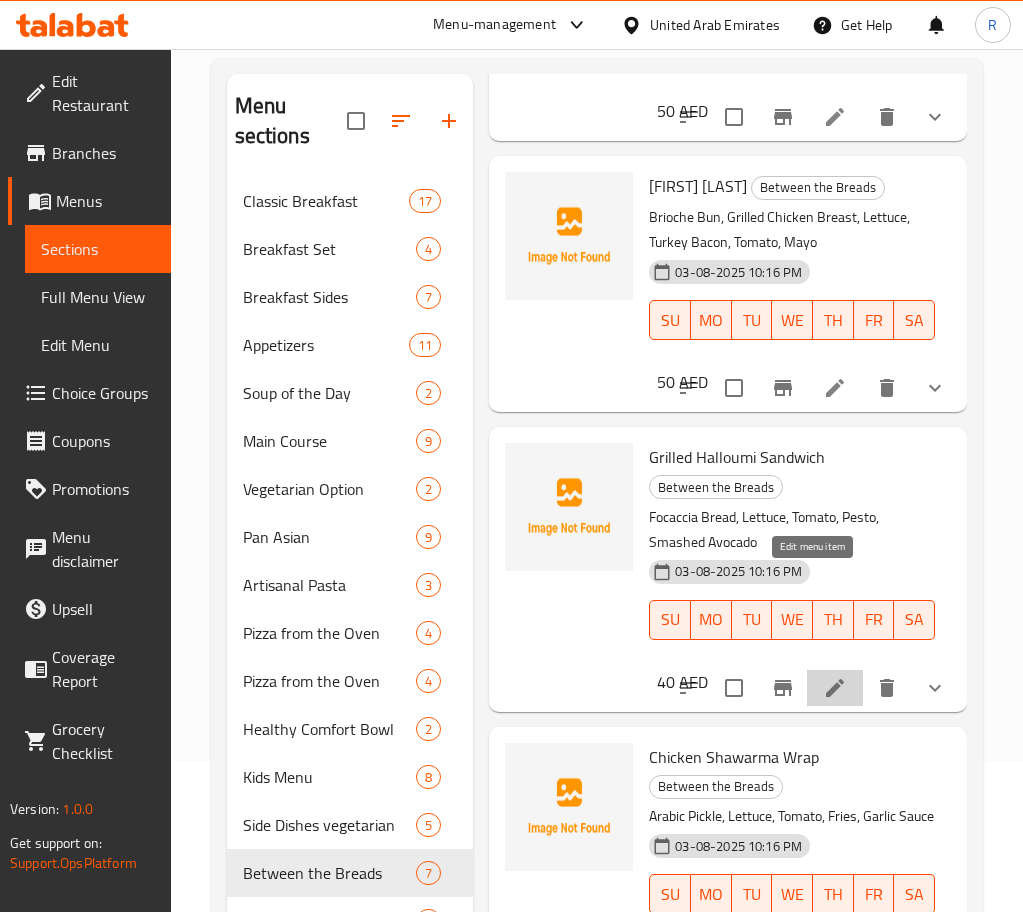 click 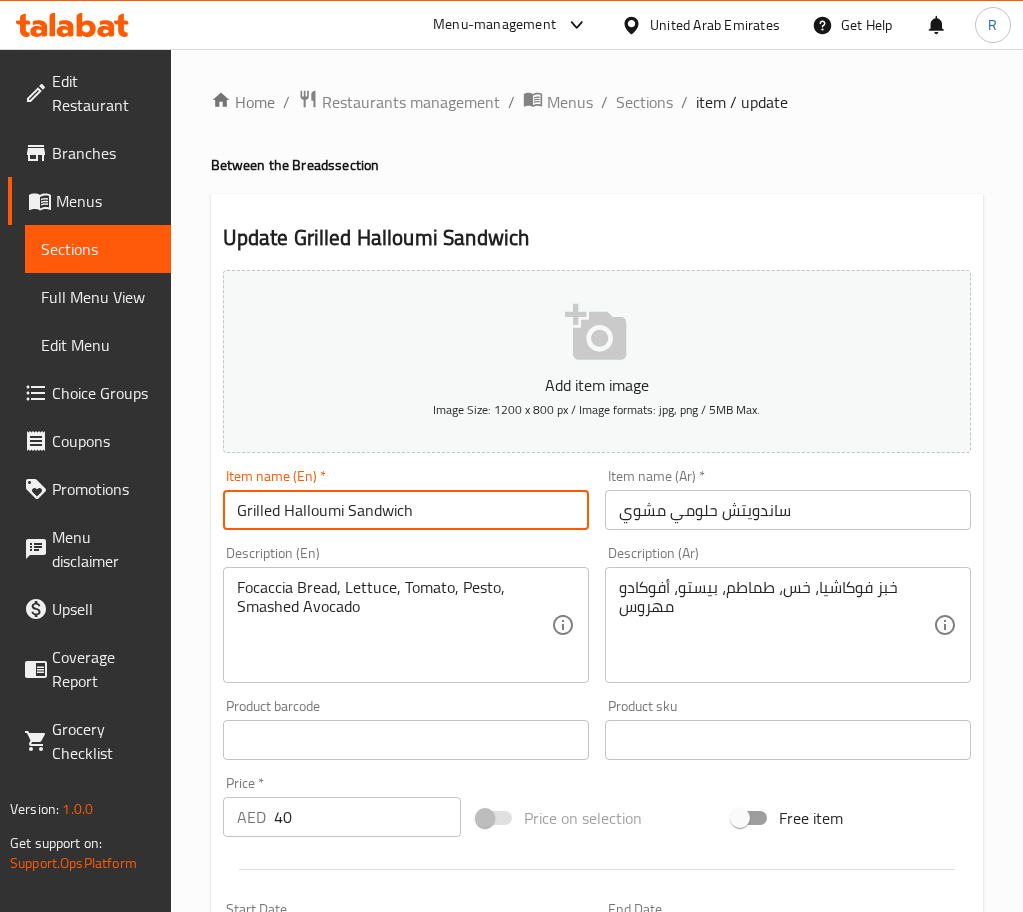 click on "Grilled Halloumi Sandwich" at bounding box center [406, 510] 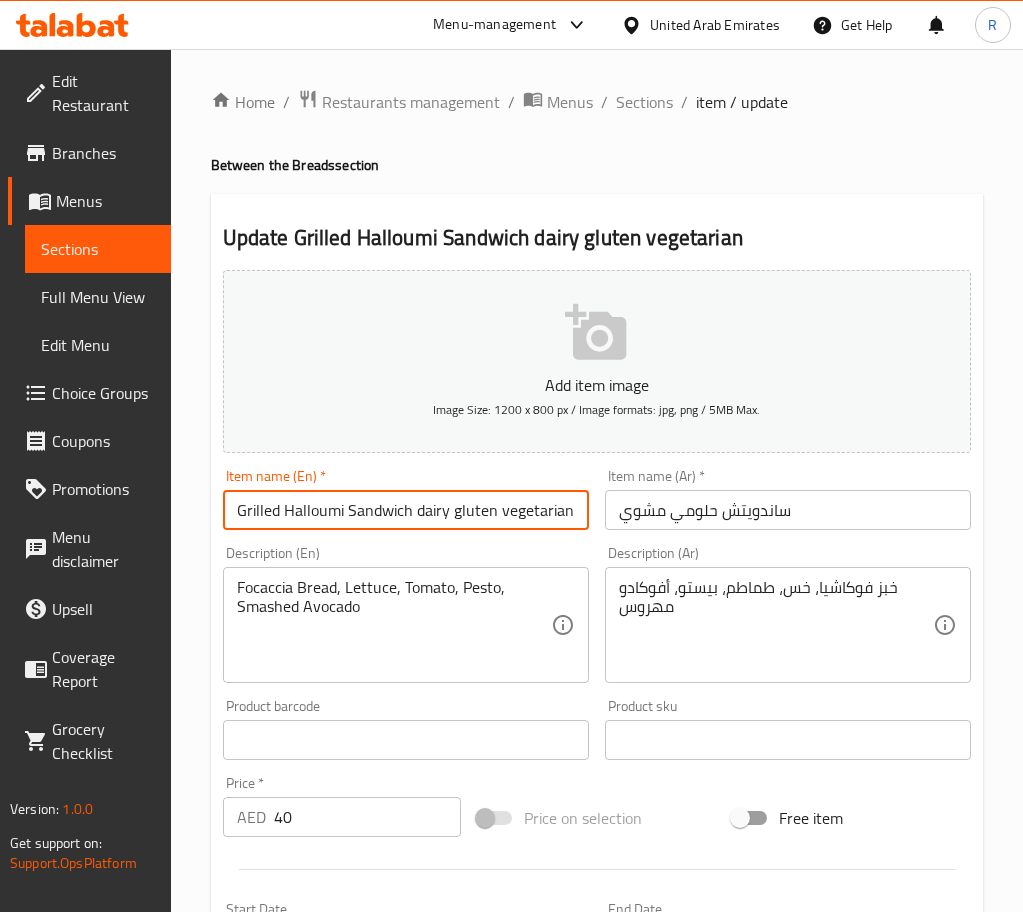 type on "Grilled Halloumi Sandwich dairy gluten vegetarian" 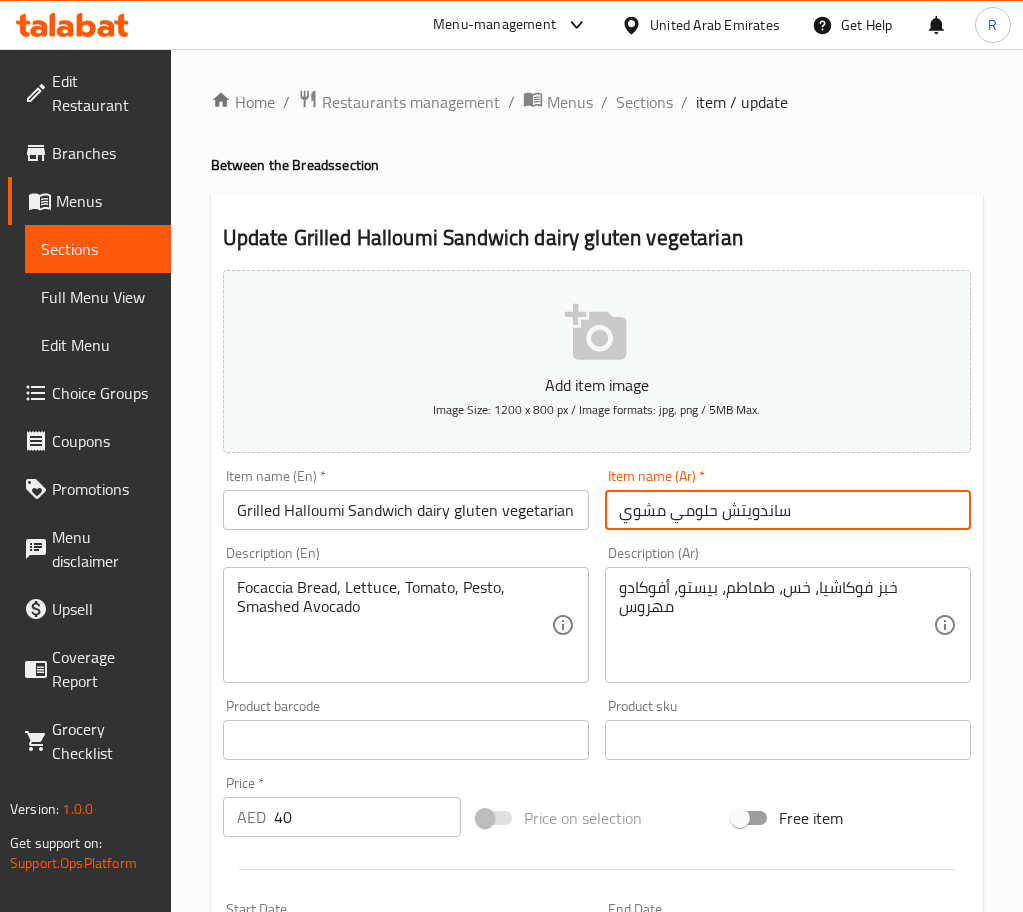 click on "ساندويتش حلومي مشوي" at bounding box center (788, 510) 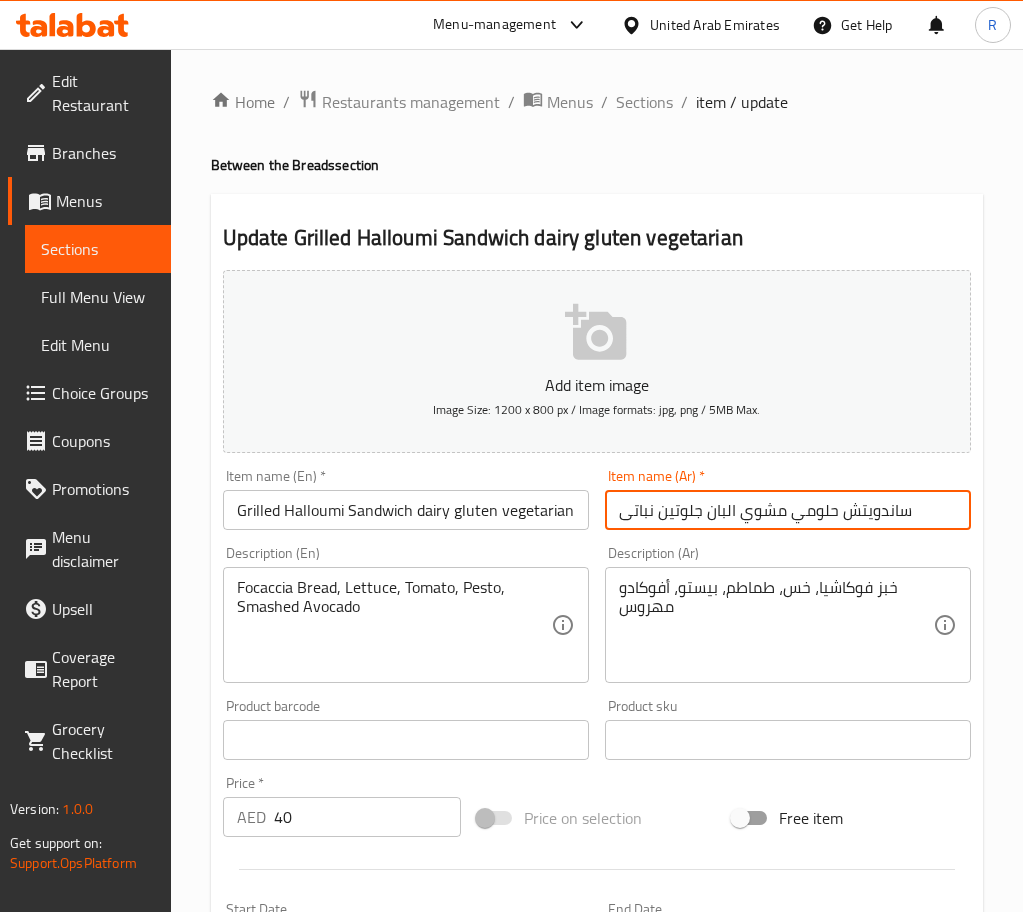 type on "ساندويتش حلومي مشوي البان جلوتين نباتى" 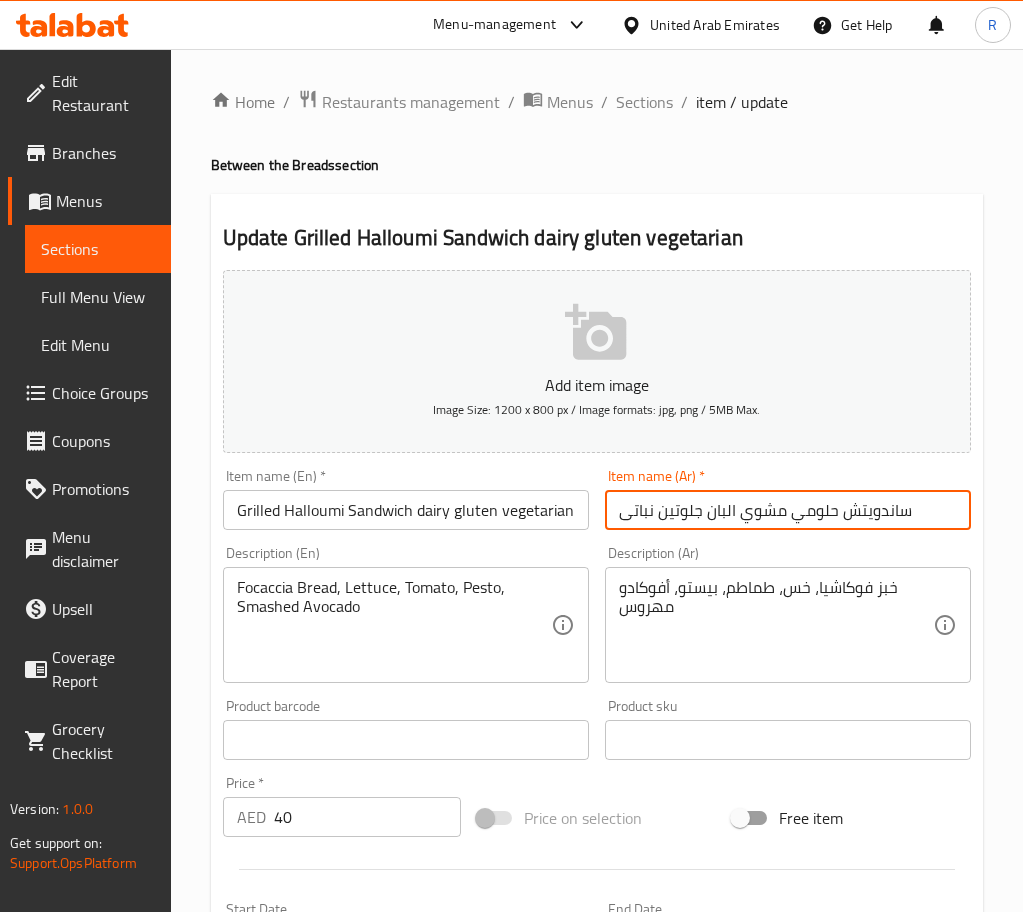 click on "Update" at bounding box center (310, 1384) 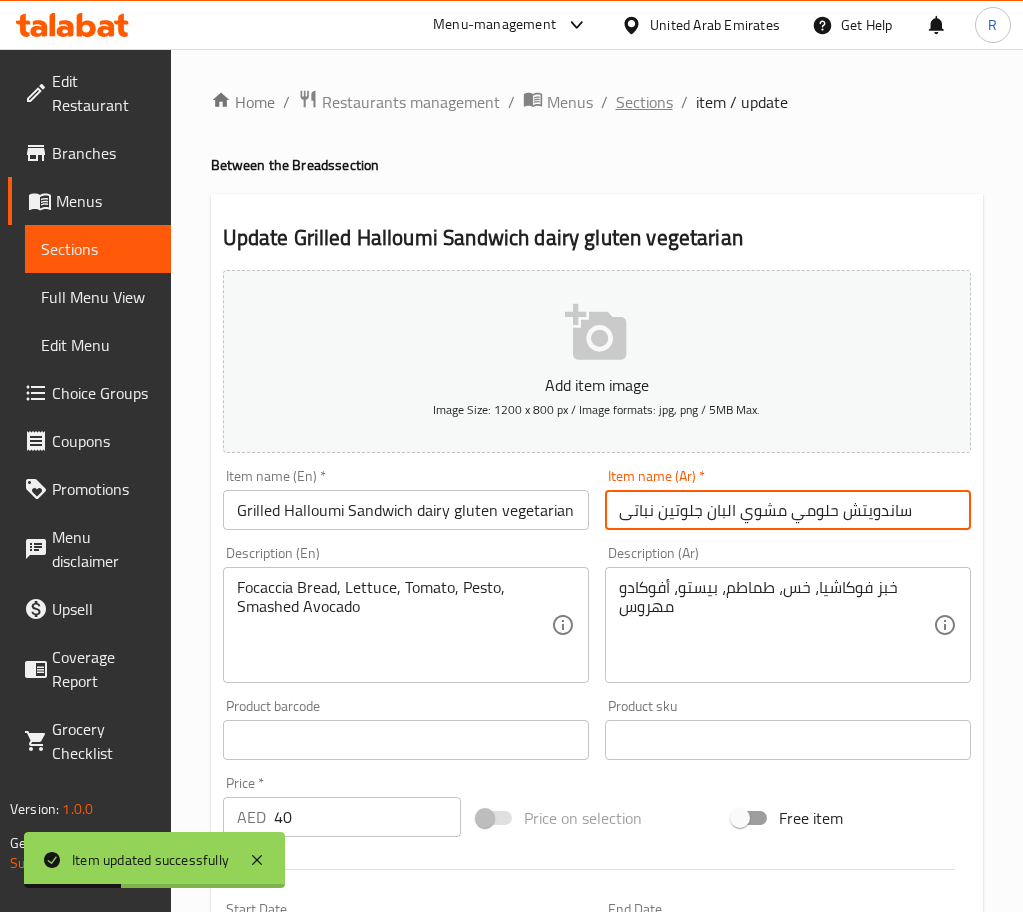 click on "Sections" at bounding box center (644, 102) 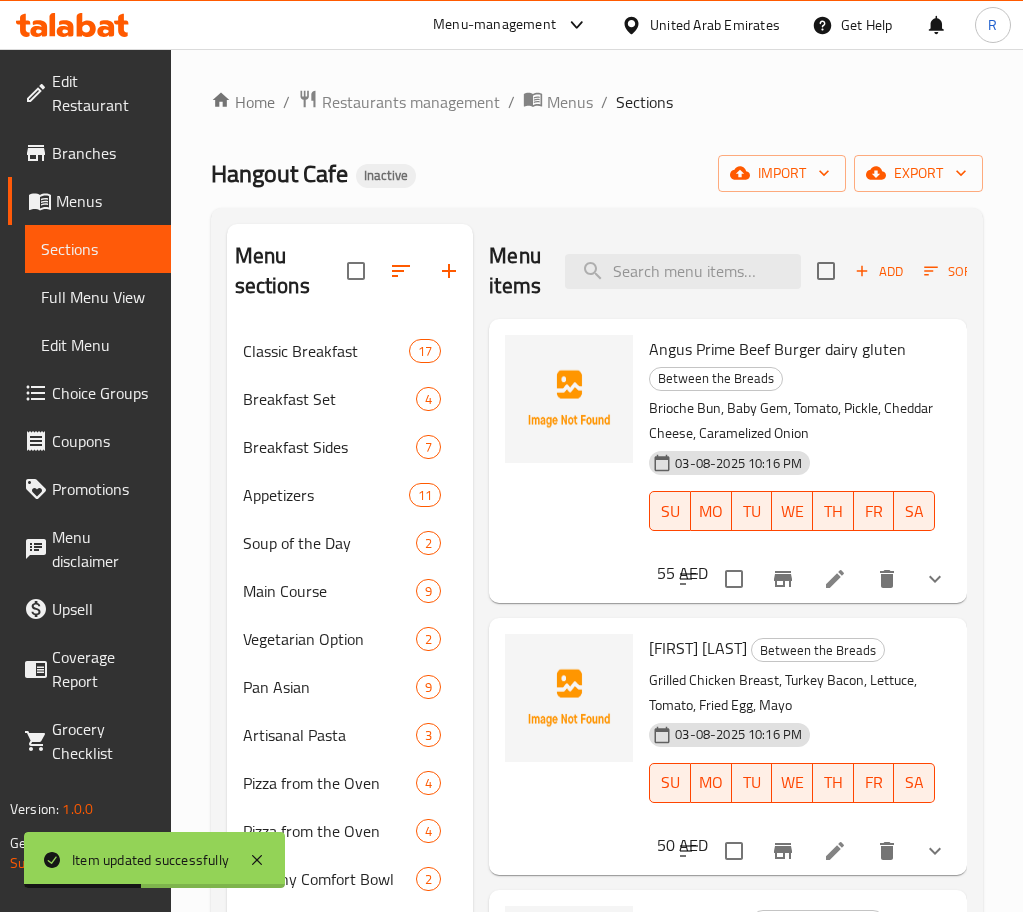 scroll, scrollTop: 744, scrollLeft: 0, axis: vertical 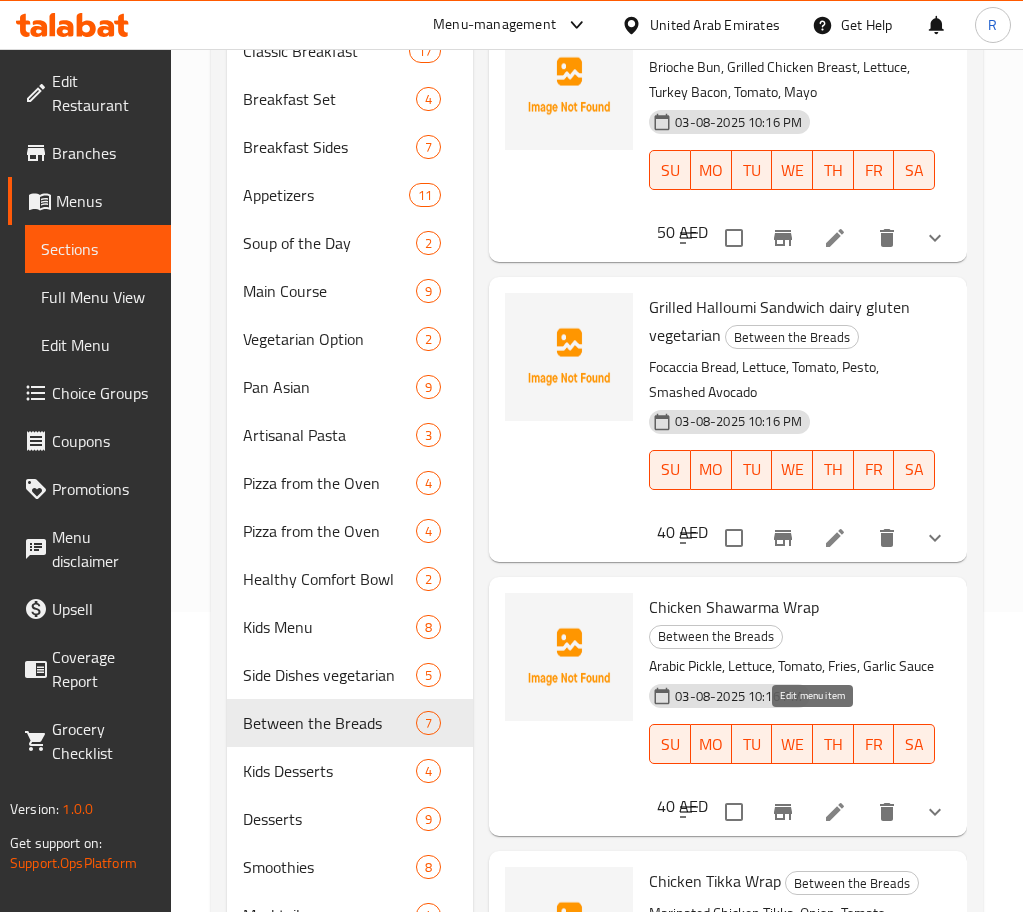 click 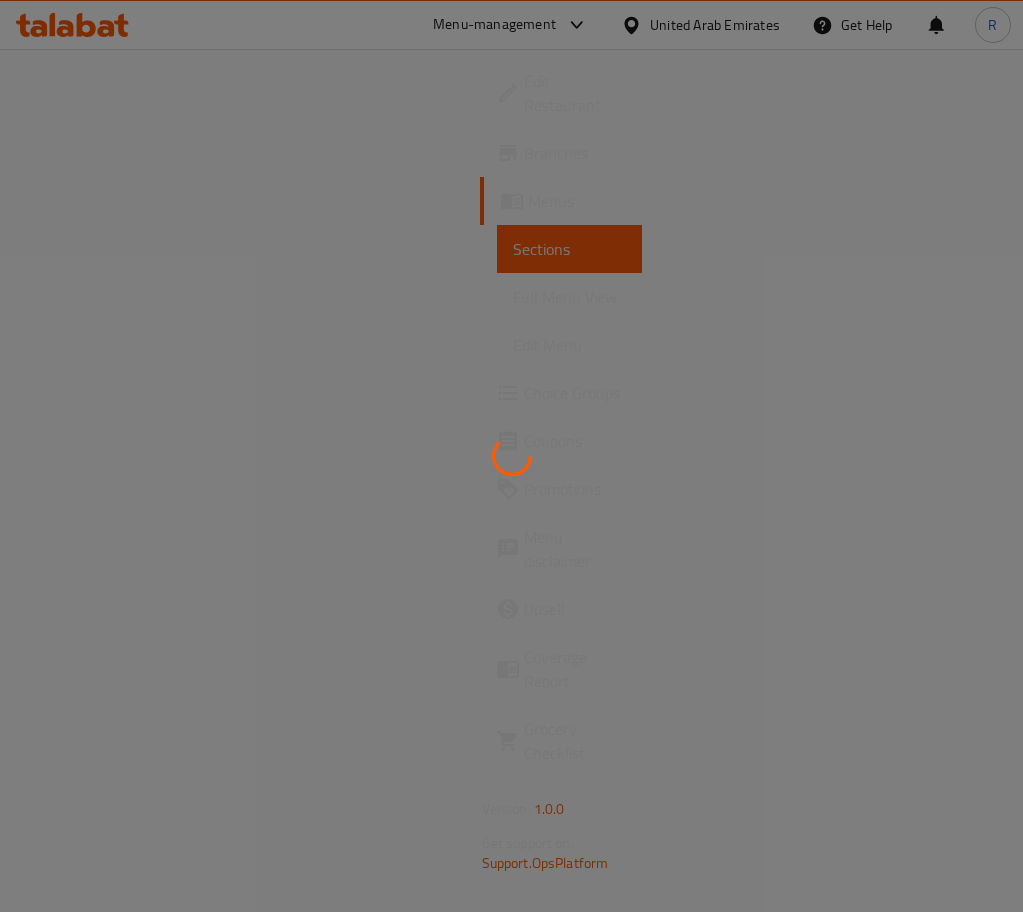 scroll, scrollTop: 0, scrollLeft: 0, axis: both 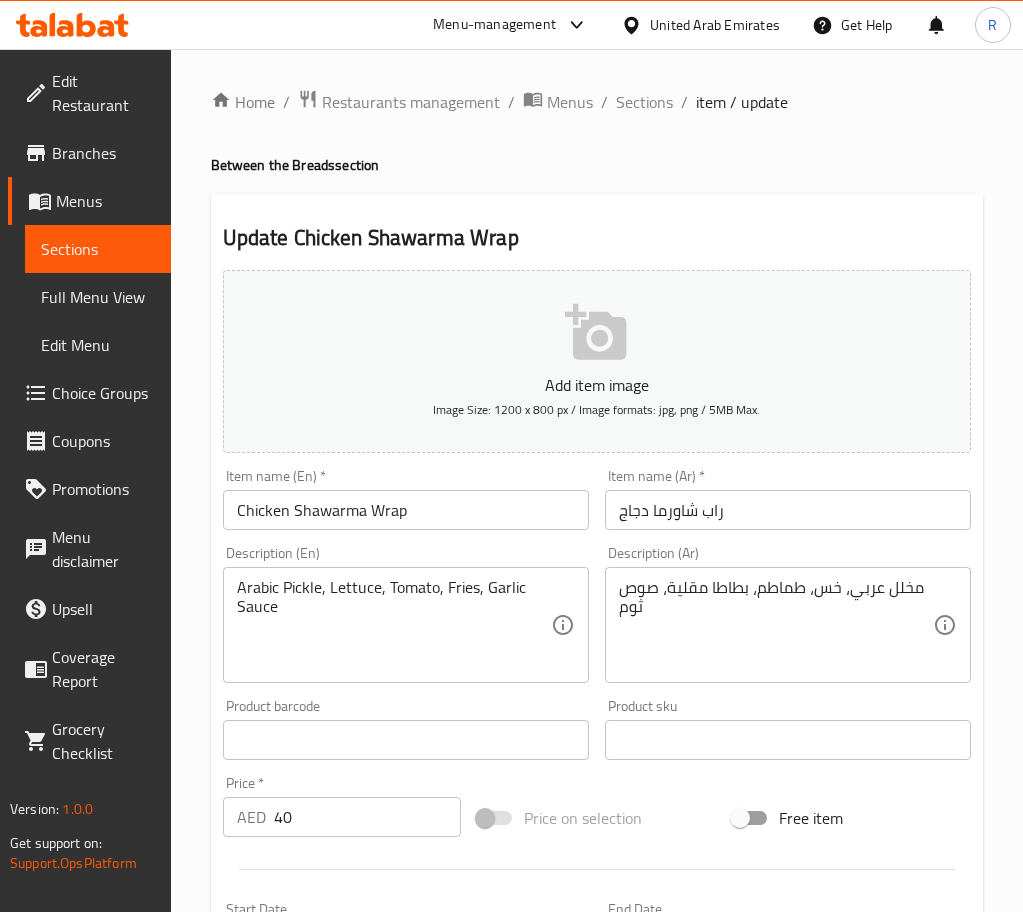 click on "Chicken Shawarma Wrap" at bounding box center (406, 510) 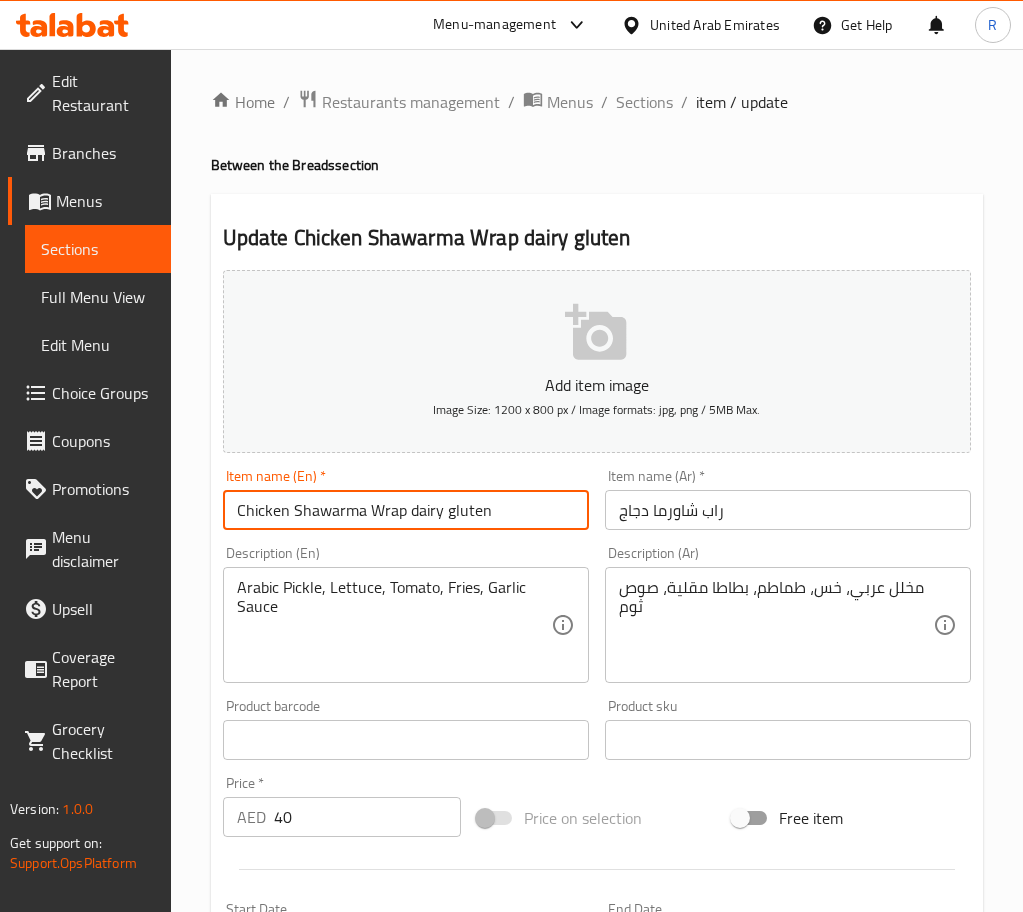 type on "Chicken Shawarma Wrap dairy gluten" 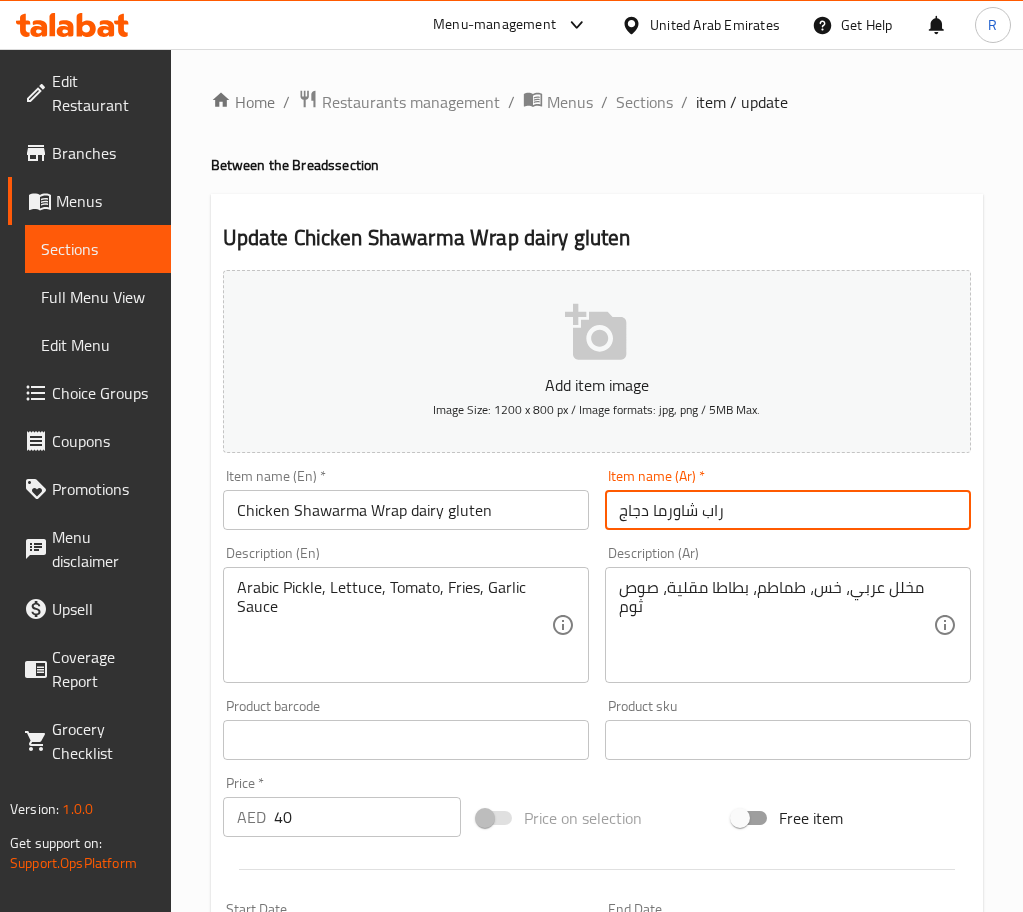 click on "راب شاورما دجاج" at bounding box center (788, 510) 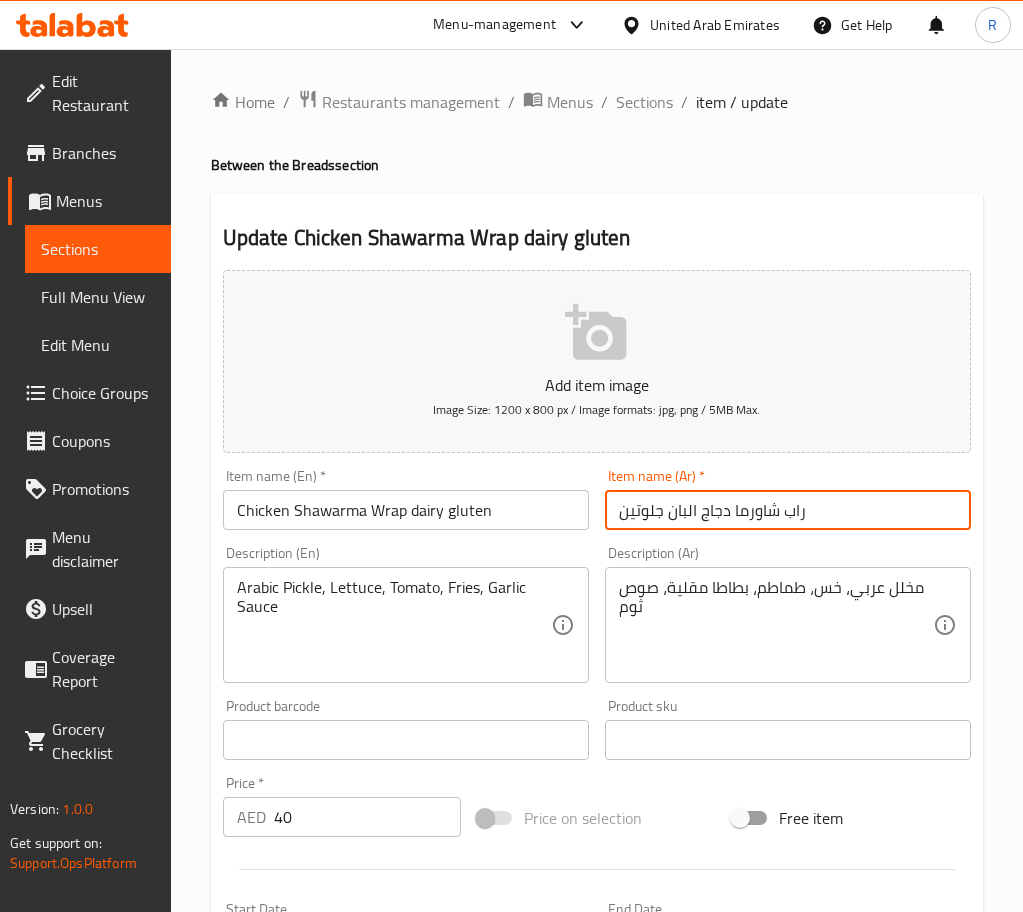 type on "راب شاورما دجاج البان جلوتين" 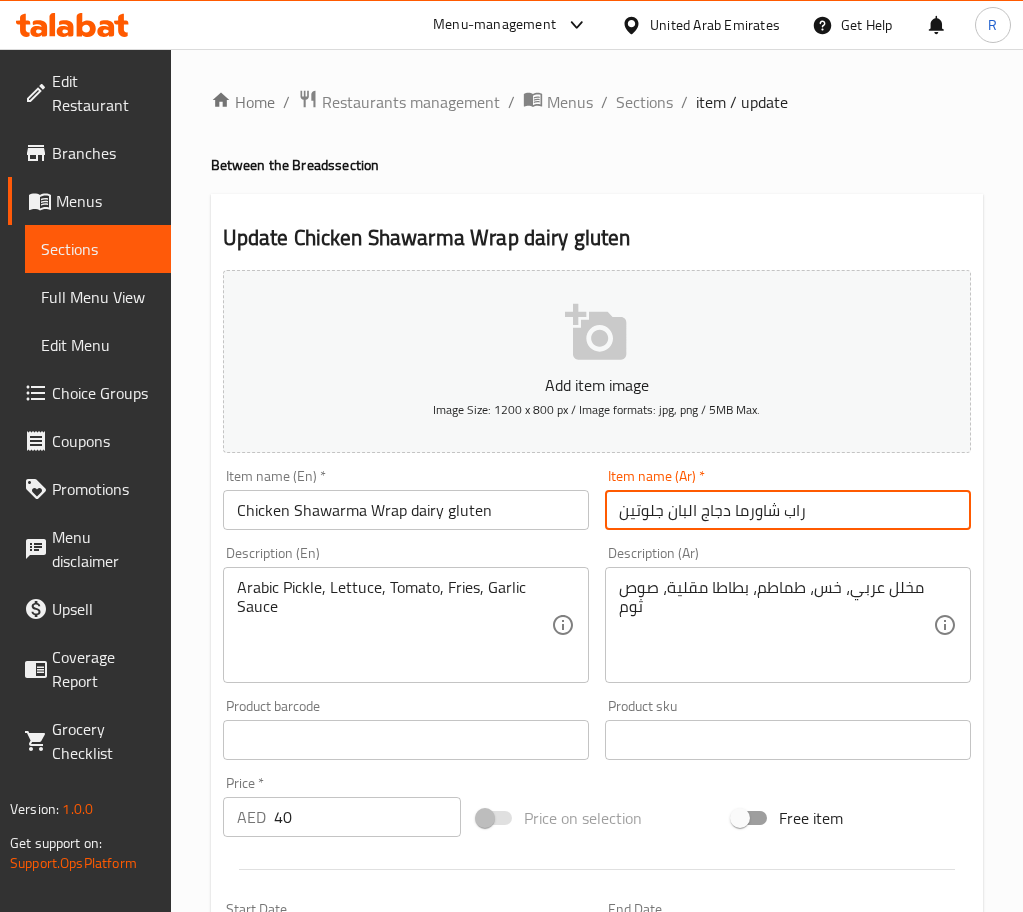 click on "Update" at bounding box center (310, 1384) 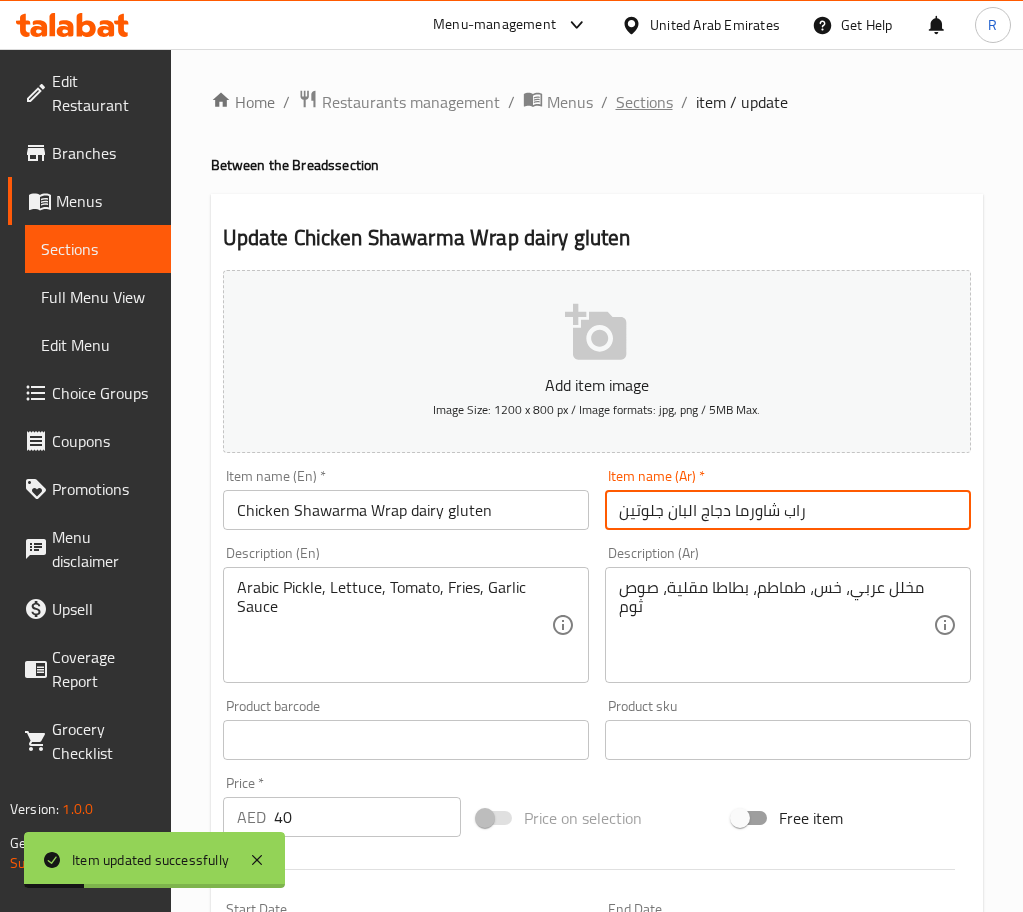 click on "Sections" at bounding box center [644, 102] 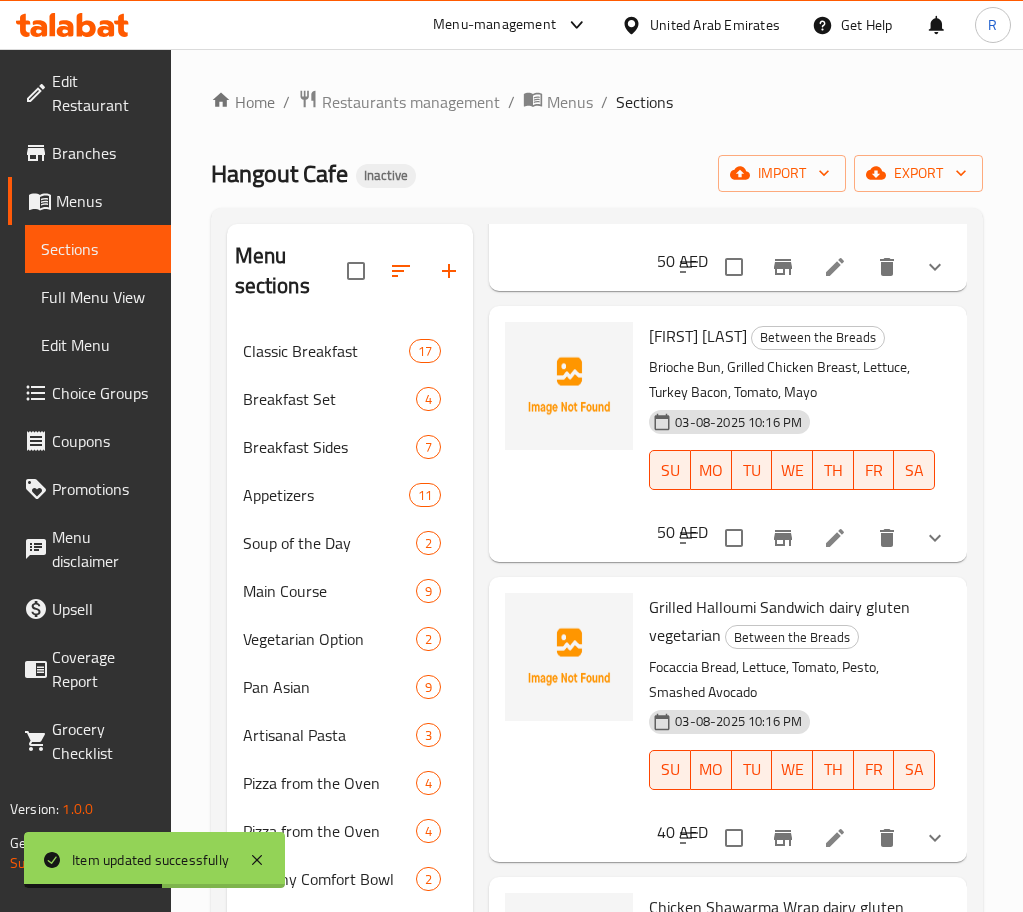 scroll, scrollTop: 744, scrollLeft: 0, axis: vertical 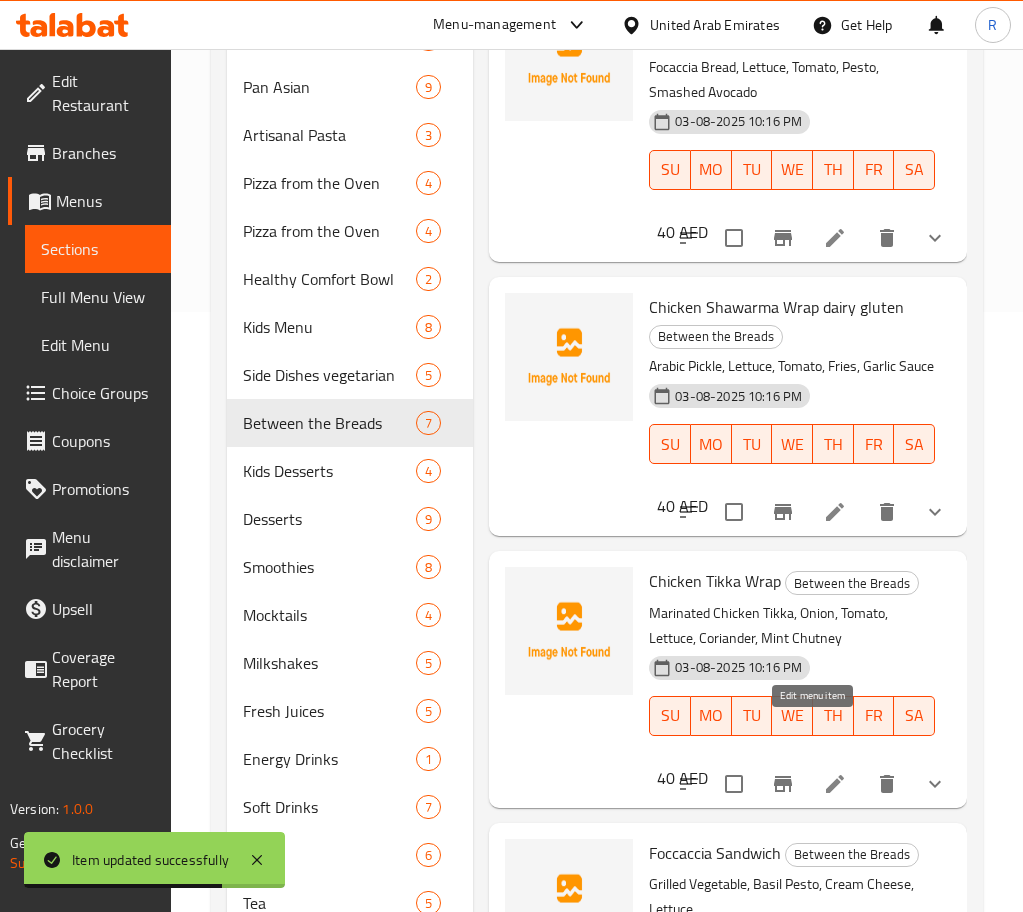 click 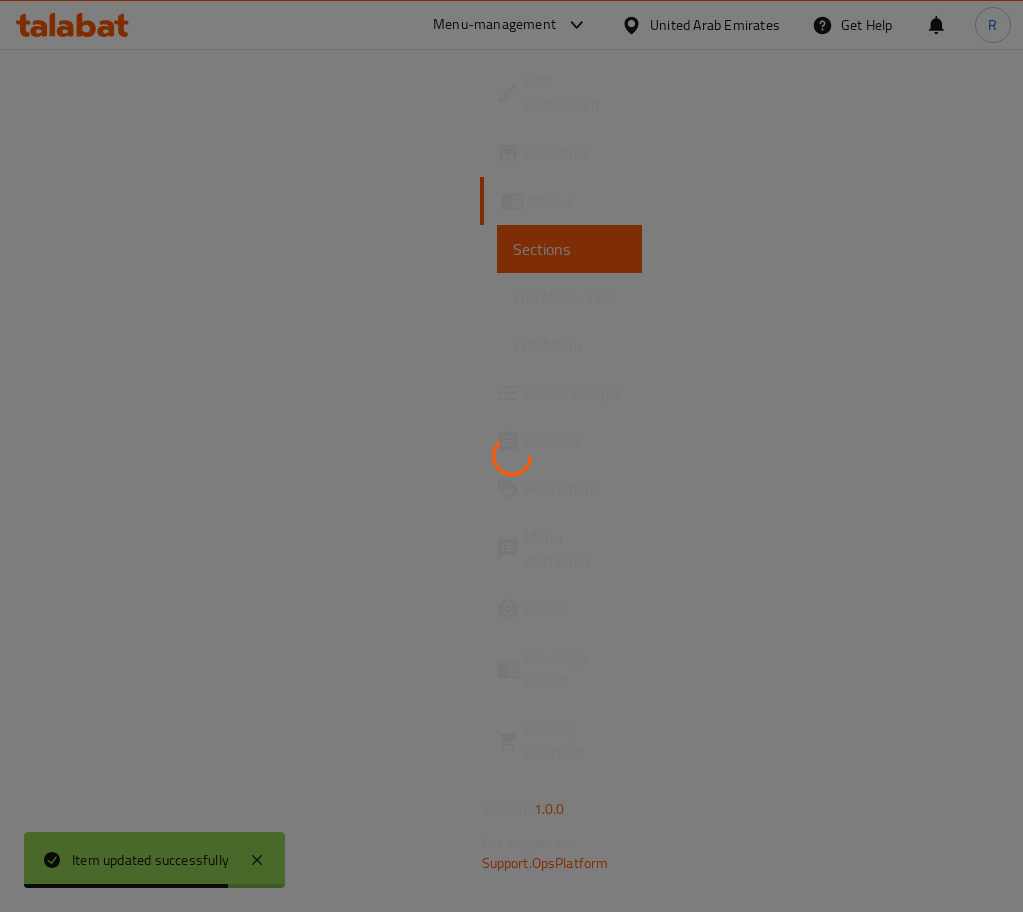 scroll, scrollTop: 0, scrollLeft: 0, axis: both 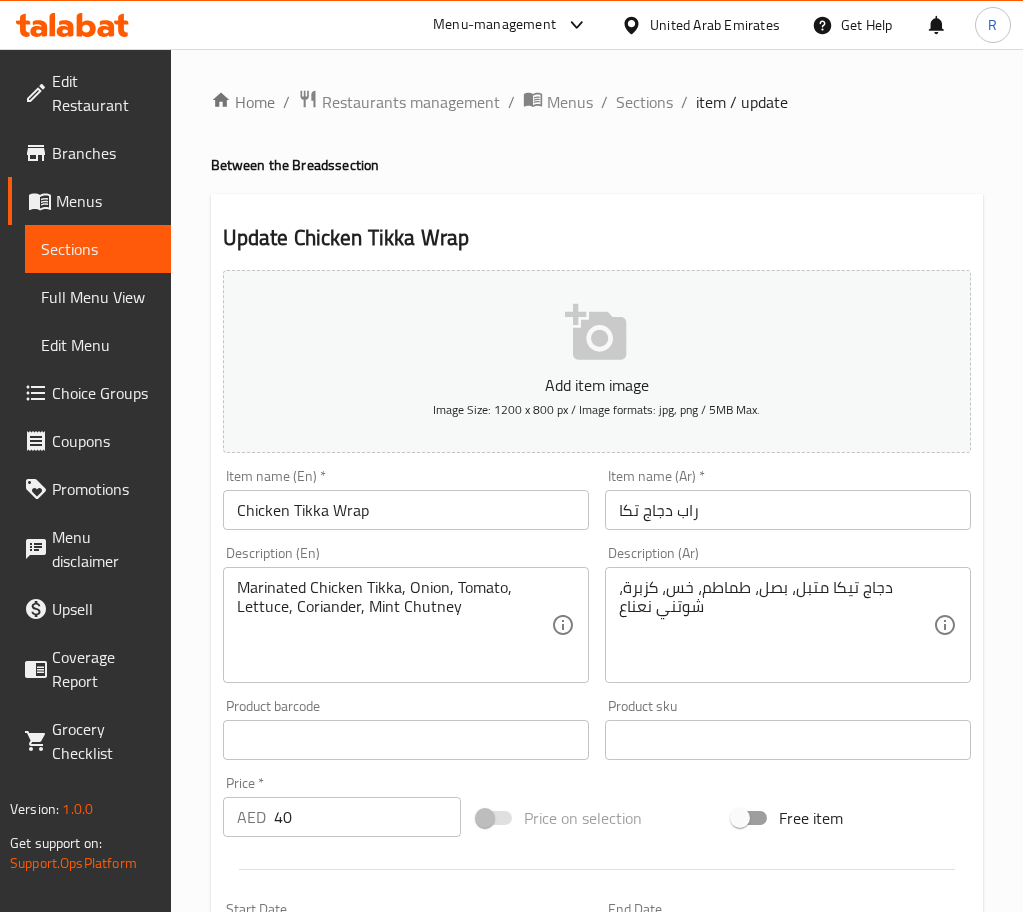 click on "Chicken Tikka Wrap" at bounding box center (406, 510) 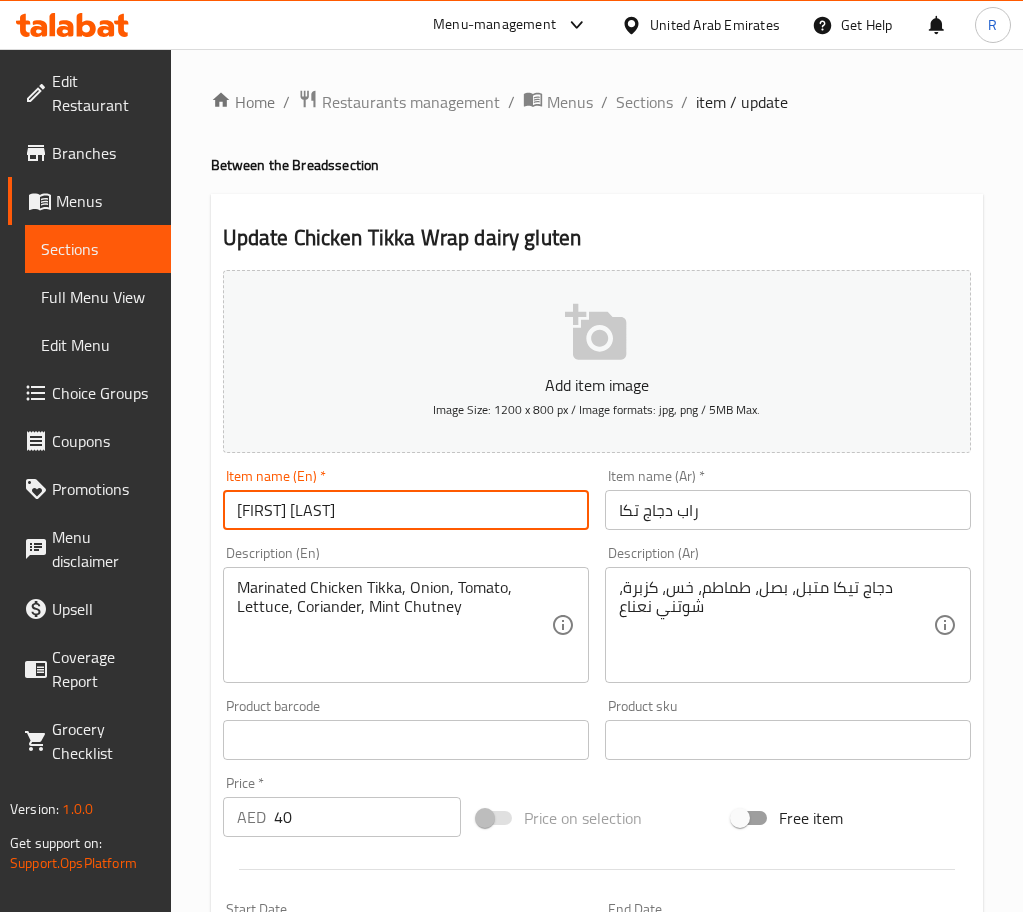 type on "[FIRST] [LAST]" 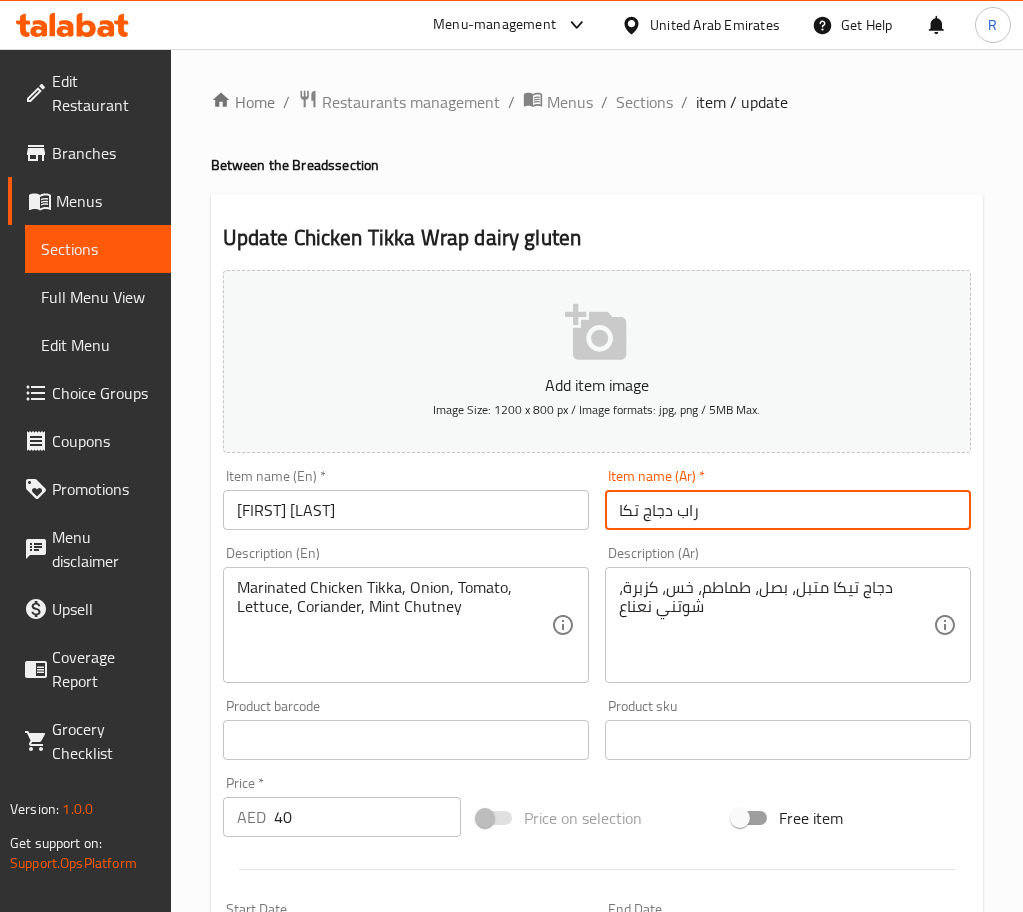 click on "راب دجاج تكا" at bounding box center [788, 510] 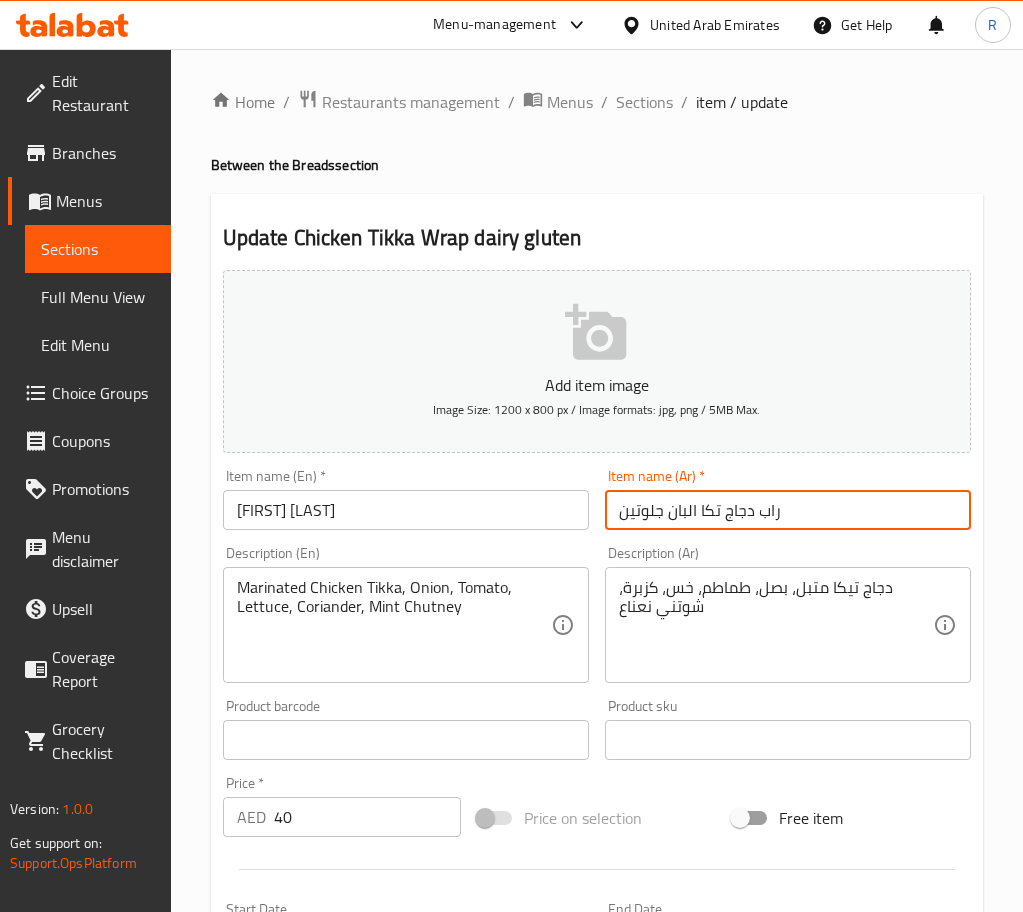 type on "راب دجاج تكا البان جلوتين" 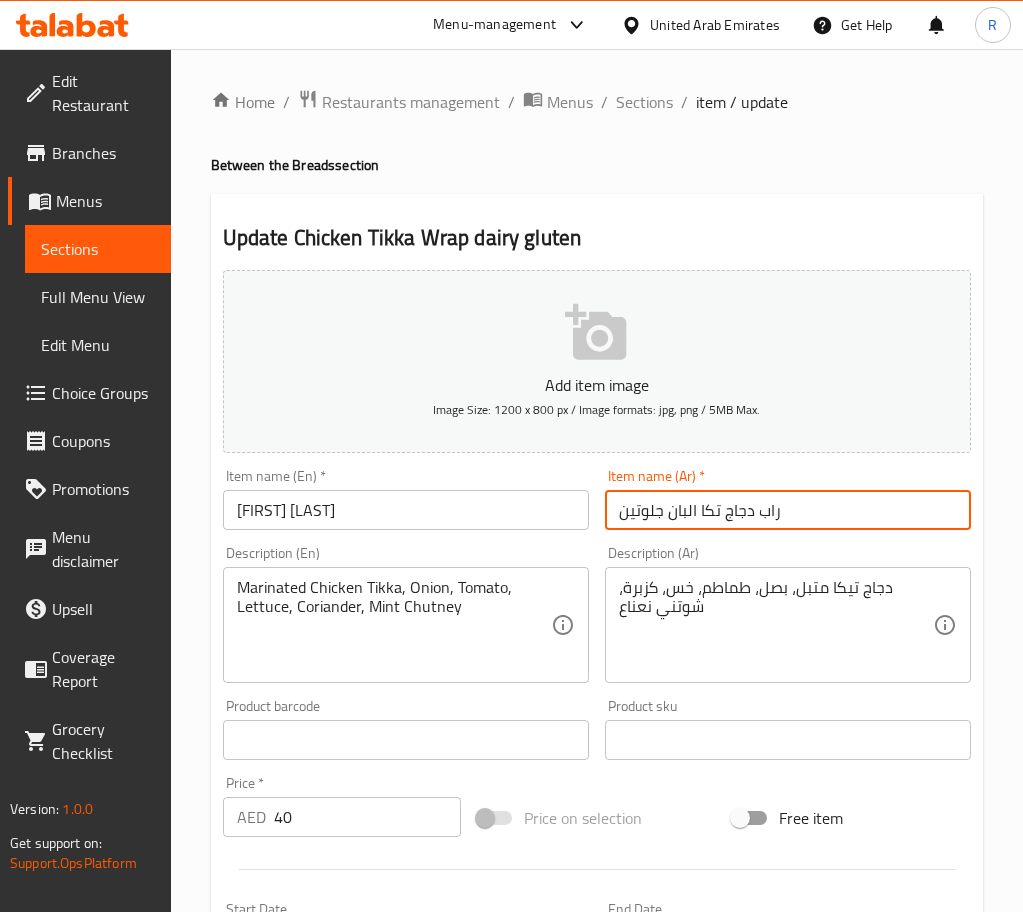 click on "Update" at bounding box center [310, 1384] 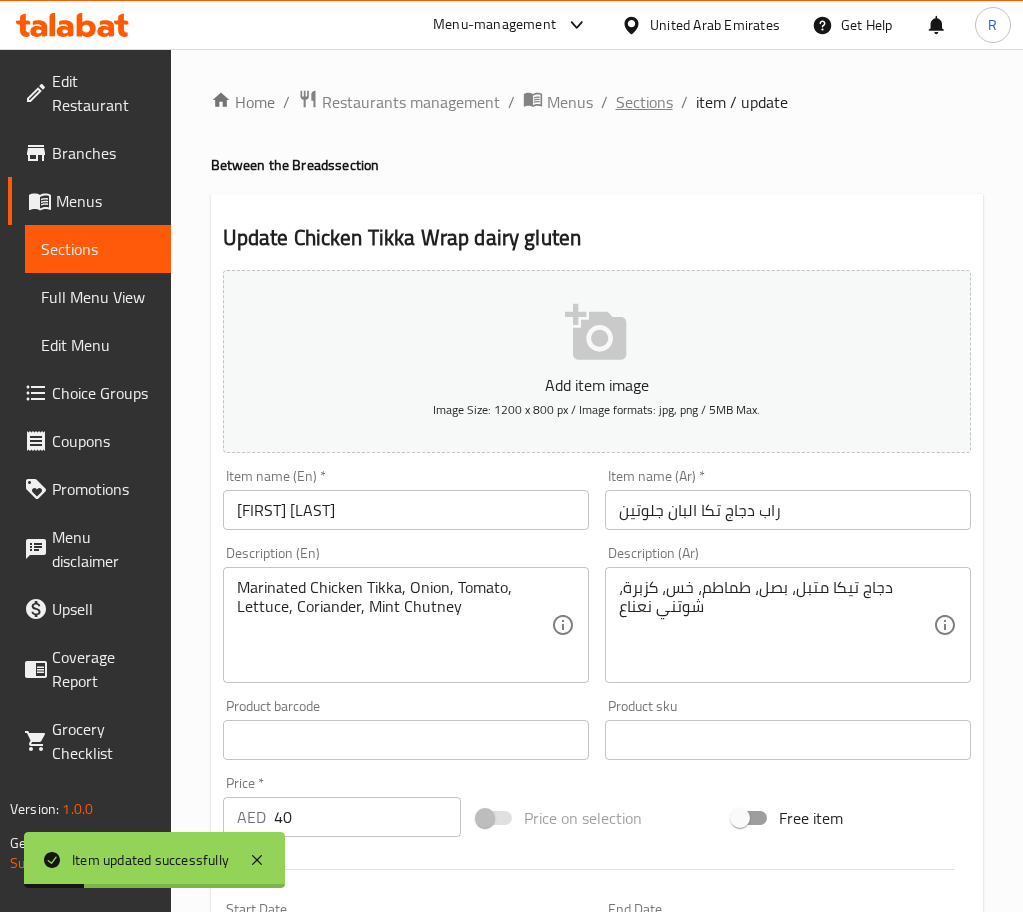 click on "Sections" at bounding box center [644, 102] 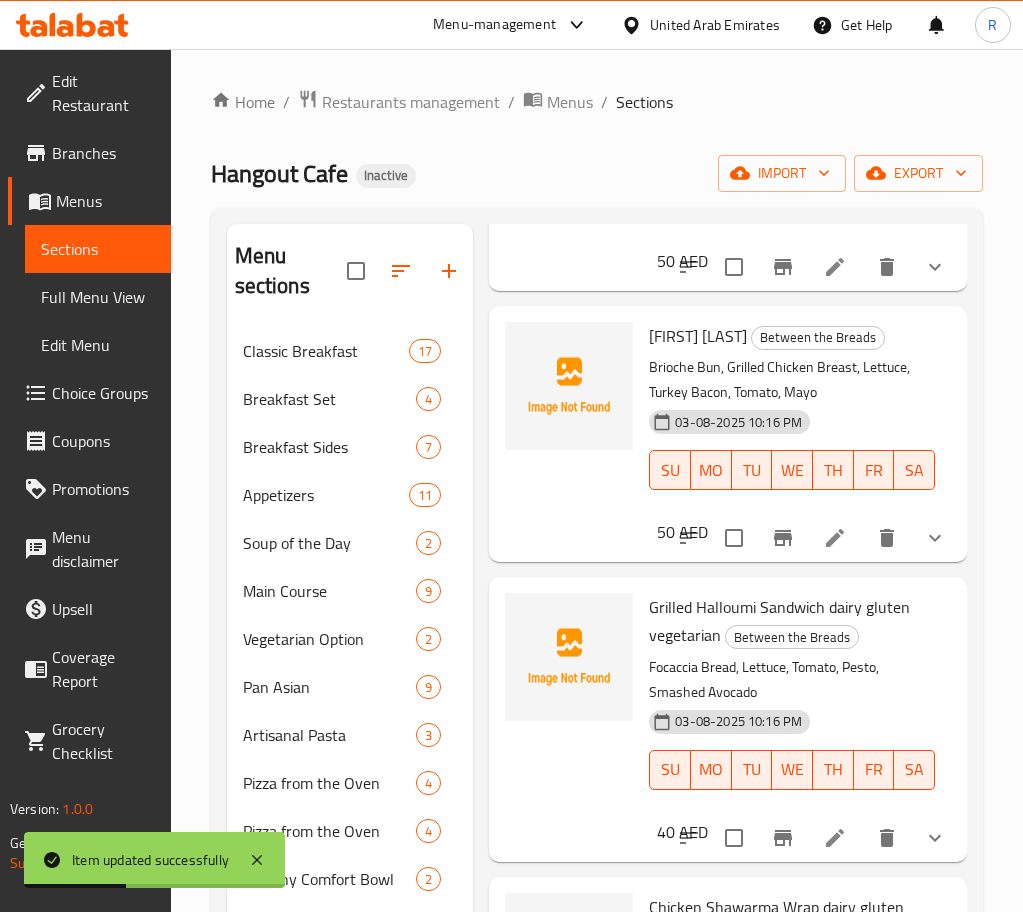 scroll, scrollTop: 744, scrollLeft: 0, axis: vertical 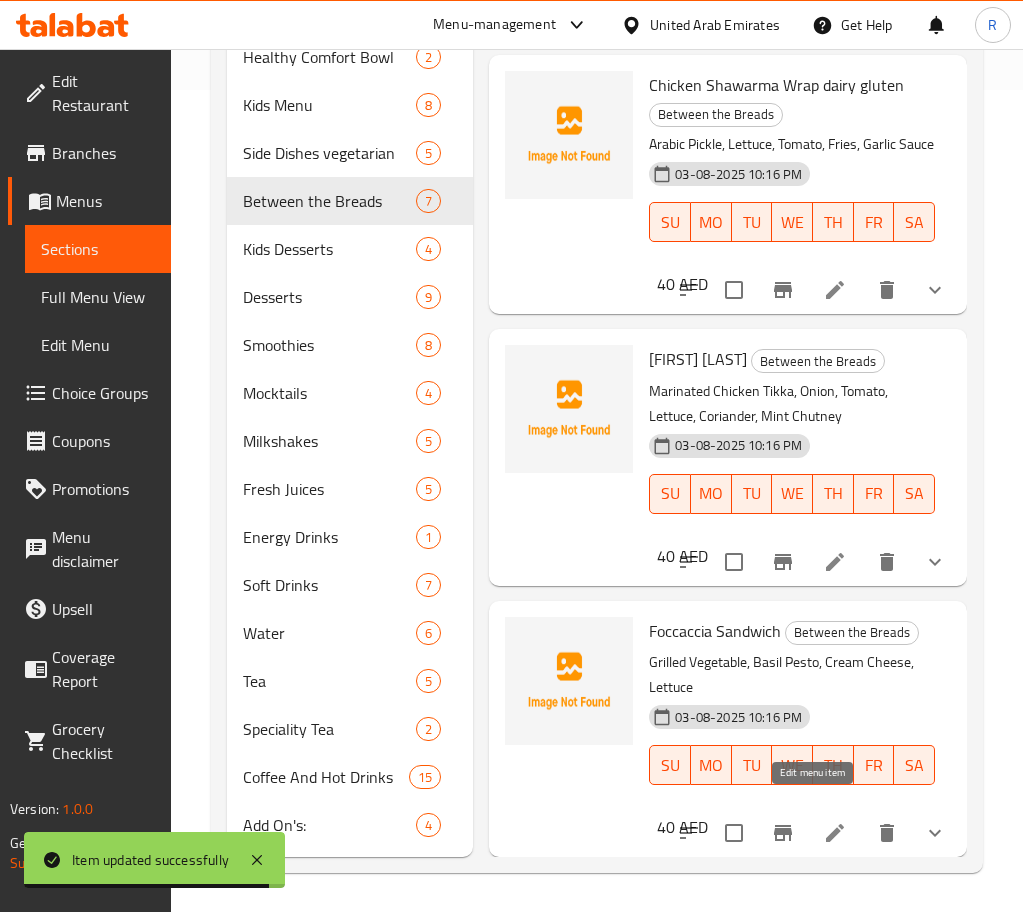 click 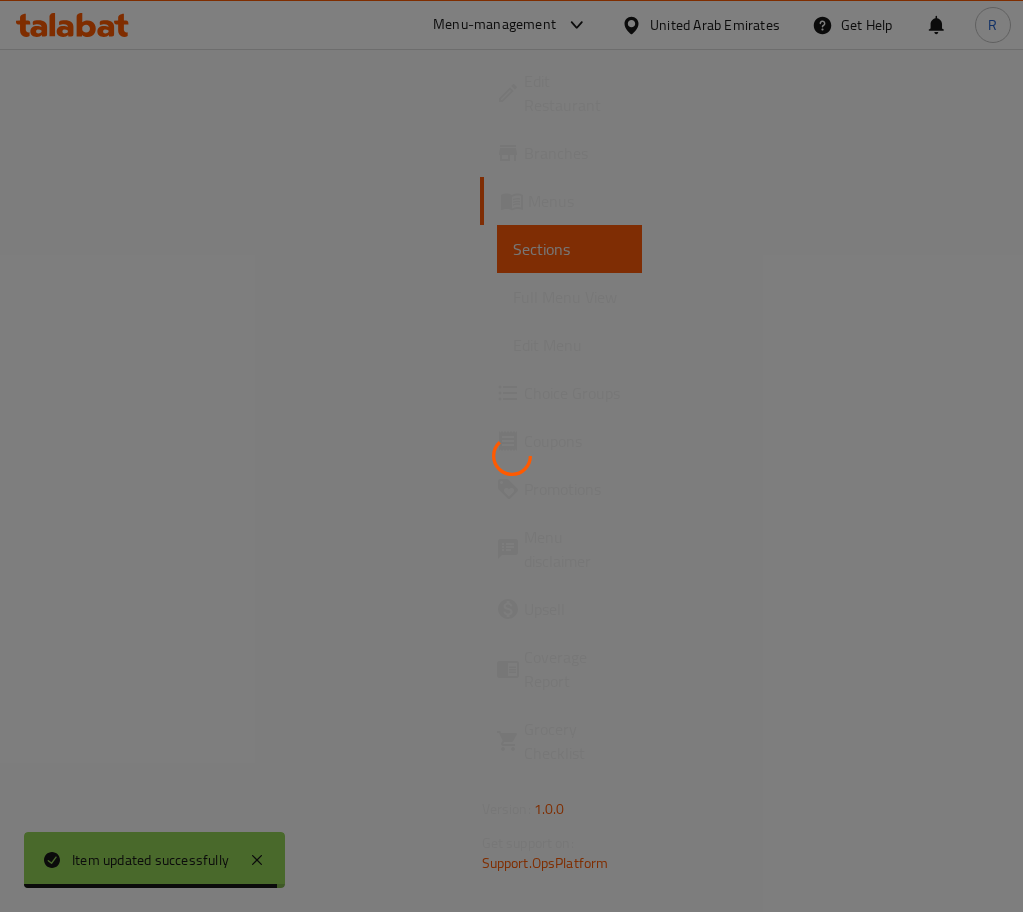 scroll, scrollTop: 0, scrollLeft: 0, axis: both 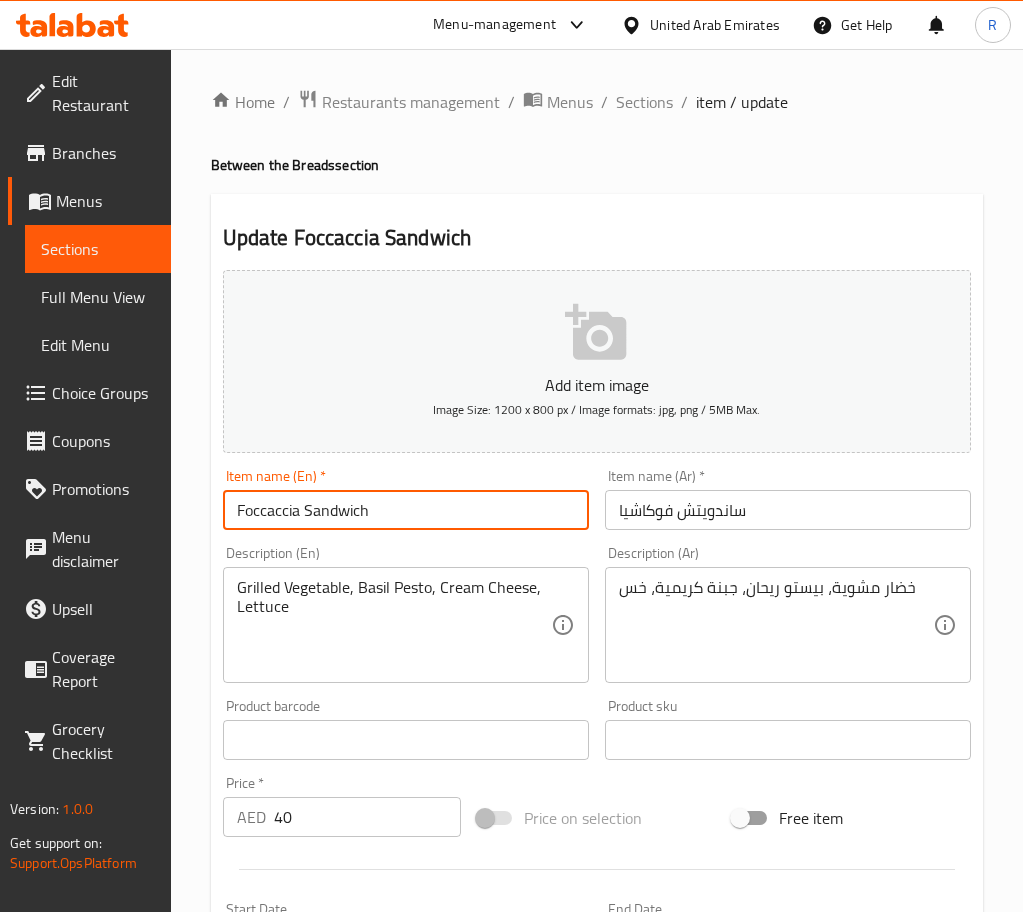 click on "Foccaccia Sandwich" at bounding box center [406, 510] 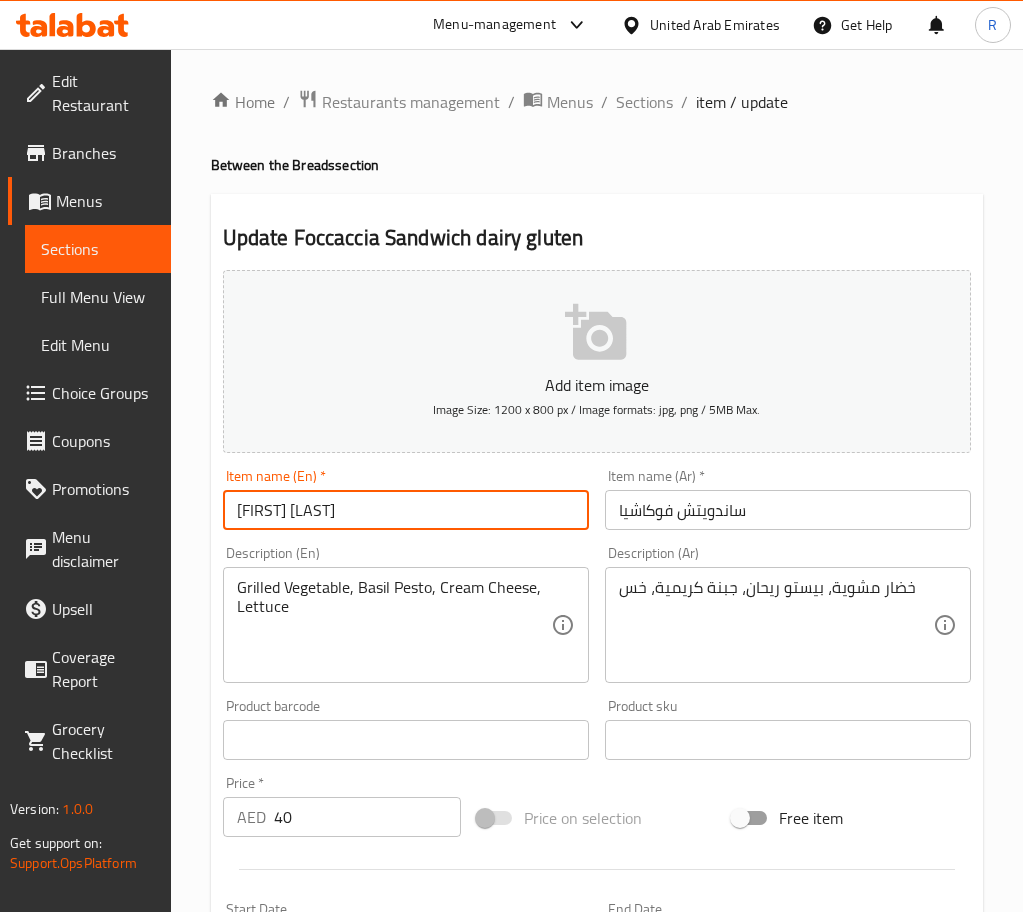 type on "[FIRST] [LAST]" 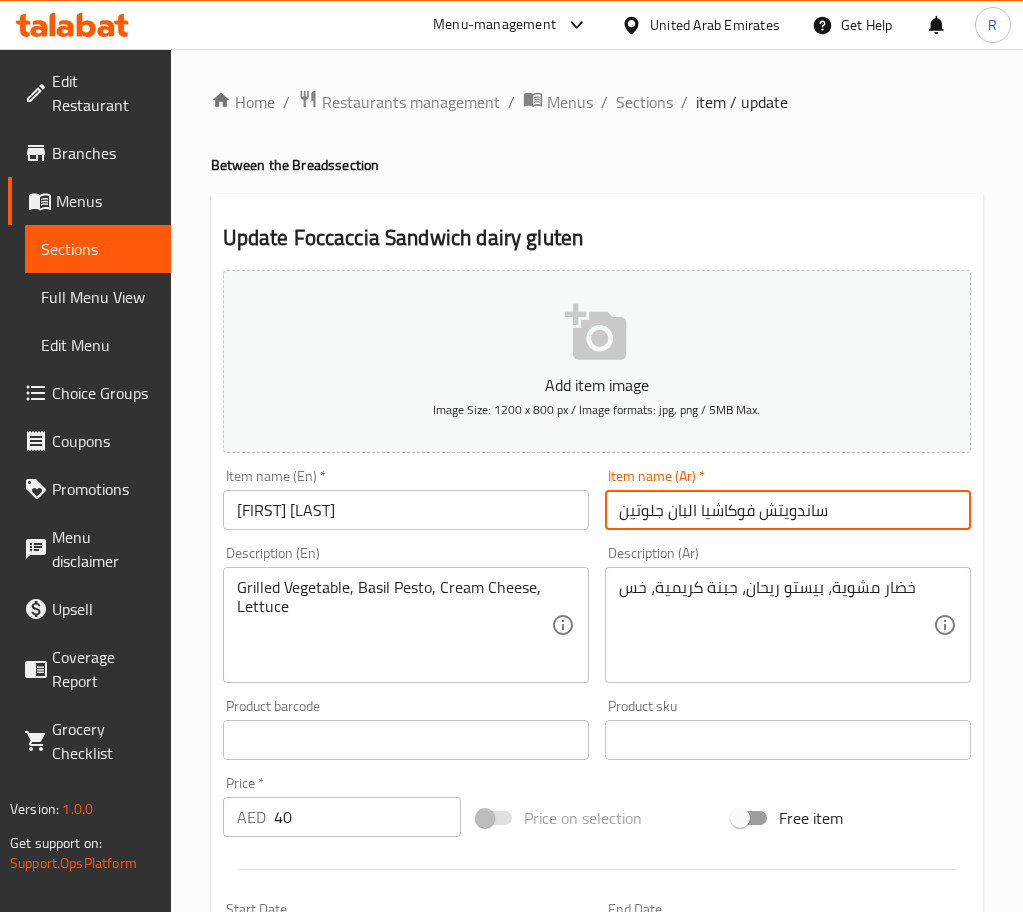 type on "ساندويتش فوكاشيا البان جلوتين" 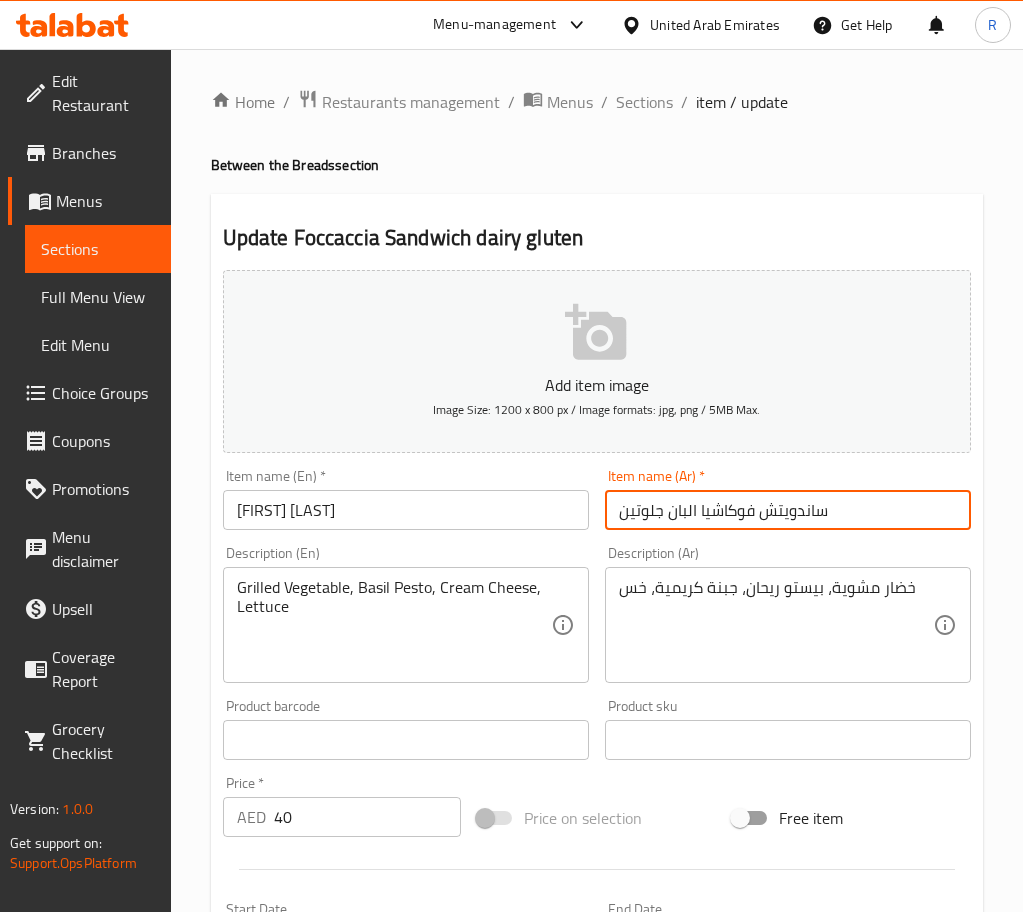 click on "Update" at bounding box center (310, 1384) 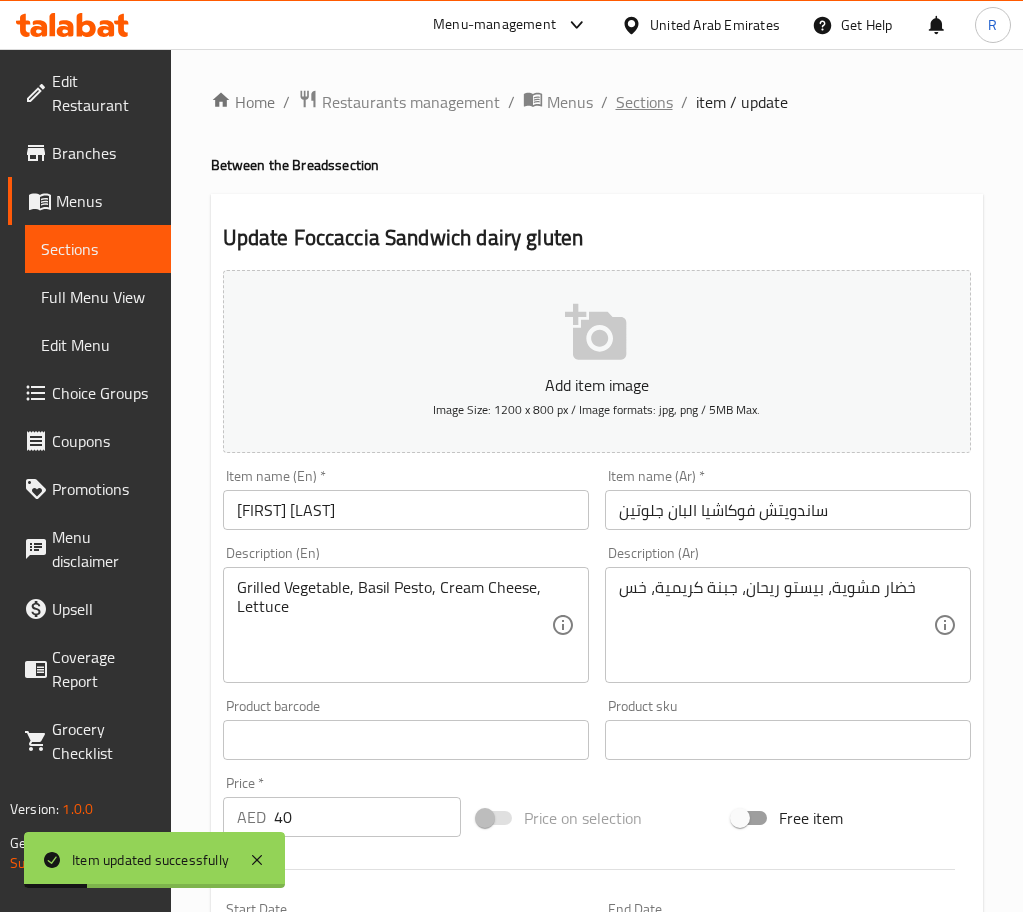 click on "Sections" at bounding box center [644, 102] 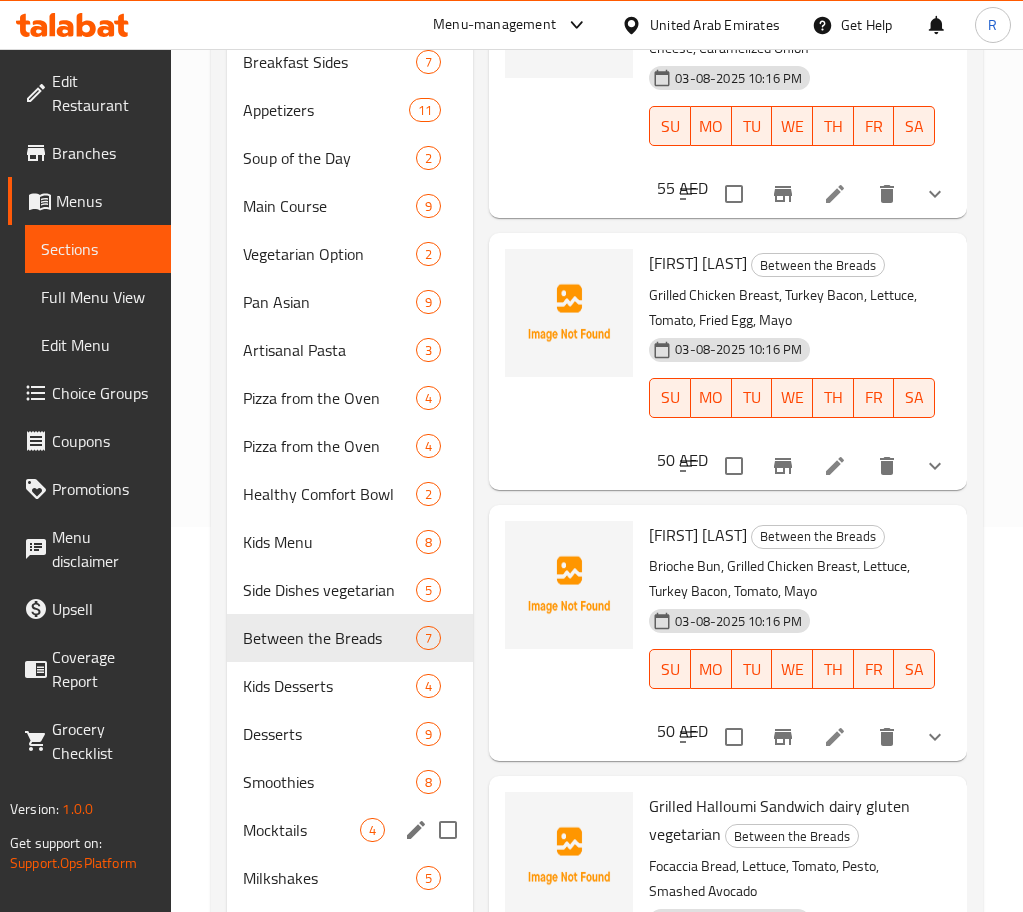 scroll, scrollTop: 150, scrollLeft: 0, axis: vertical 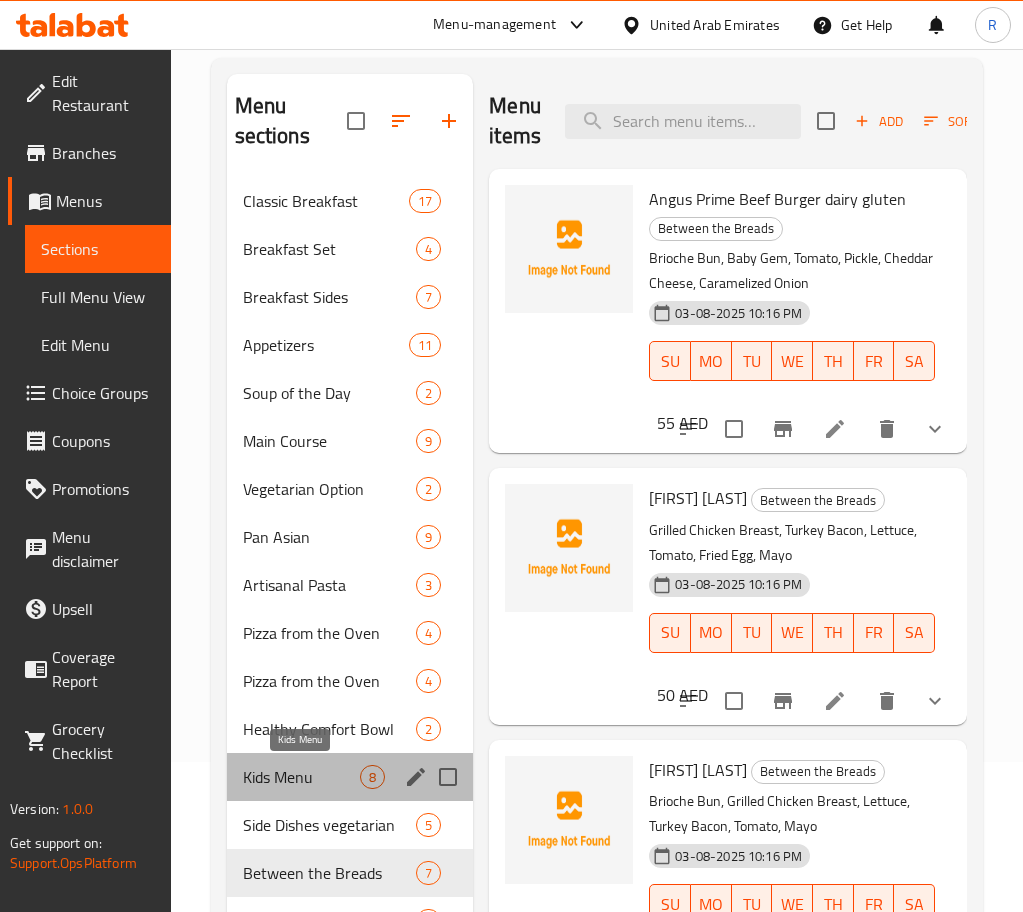 click on "Kids Menu" at bounding box center [302, 777] 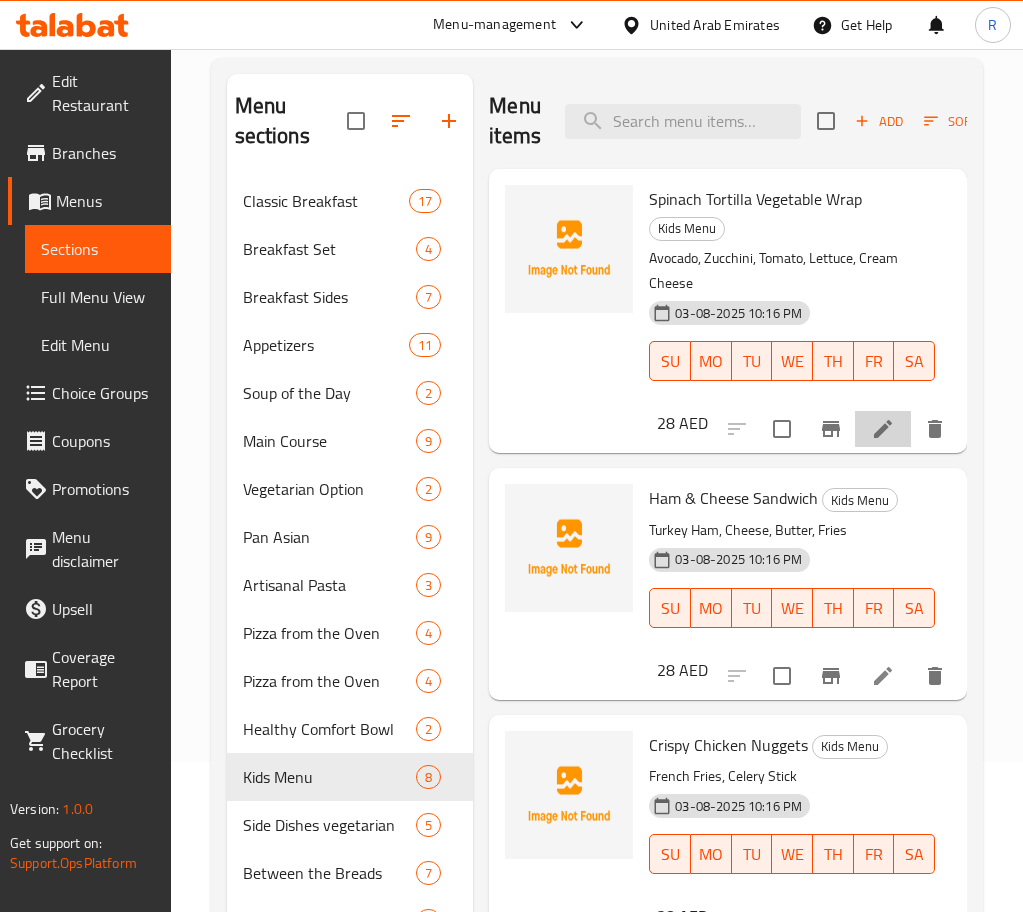 click at bounding box center (883, 429) 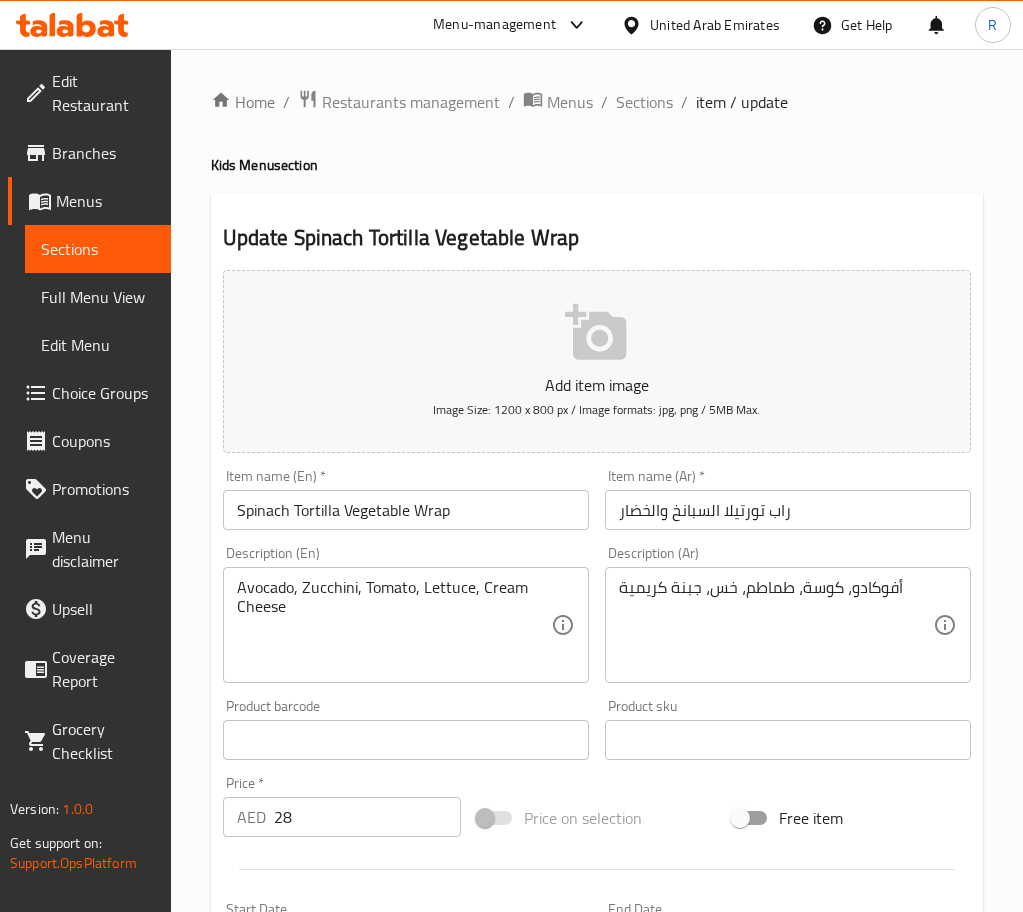 click on "Item name (En) * Spinach Tortilla Vegetable Wrap Item name (En) *" at bounding box center [406, 499] 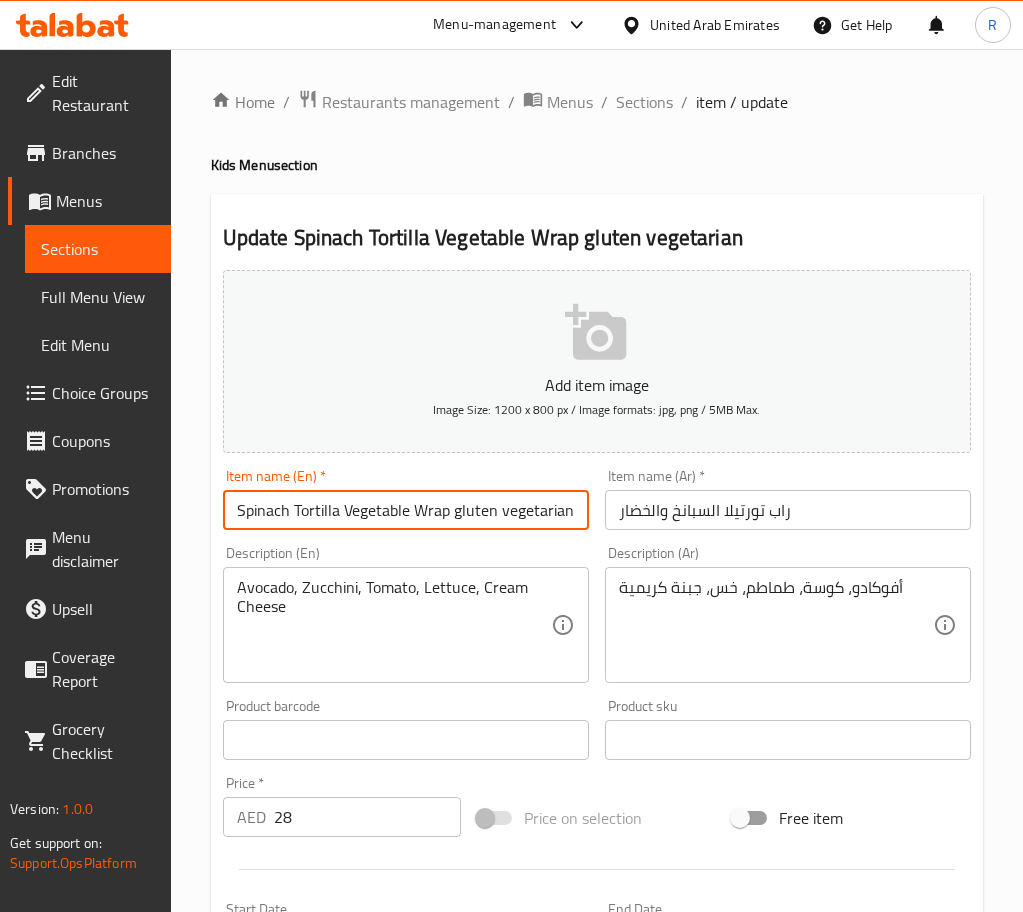 type on "Spinach Tortilla Vegetable Wrap gluten vegetarian" 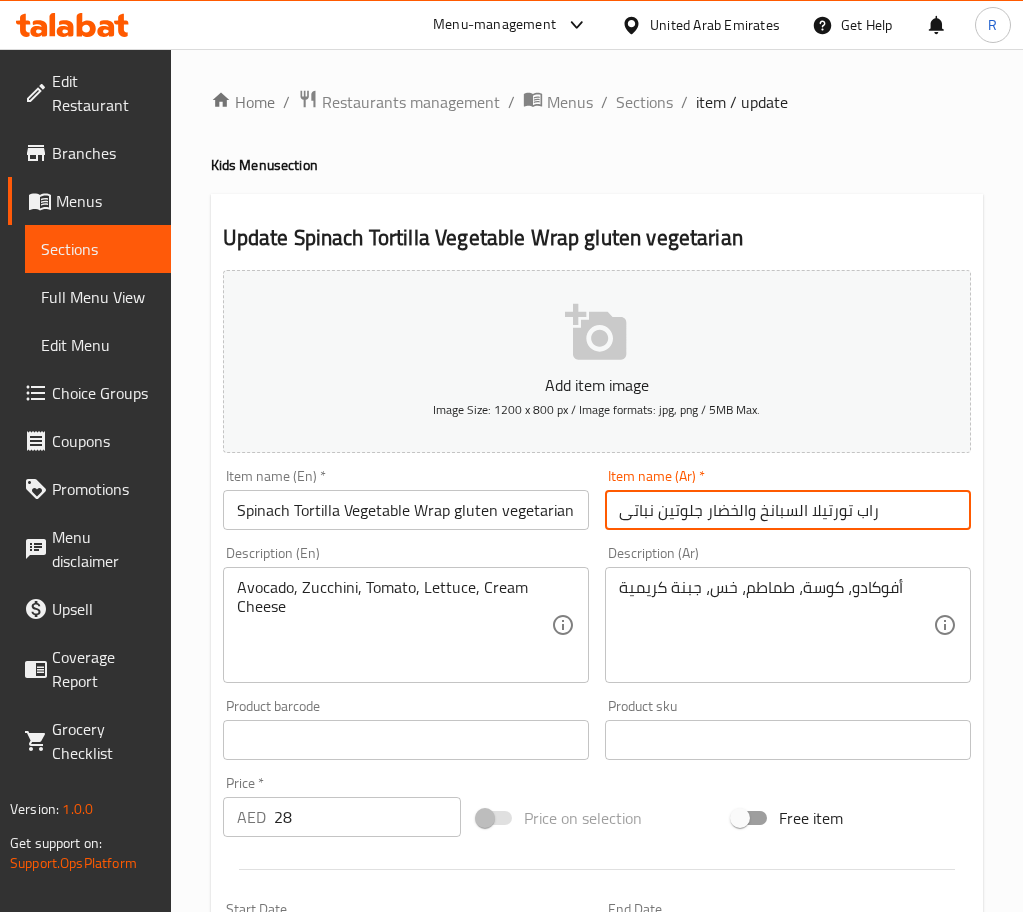 type on "راب تورتيلا السبانخ والخضار جلوتين نباتى" 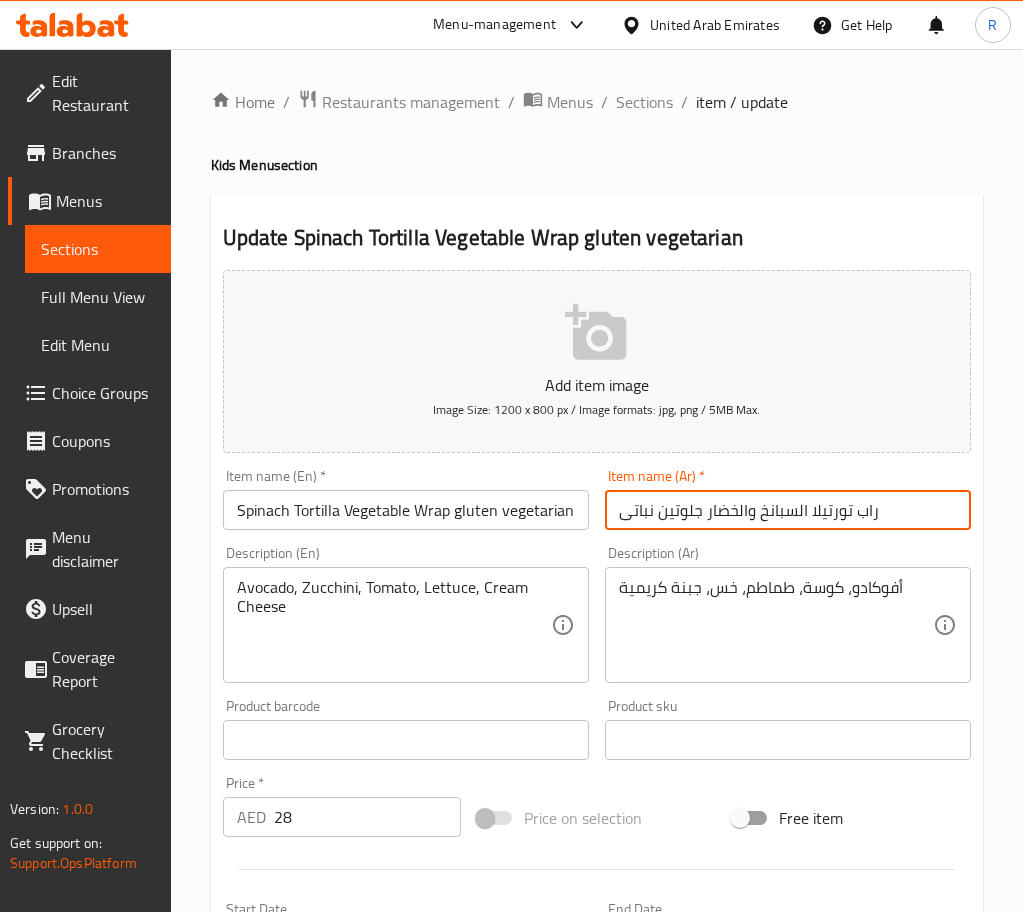 click on "Update" at bounding box center [310, 1326] 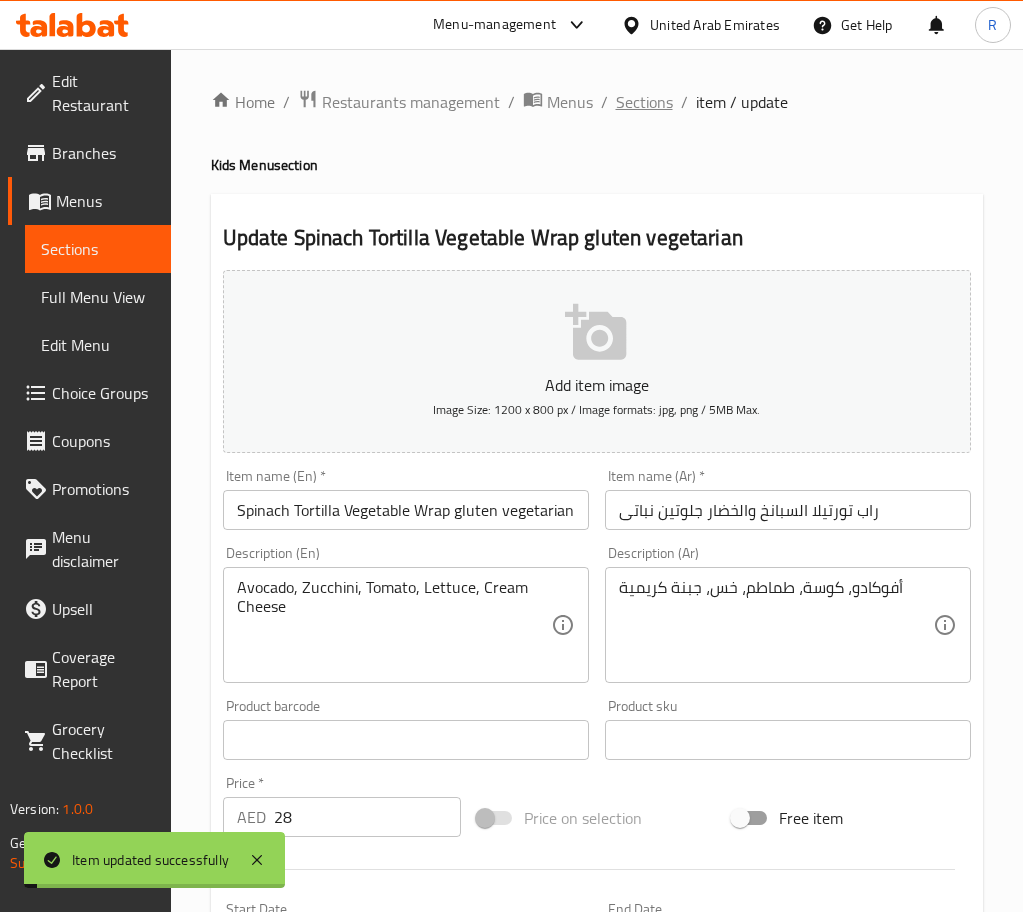 click on "Sections" at bounding box center (644, 102) 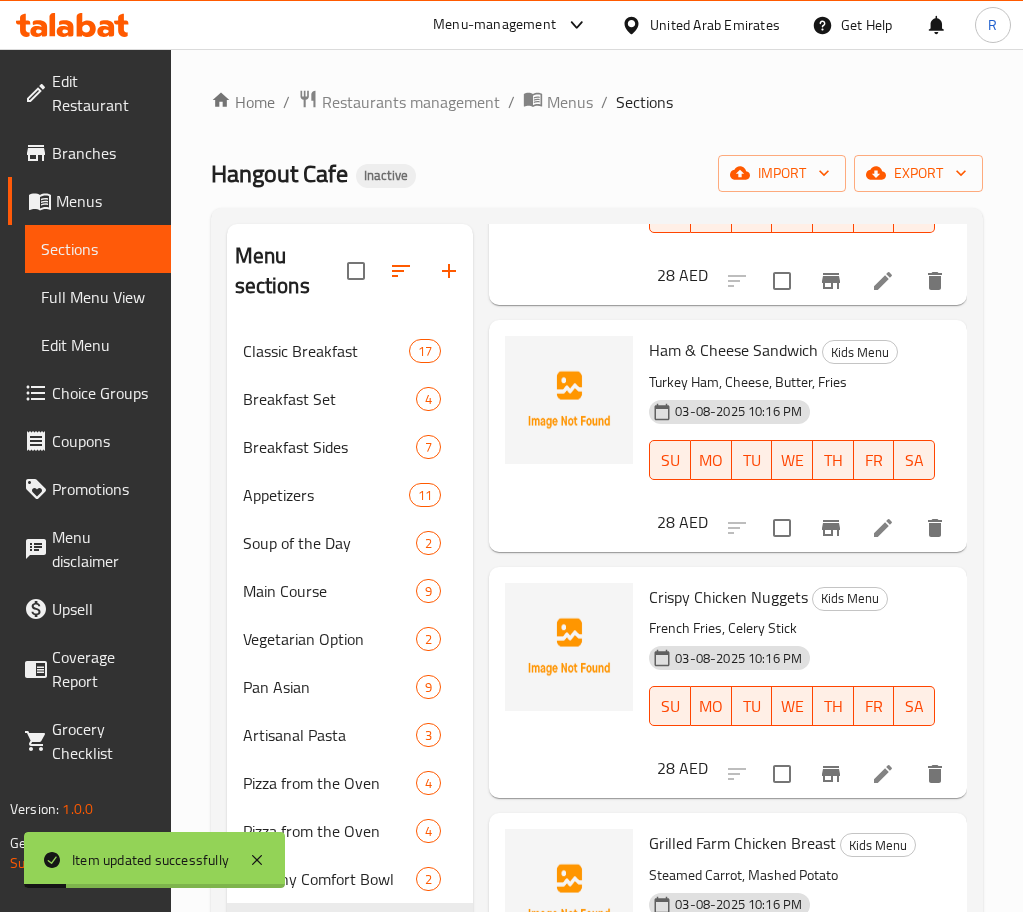 scroll, scrollTop: 300, scrollLeft: 0, axis: vertical 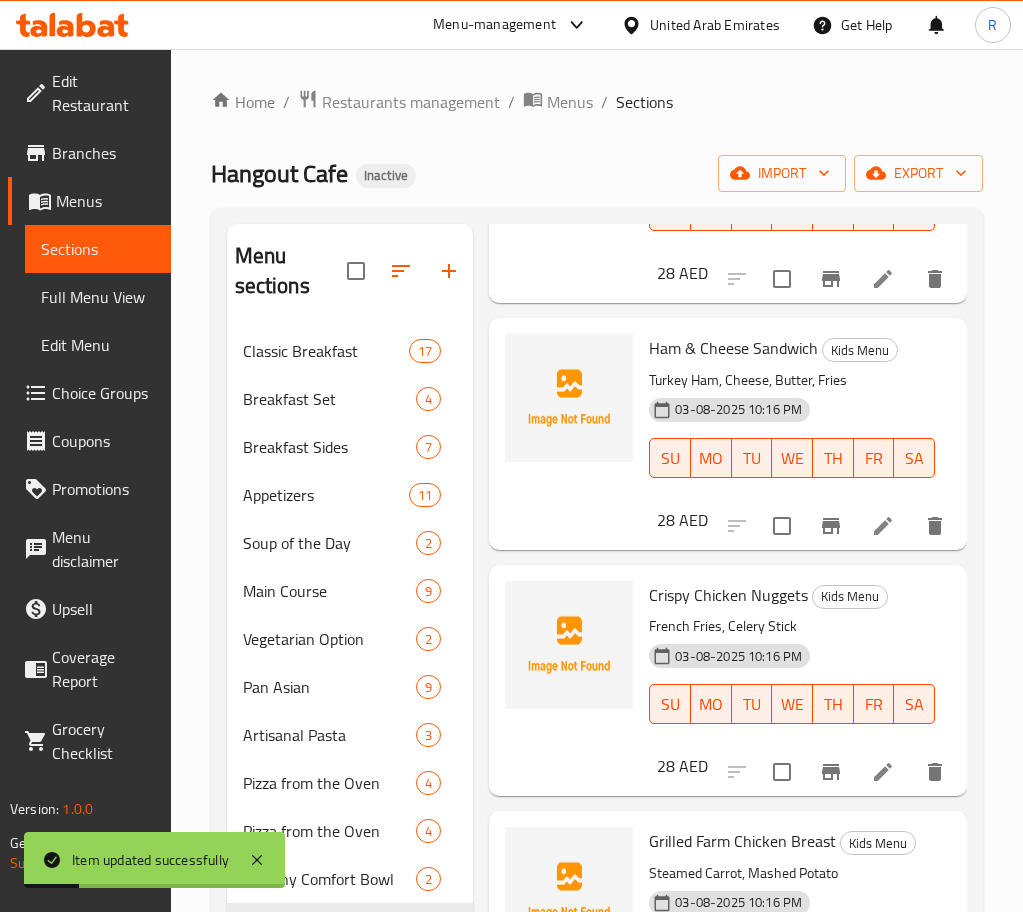 click 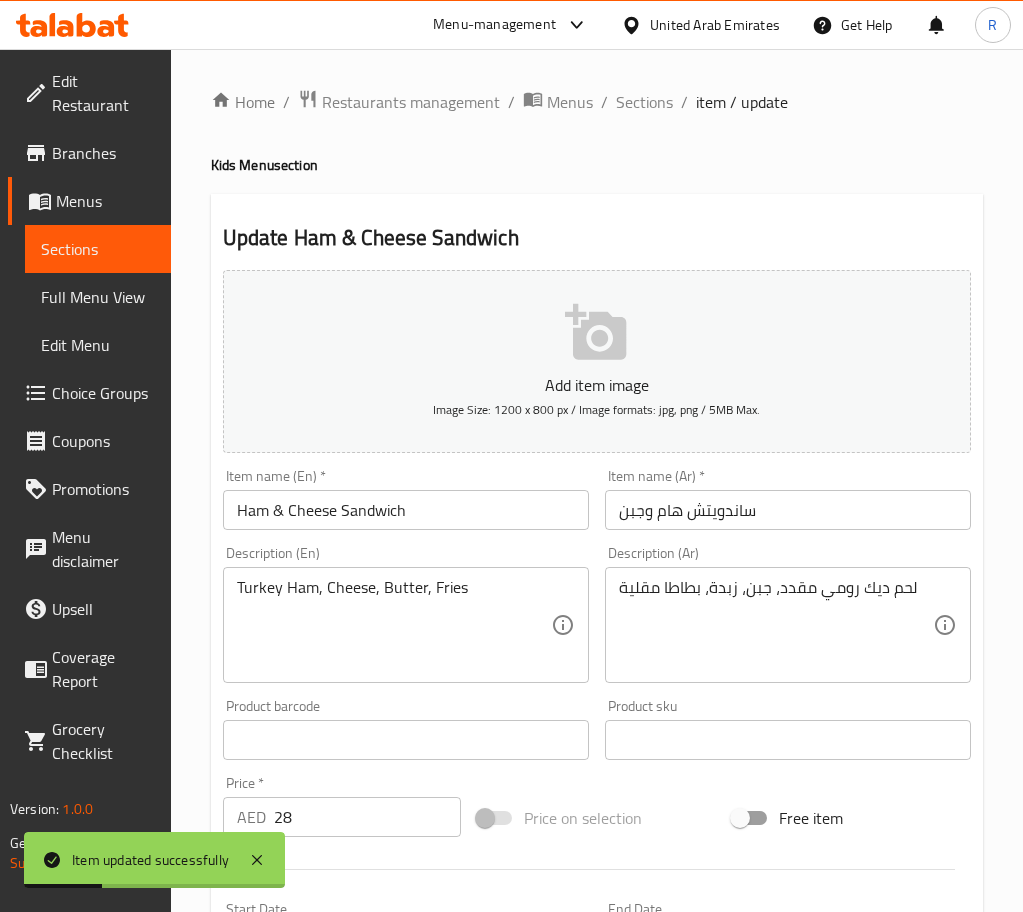 click on "Ham & Cheese Sandwich" at bounding box center (406, 510) 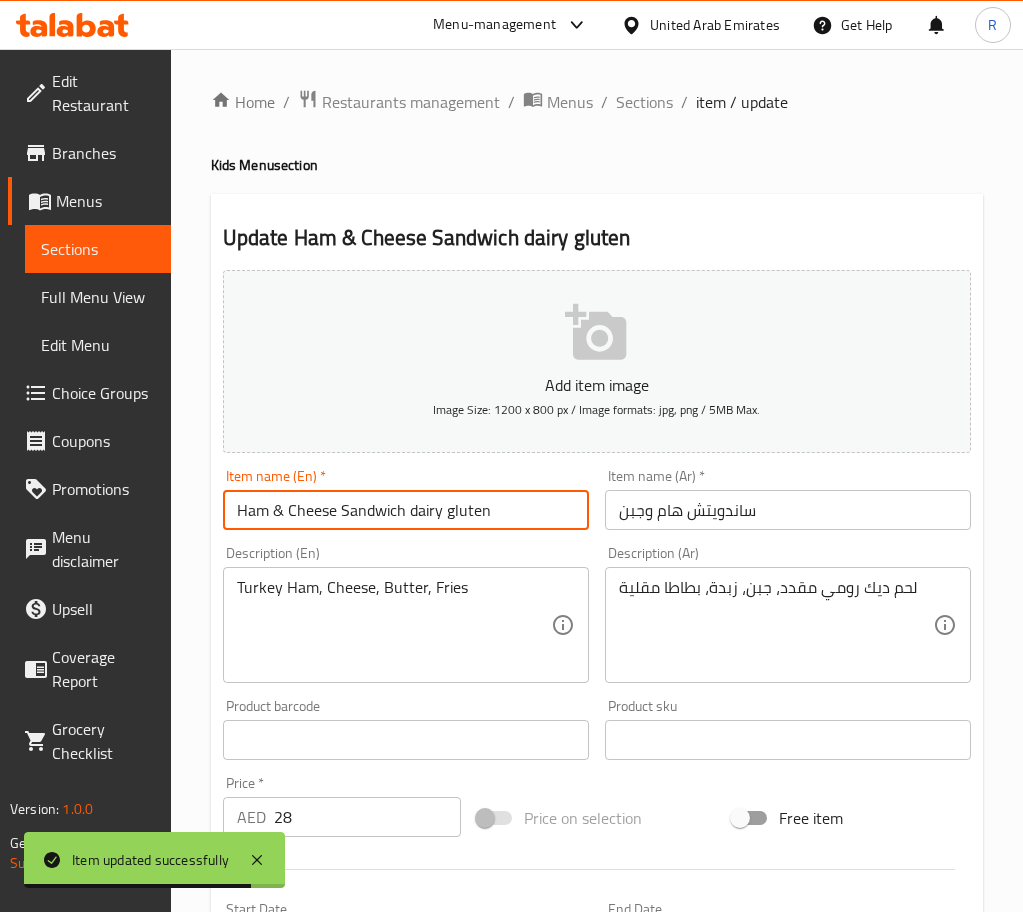 type on "Ham & Cheese Sandwich dairy gluten" 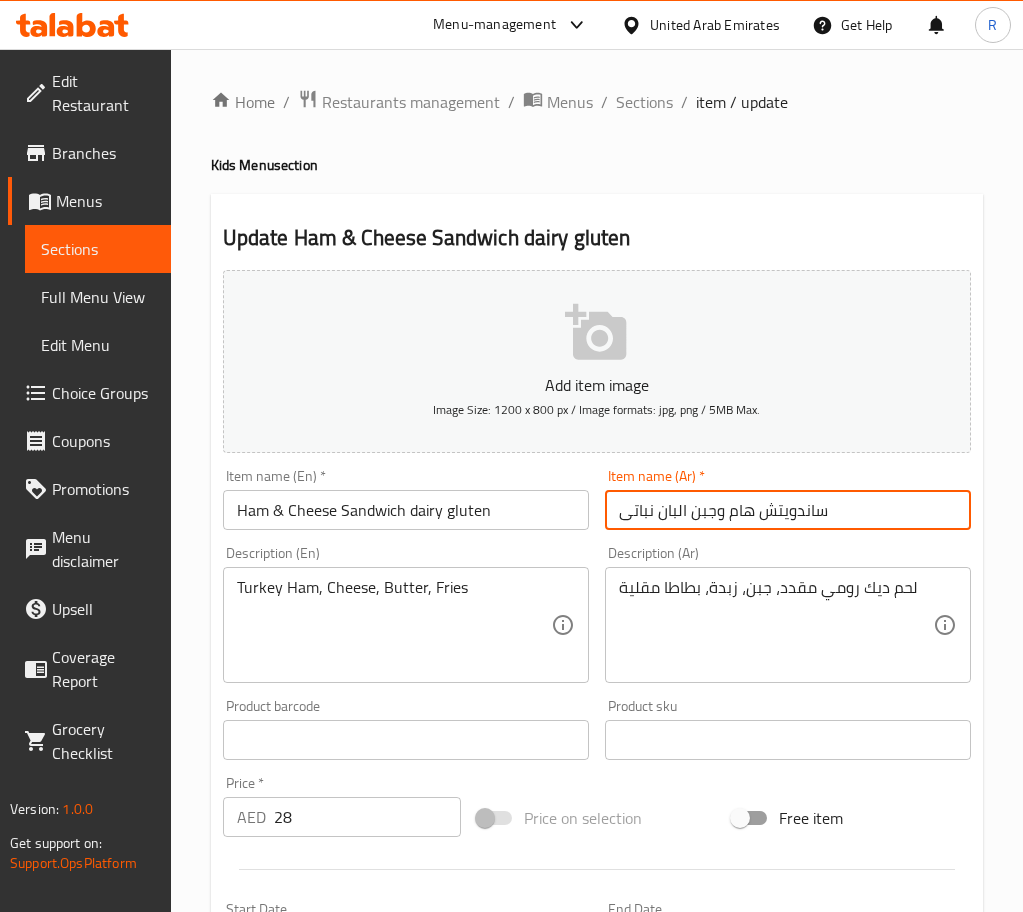 click on "Update" at bounding box center [310, 1326] 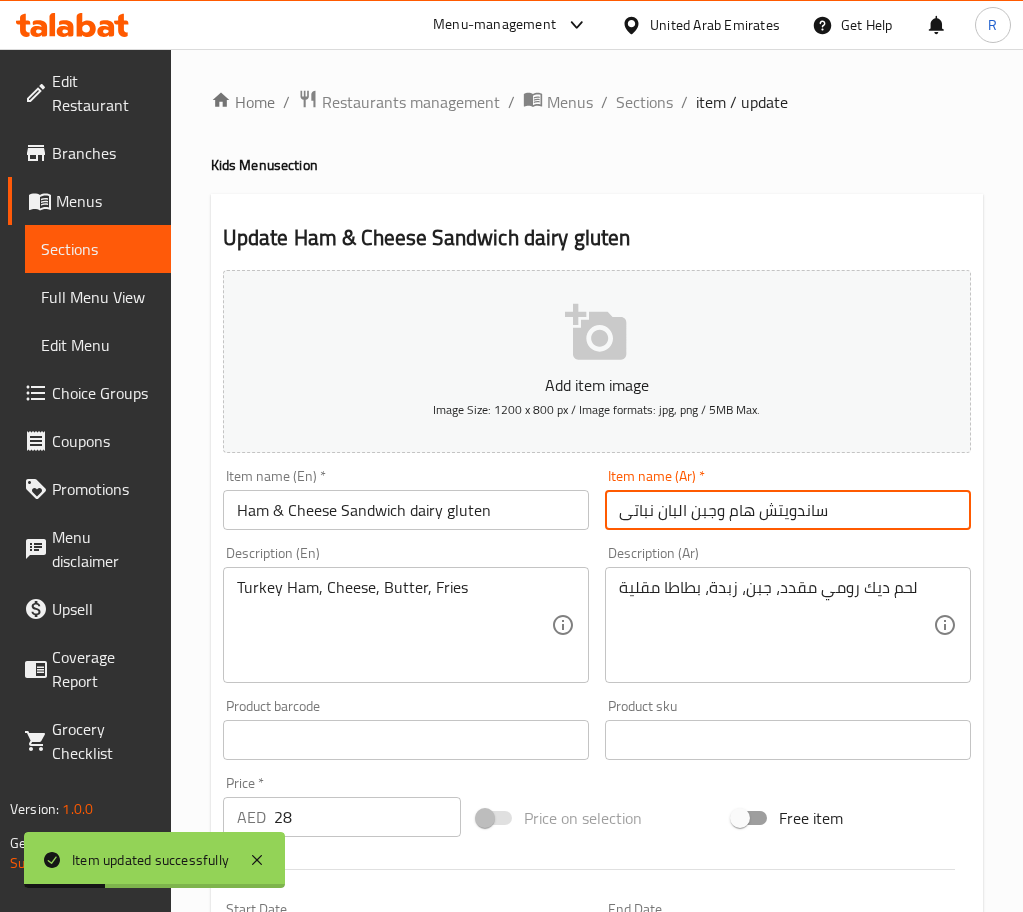 drag, startPoint x: 618, startPoint y: 514, endPoint x: 652, endPoint y: 522, distance: 34.928497 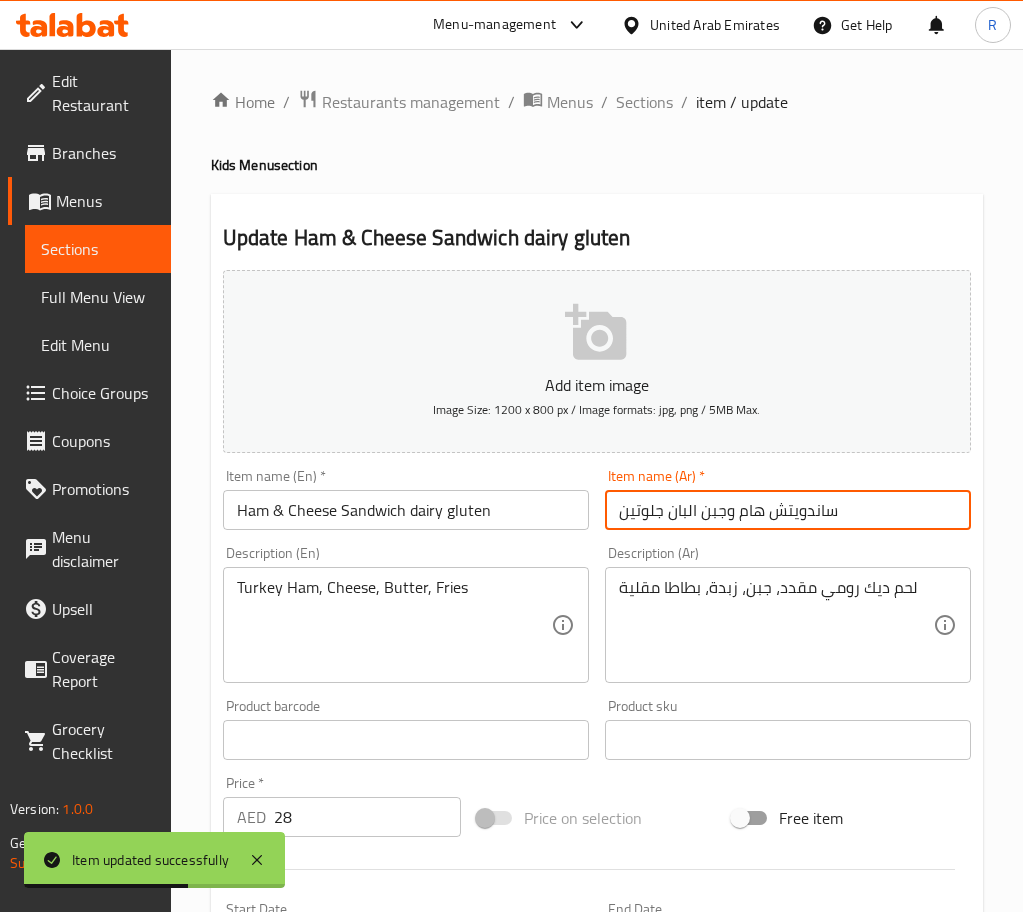 type on "ساندويتش هام وجبن البان جلوتين" 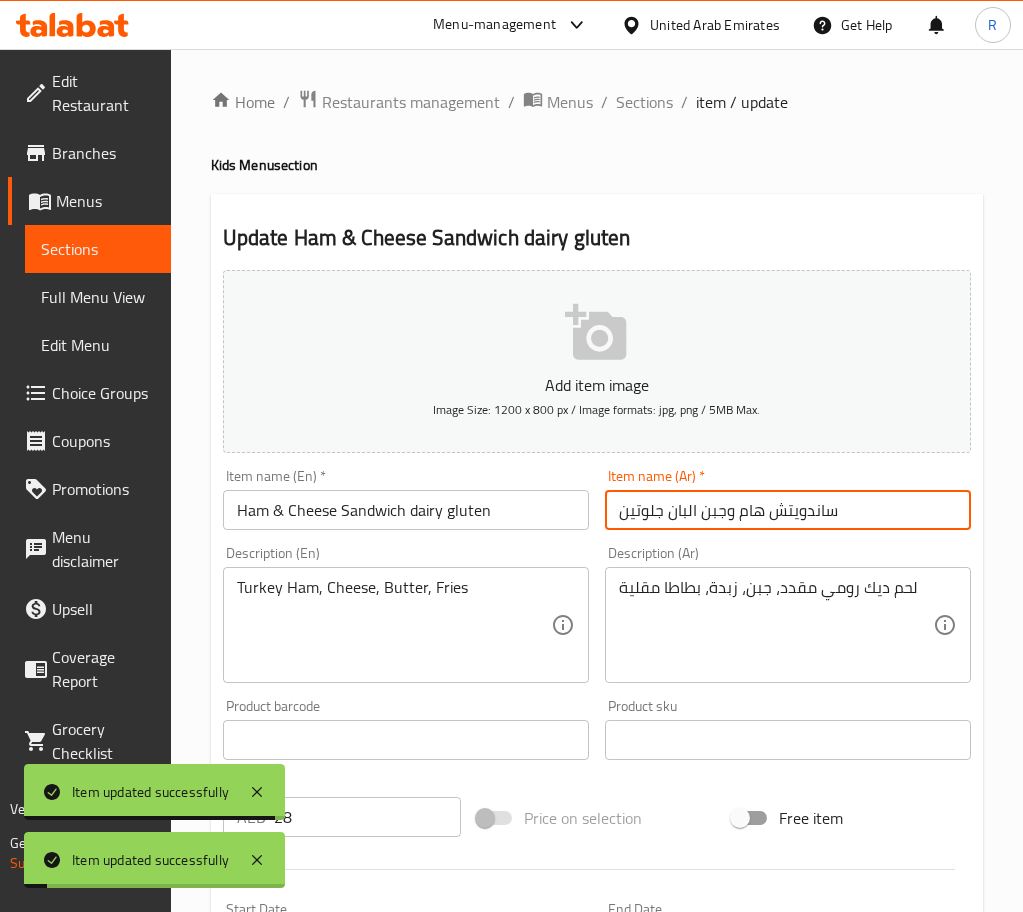 click on "Home / Restaurants management / Menus / Sections / item / update" at bounding box center (597, 102) 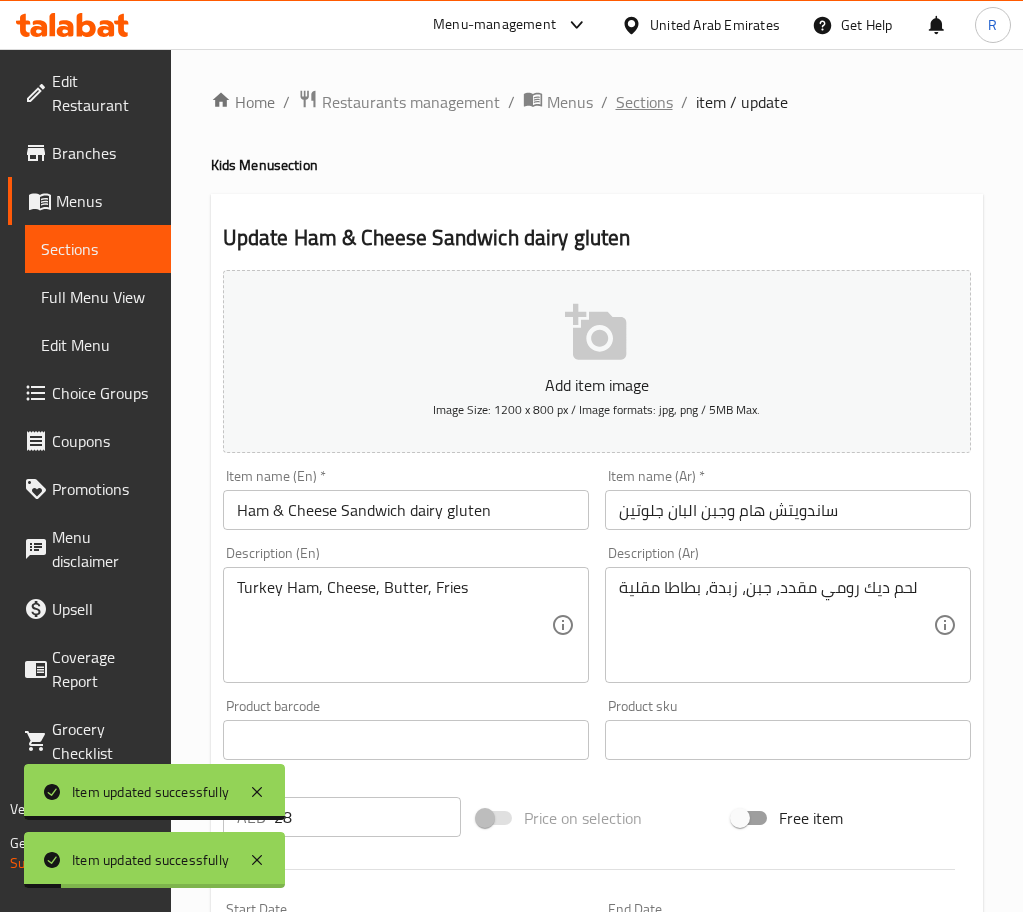 click on "Sections" at bounding box center [644, 102] 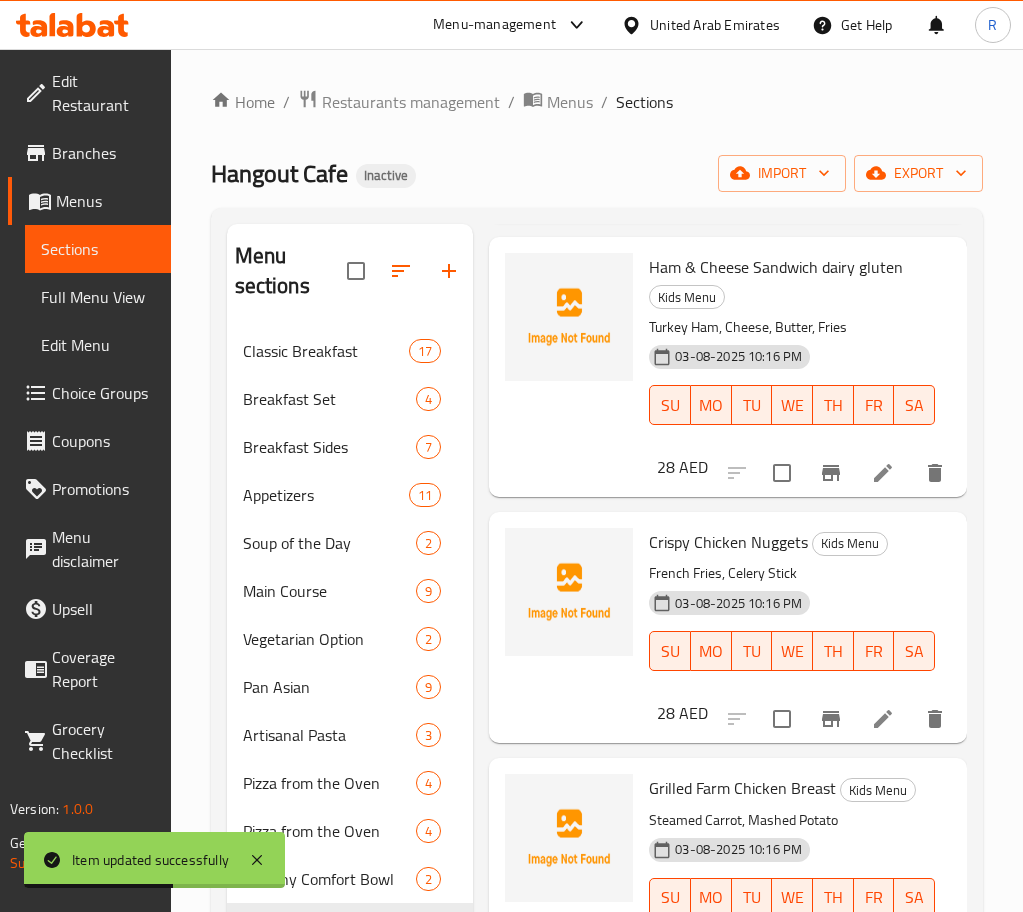 scroll, scrollTop: 450, scrollLeft: 0, axis: vertical 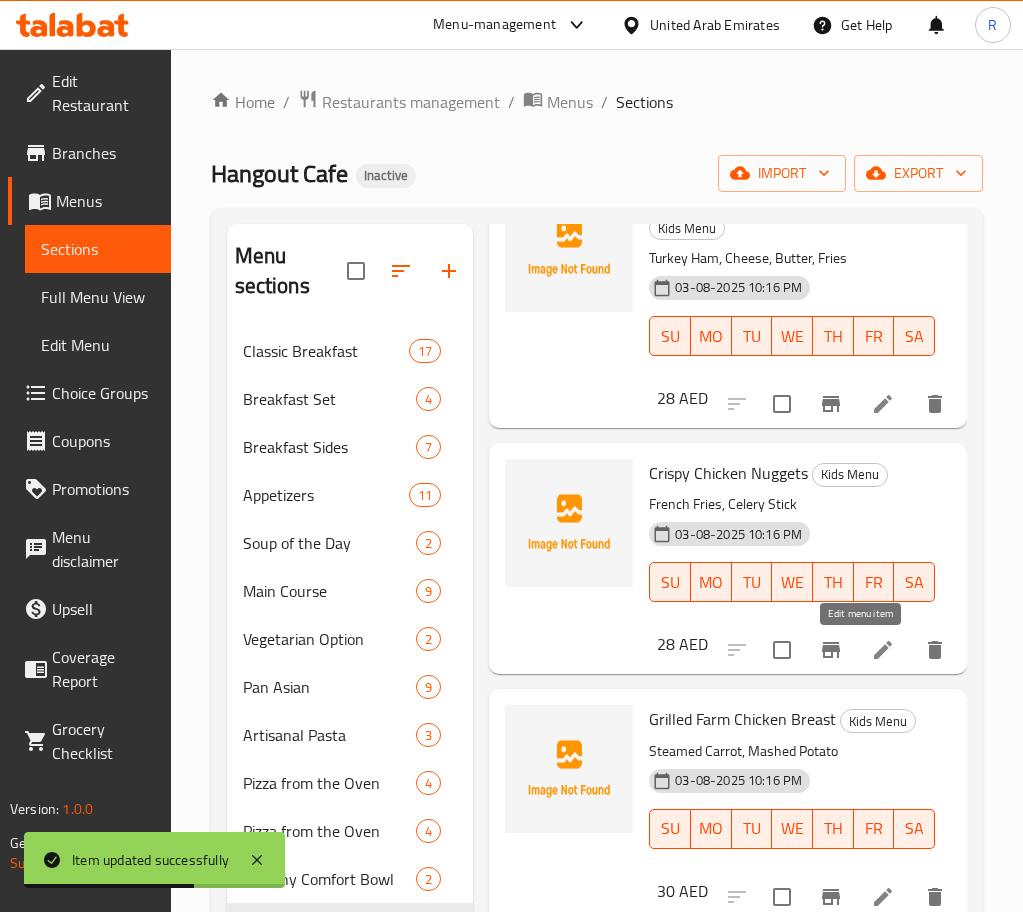 click 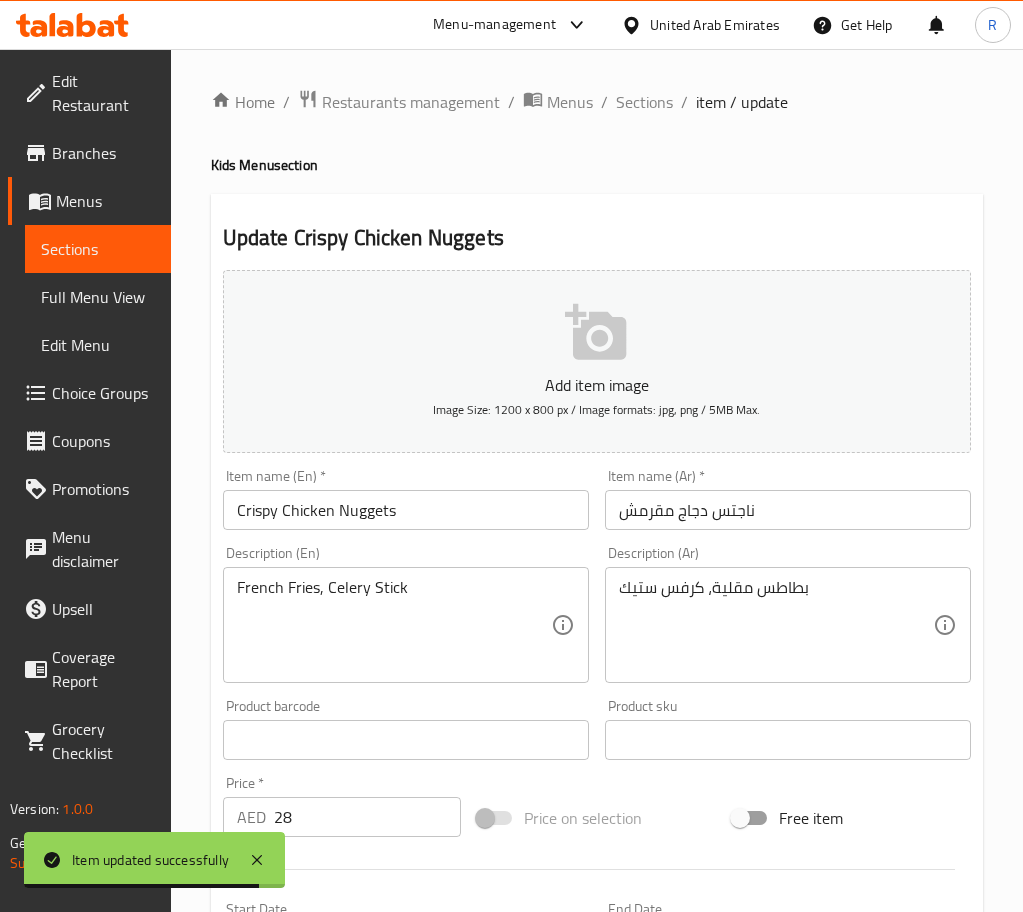 click on "Crispy Chicken Nuggets" at bounding box center (406, 510) 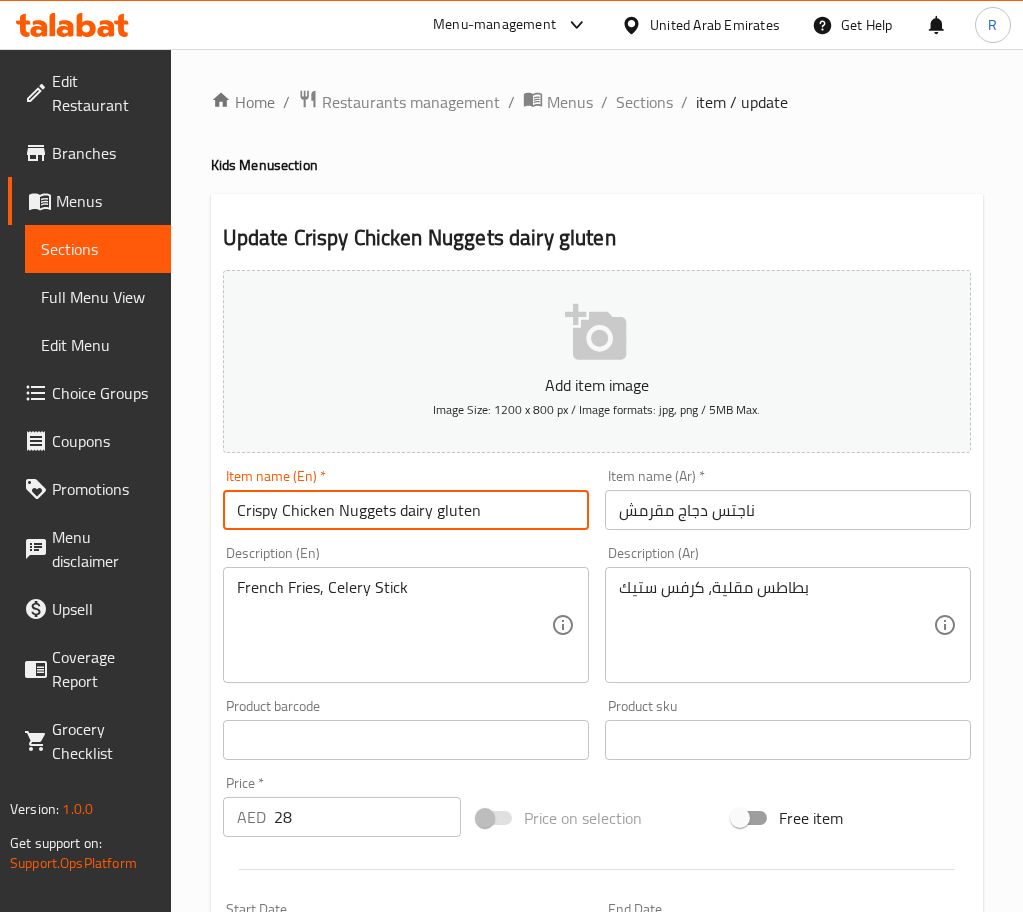 type on "Crispy Chicken Nuggets dairy gluten" 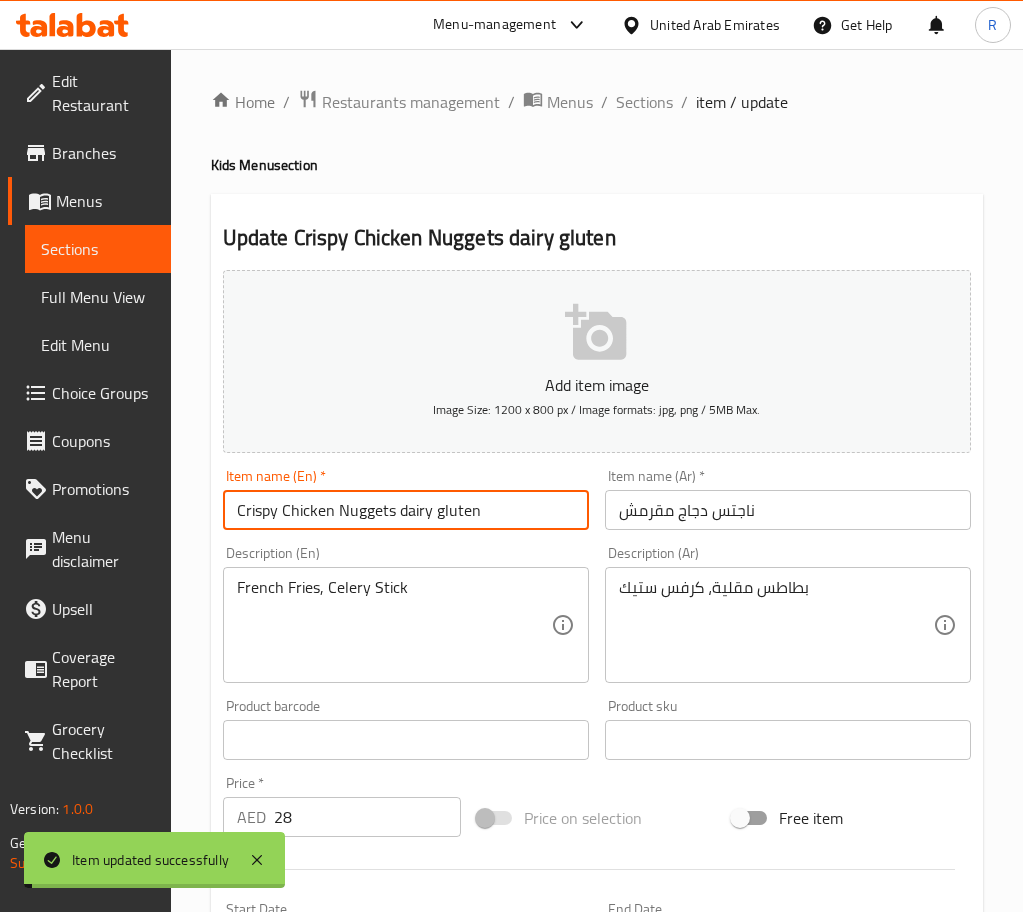 click on "ناجتس دجاج مقرمش" at bounding box center [788, 510] 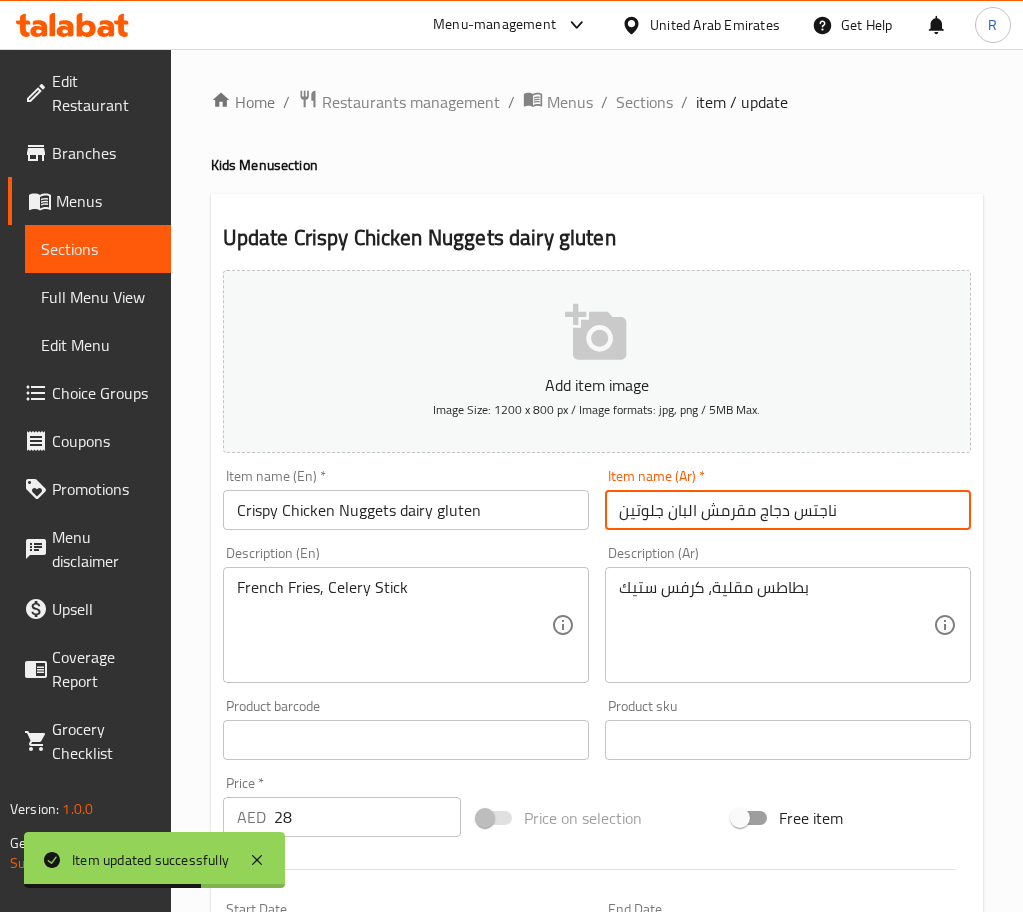 type on "ناجتس دجاج مقرمش البان جلوتين" 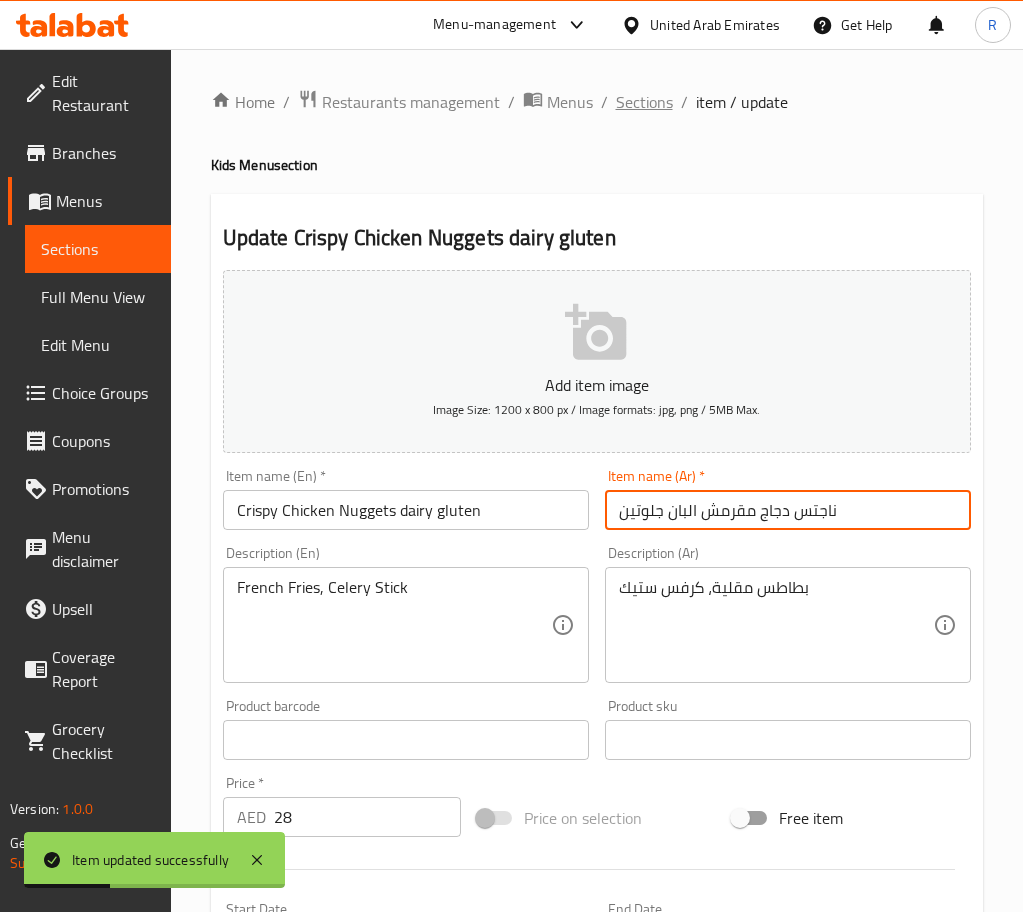 click on "Sections" at bounding box center (644, 102) 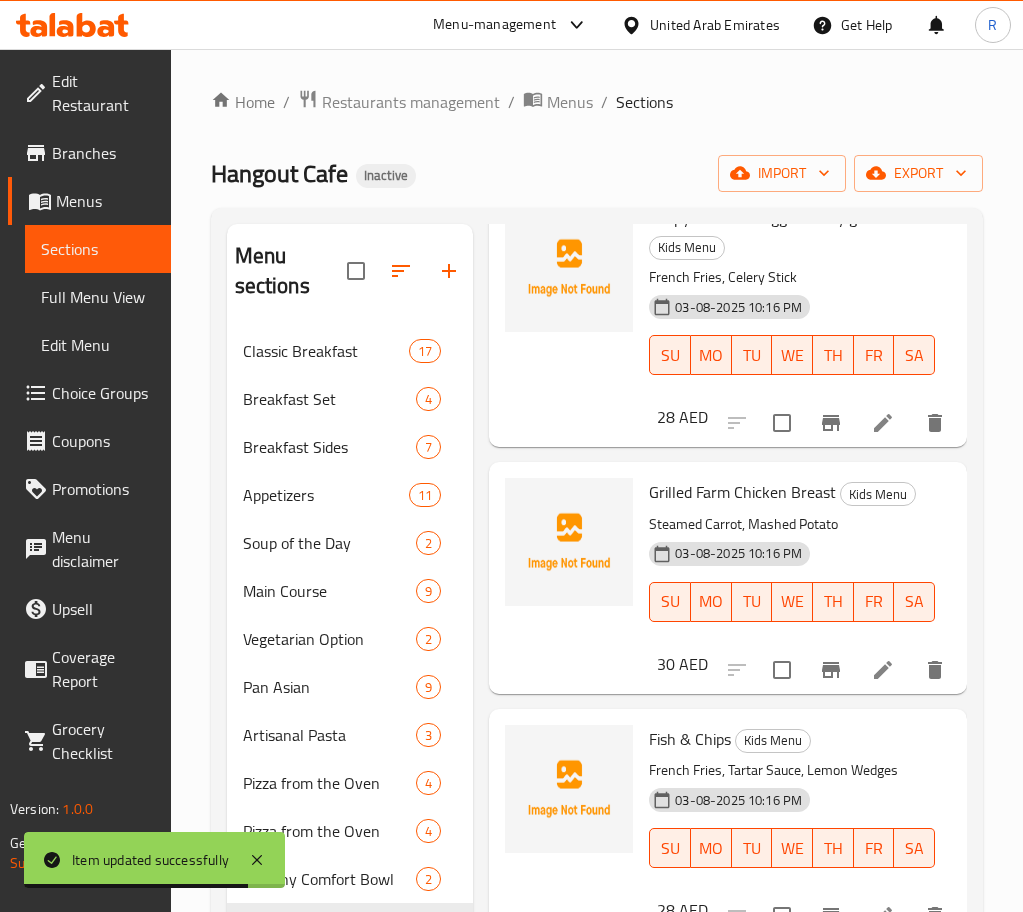 scroll, scrollTop: 750, scrollLeft: 0, axis: vertical 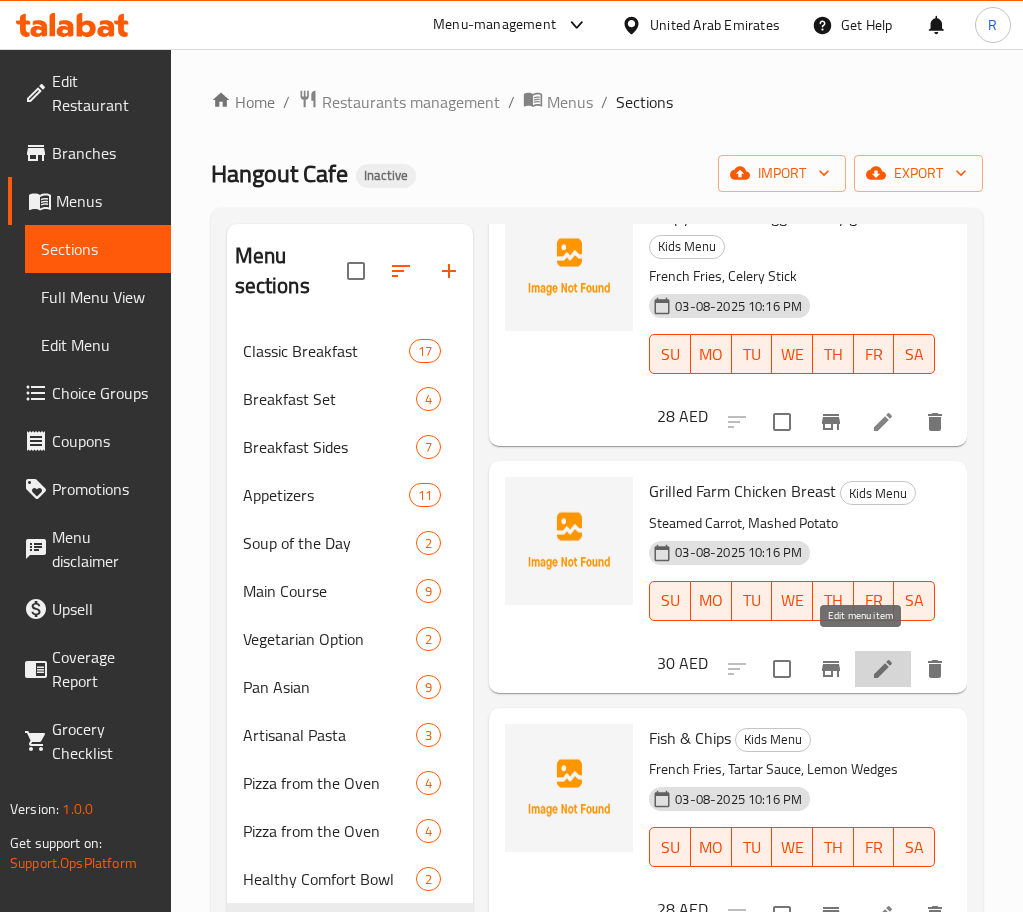 click 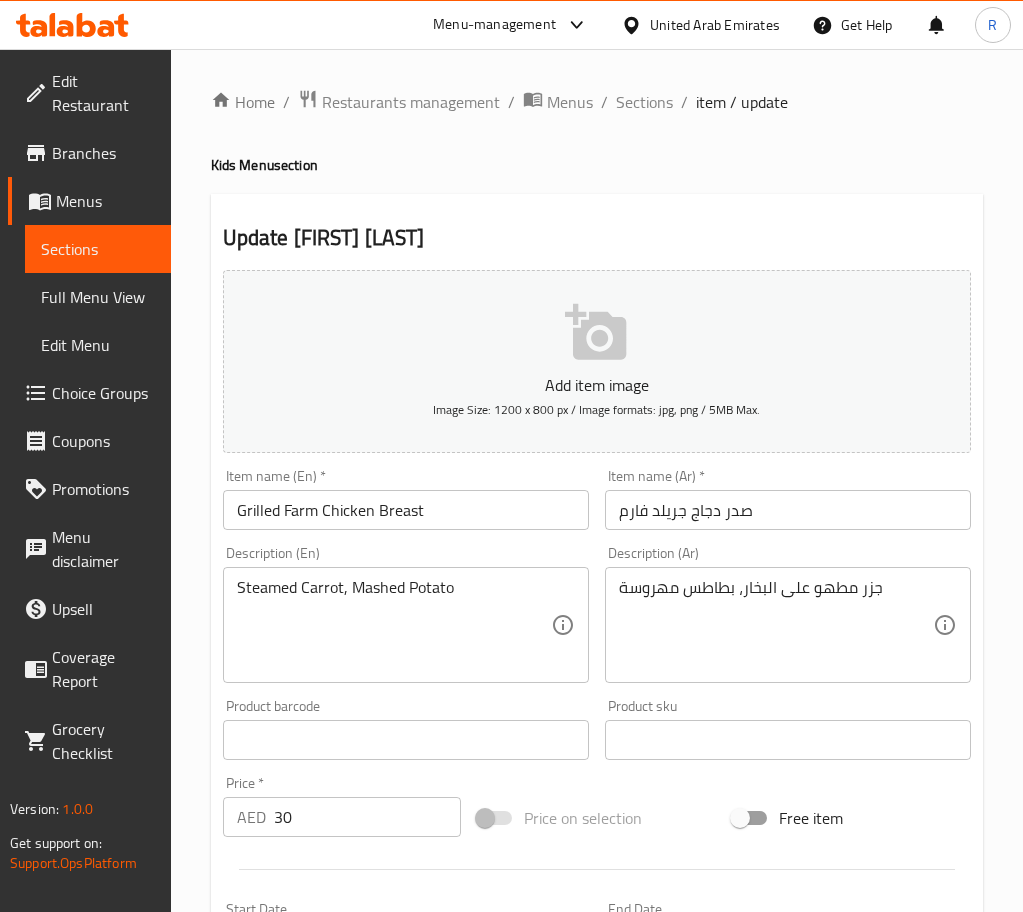click on "Grilled Farm Chicken Breast" at bounding box center (406, 510) 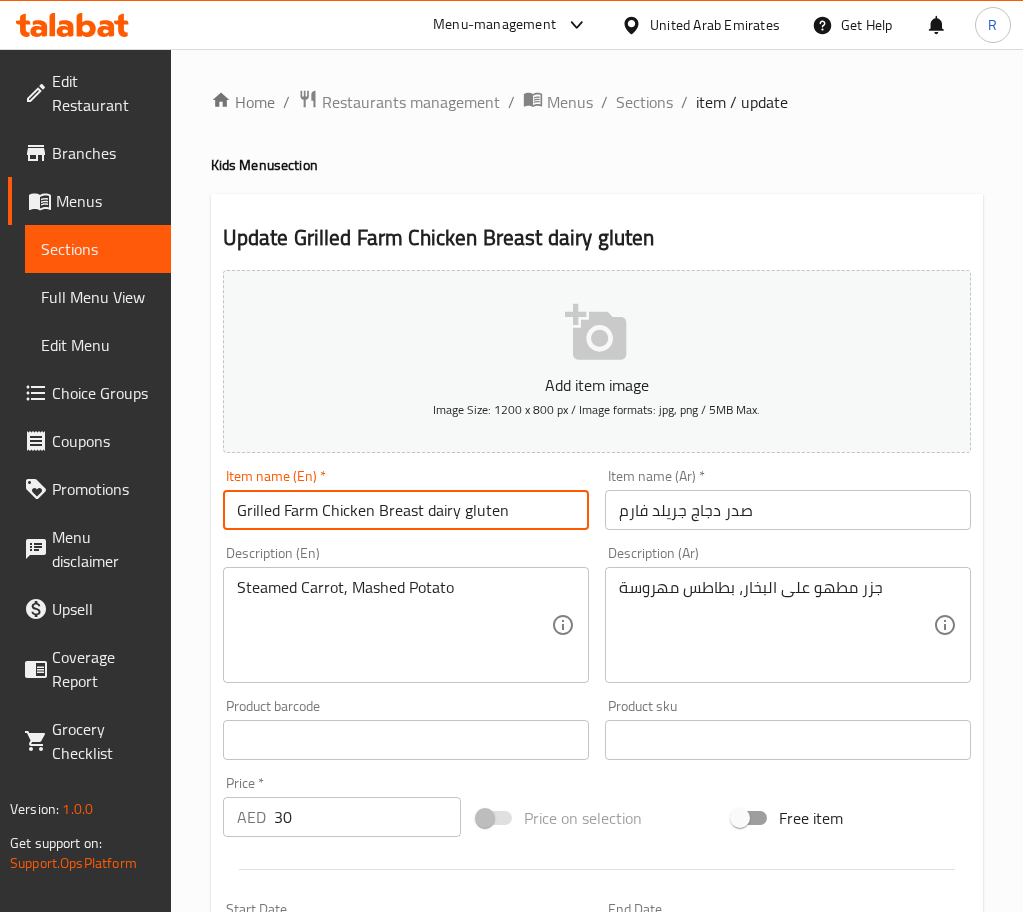 type on "Grilled Farm Chicken Breast dairy gluten" 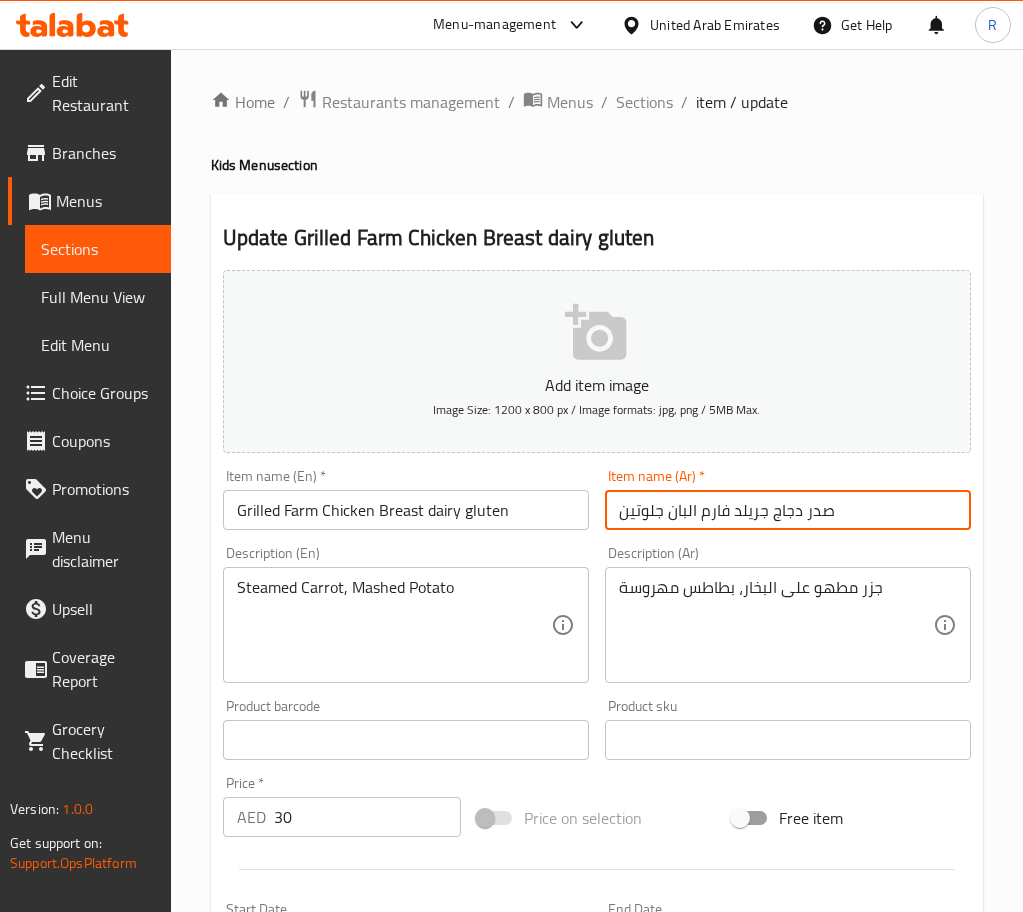 type on "صدر دجاج جريلد فارم البان جلوتين" 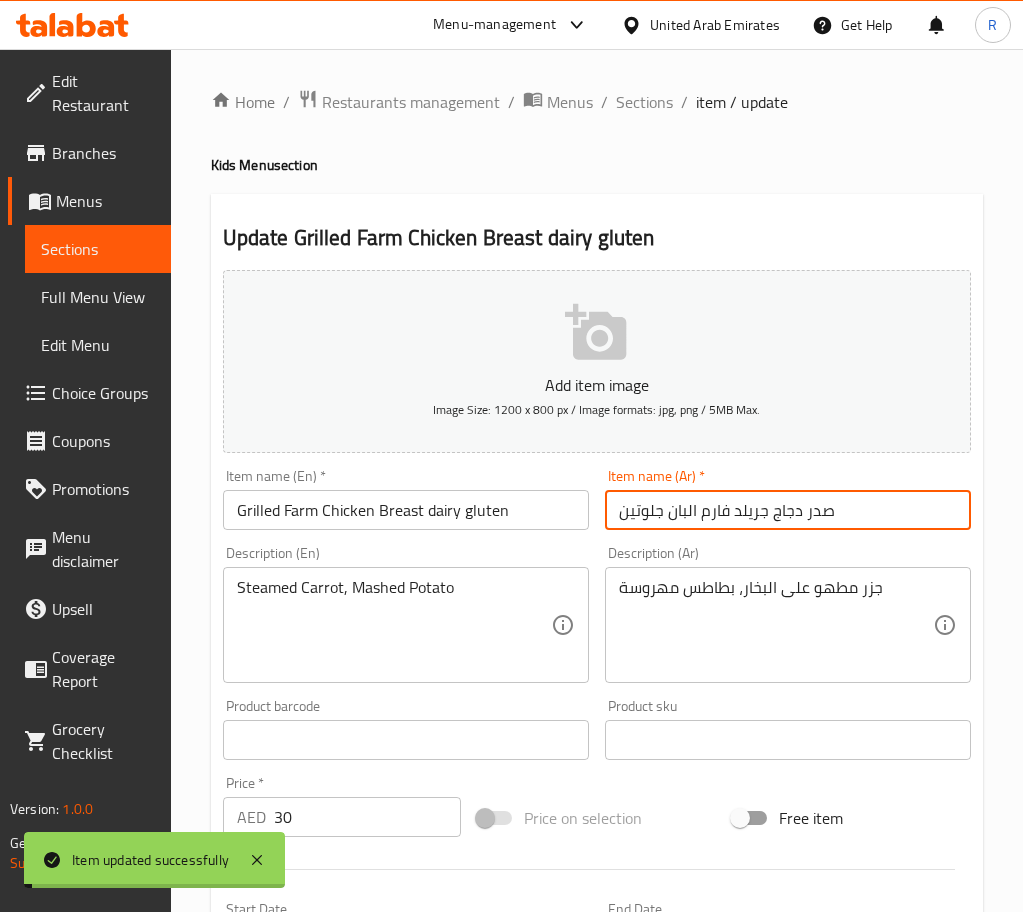 click on "Sections" at bounding box center (644, 102) 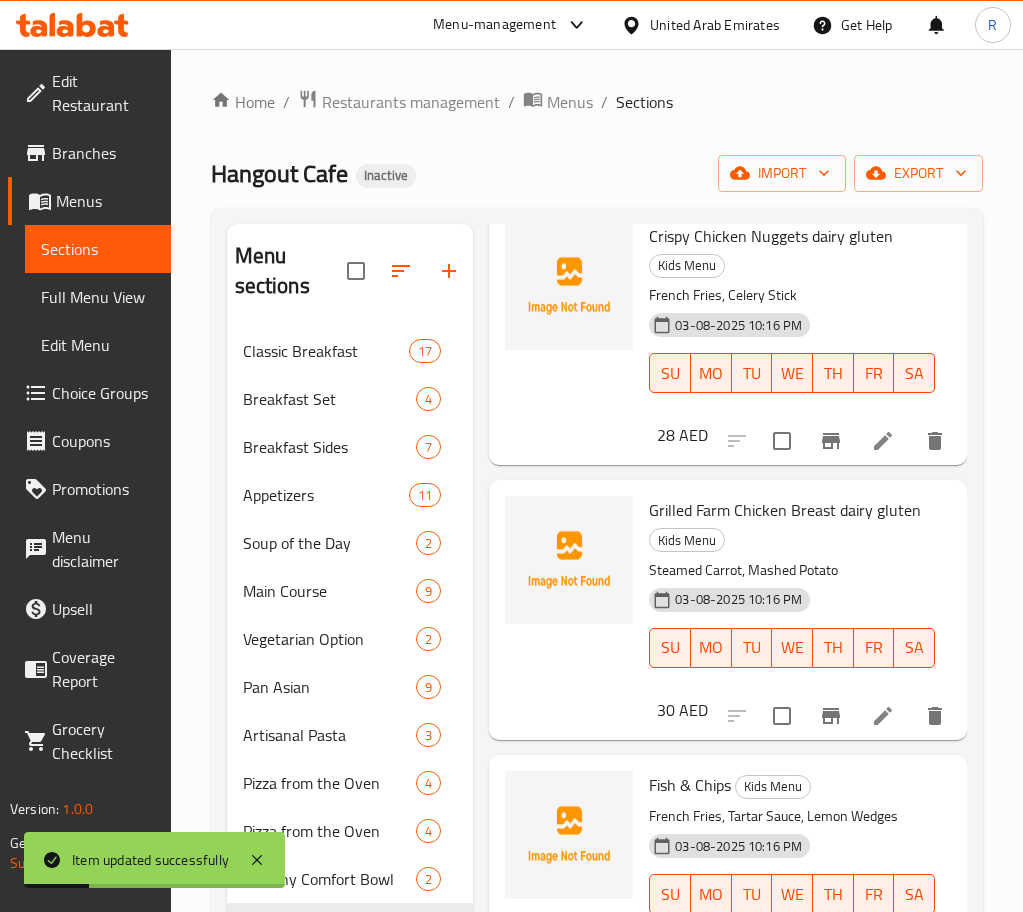 scroll, scrollTop: 756, scrollLeft: 0, axis: vertical 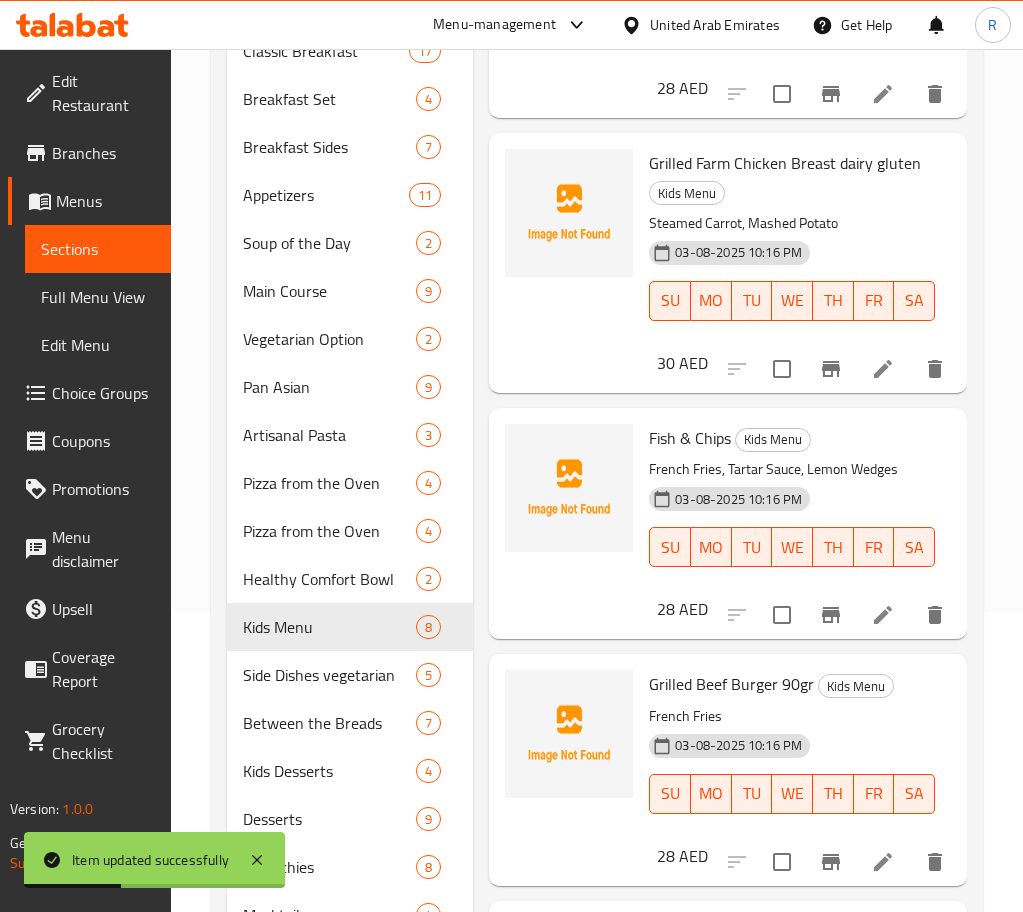 click 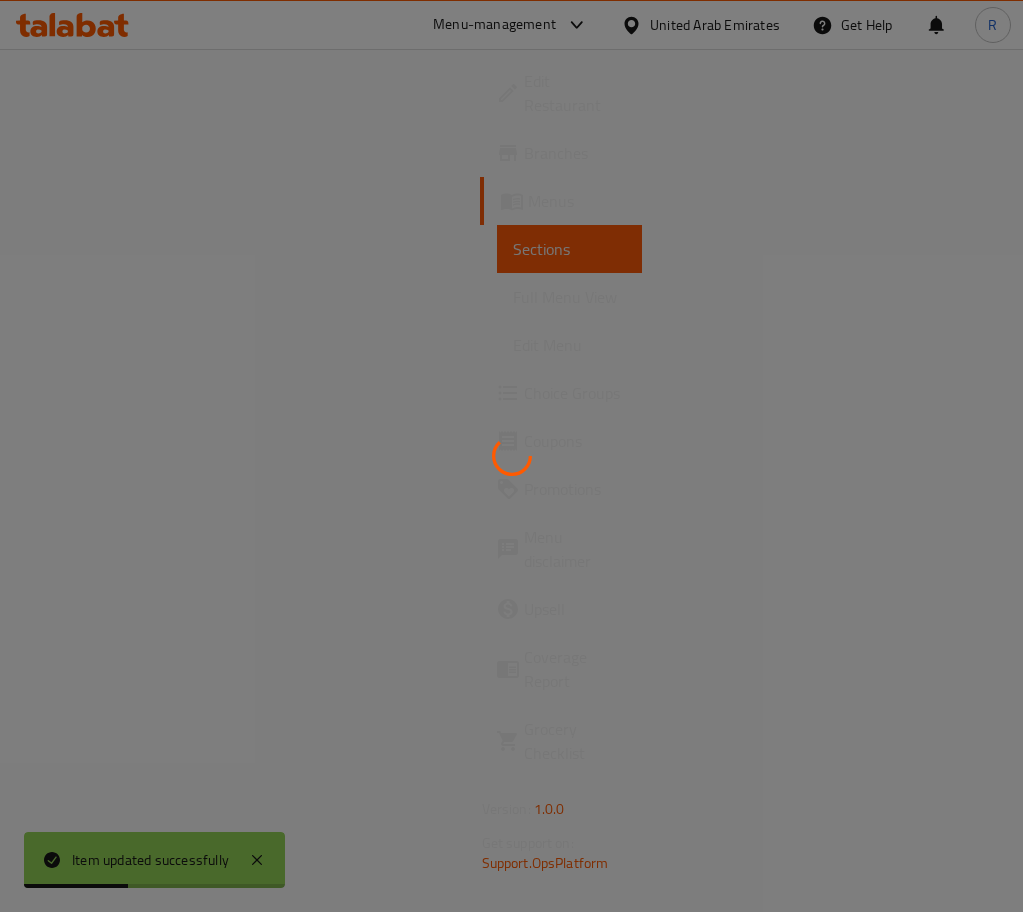 scroll, scrollTop: 0, scrollLeft: 0, axis: both 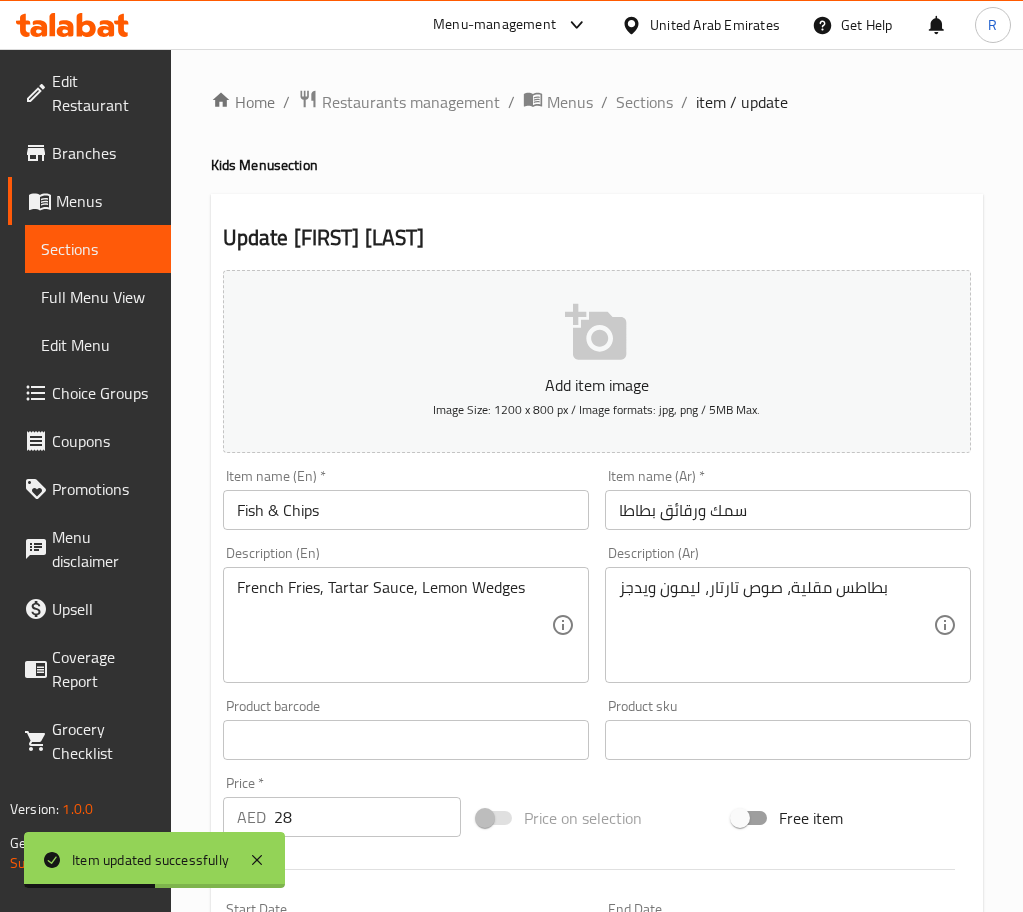 click on "Fish & Chips" at bounding box center (406, 510) 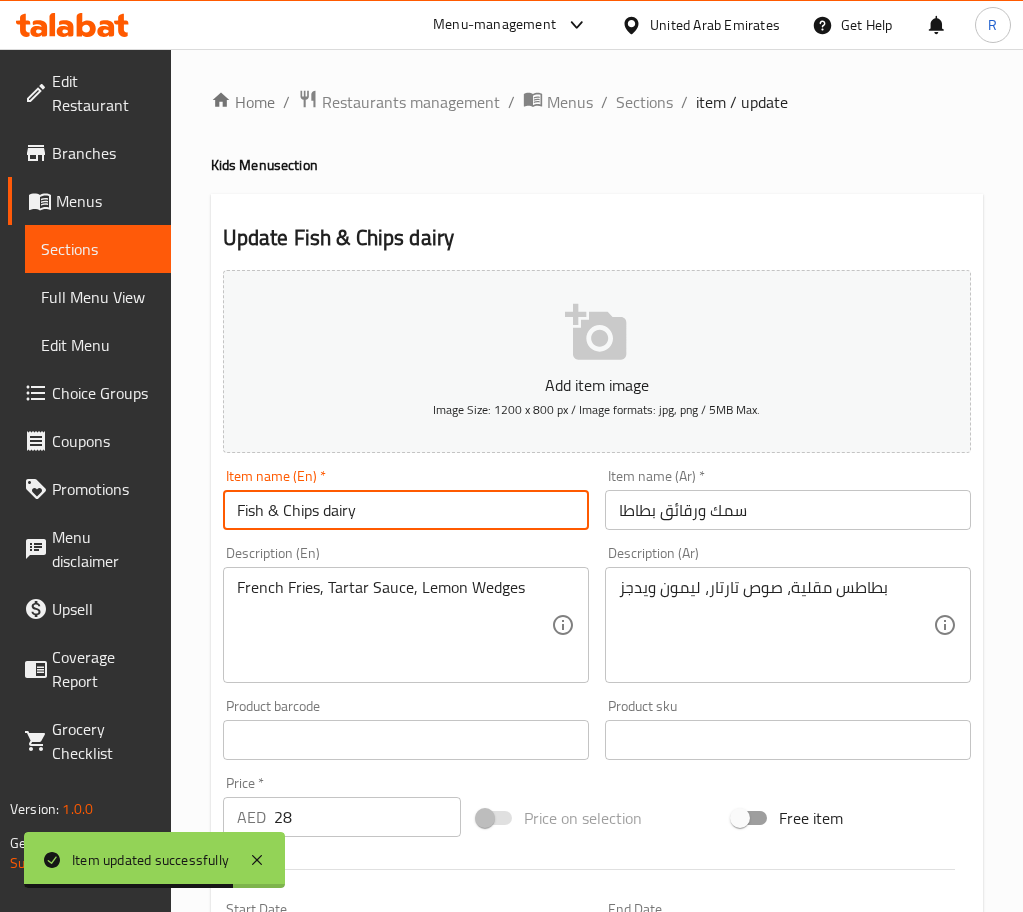 type on "Fish & Chips dairy" 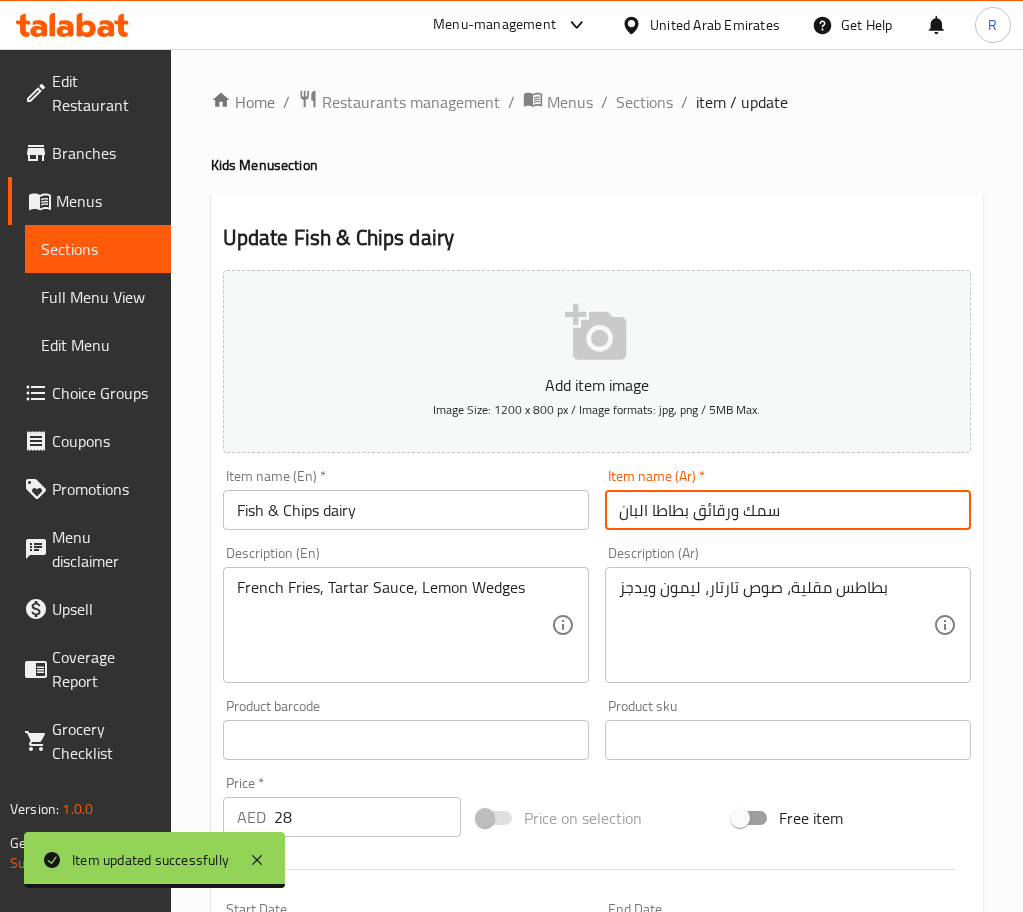 type on "سمك ورقائق بطاطا البان" 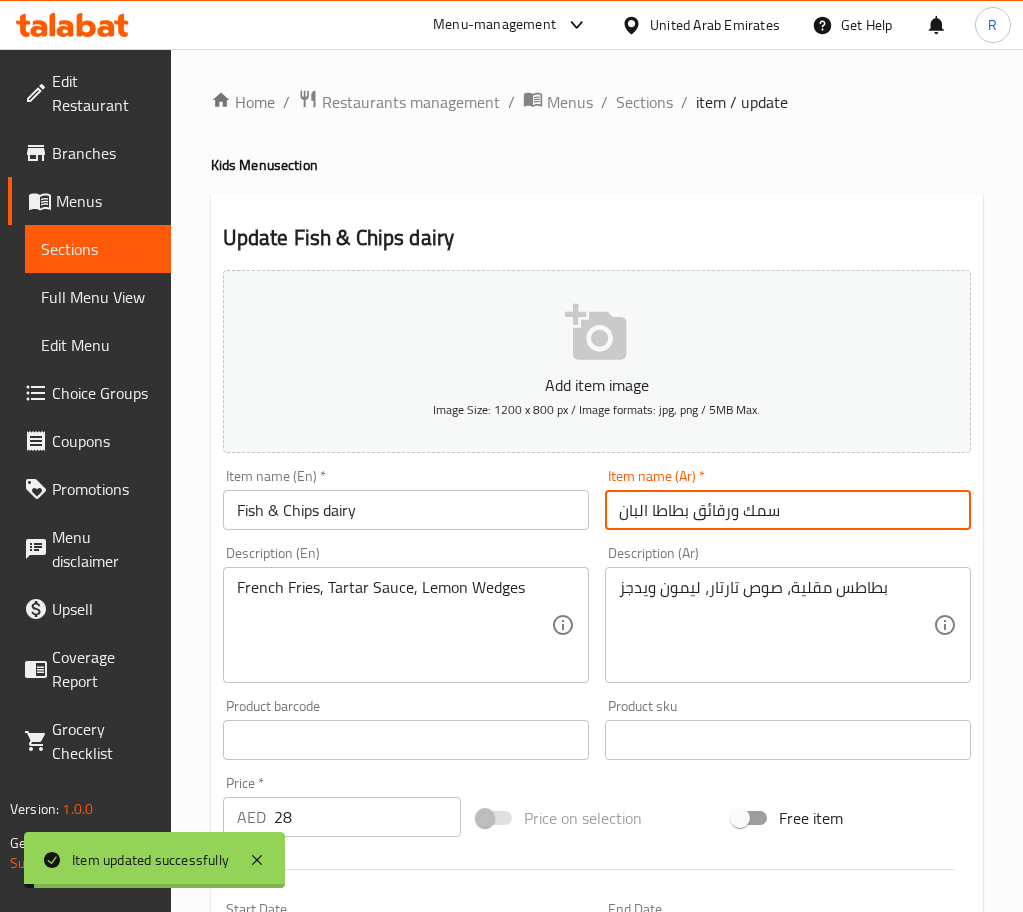 click on "Home / Restaurants management / Menus / Sections / item / update Kids Menu  section Update Fish  &amp;  Chips dairy Add item image Image Size: 1200 x 800 px / Image formats: jpg, png / 5MB Max. Item name (En)  * Fish  &amp;  Chips dairy Item name (En)  * Item name (Ar)  * سمك ورقائق بطاطا البان Item name (Ar)  * Description (En) French Fries, Tartar Sauce, Lemon Wedges Description (En) Description (Ar) بطاطس مقلية، صوص تارتار، ليمون ويدجز Description (Ar) Product barcode Product barcode Product sku Product sku Price  * AED 28 Price  * Price on selection Free item Start Date Start Date End Date End Date Available Days SU MO TU WE TH FR SA Available from    Available to    Status Active Inactive Exclude from GEM Variations  &amp;  Choices Add variant ASSIGN CHOICE GROUP Update" at bounding box center [597, 731] 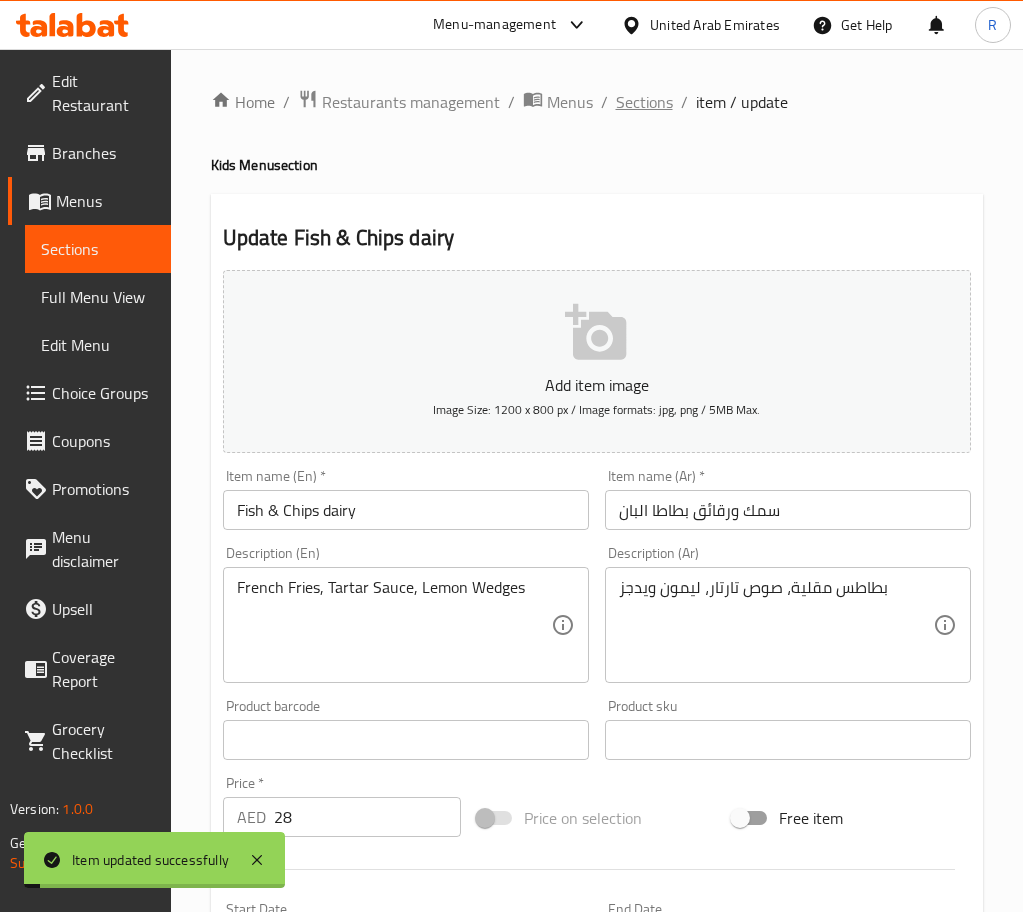 click on "Sections" at bounding box center (644, 102) 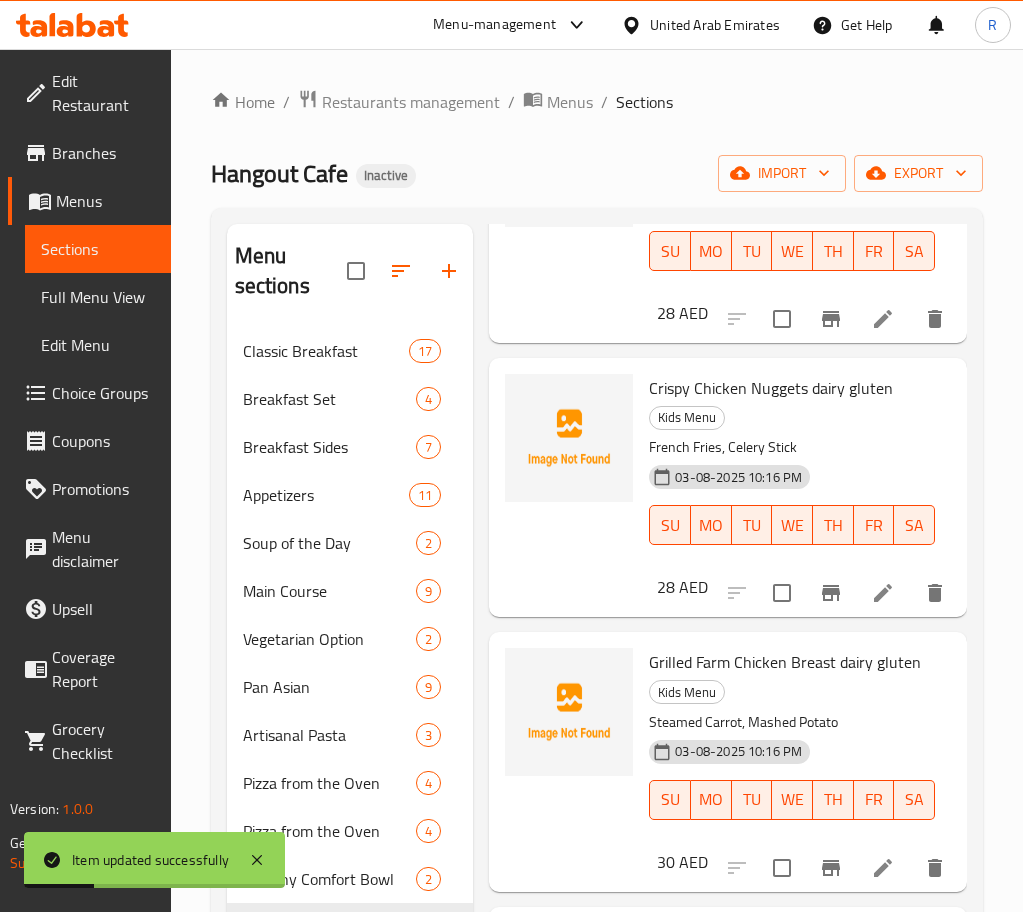 scroll, scrollTop: 756, scrollLeft: 0, axis: vertical 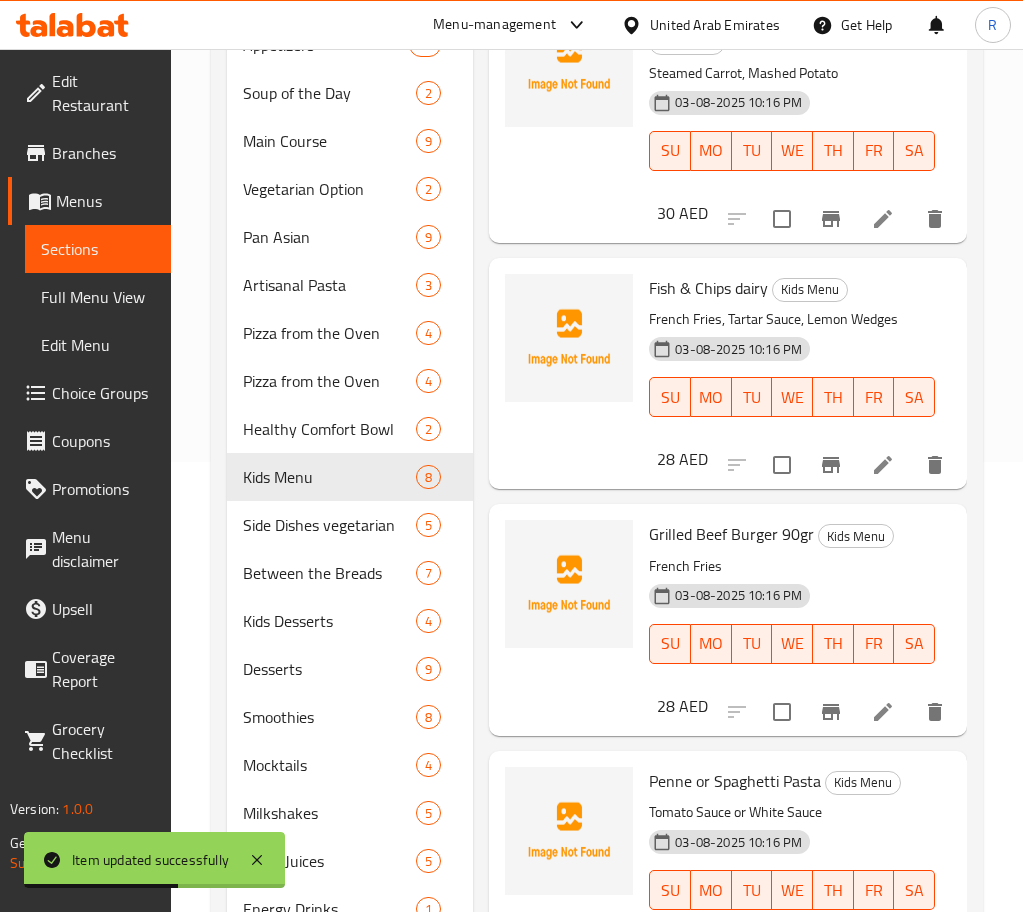 click 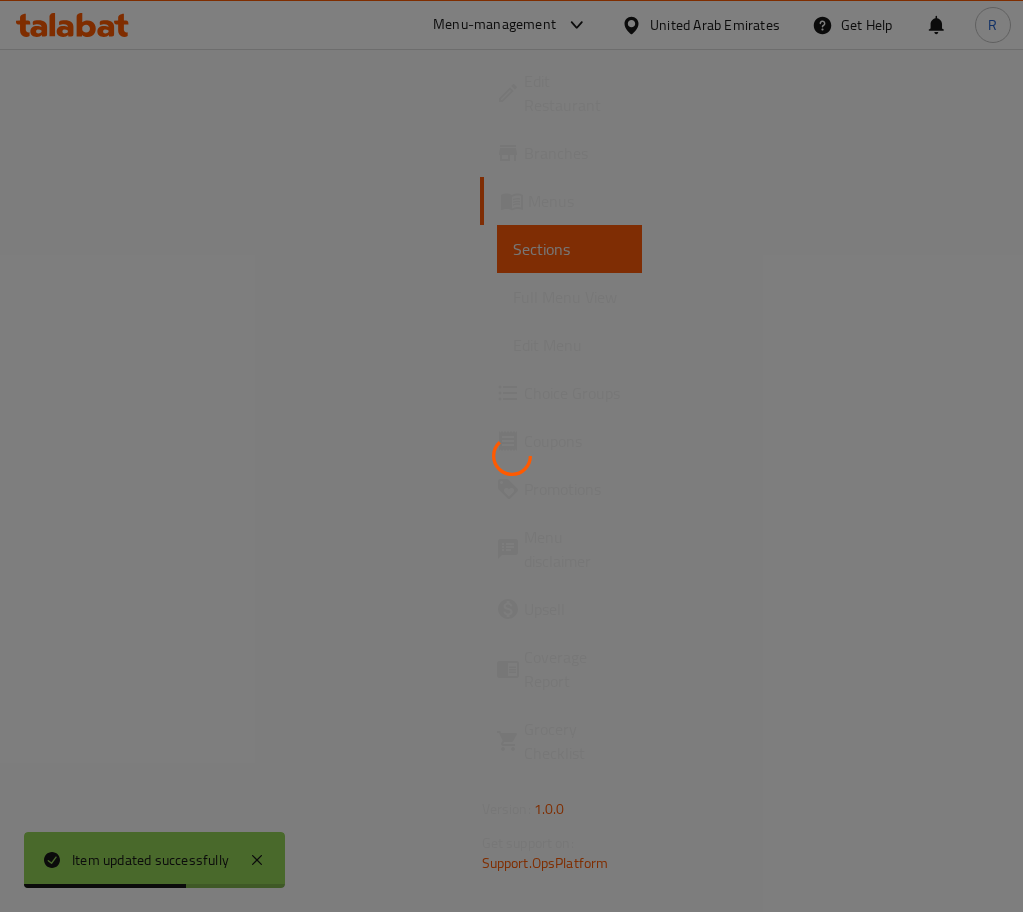 scroll, scrollTop: 0, scrollLeft: 0, axis: both 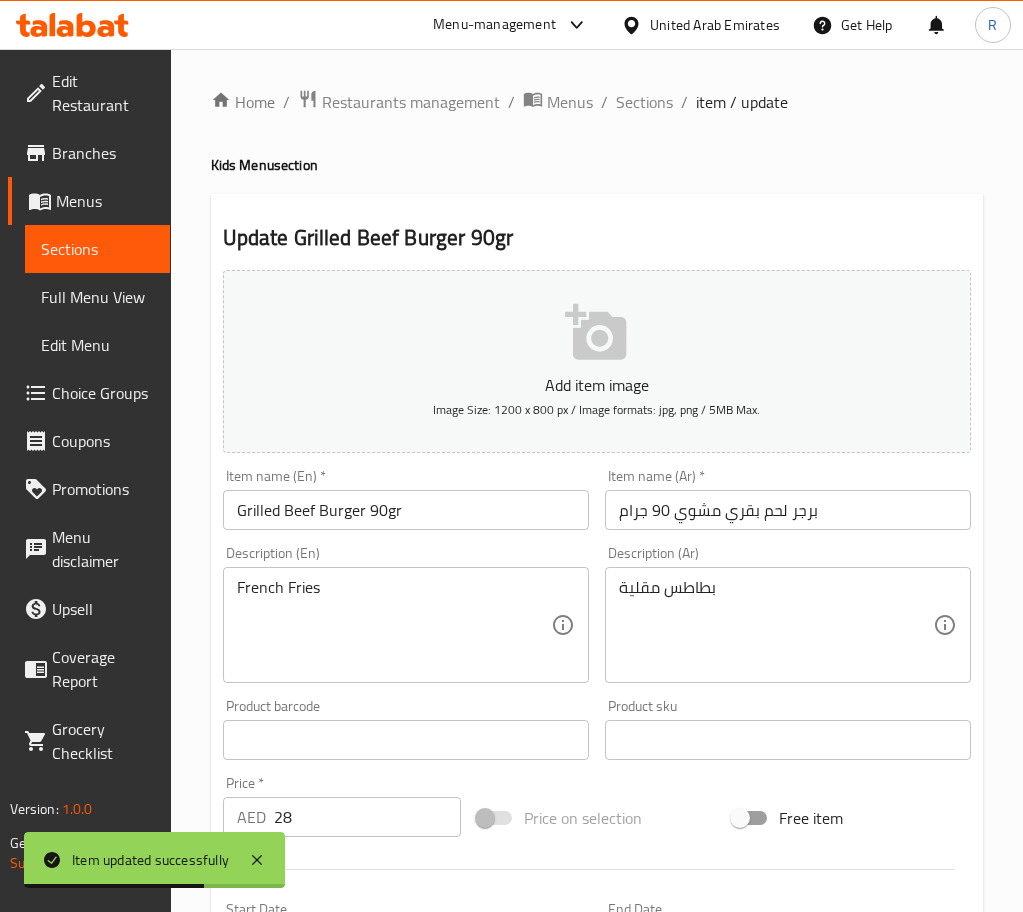 click on "Grilled Beef Burger 90gr" at bounding box center (406, 510) 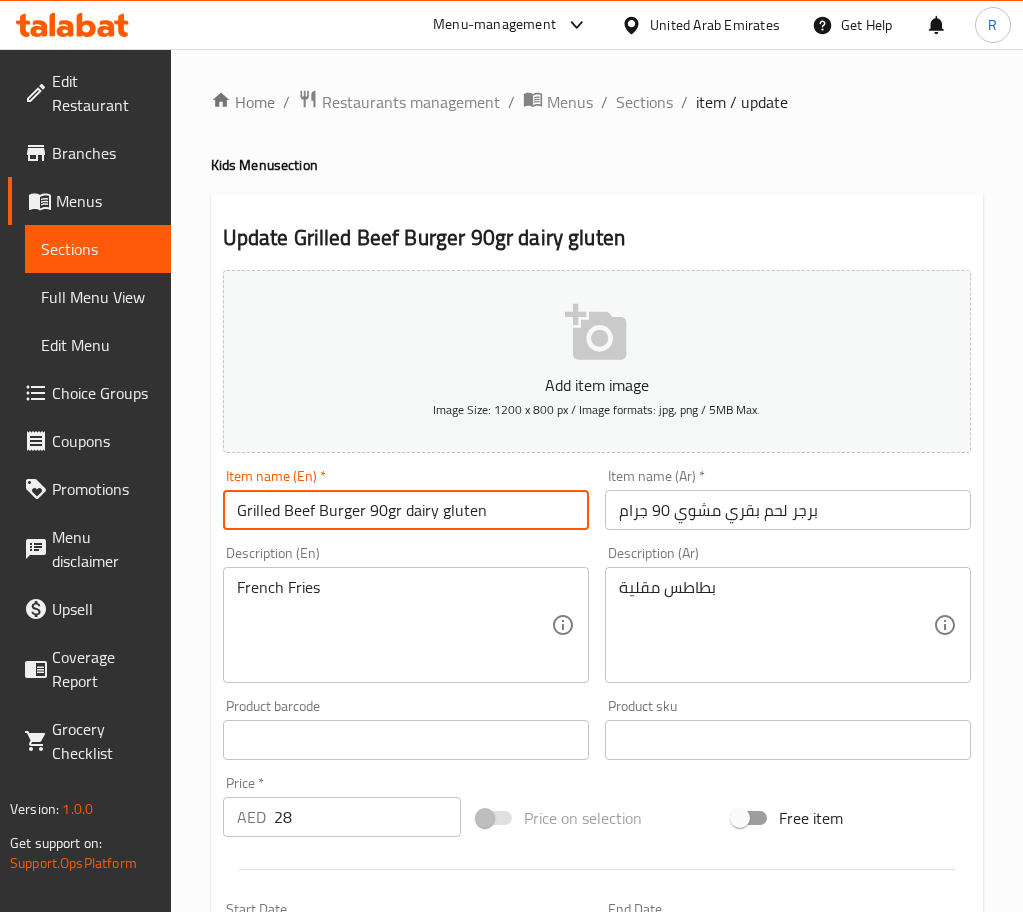 type on "Grilled Beef Burger 90gr dairy gluten" 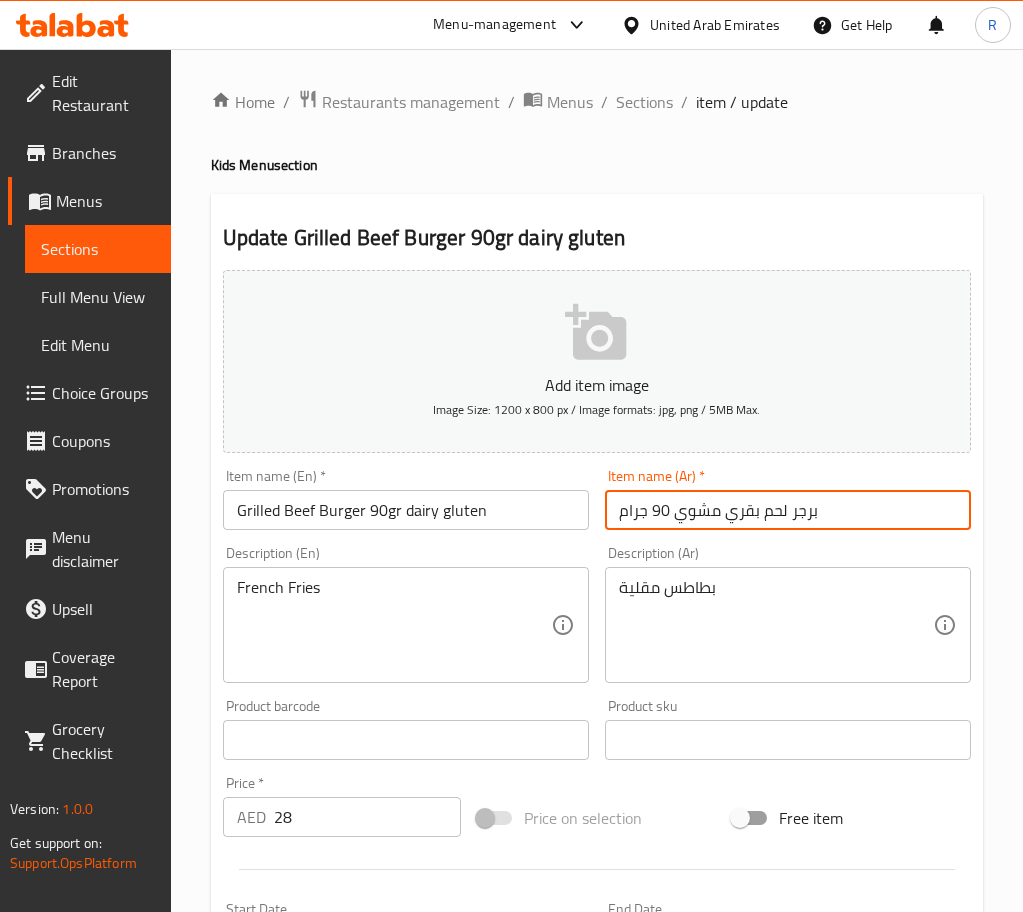 click on "برجر لحم بقري مشوي 90 جرام" at bounding box center (788, 510) 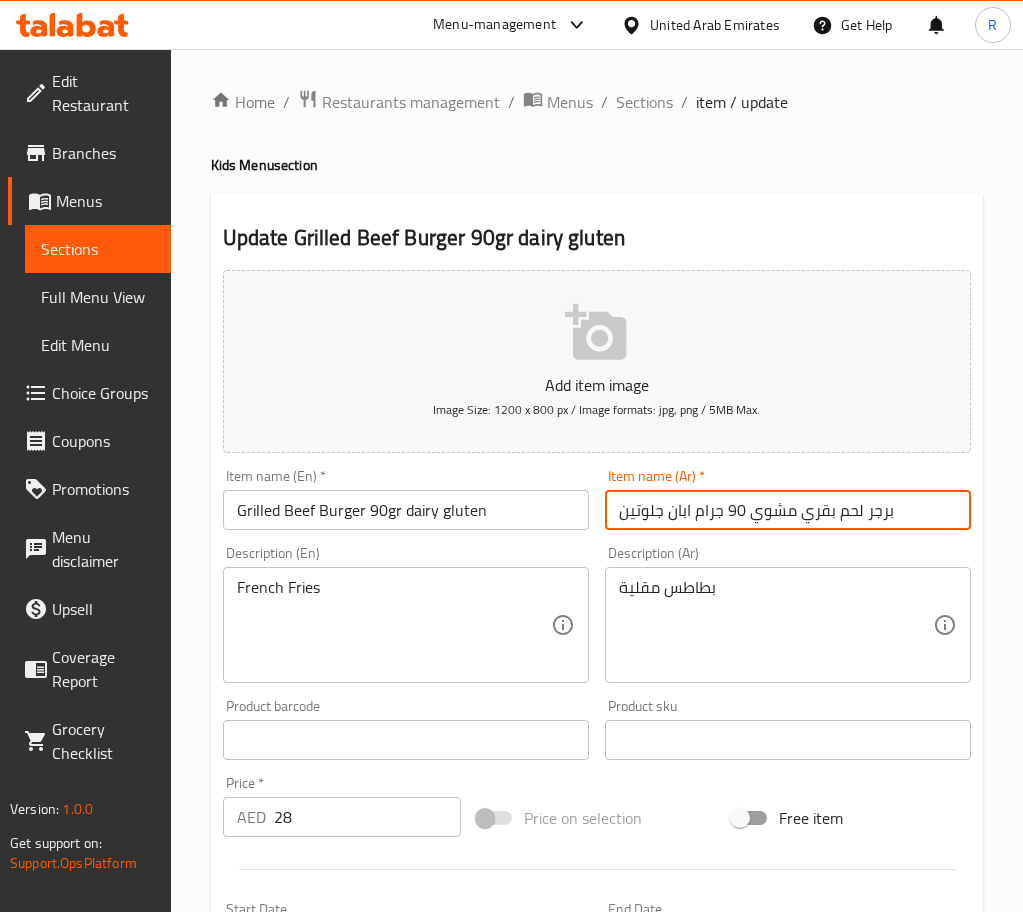 click on "Update" at bounding box center [310, 1326] 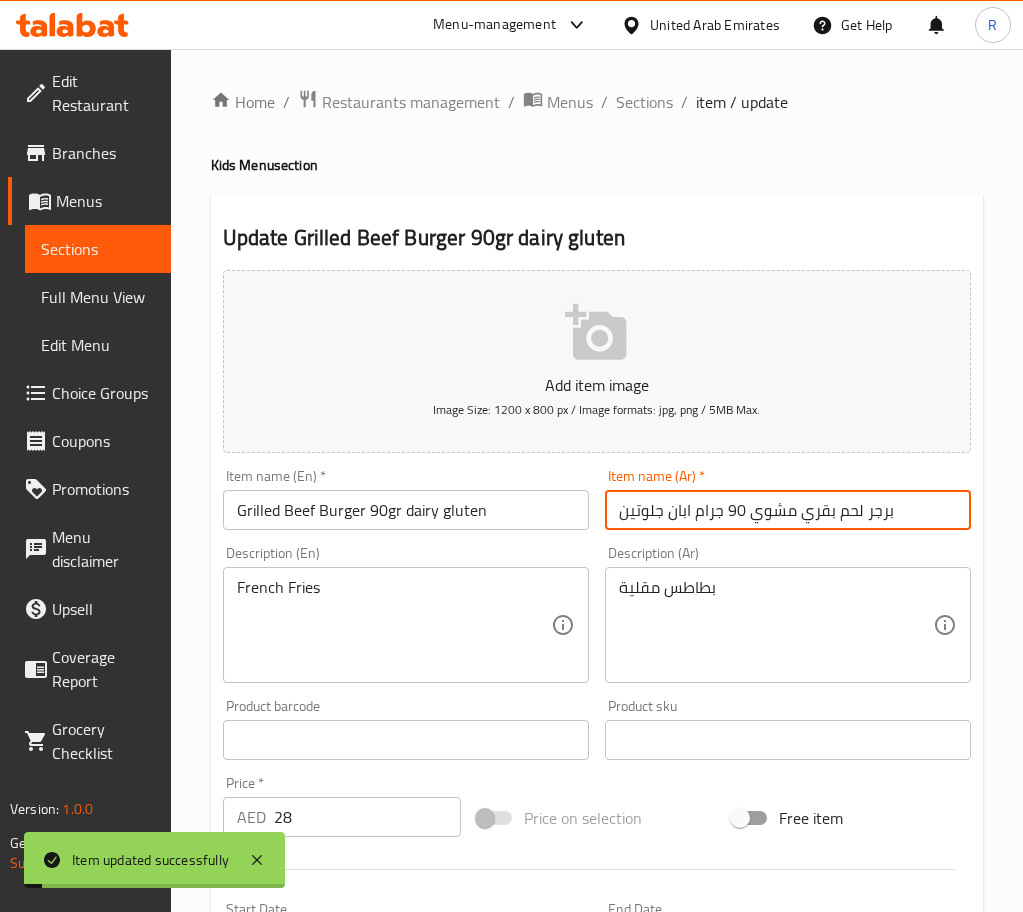 click on "برجر لحم بقري مشوي 90 جرام ابان جلوتين" at bounding box center (788, 510) 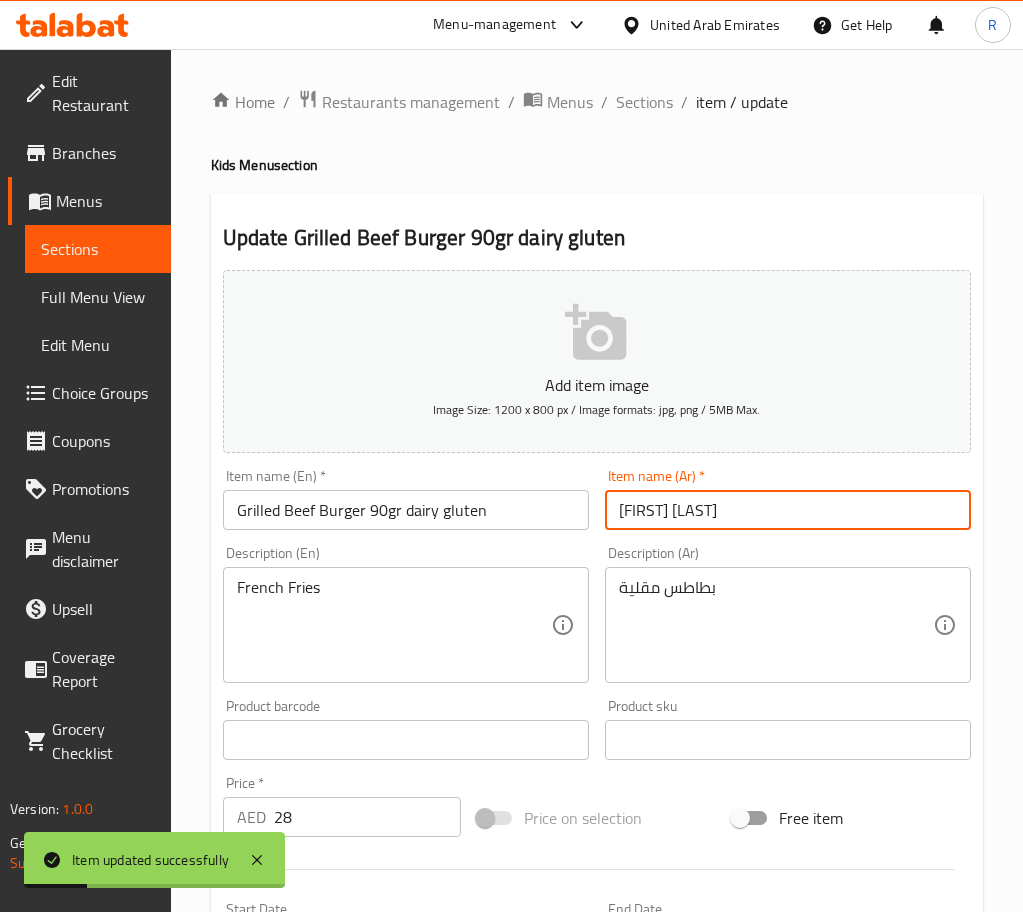 type on "[FIRST] [LAST]" 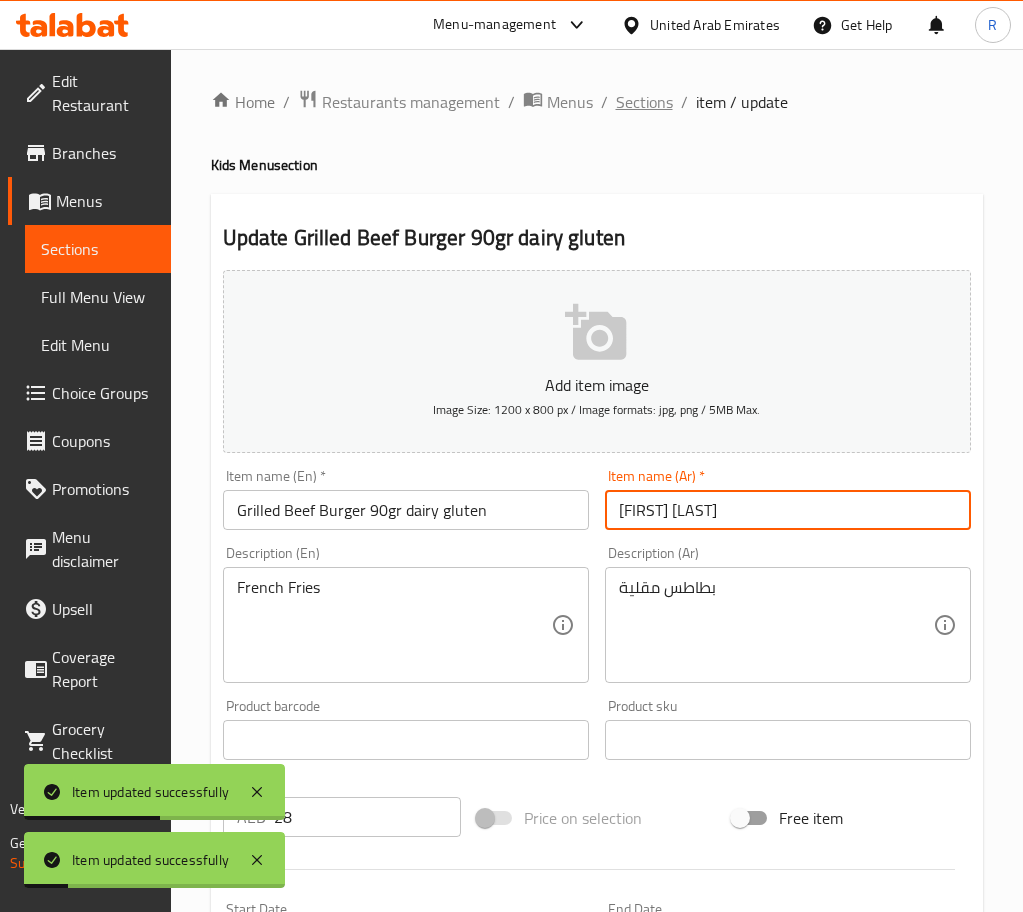 click on "Sections" at bounding box center (644, 102) 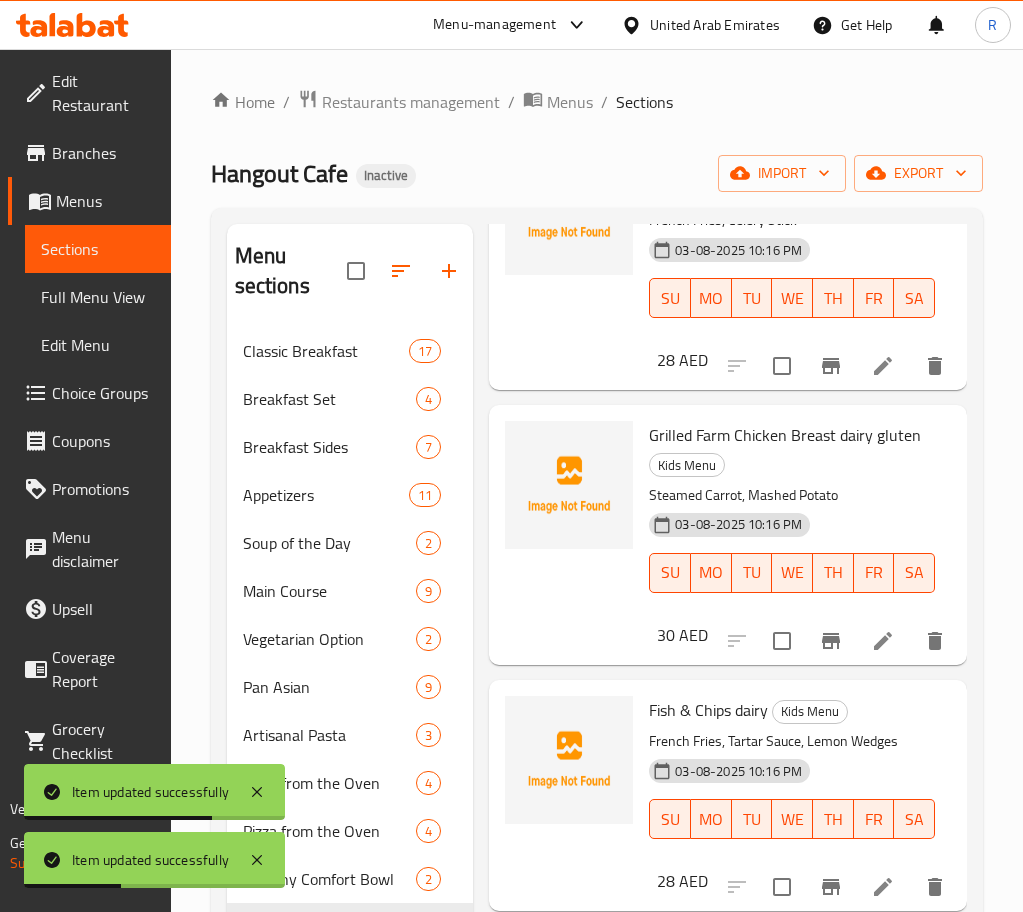 scroll, scrollTop: 784, scrollLeft: 0, axis: vertical 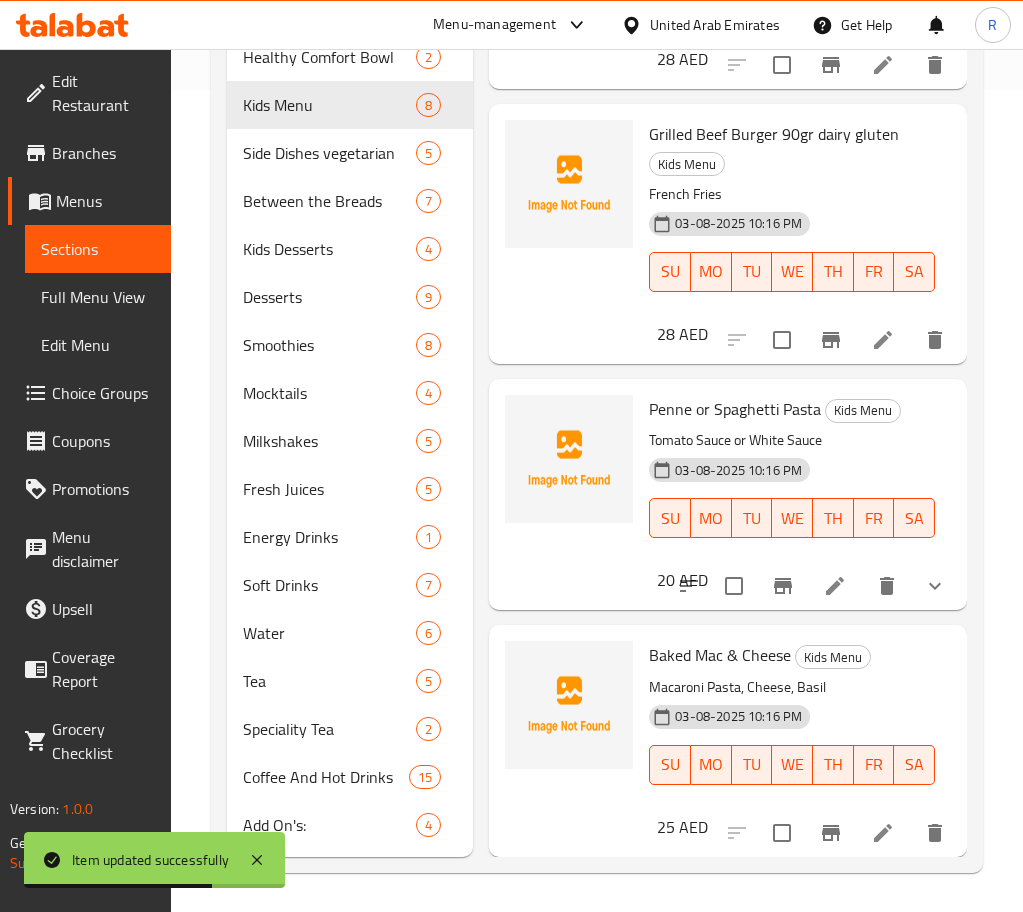 click at bounding box center [835, 586] 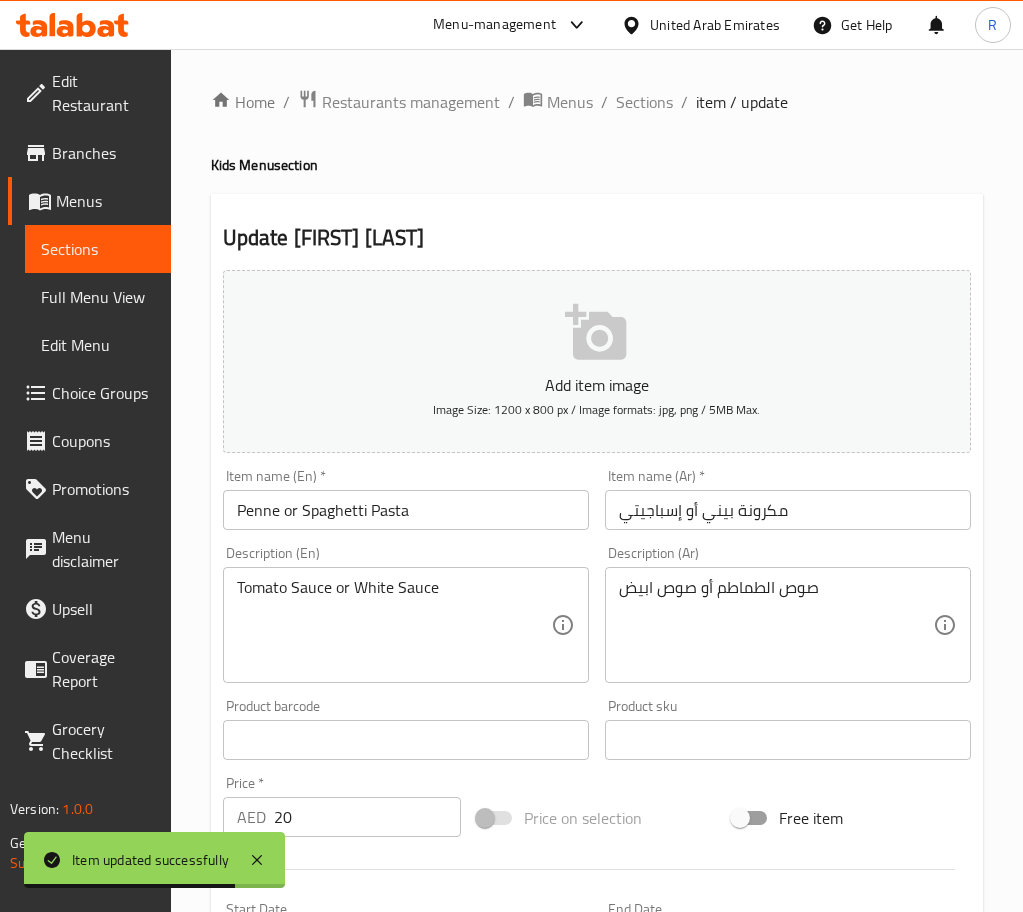 click on "Penne or Spaghetti Pasta" at bounding box center (406, 510) 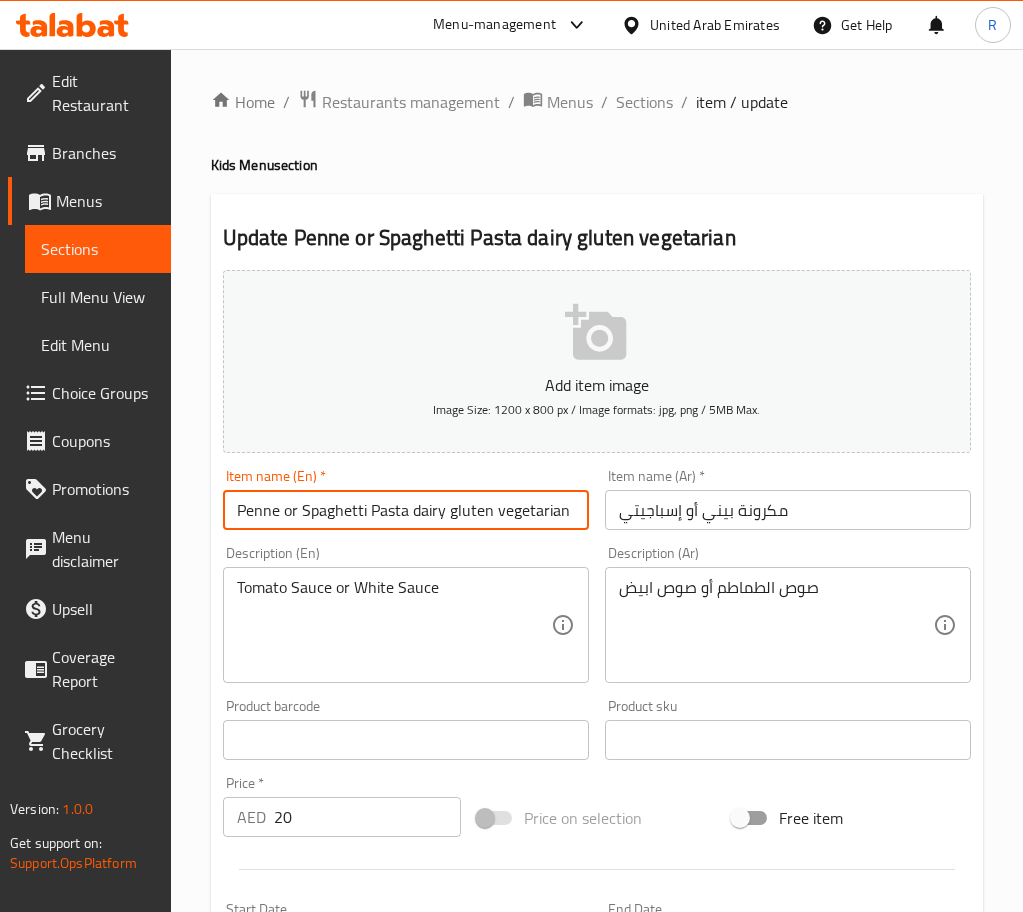 type on "Penne or Spaghetti Pasta dairy gluten vegetarian" 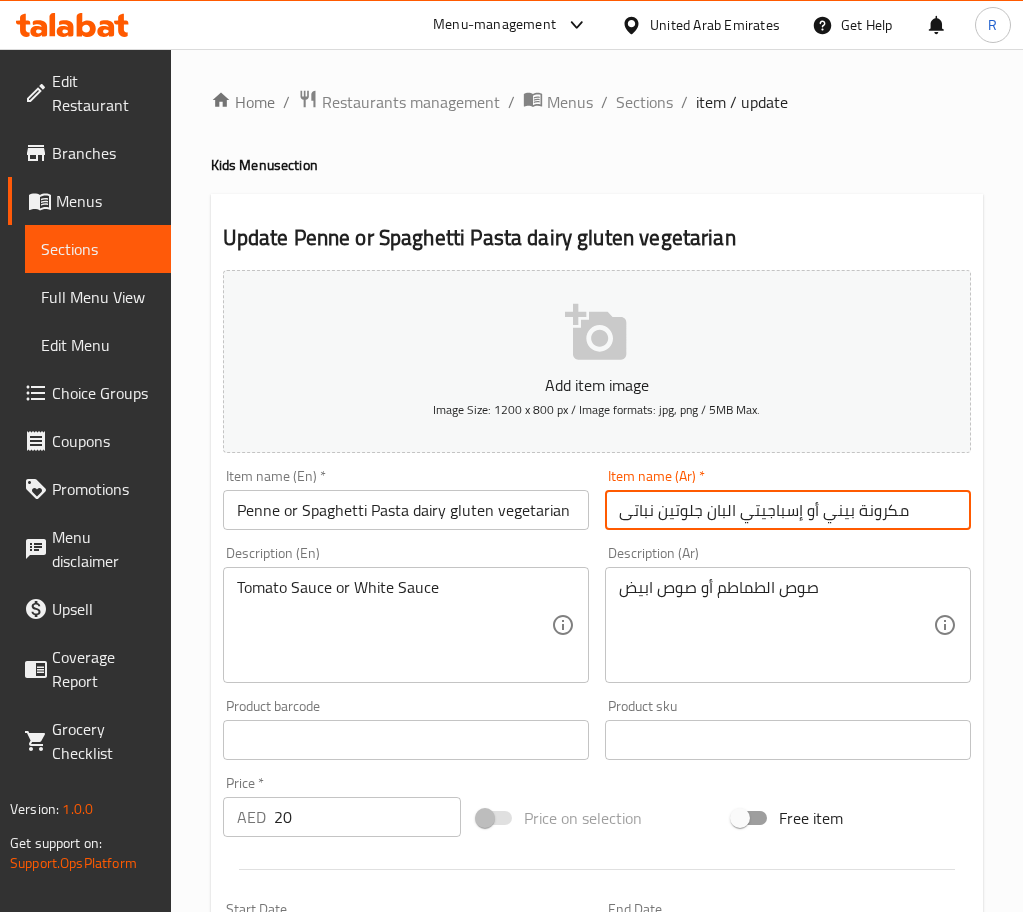 type on "مكرونة بيني أو إسباجيتي البان جلوتين نباتى" 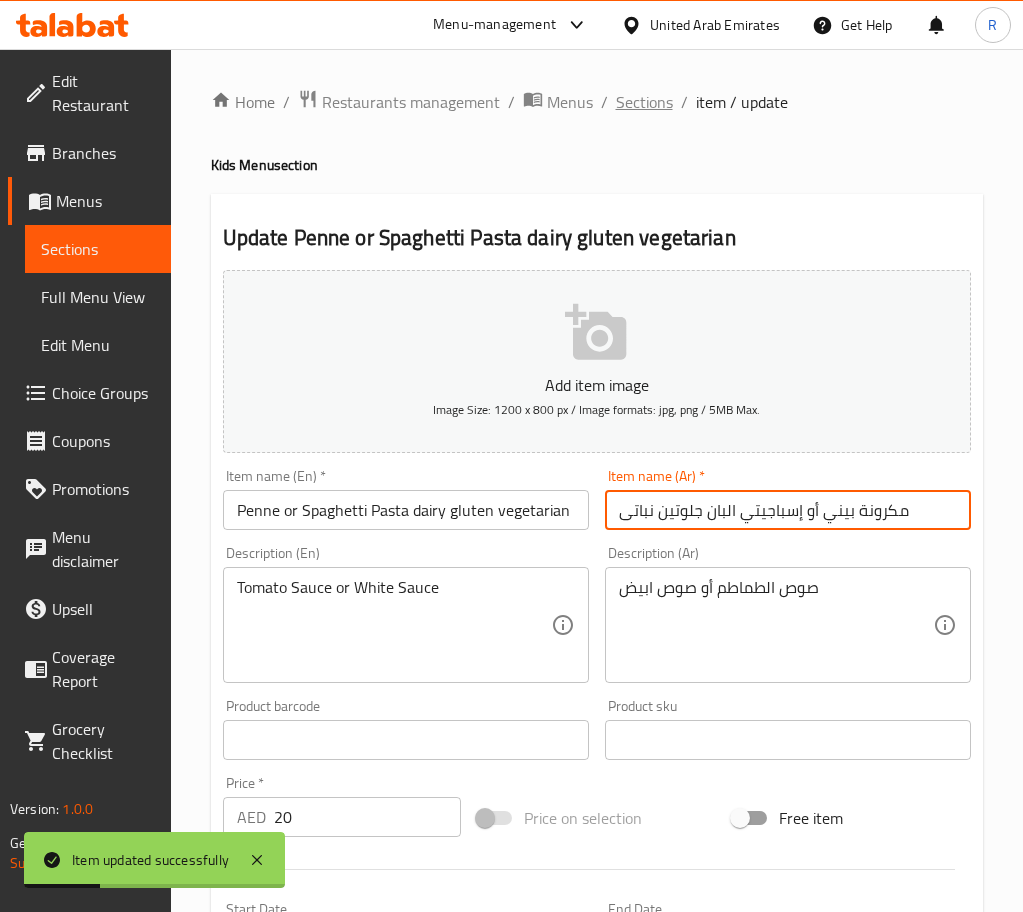 click on "Sections" at bounding box center (644, 102) 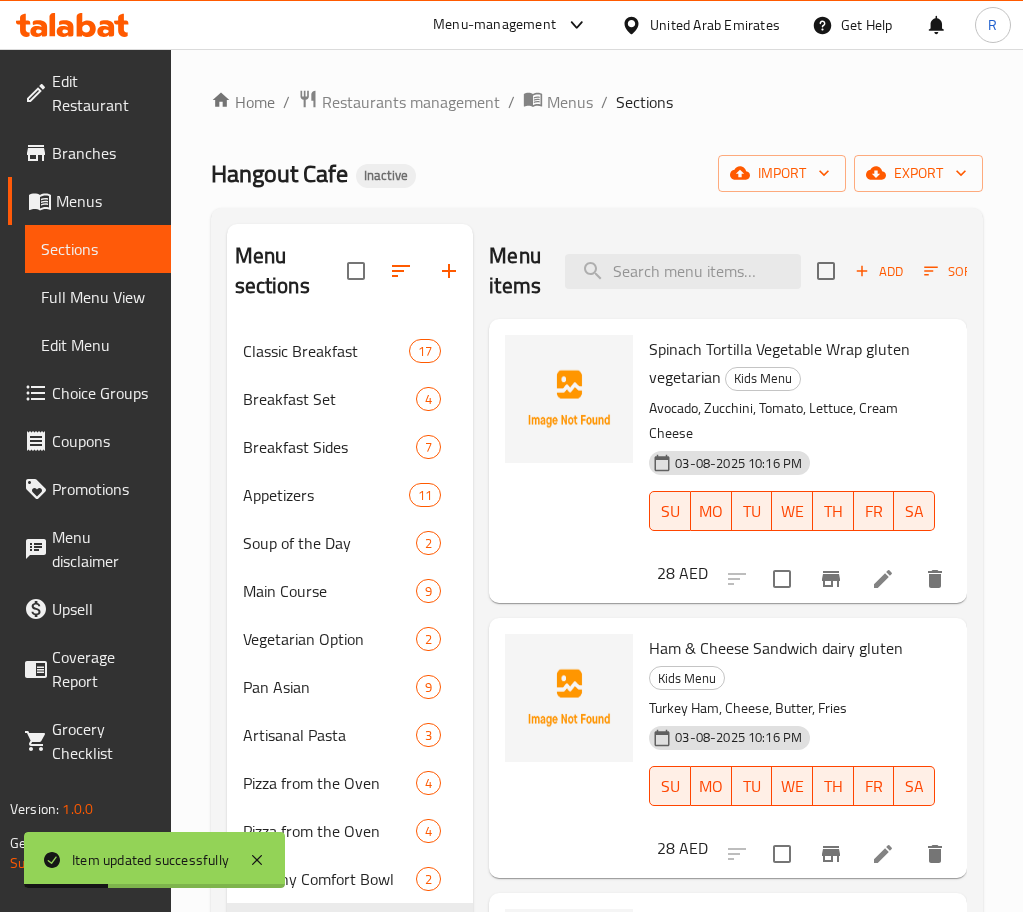 scroll, scrollTop: 450, scrollLeft: 0, axis: vertical 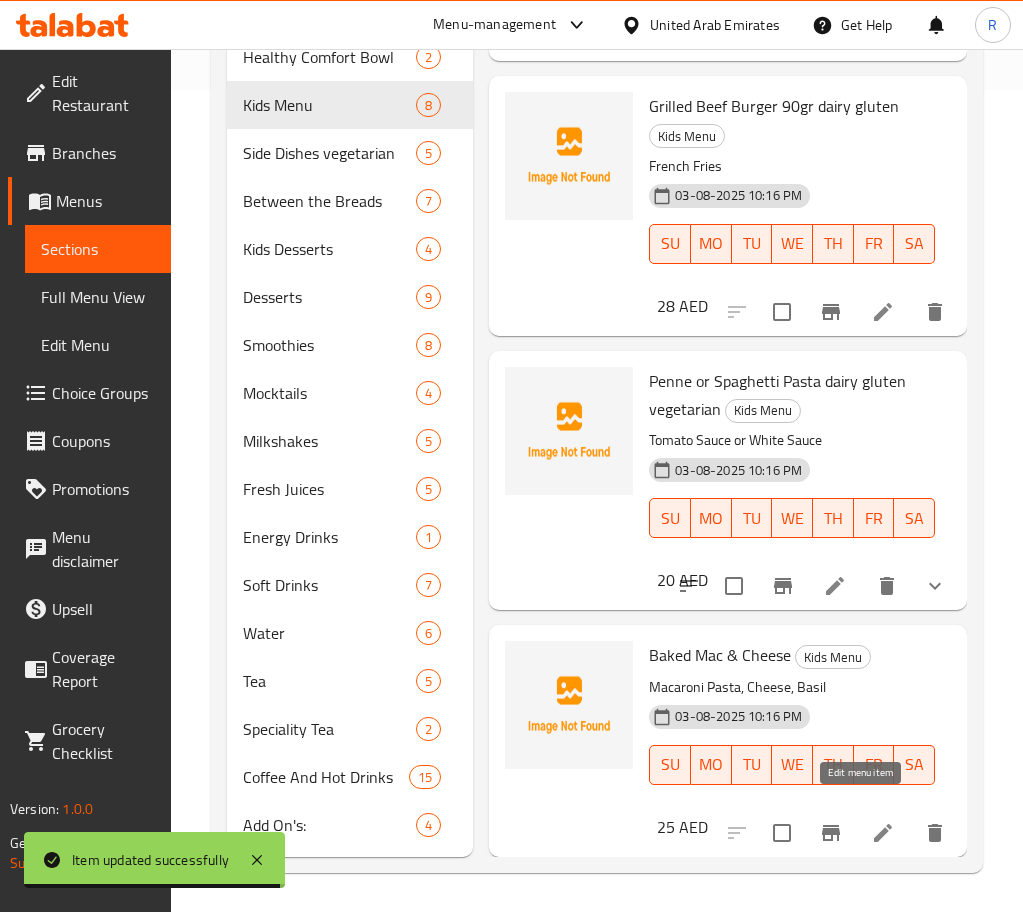 click 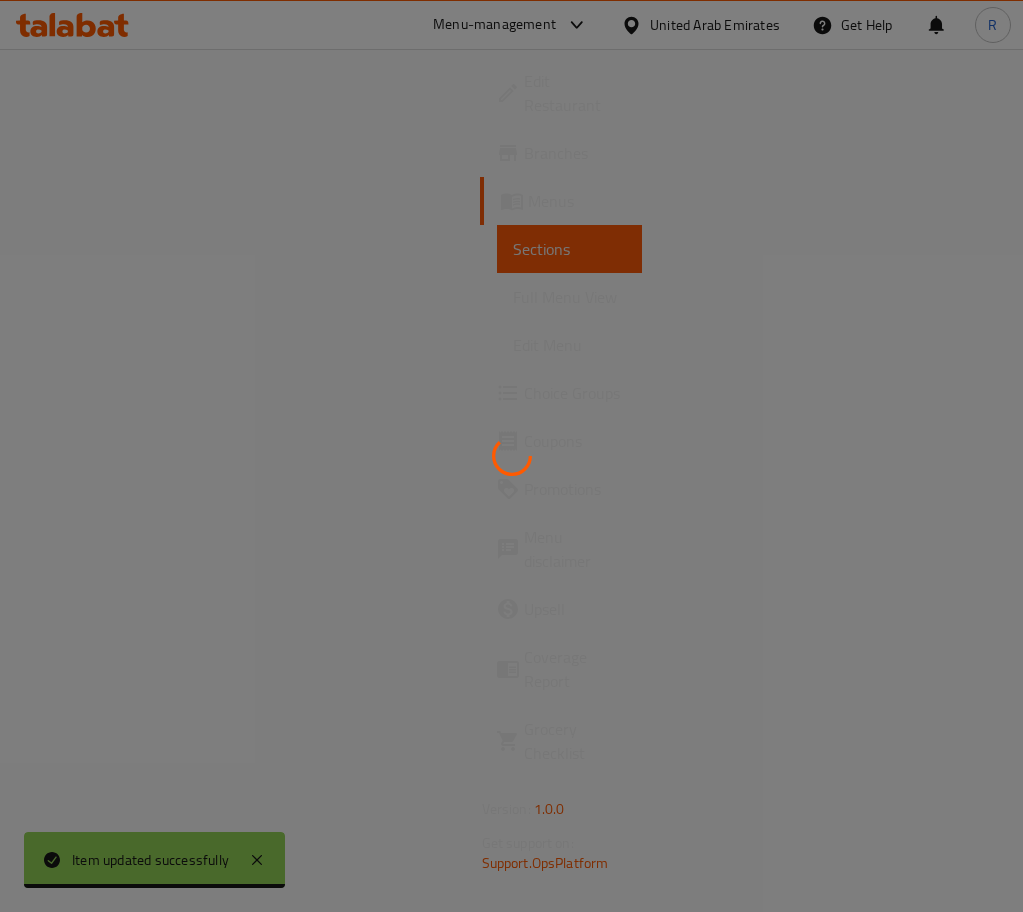 scroll, scrollTop: 0, scrollLeft: 0, axis: both 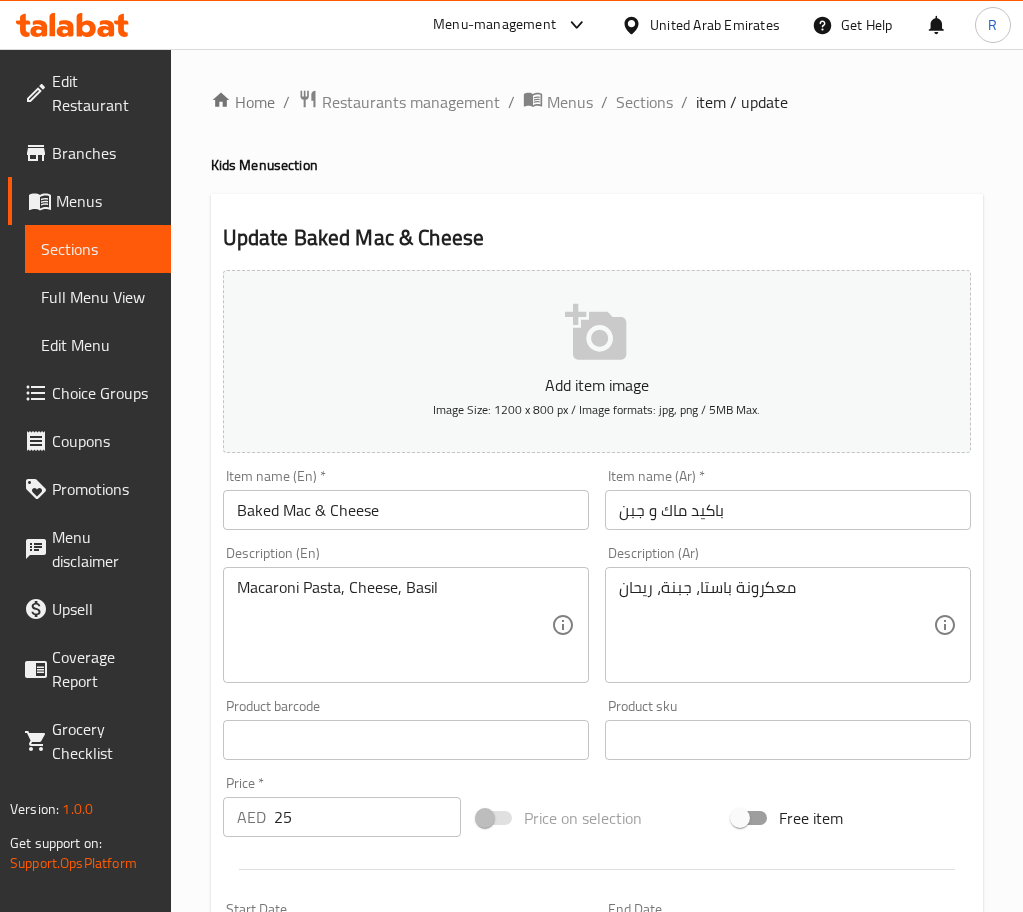click on "Baked Mac & Cheese" at bounding box center [406, 510] 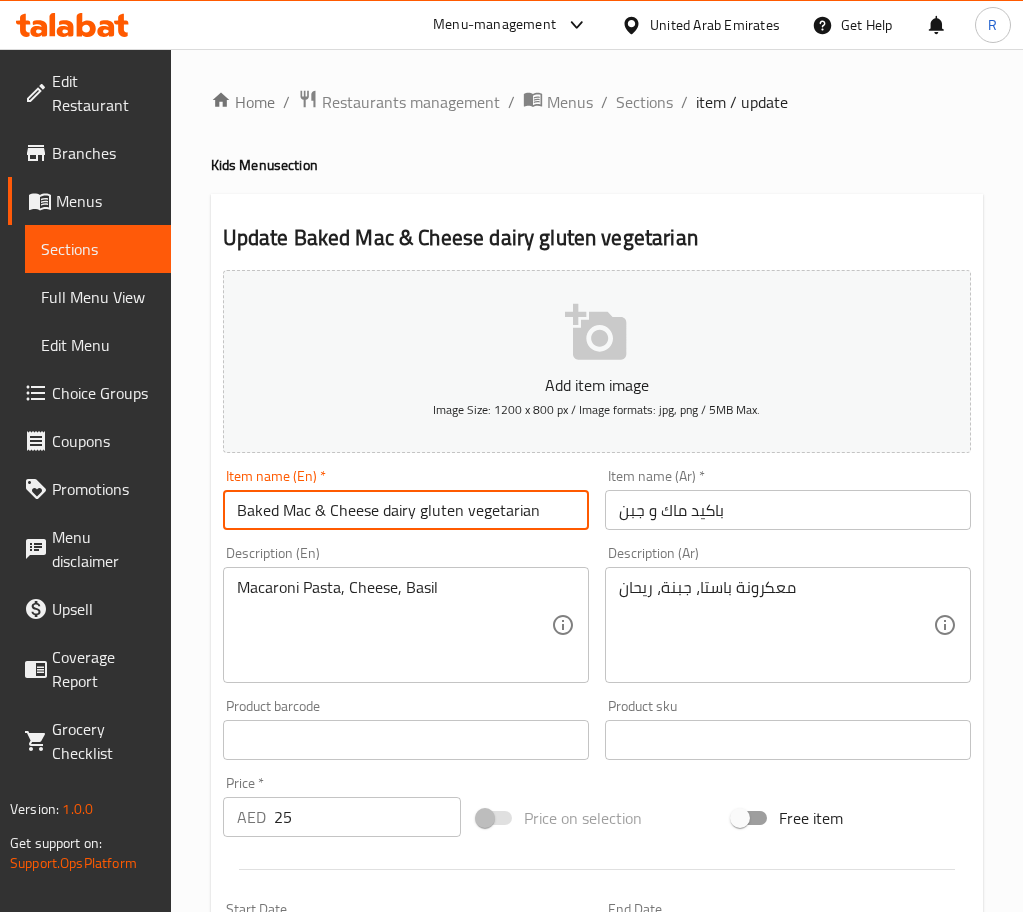 type on "Baked Mac & Cheese dairy gluten vegetarian" 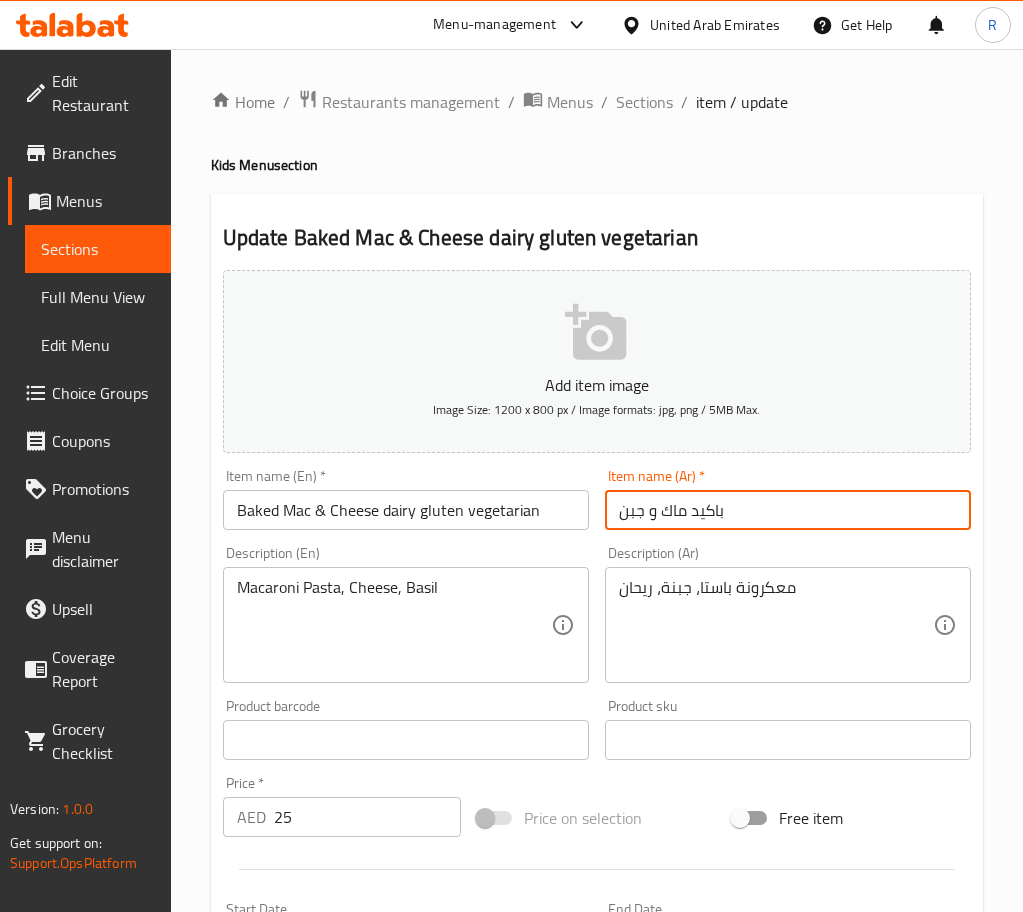 click on "باكيد ماك و جبن" at bounding box center (788, 510) 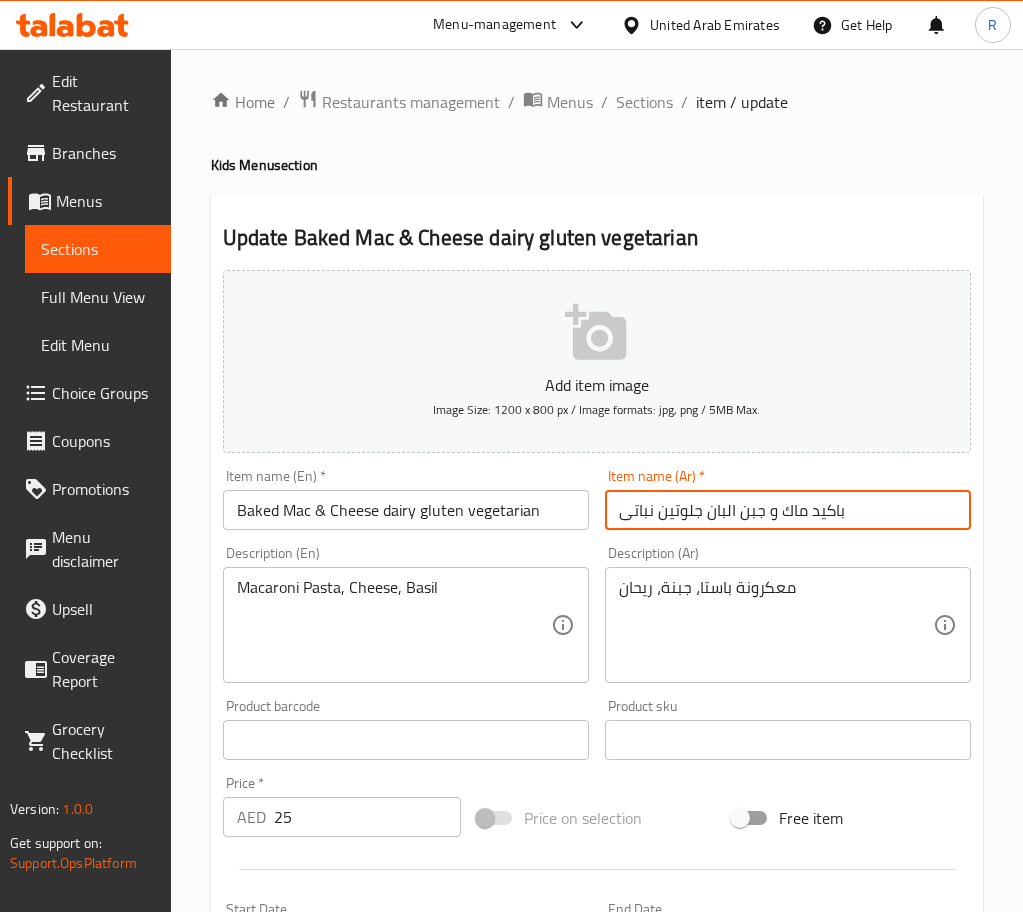 type on "باكيد ماك و جبن البان جلوتين نباتى" 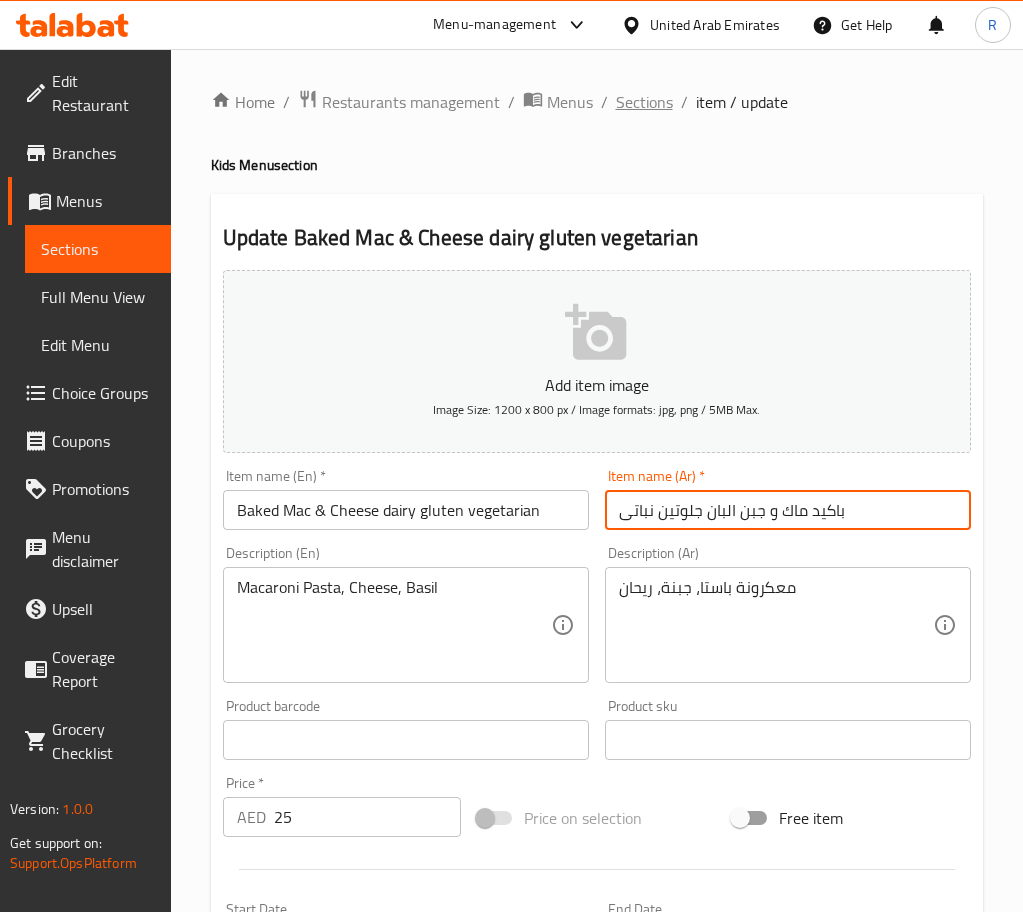 click on "Sections" at bounding box center [644, 102] 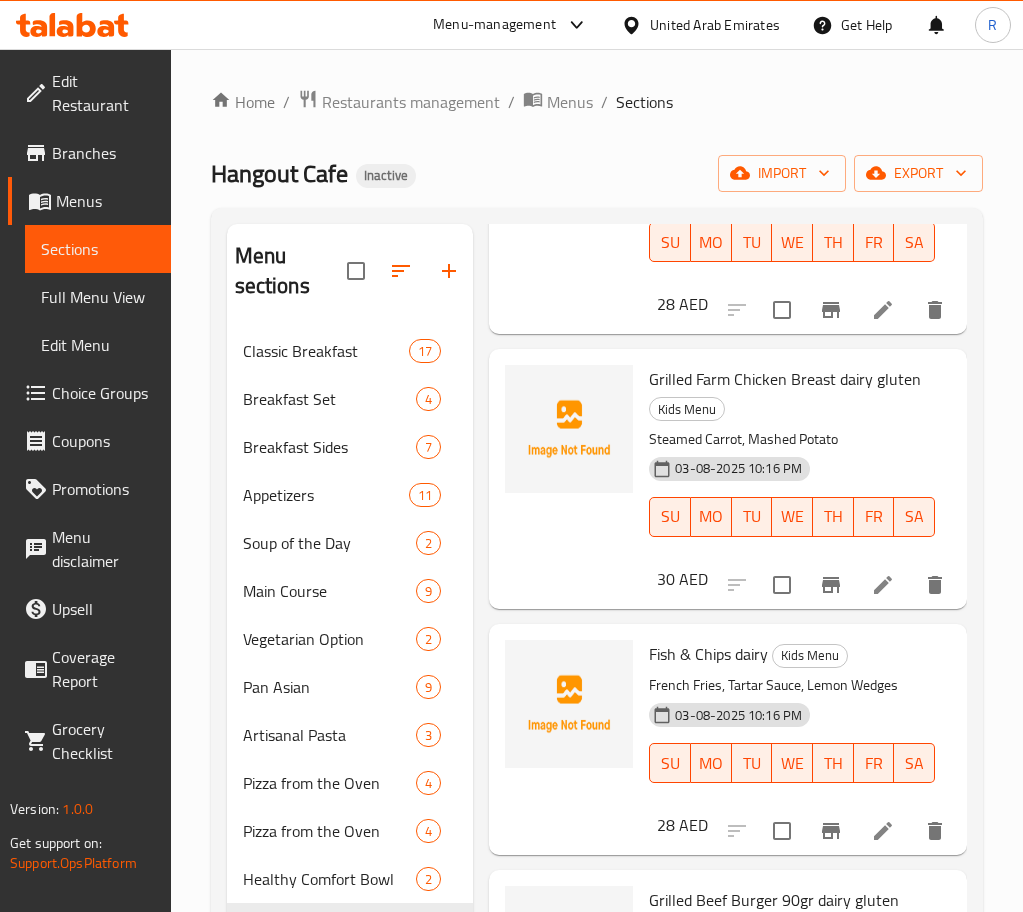 scroll, scrollTop: 841, scrollLeft: 0, axis: vertical 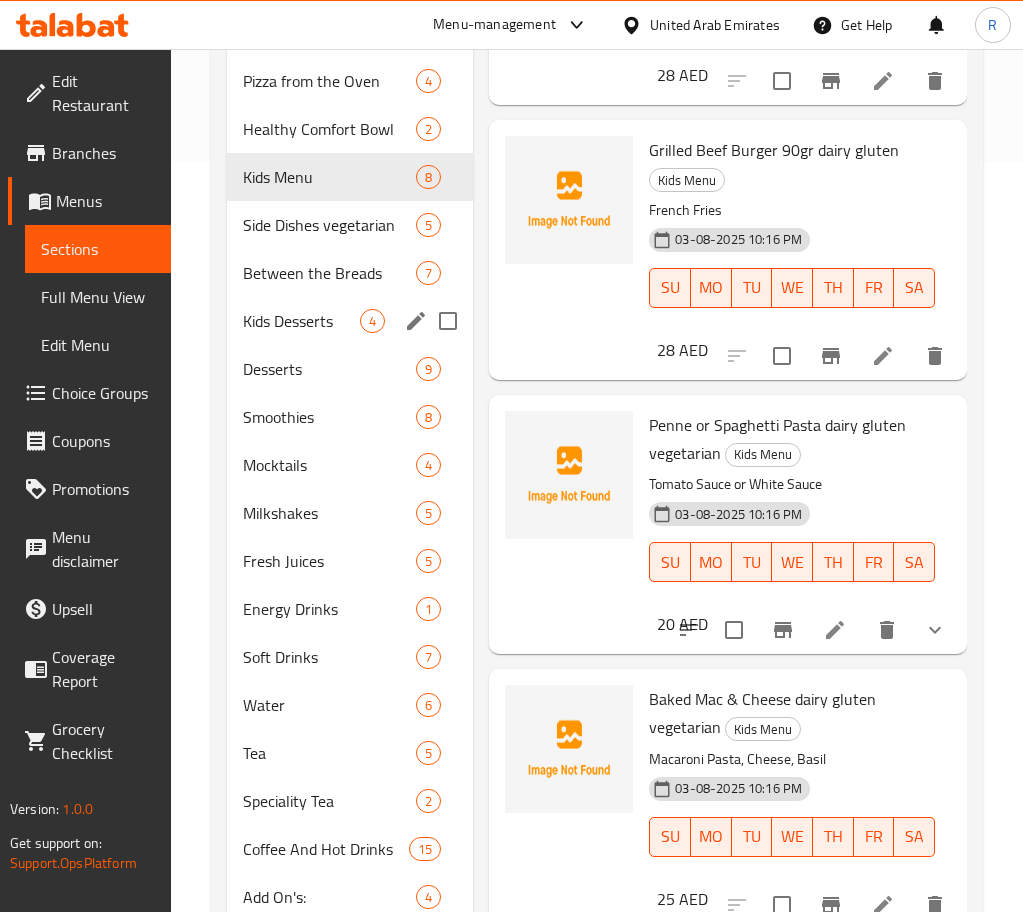 click on "Kids Desserts" at bounding box center [302, 321] 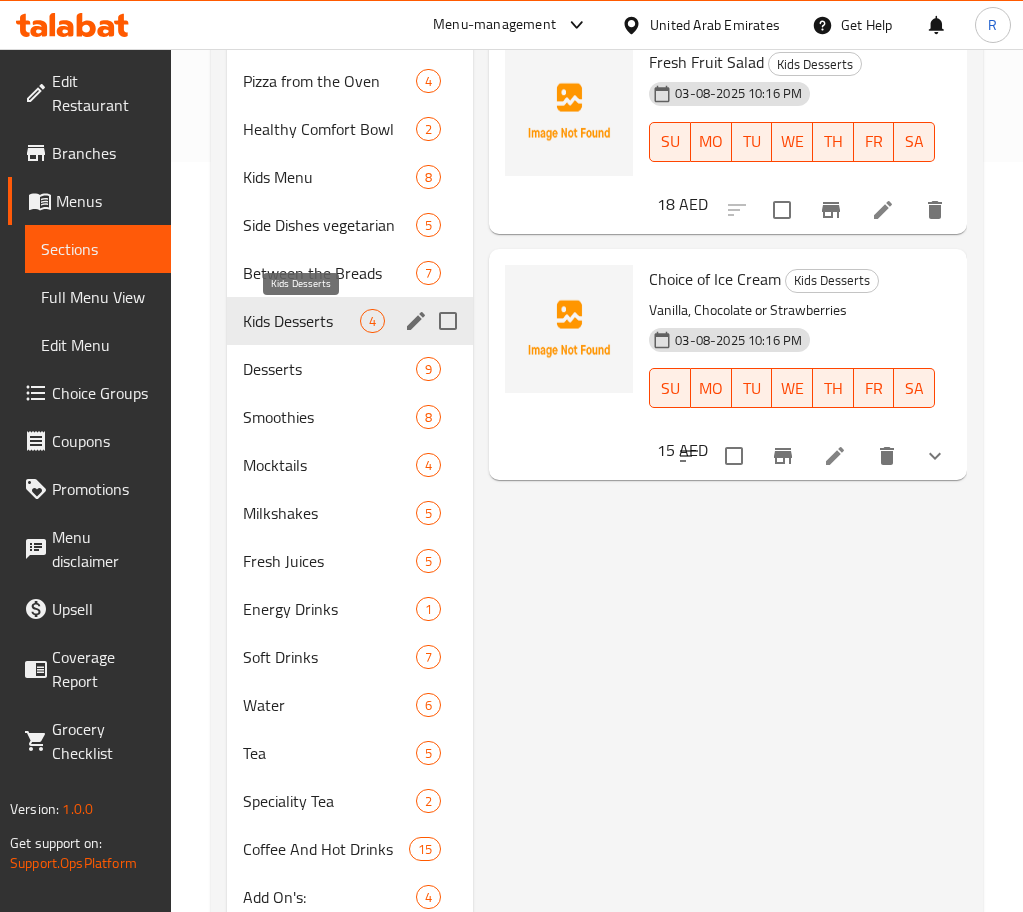 scroll, scrollTop: 0, scrollLeft: 0, axis: both 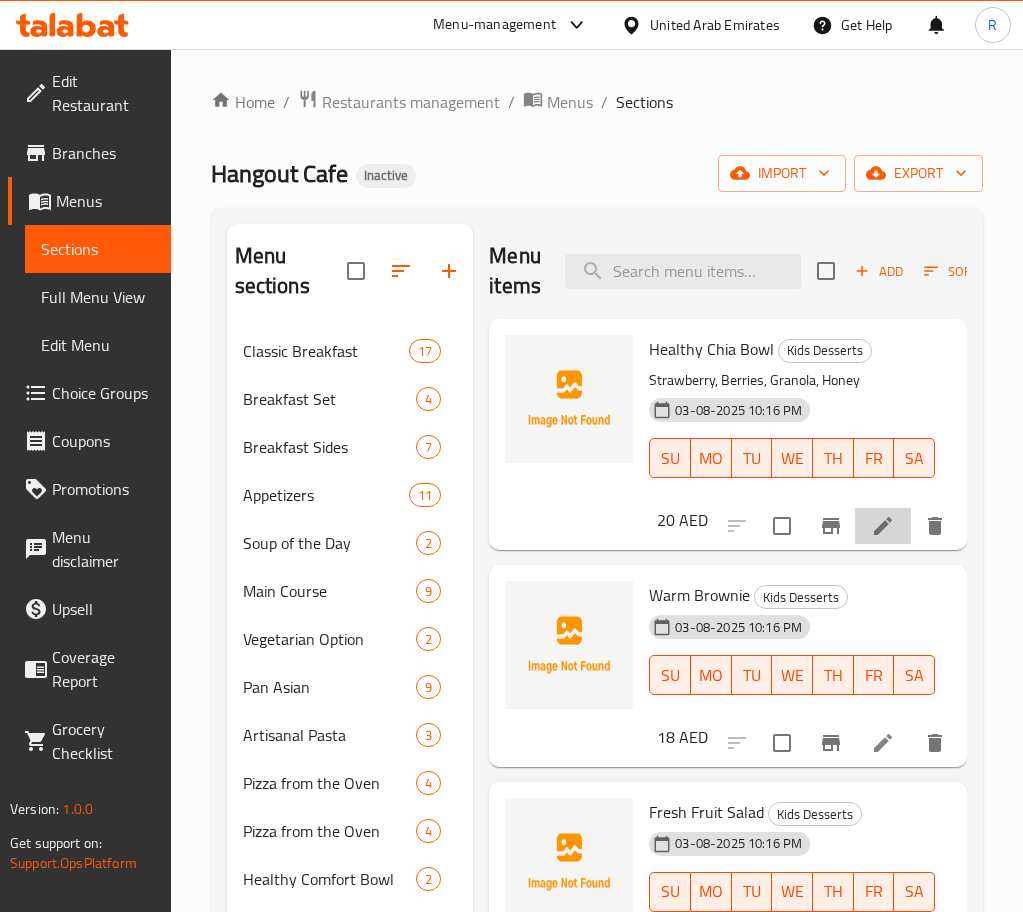 click 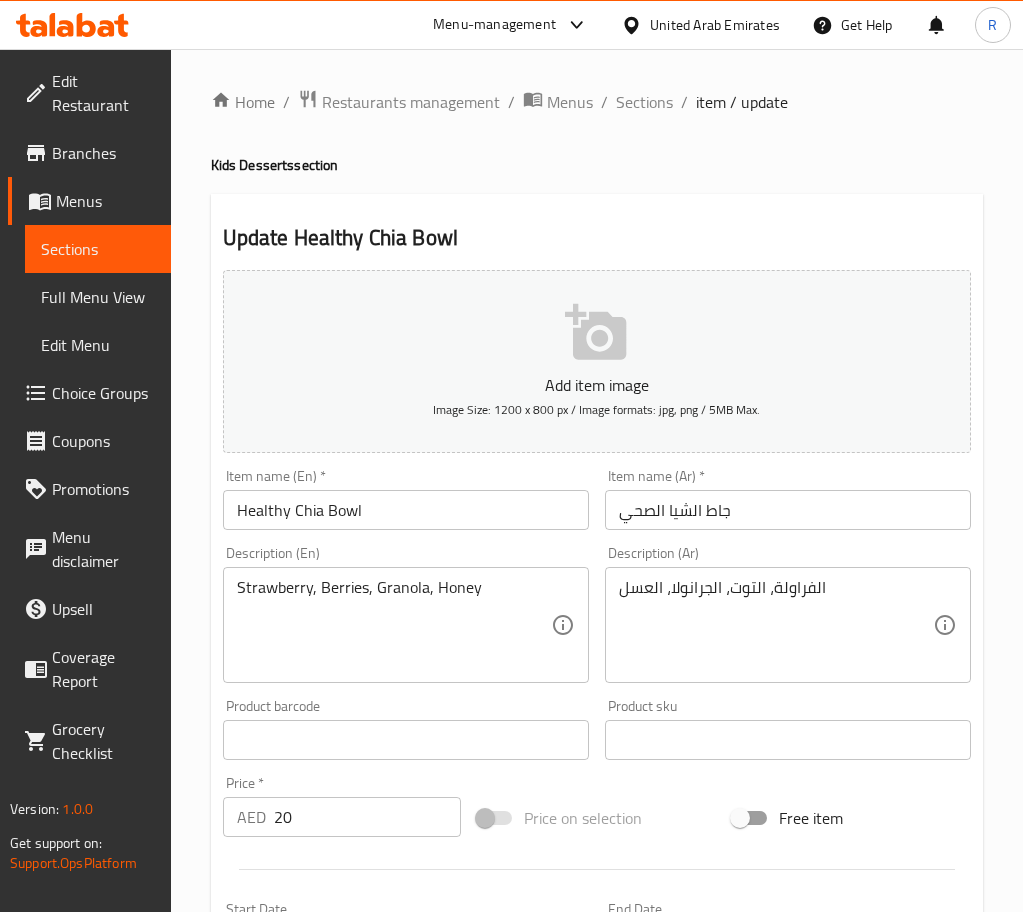 click on "Healthy Chia Bowl" at bounding box center (406, 510) 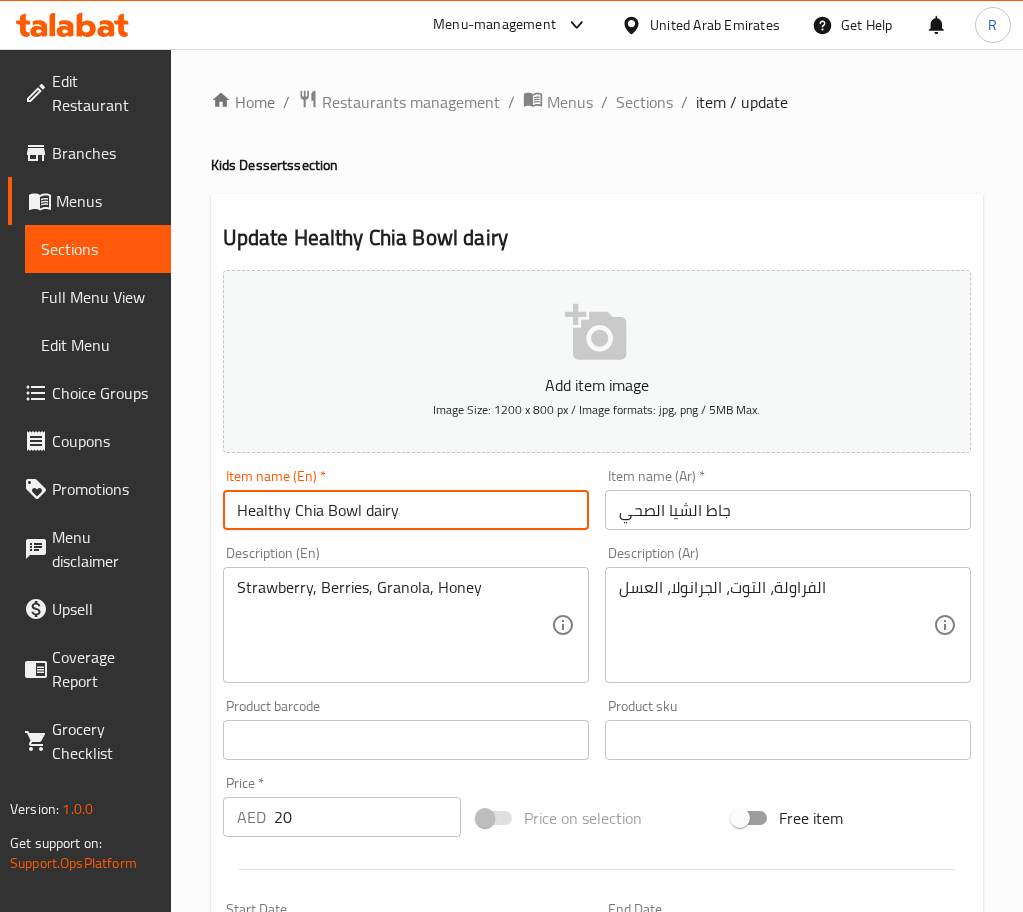 type on "Healthy Chia Bowl dairy" 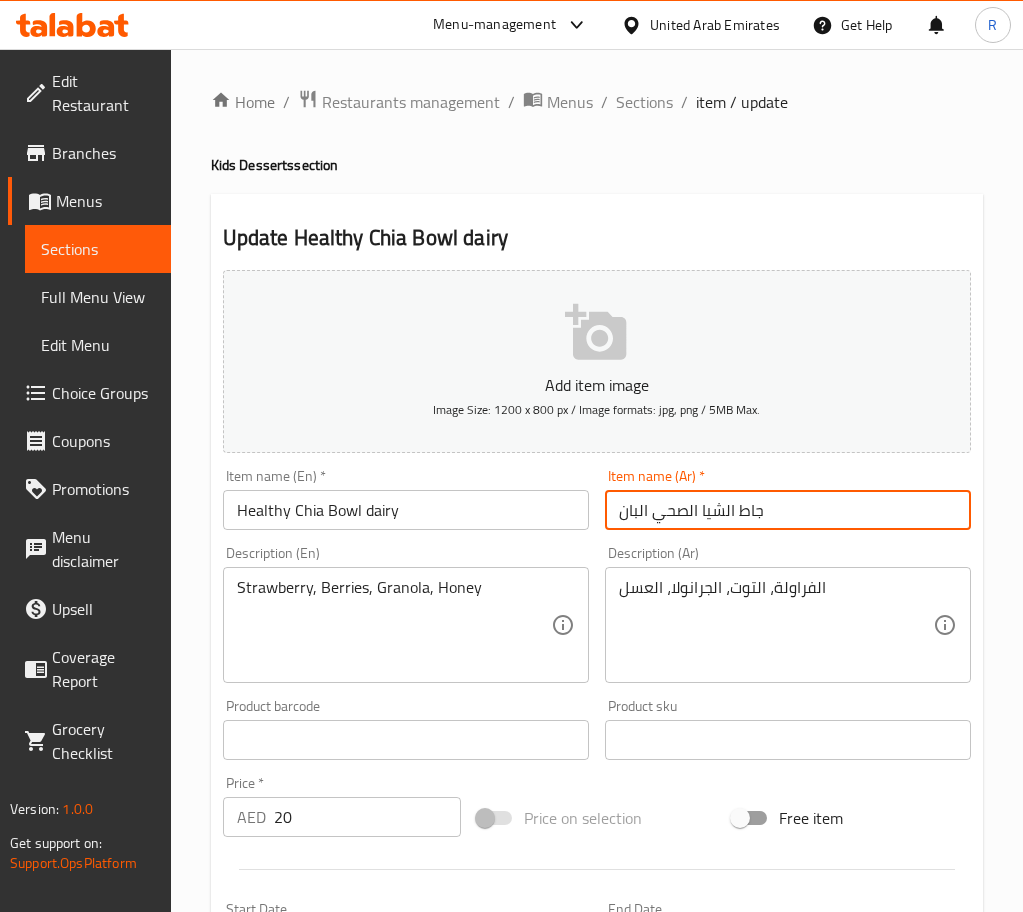 type on "جاط الشيا الصحي البان" 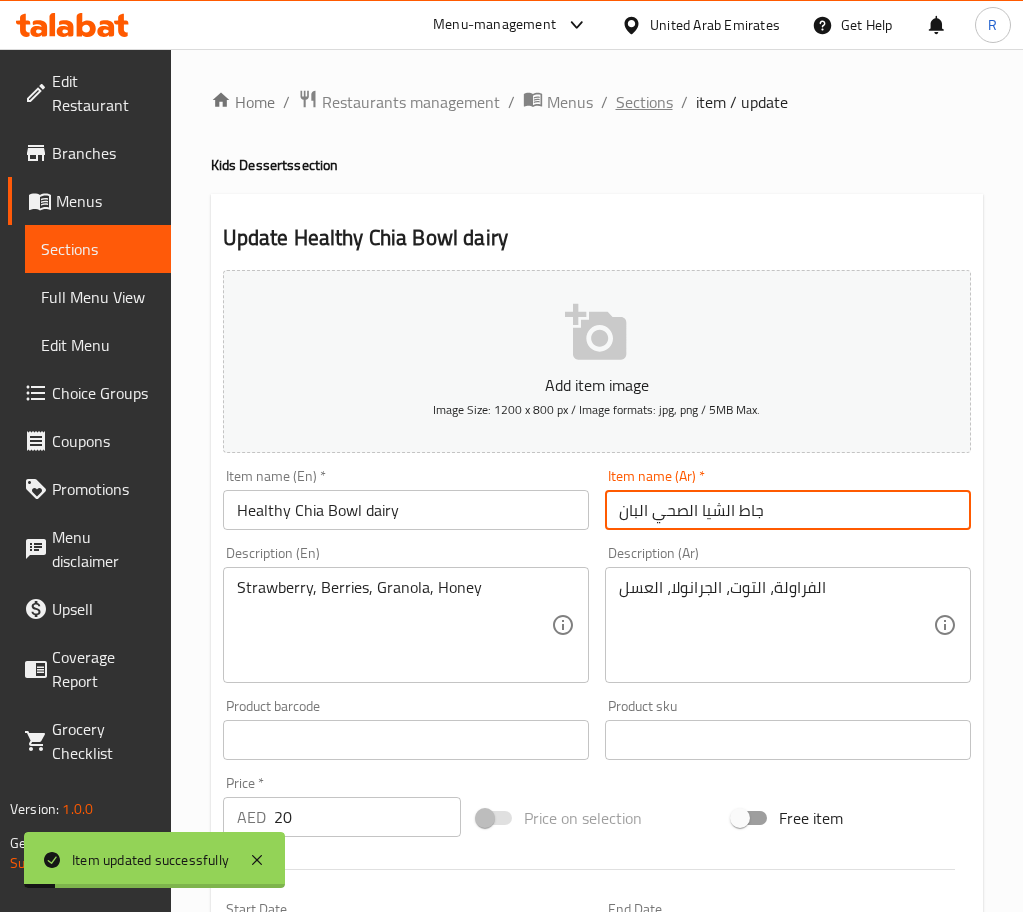 click on "Sections" at bounding box center [644, 102] 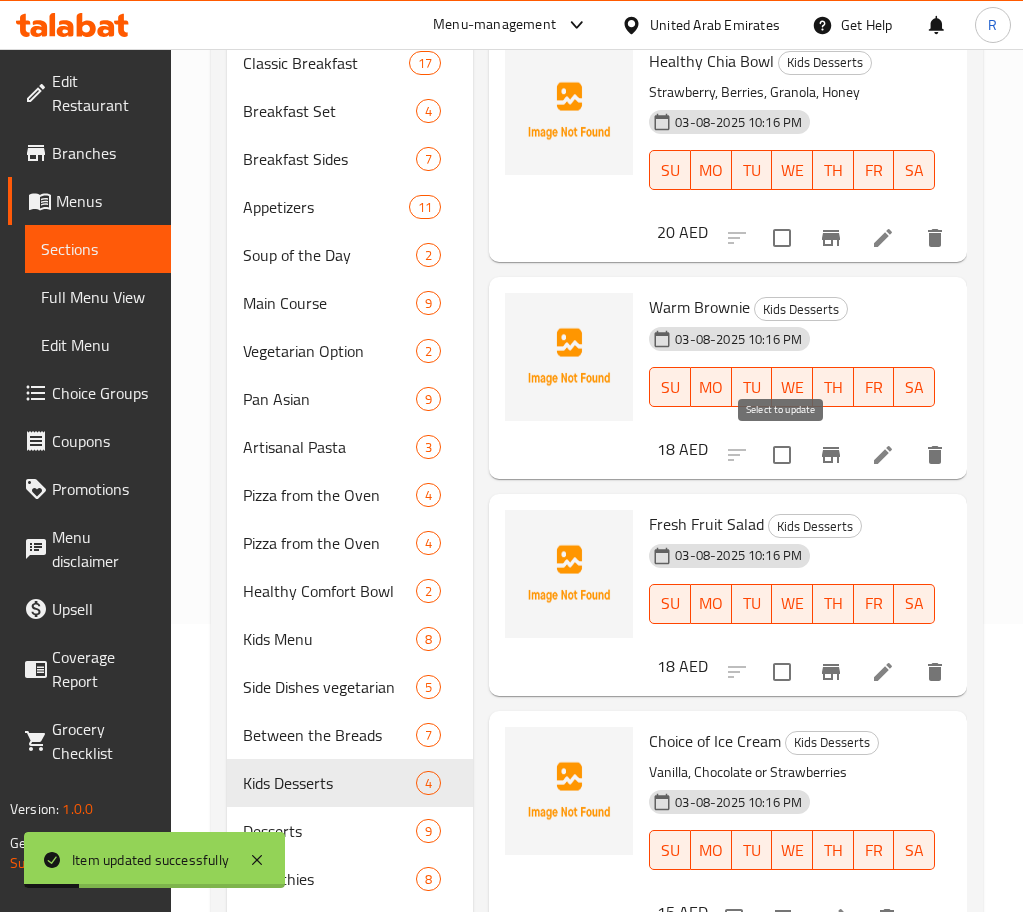 scroll, scrollTop: 300, scrollLeft: 0, axis: vertical 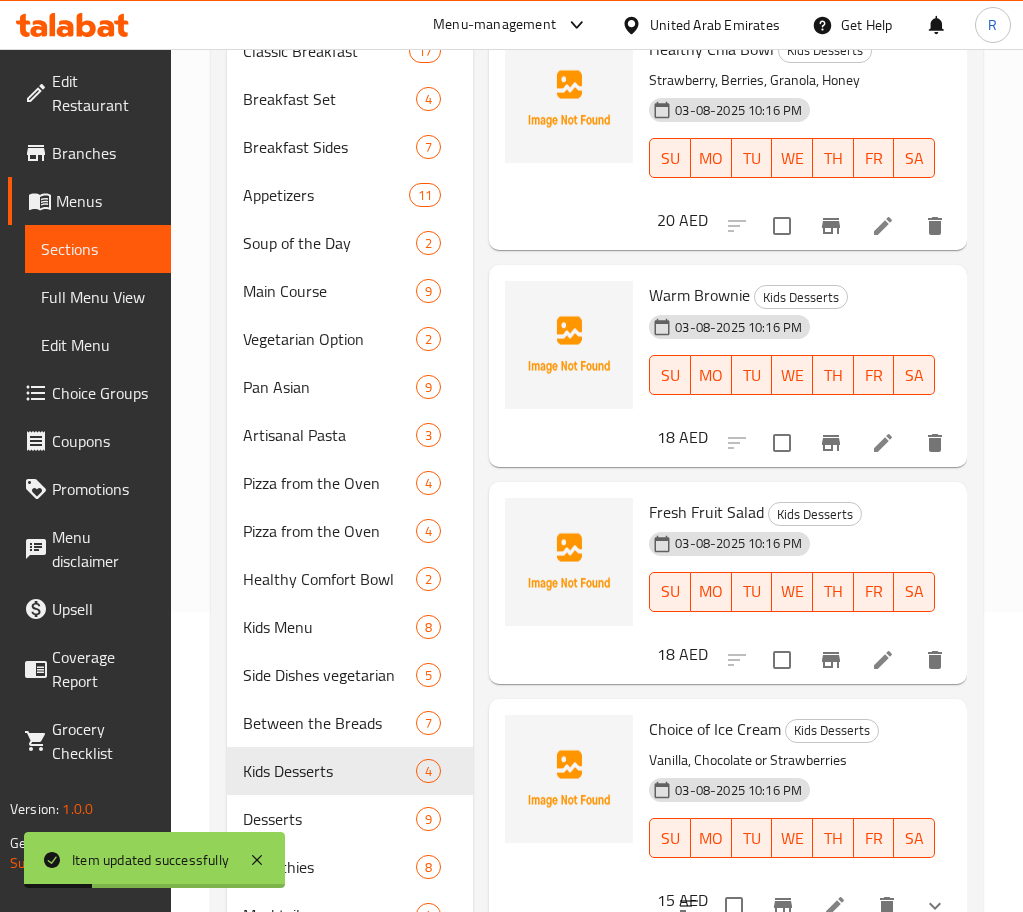 click 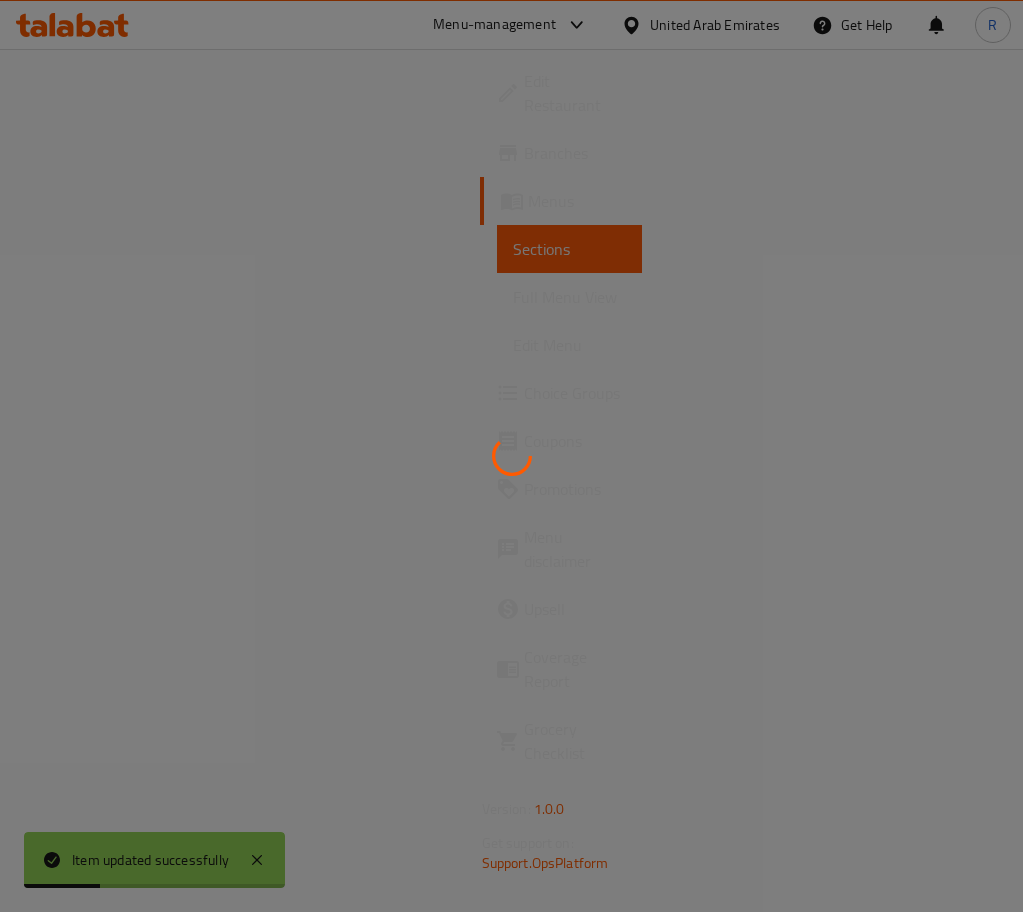 scroll, scrollTop: 0, scrollLeft: 0, axis: both 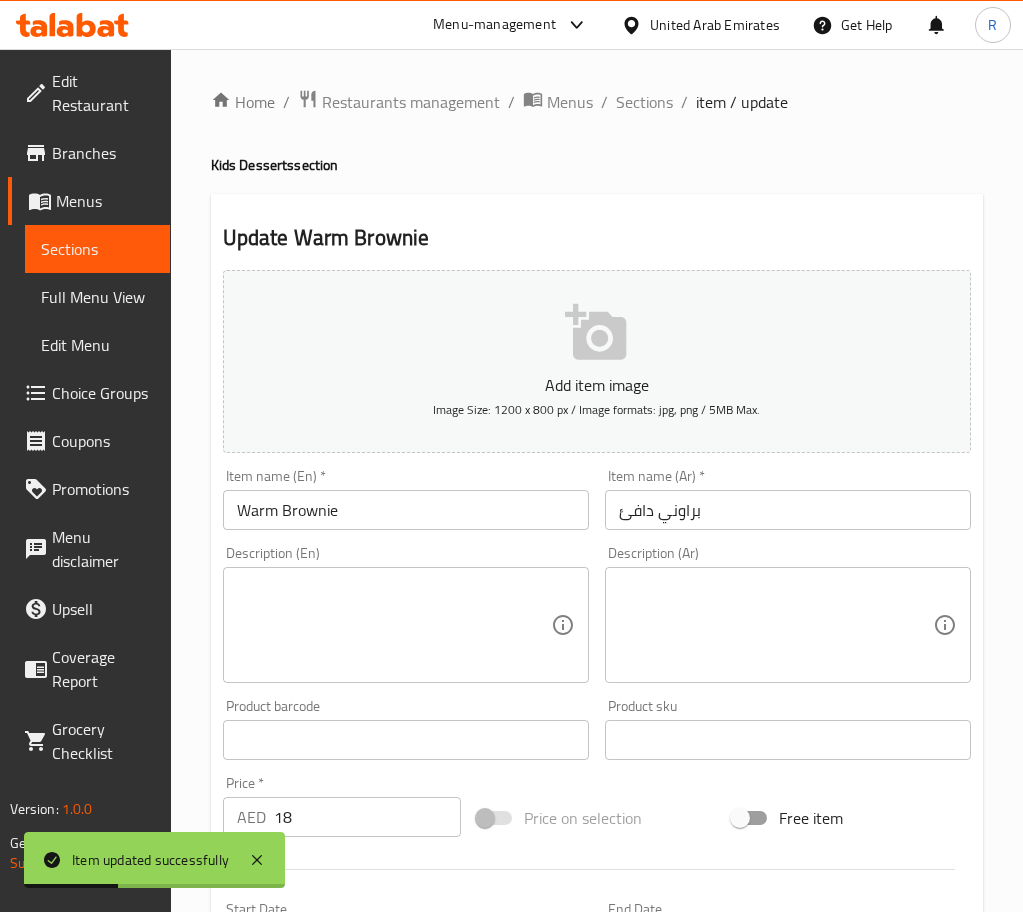click on "Warm Brownie" at bounding box center [406, 510] 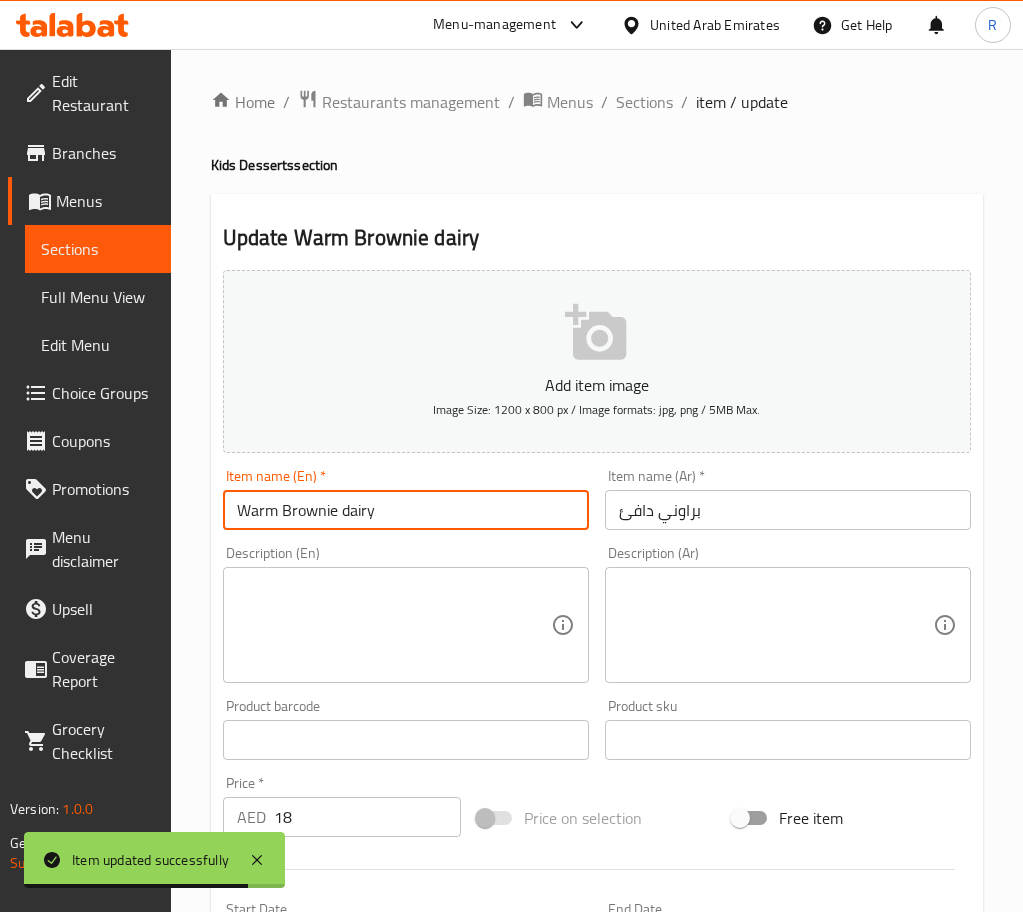 type on "Warm Brownie dairy" 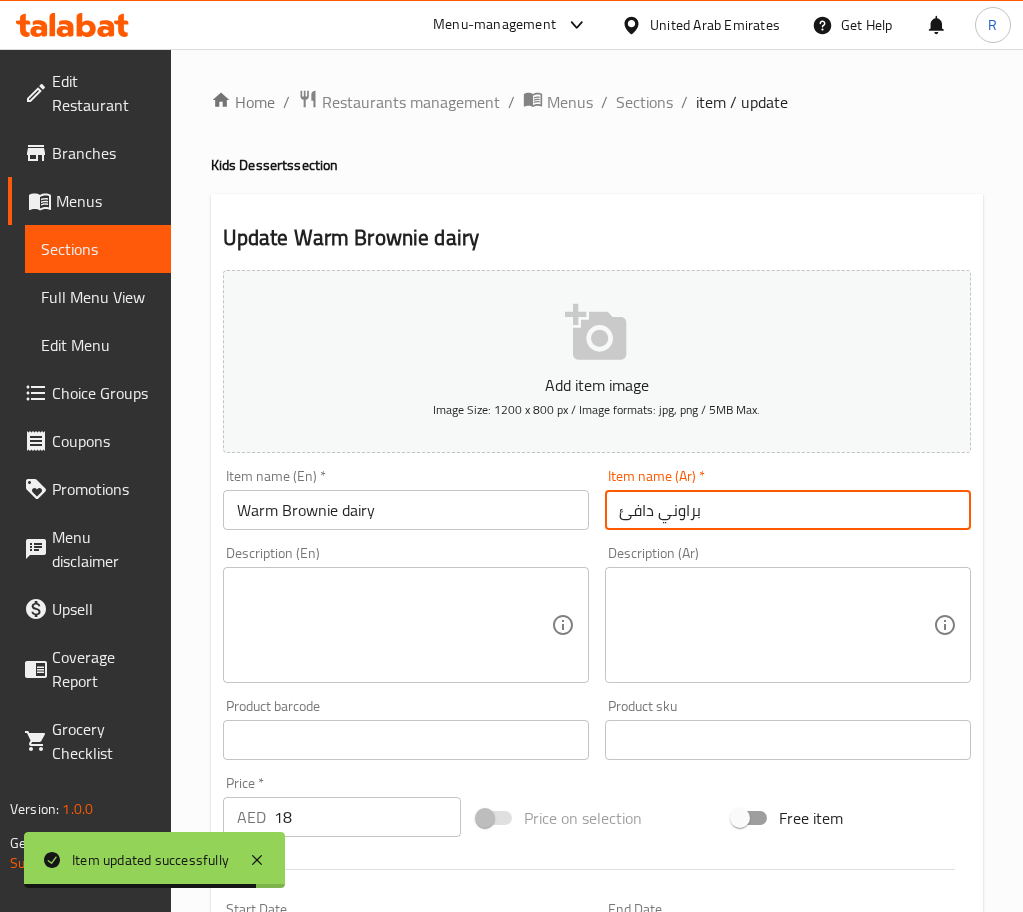 click on "براوني دافئ" at bounding box center (788, 510) 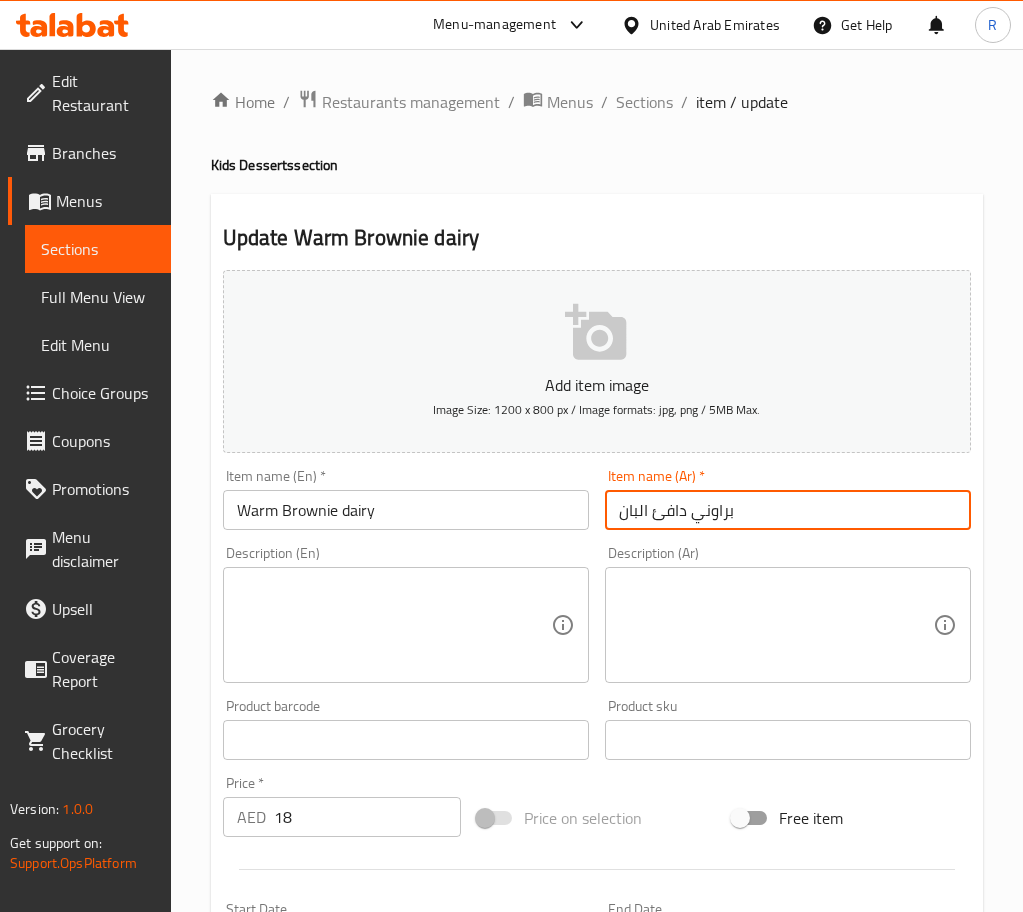 type on "براوني دافئ البان" 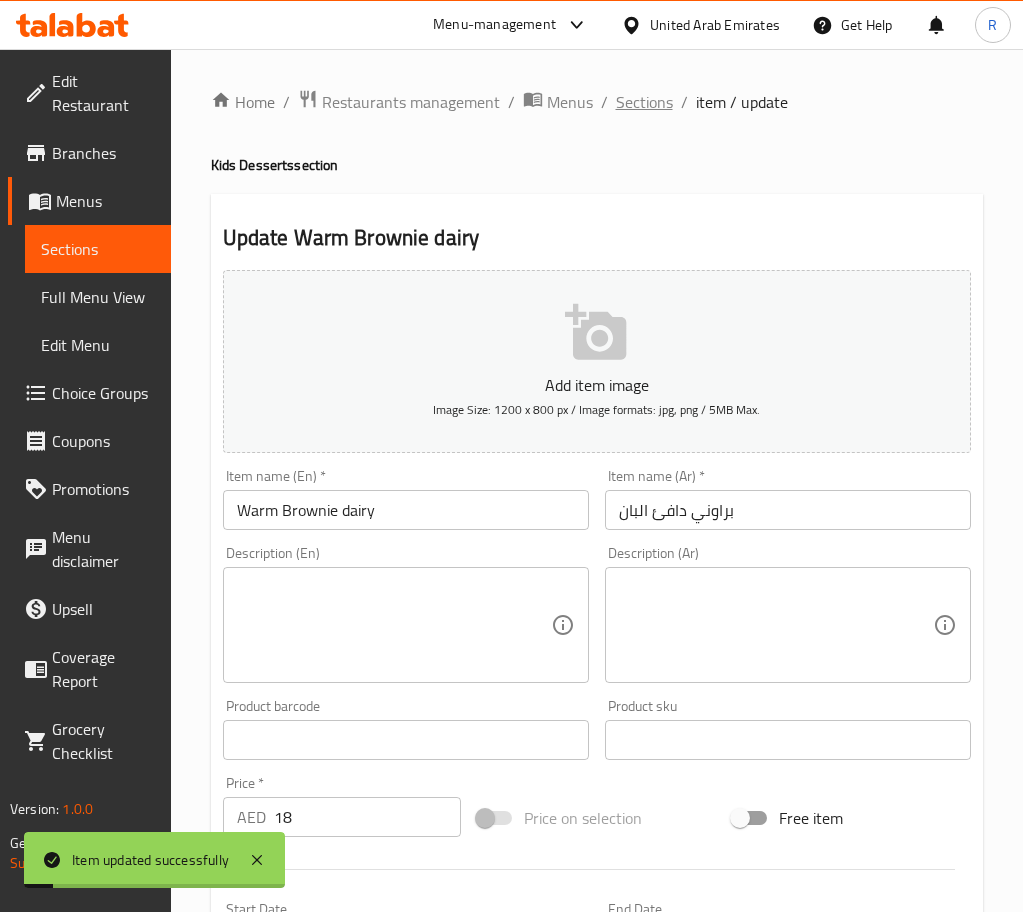 click on "Sections" at bounding box center (644, 102) 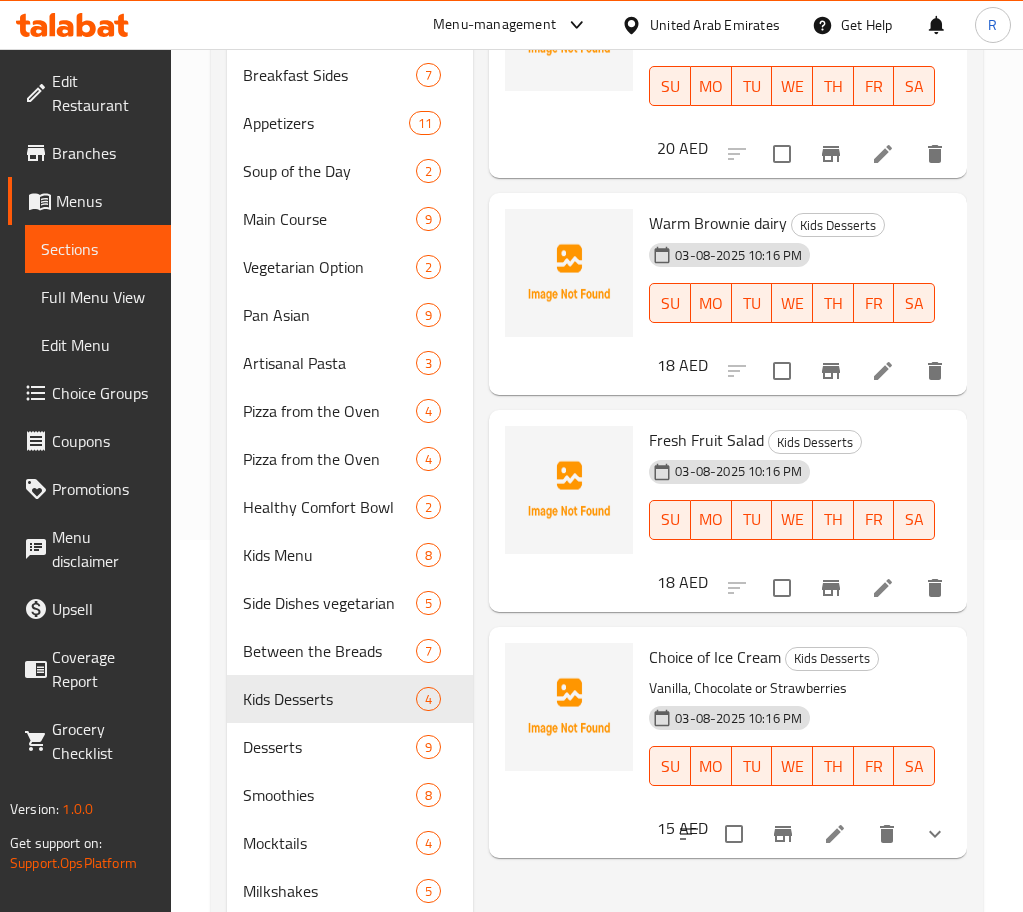 scroll, scrollTop: 522, scrollLeft: 0, axis: vertical 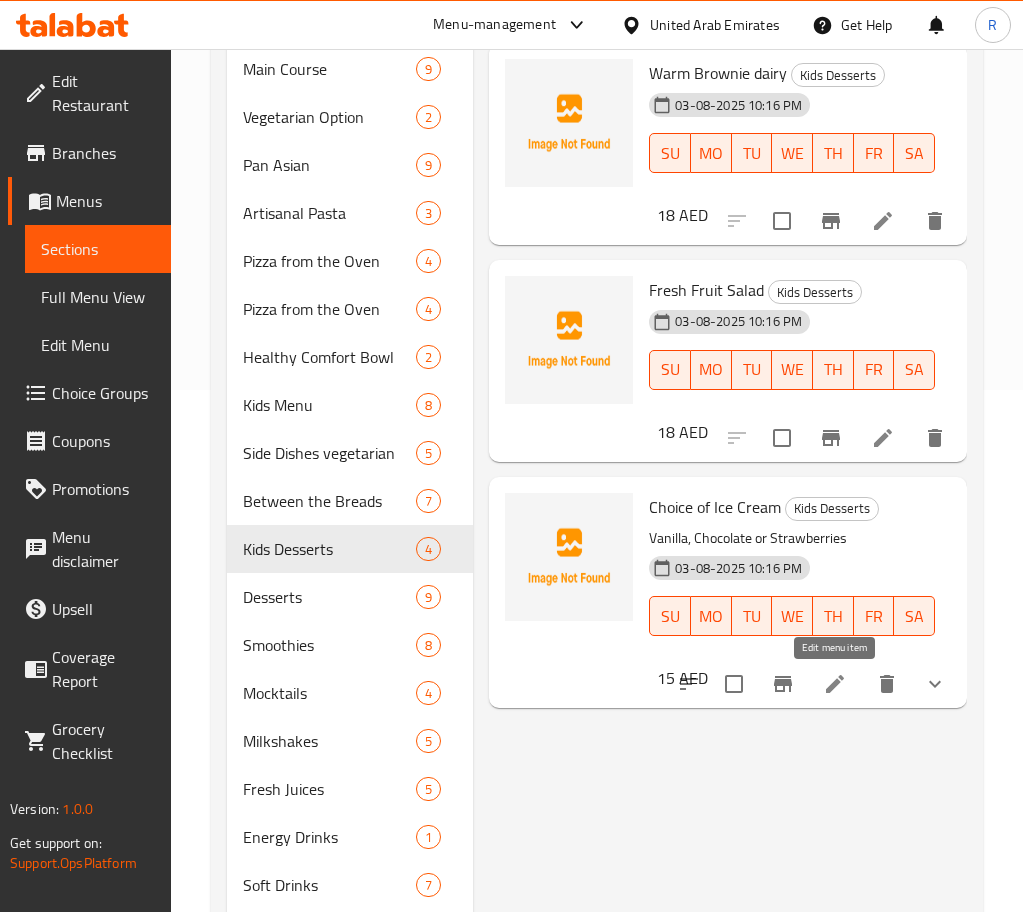 click 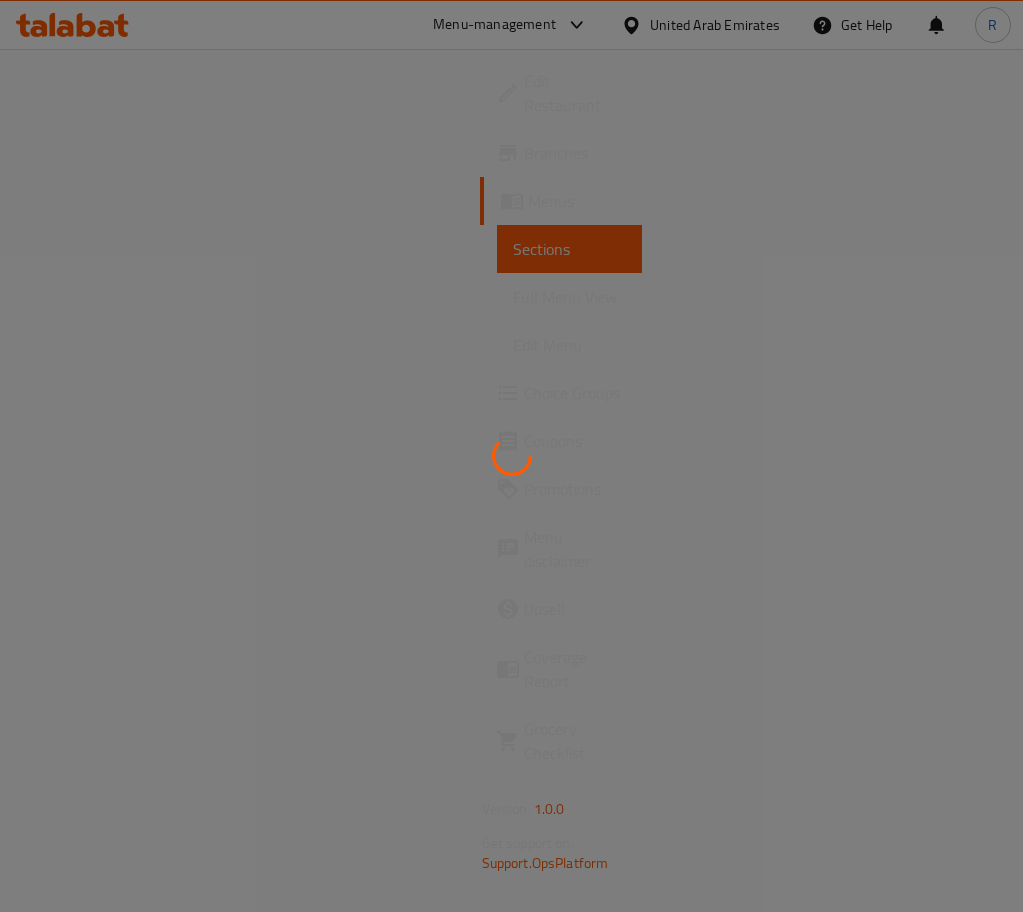 scroll, scrollTop: 0, scrollLeft: 0, axis: both 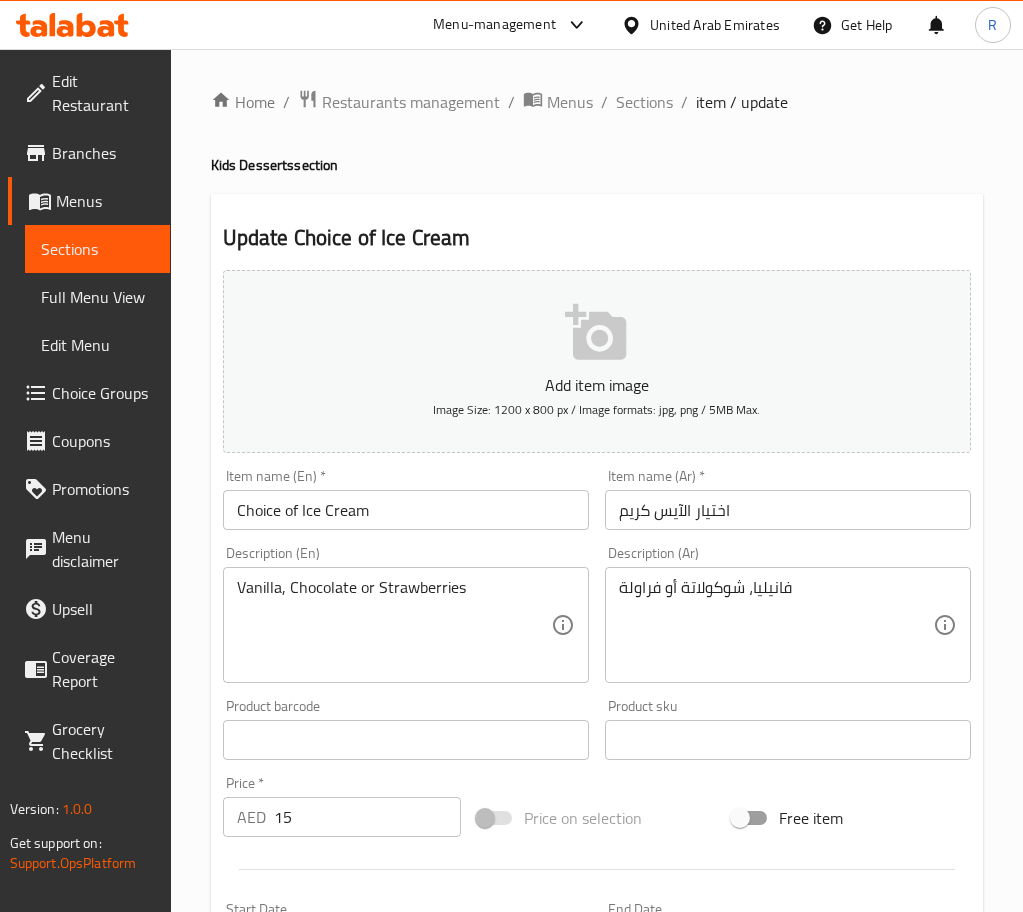 click on "Choice of Ice Cream" at bounding box center [406, 510] 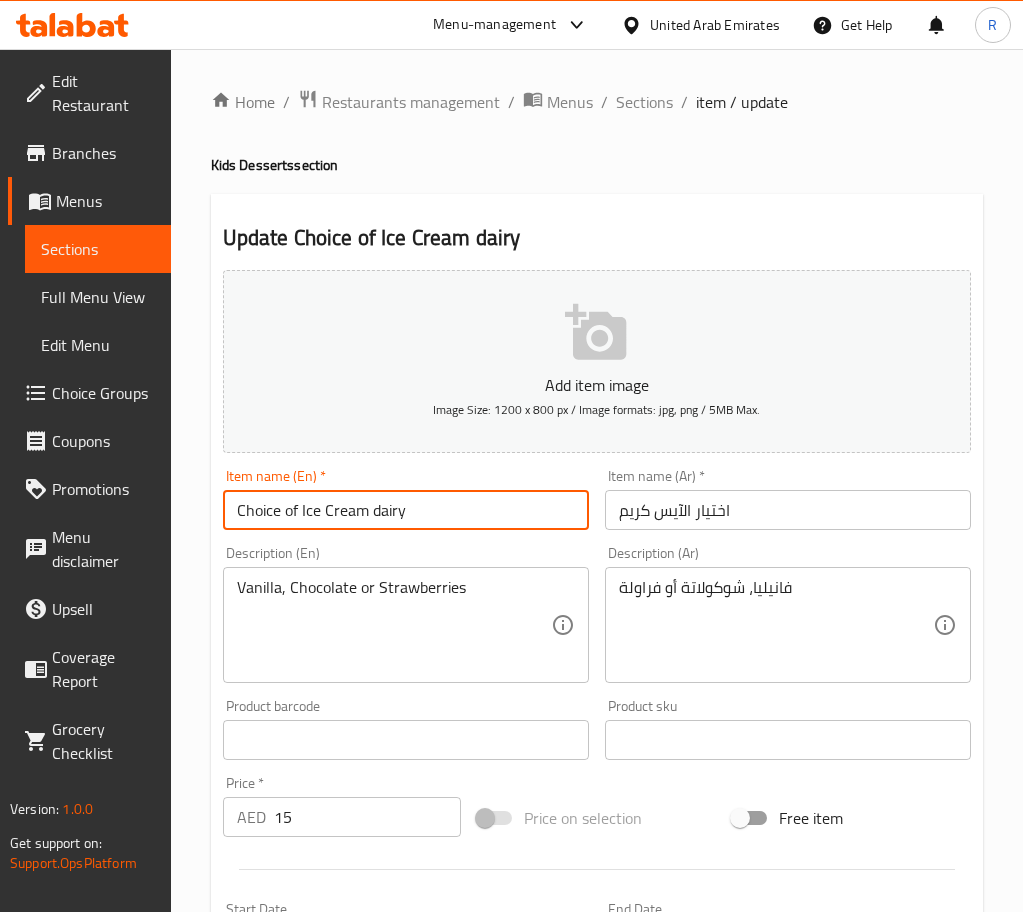 type on "Choice of Ice Cream dairy" 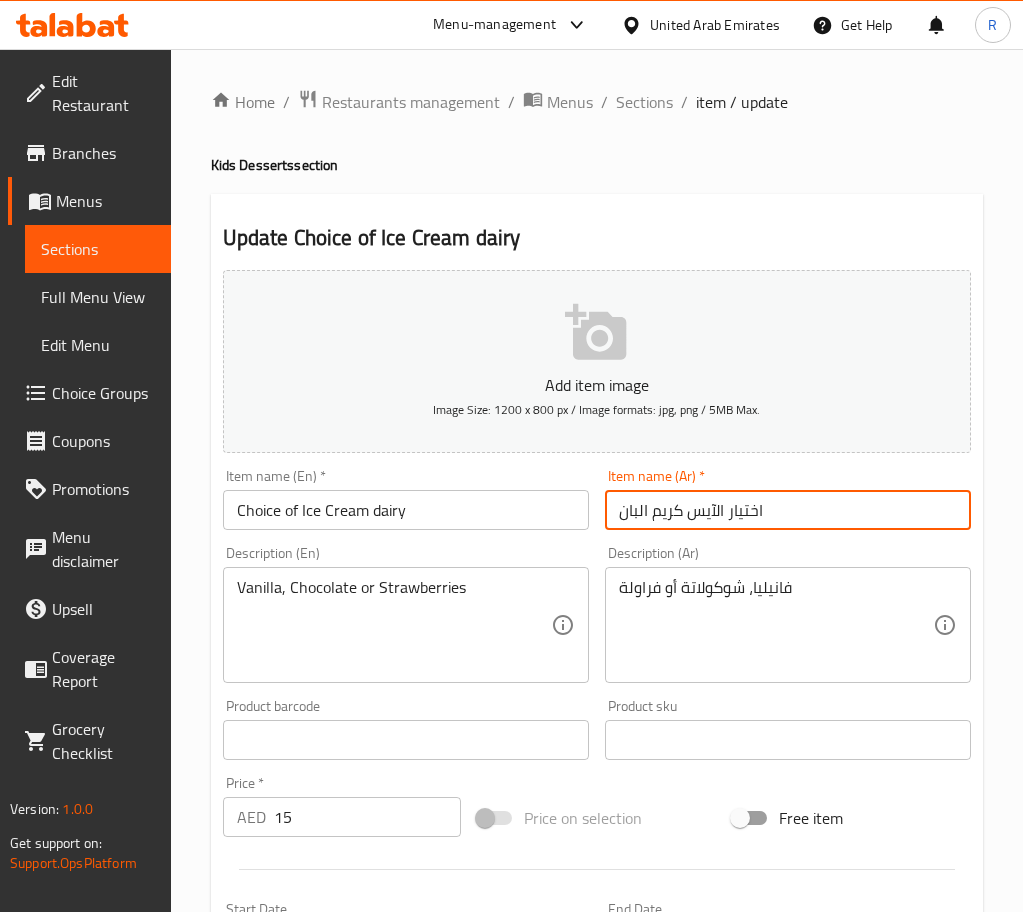 type on "اختيار الآيس كريم البان" 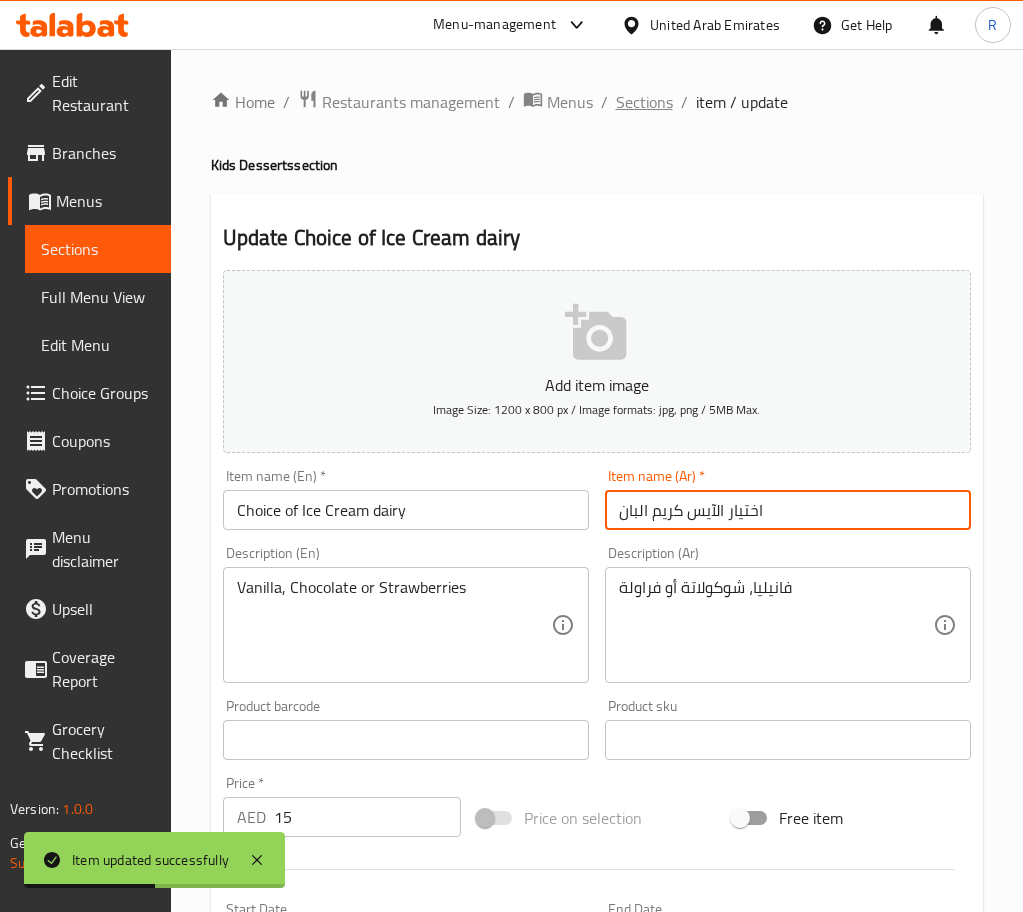 click on "Sections" at bounding box center [644, 102] 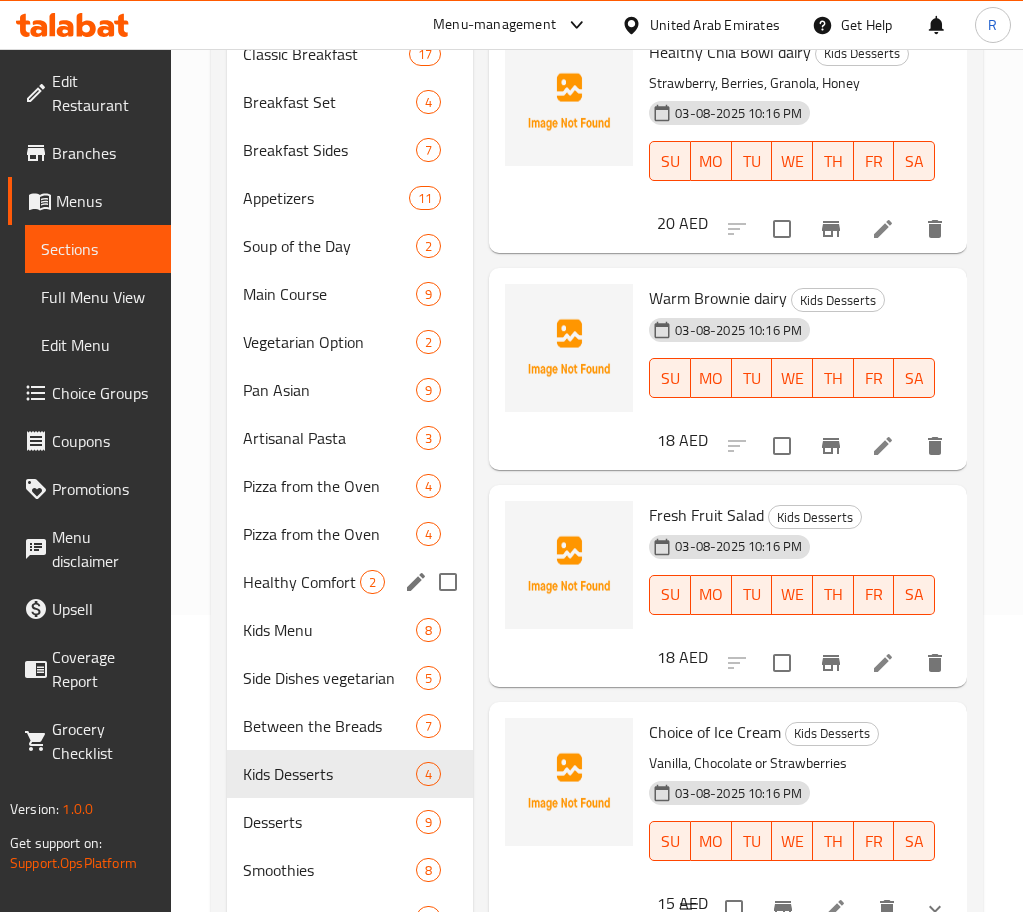 scroll, scrollTop: 300, scrollLeft: 0, axis: vertical 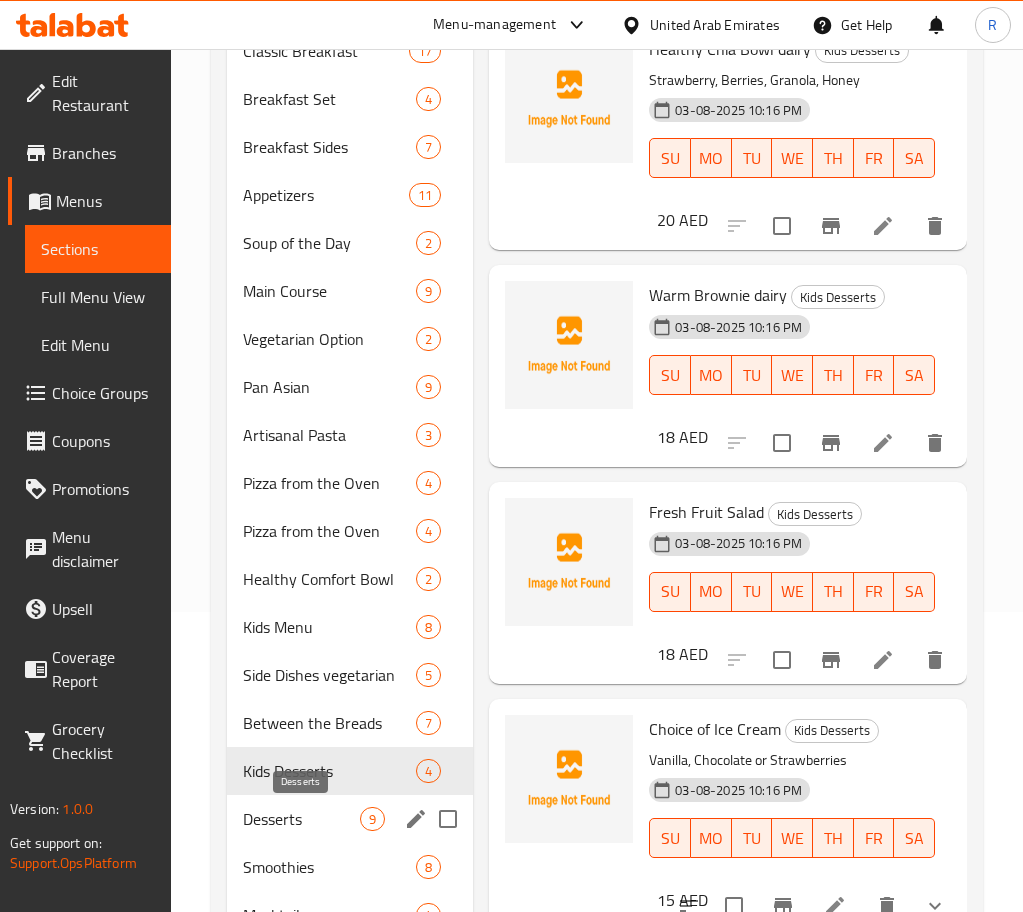 click on "Desserts" at bounding box center [302, 819] 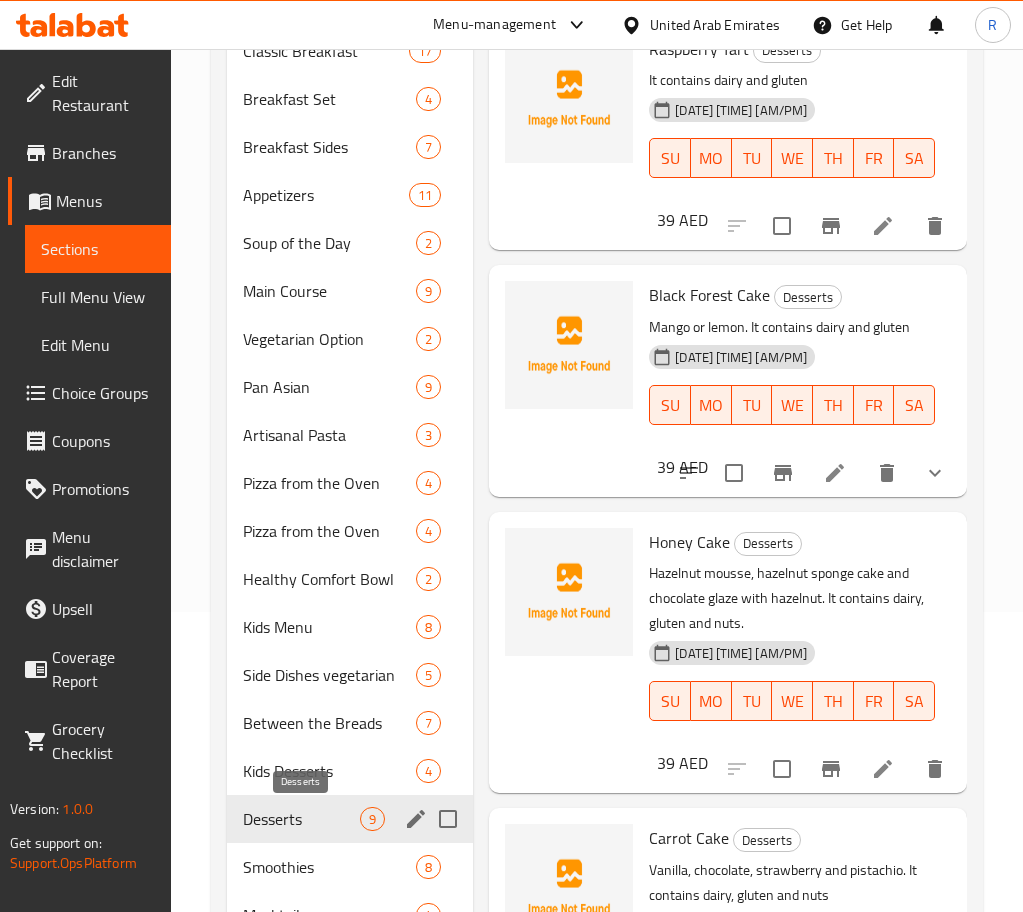 click on "Desserts" at bounding box center (302, 819) 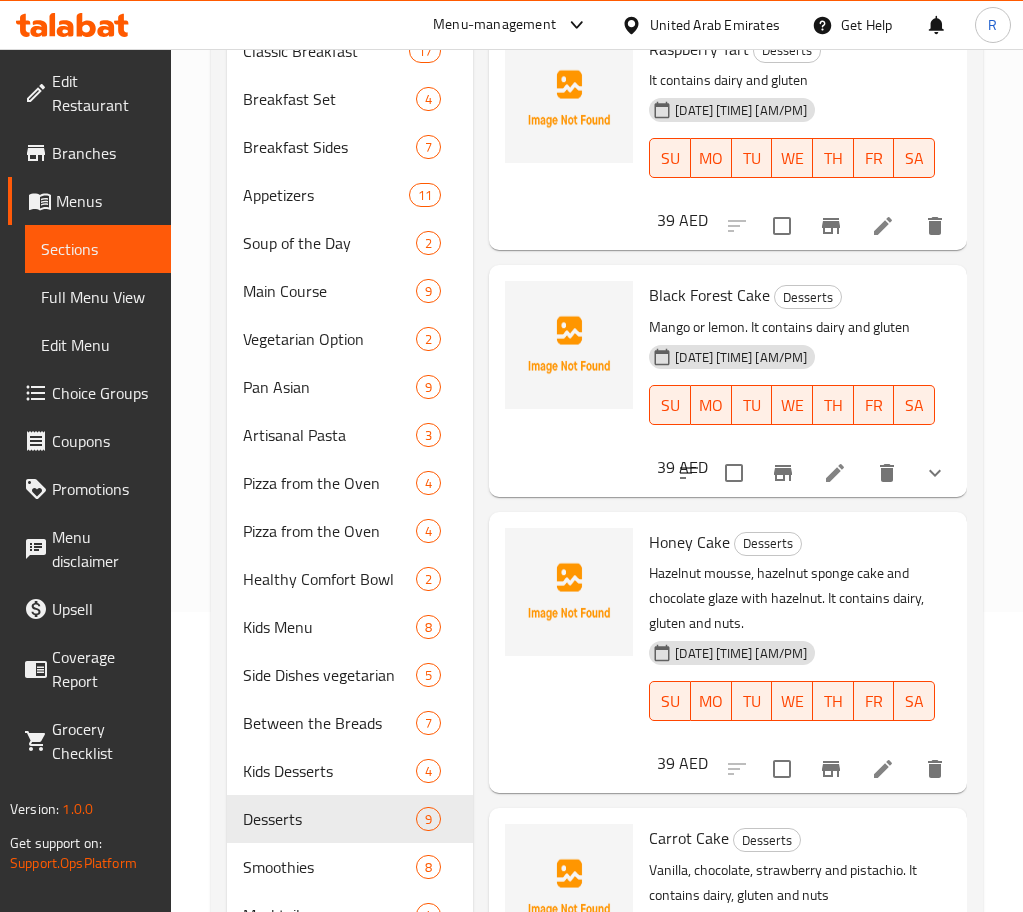 scroll, scrollTop: 0, scrollLeft: 0, axis: both 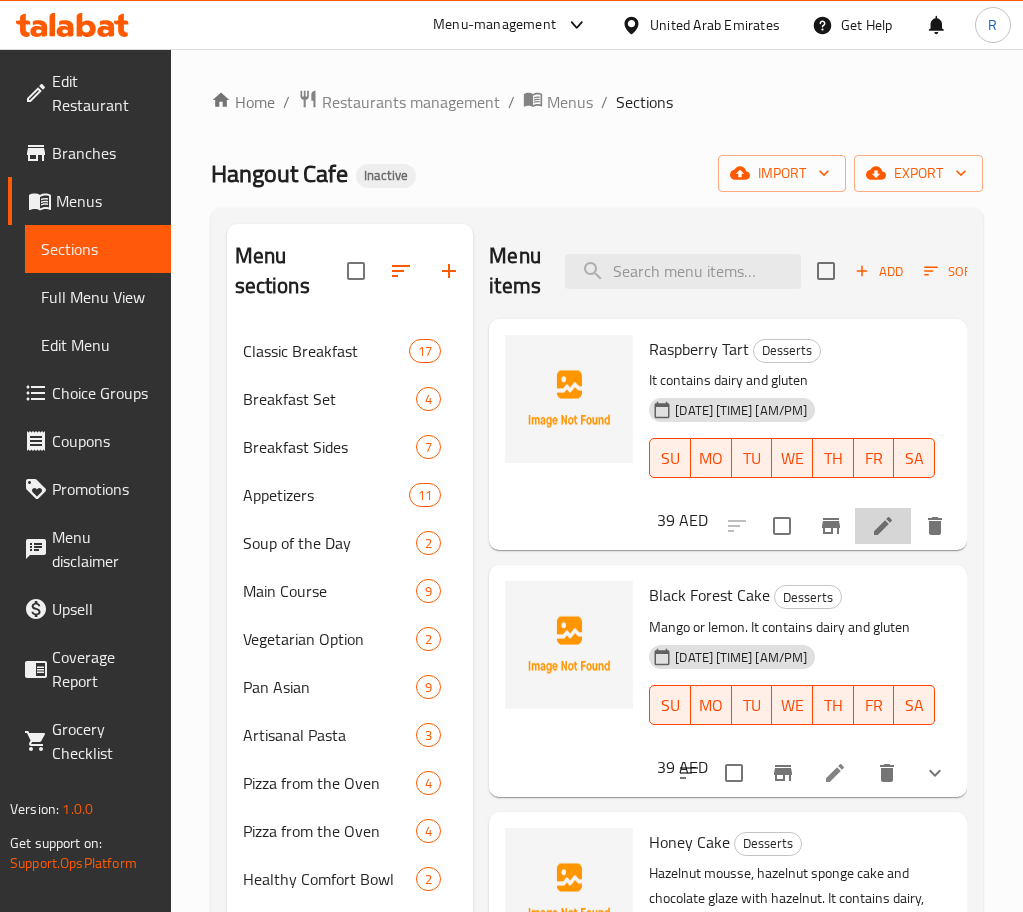 click at bounding box center (883, 526) 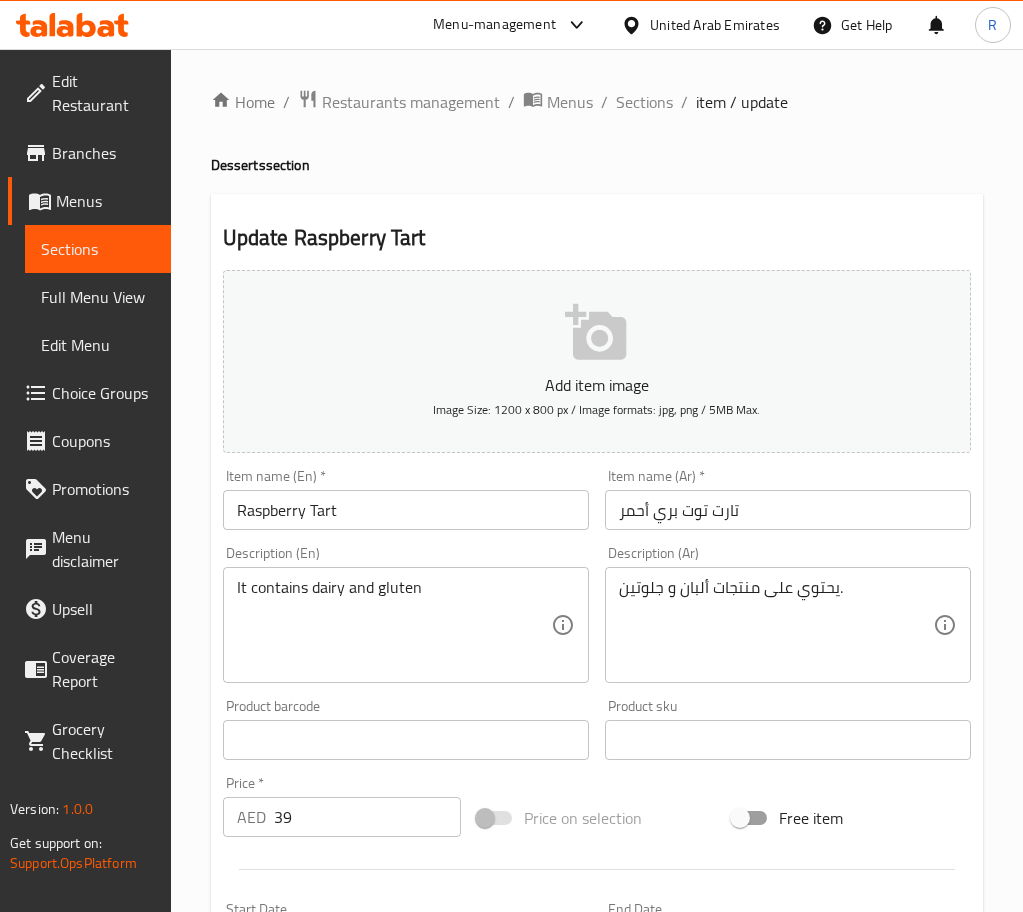 click on "Raspberry Tart" at bounding box center [406, 510] 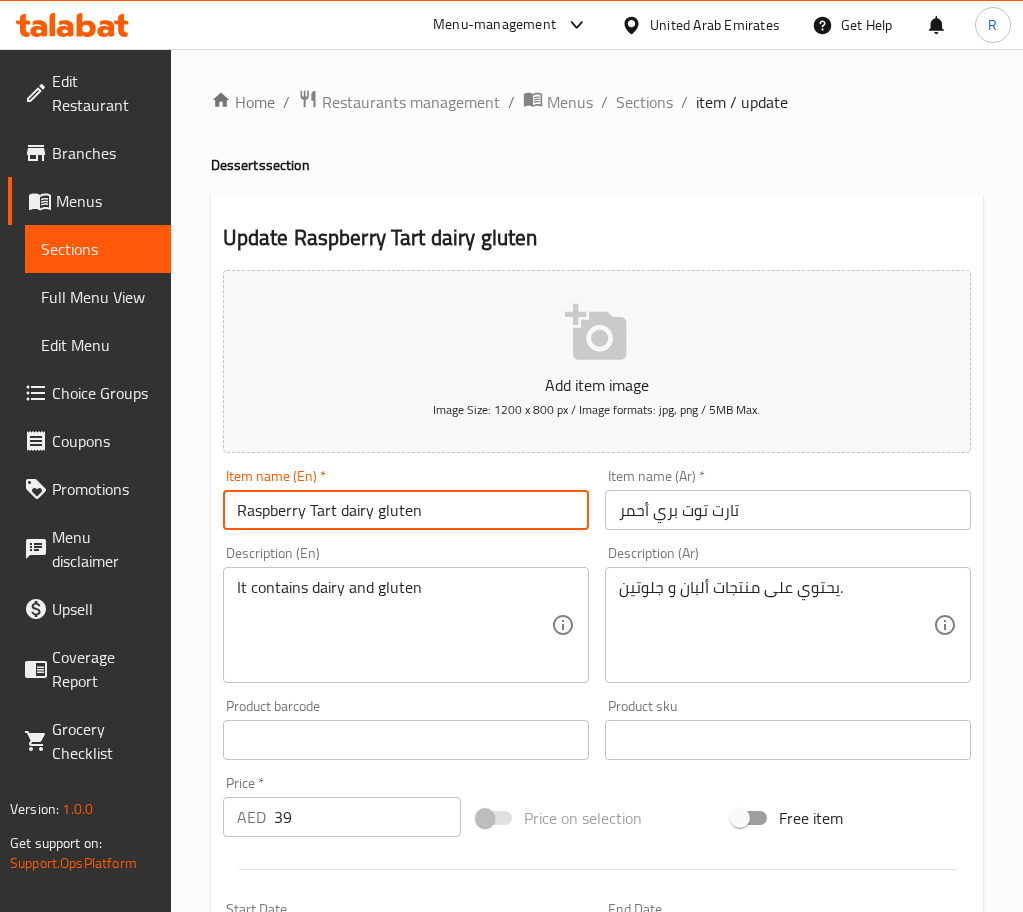 type on "Raspberry Tart dairy gluten" 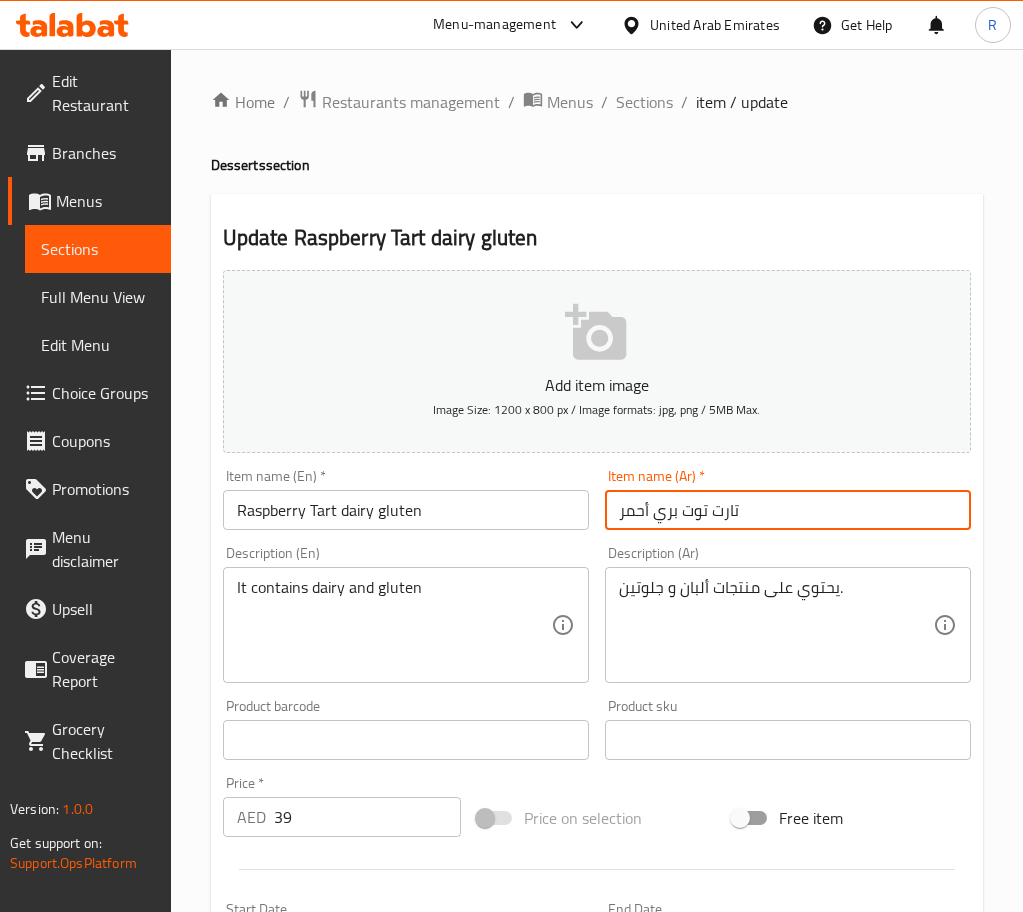 click on "تارت توت بري أحمر" at bounding box center [788, 510] 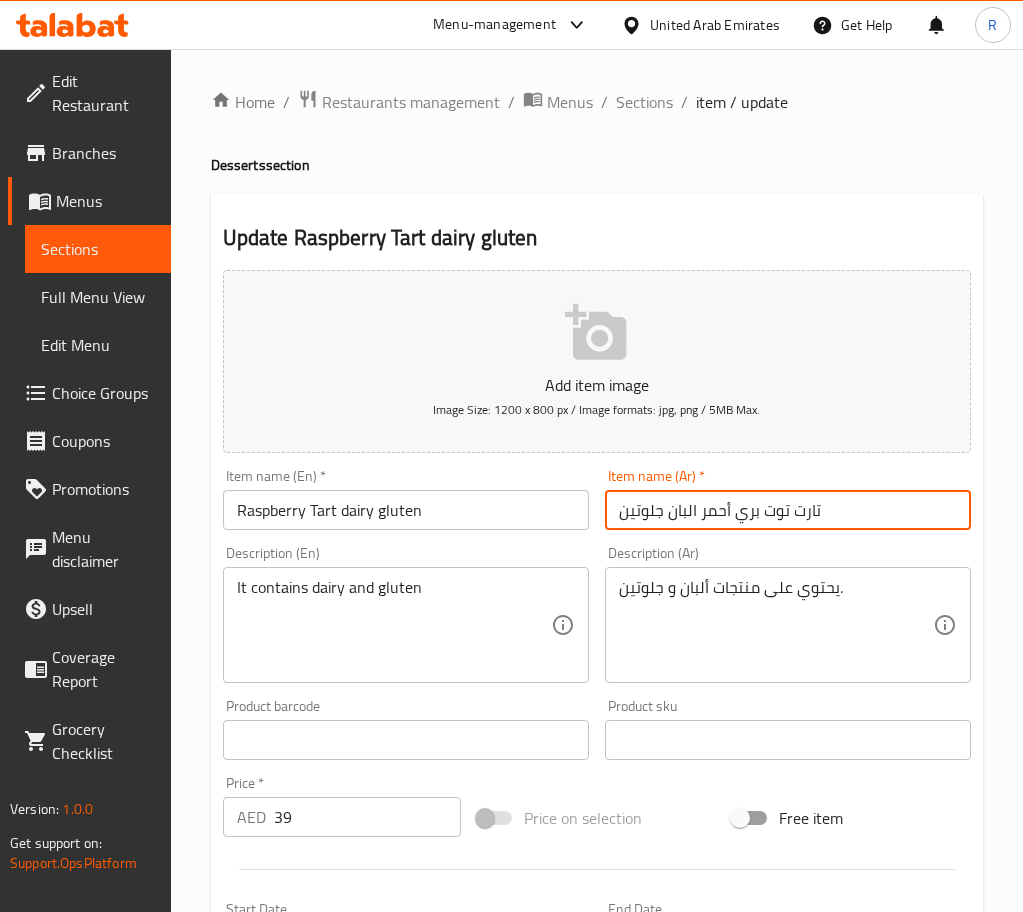 type on "تارت توت بري أحمر البان جلوتين" 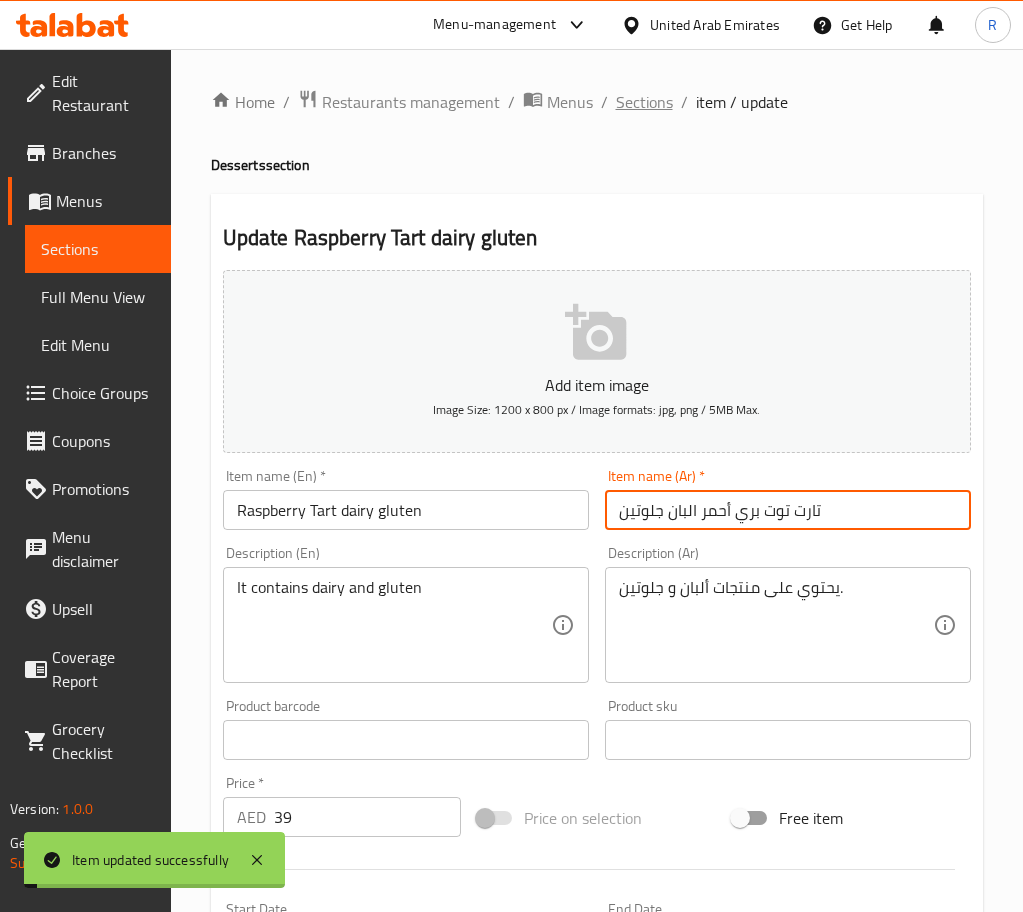 click on "Sections" at bounding box center (644, 102) 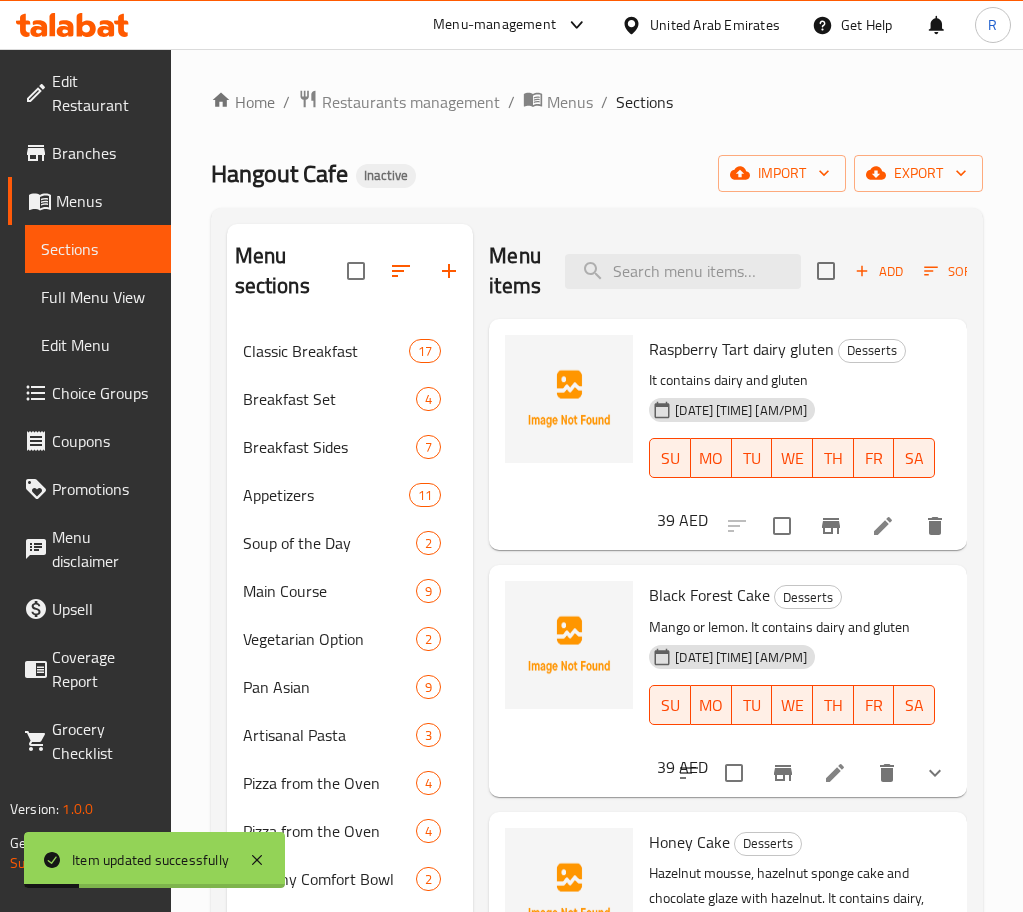 scroll, scrollTop: 150, scrollLeft: 0, axis: vertical 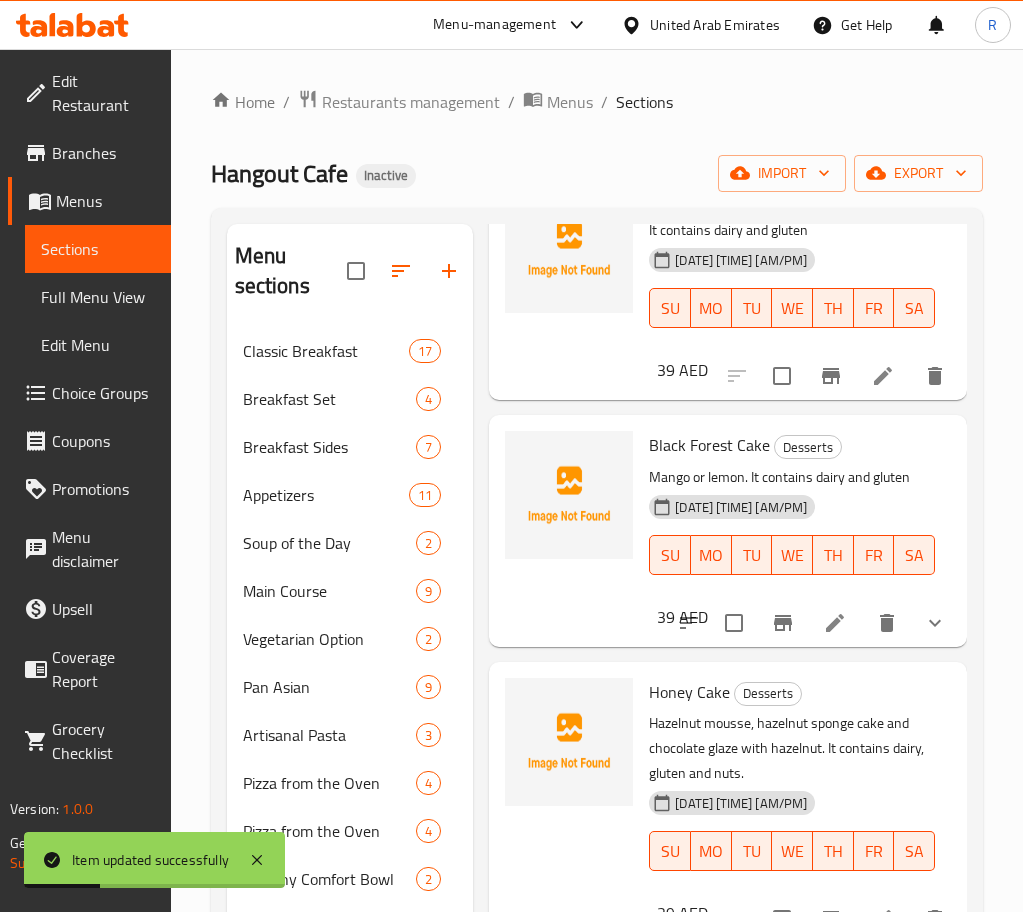 click 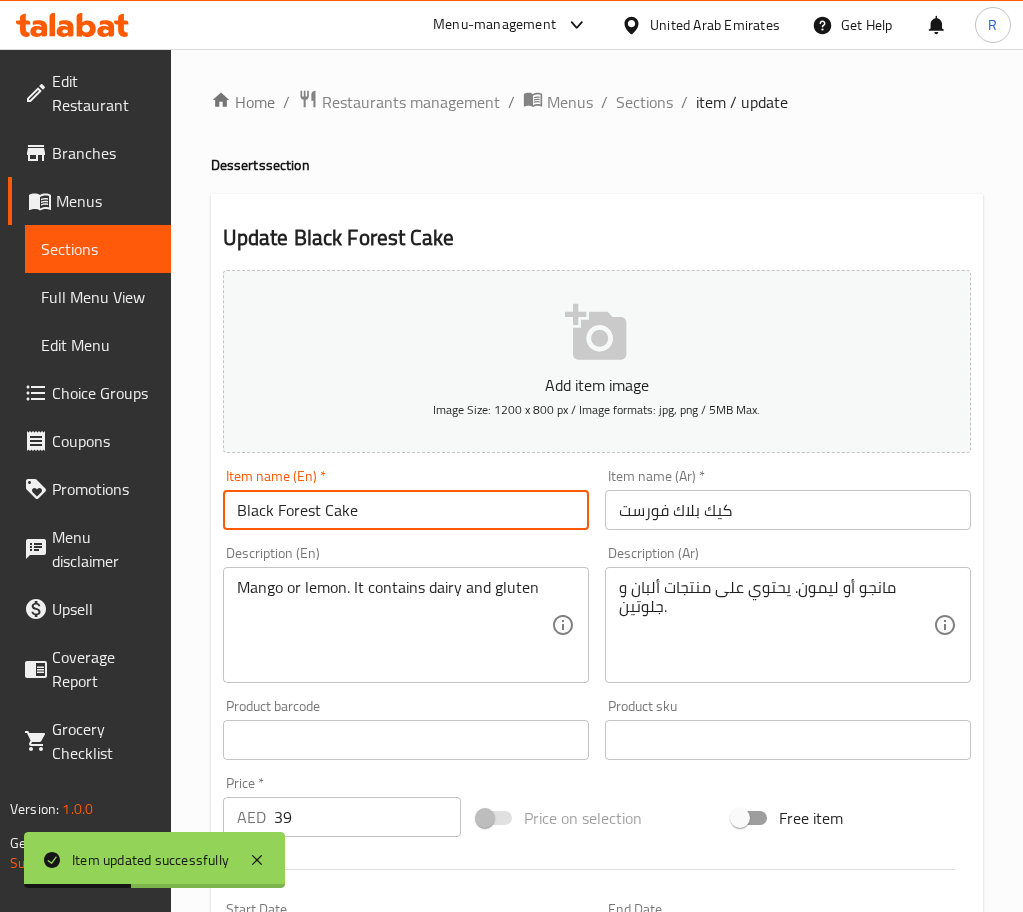 click on "Black Forest Cake" at bounding box center (406, 510) 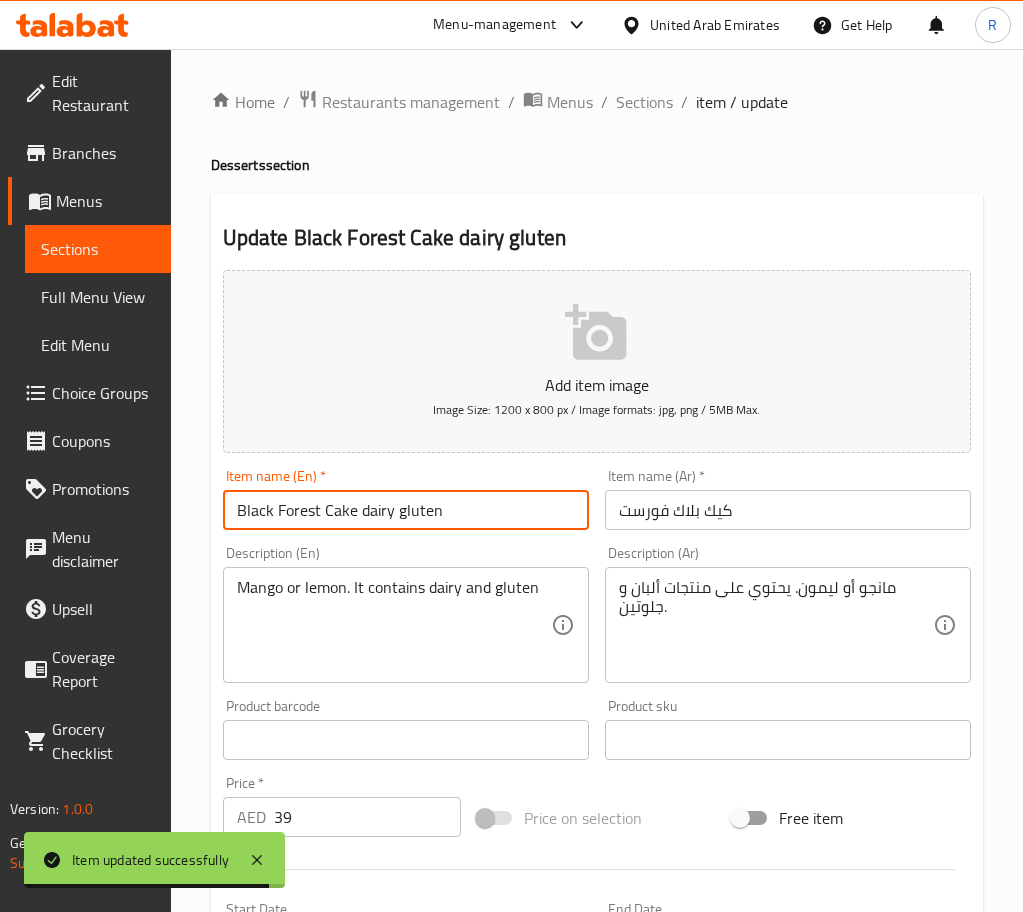 type on "Black Forest Cake dairy gluten" 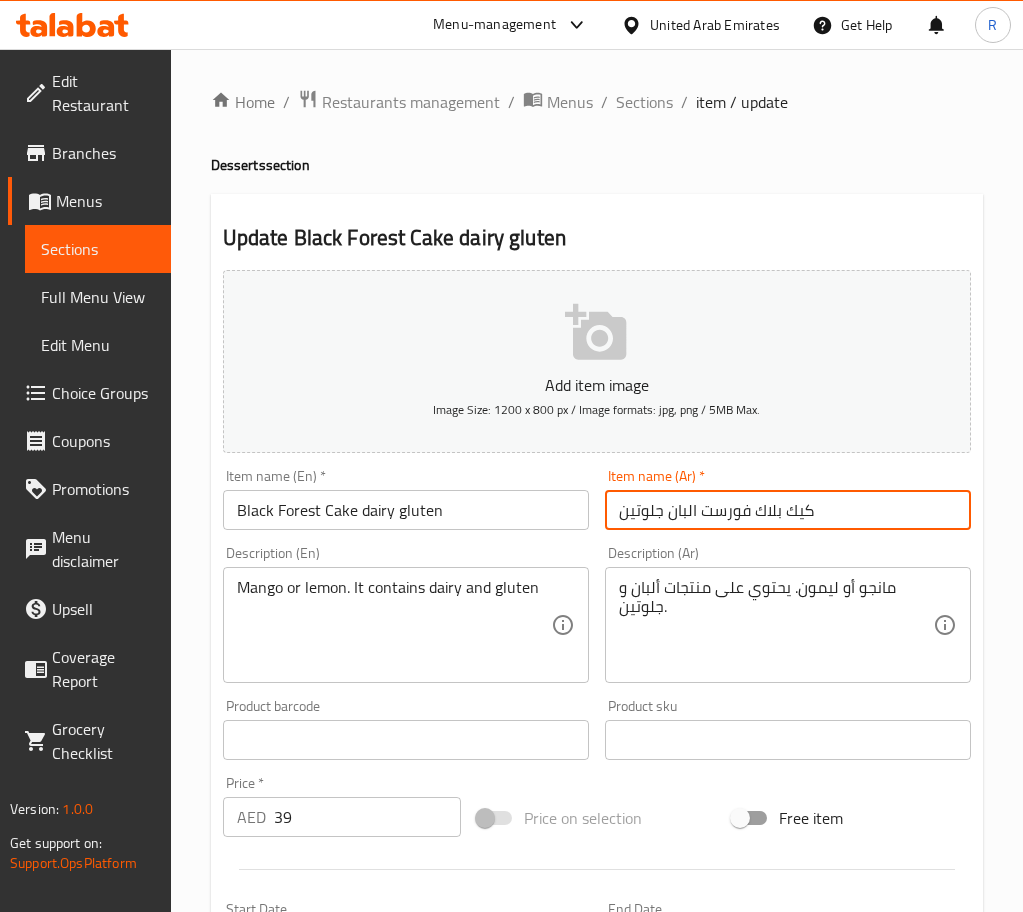 type on "كيك بلاك فورست البان جلوتين" 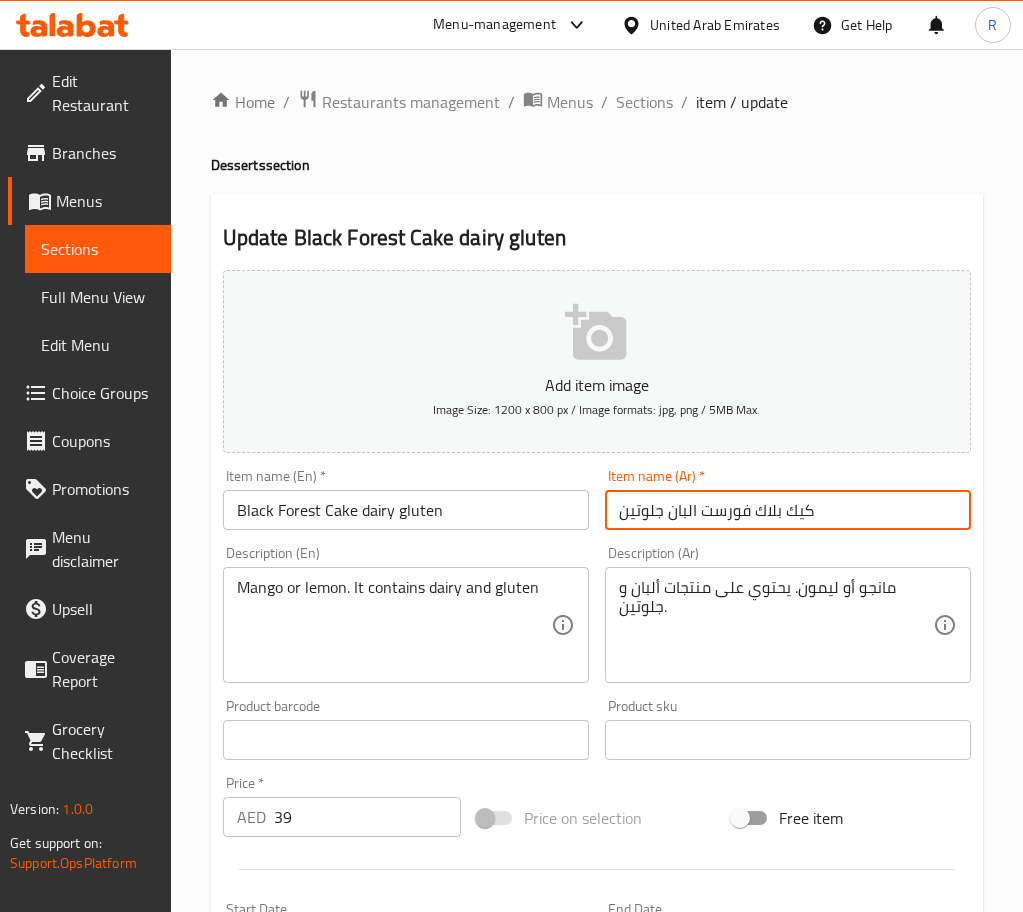 click on "Update" at bounding box center [310, 1359] 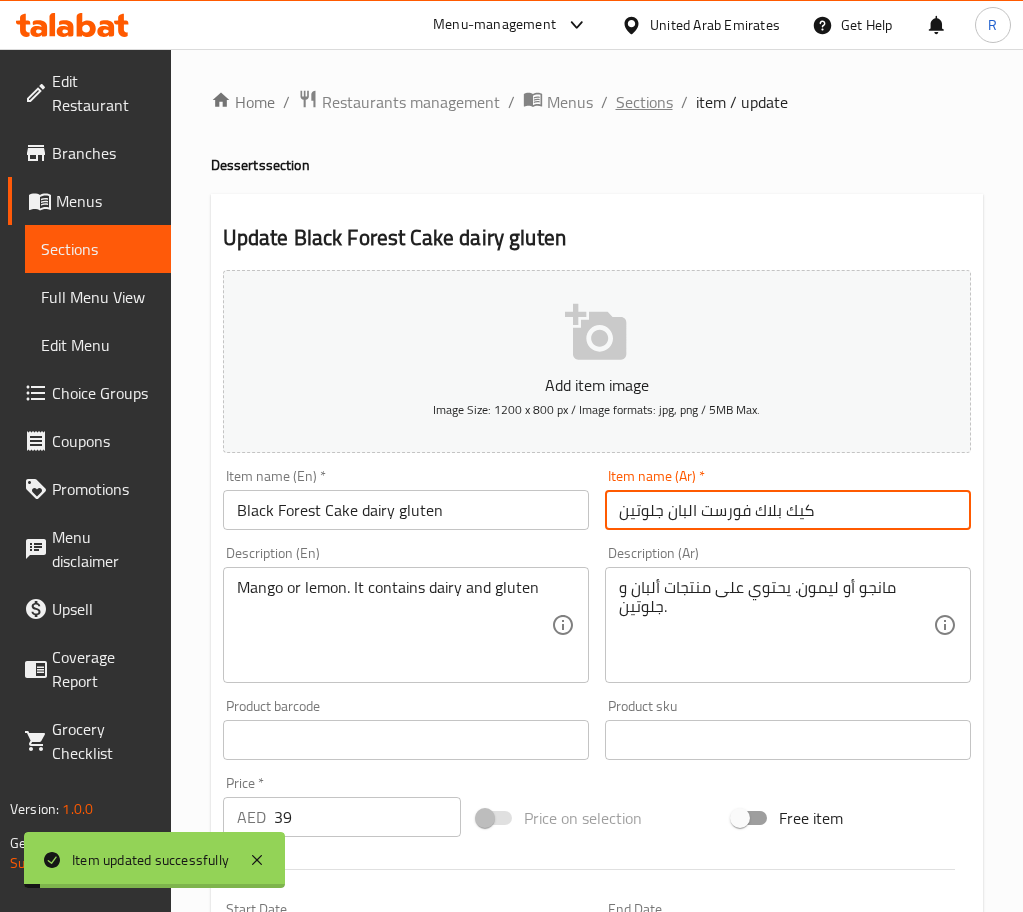 click on "Sections" at bounding box center (644, 102) 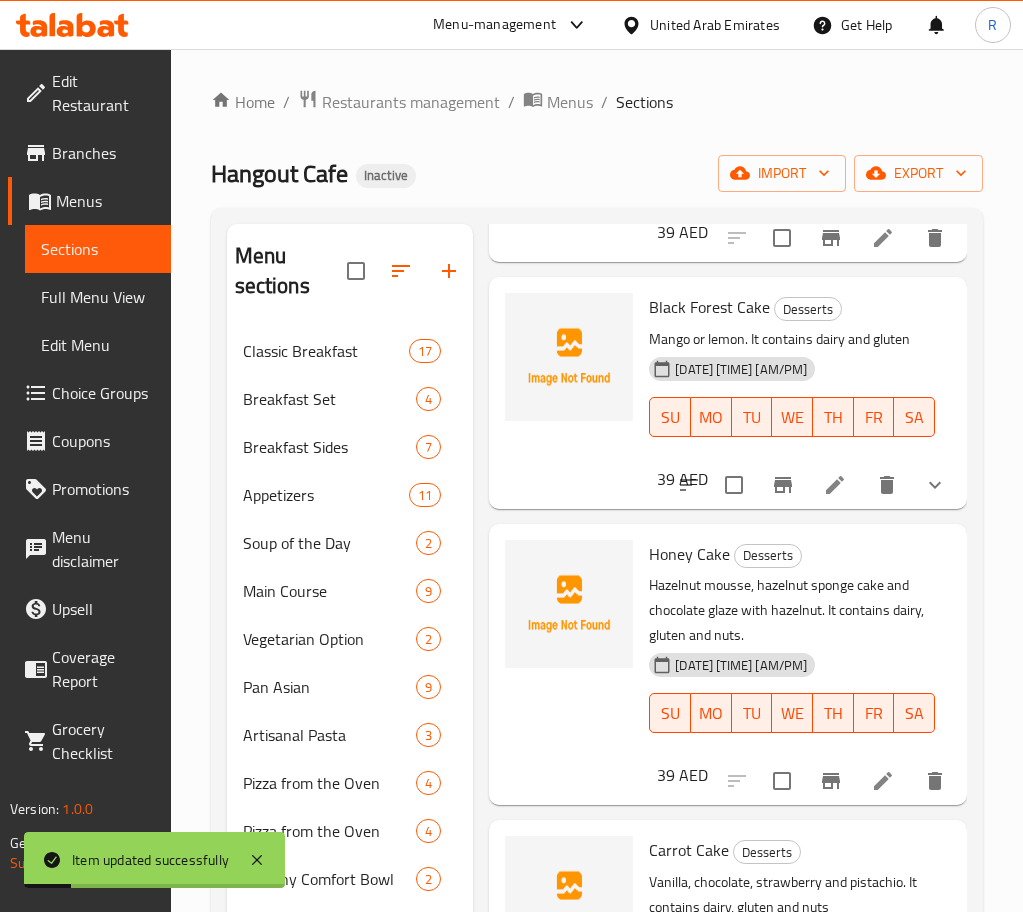 scroll, scrollTop: 450, scrollLeft: 0, axis: vertical 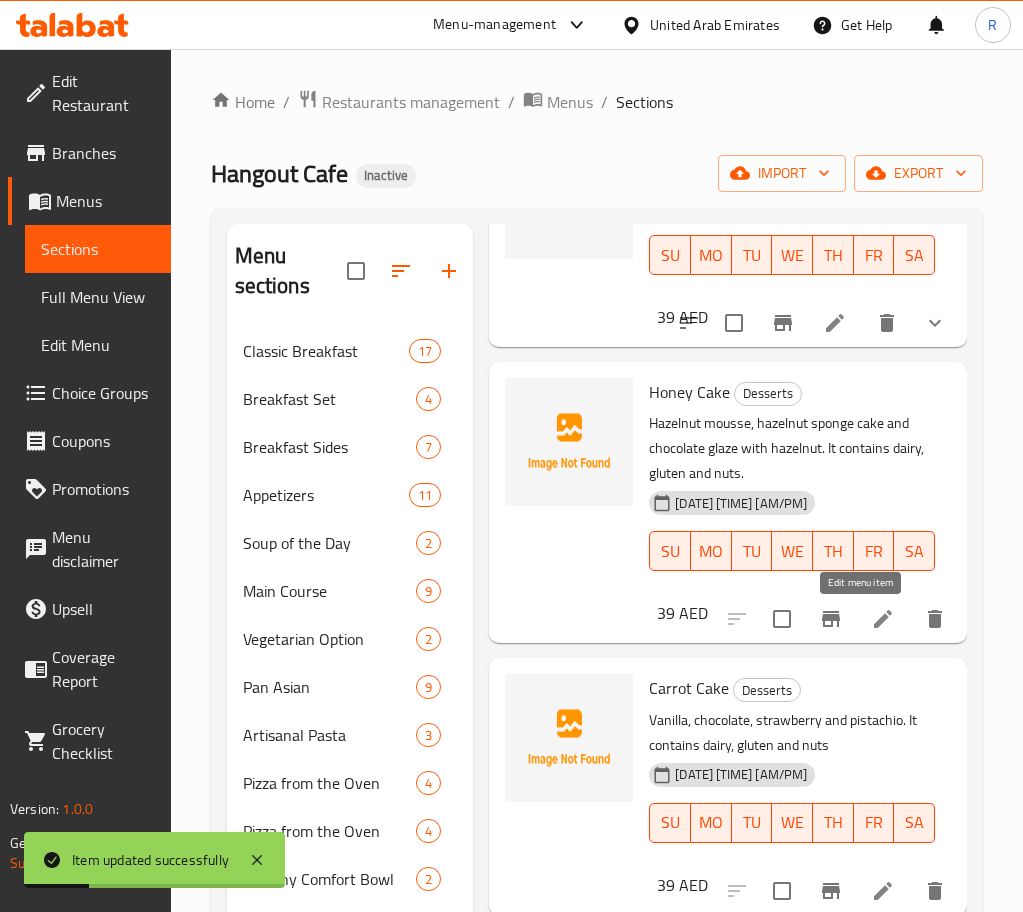 click 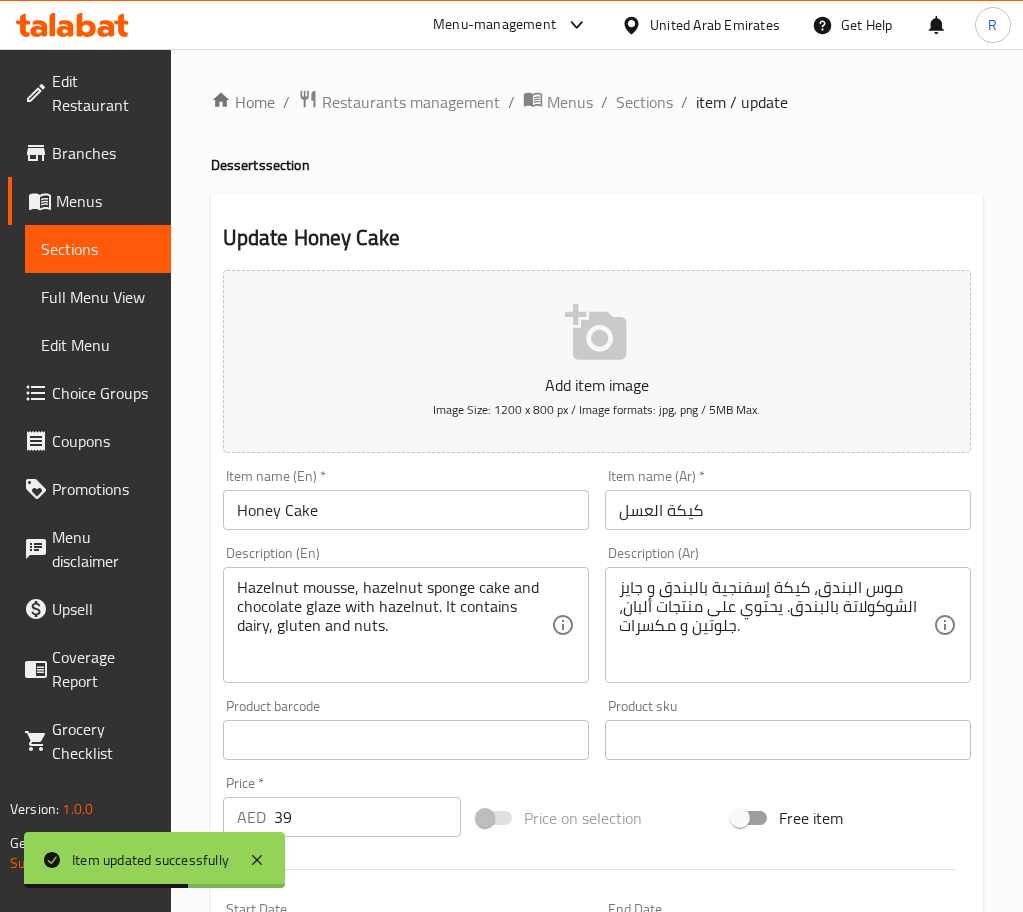 click on "Honey Cake" at bounding box center (406, 510) 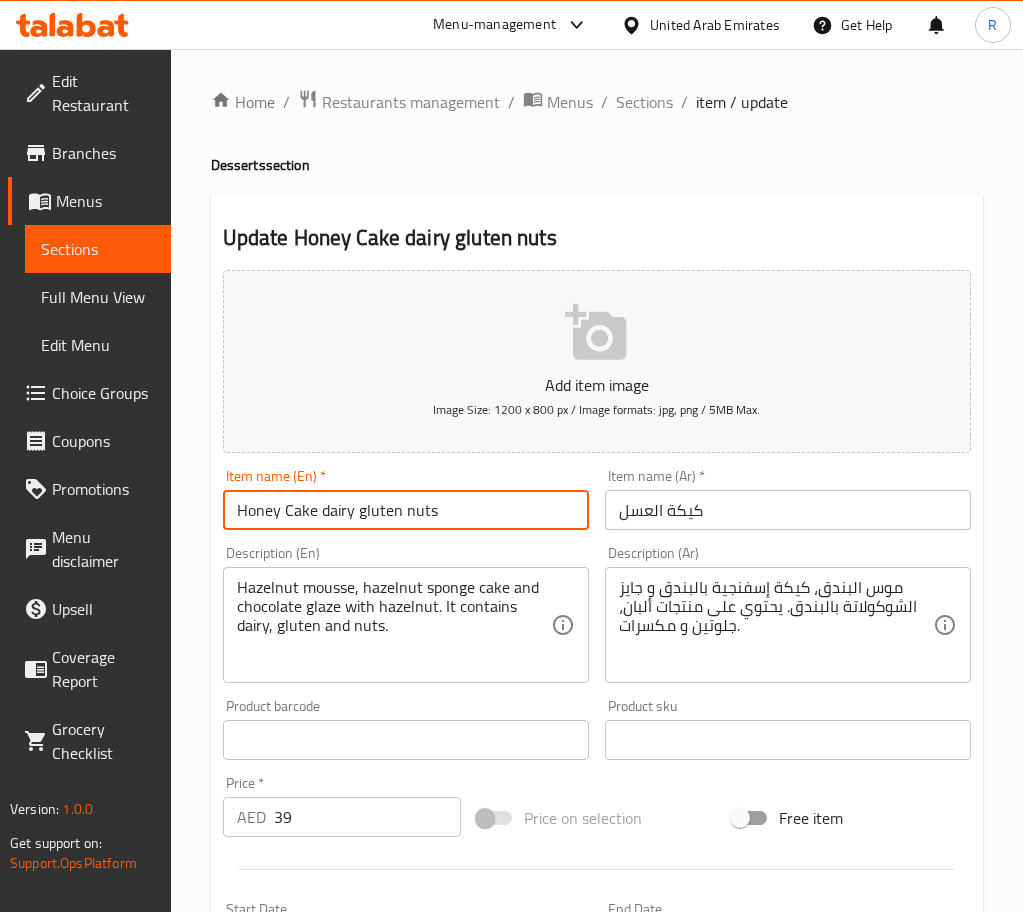 type on "Honey Cake dairy gluten nuts" 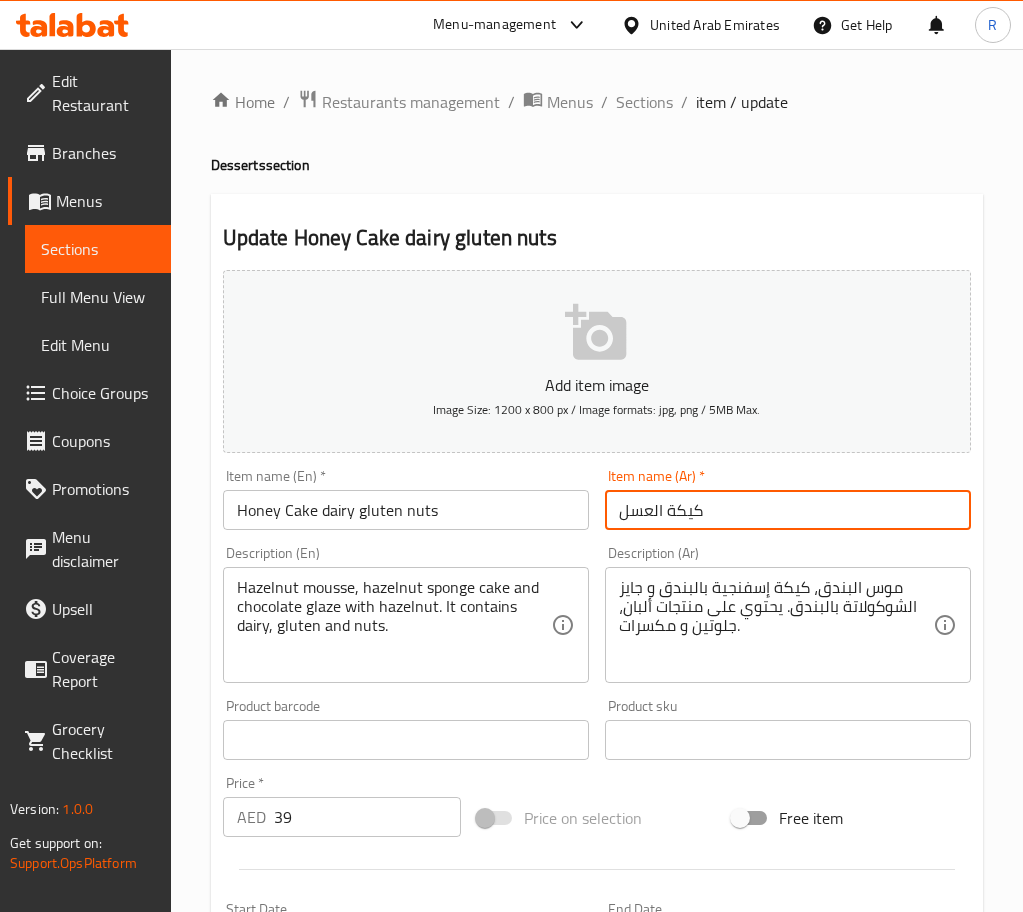 click on "كيكة العسل" at bounding box center (788, 510) 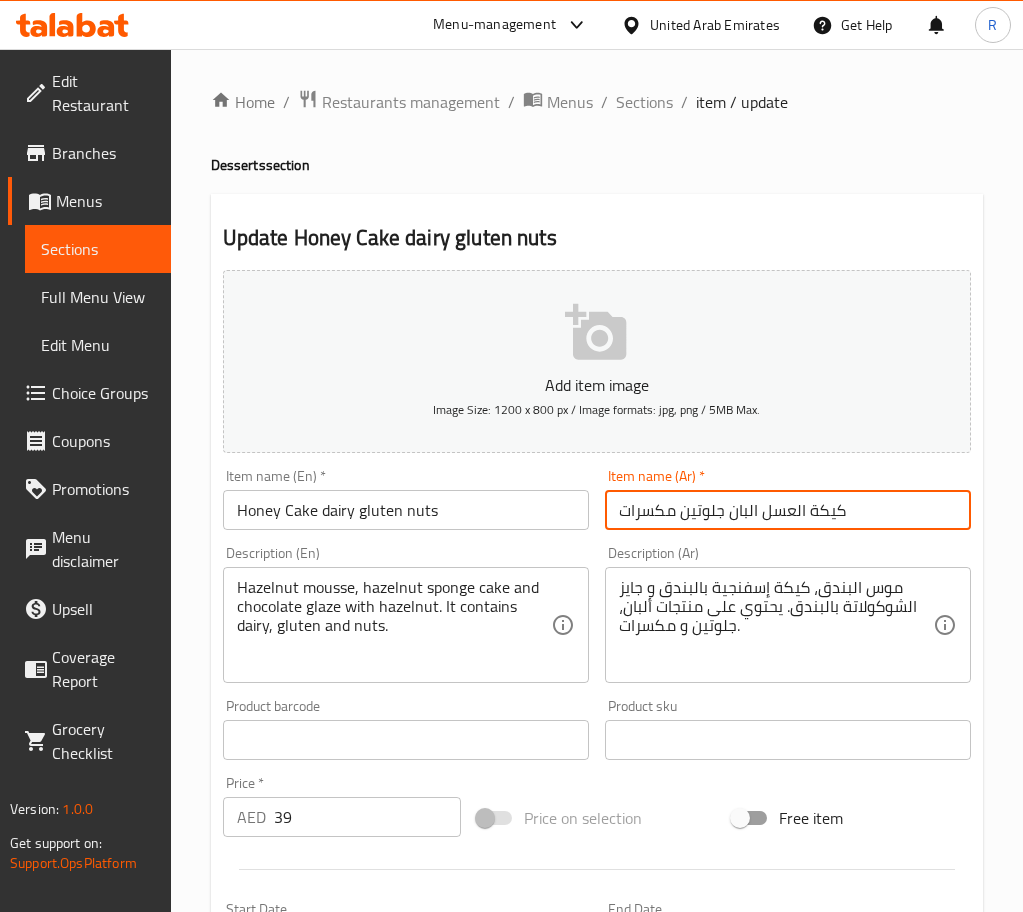type on "كيكة العسل البان جلوتين مكسرات" 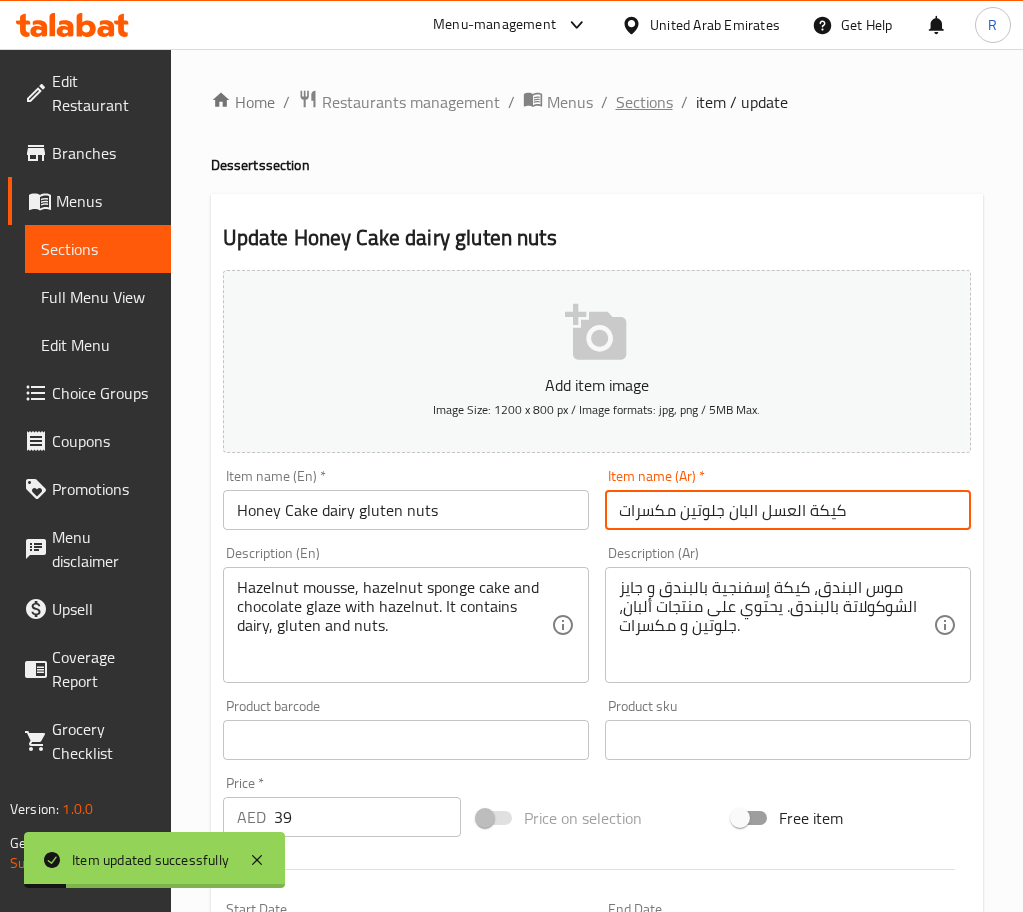 click on "Sections" at bounding box center [644, 102] 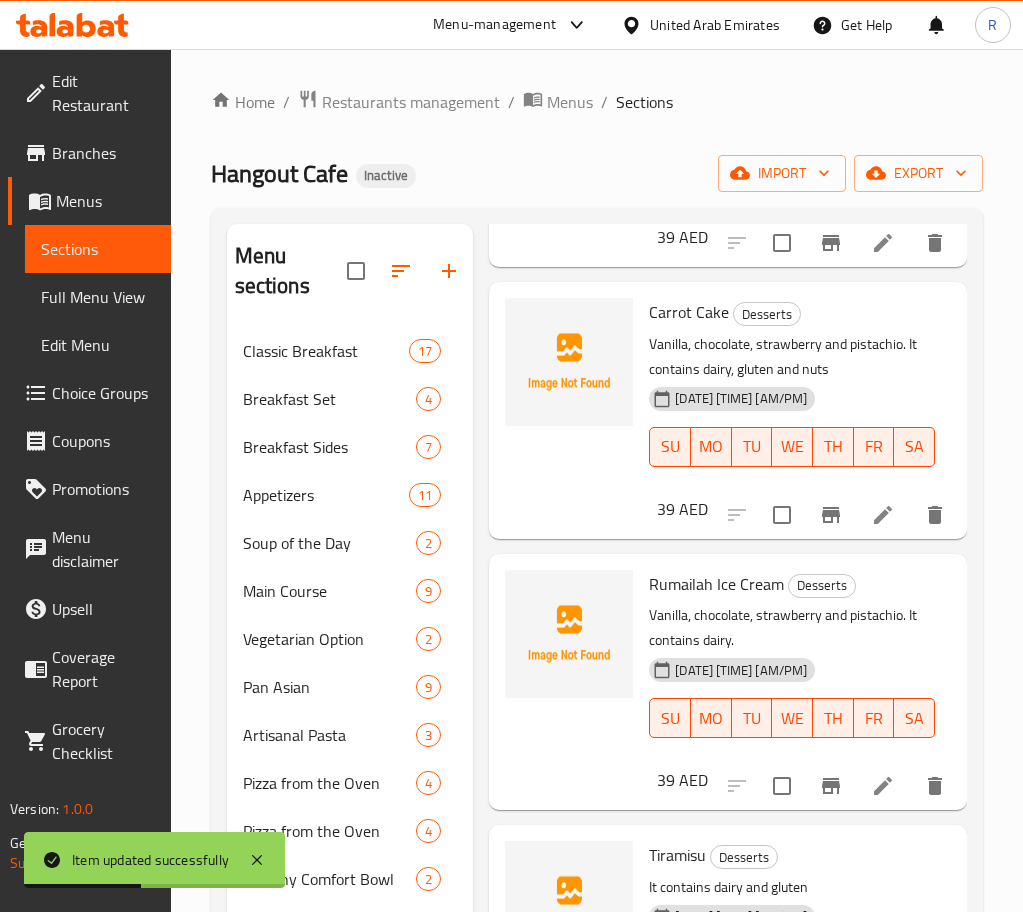 scroll, scrollTop: 778, scrollLeft: 0, axis: vertical 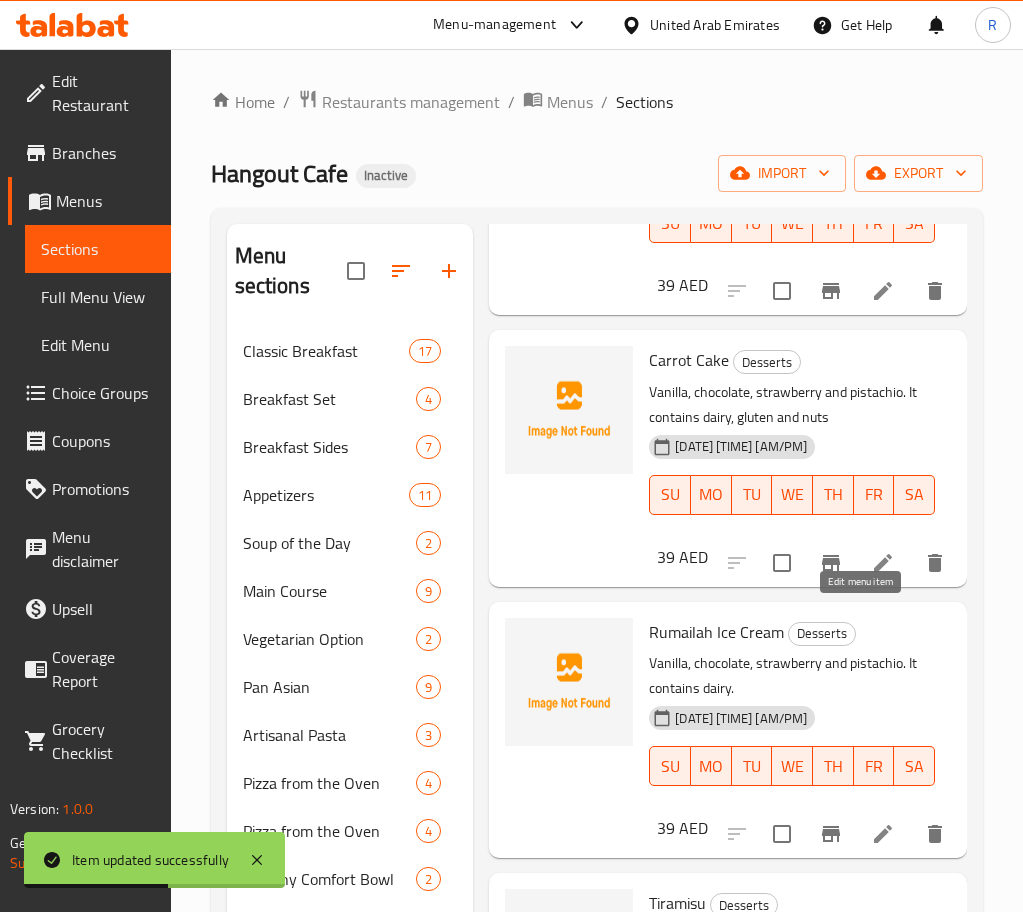 click 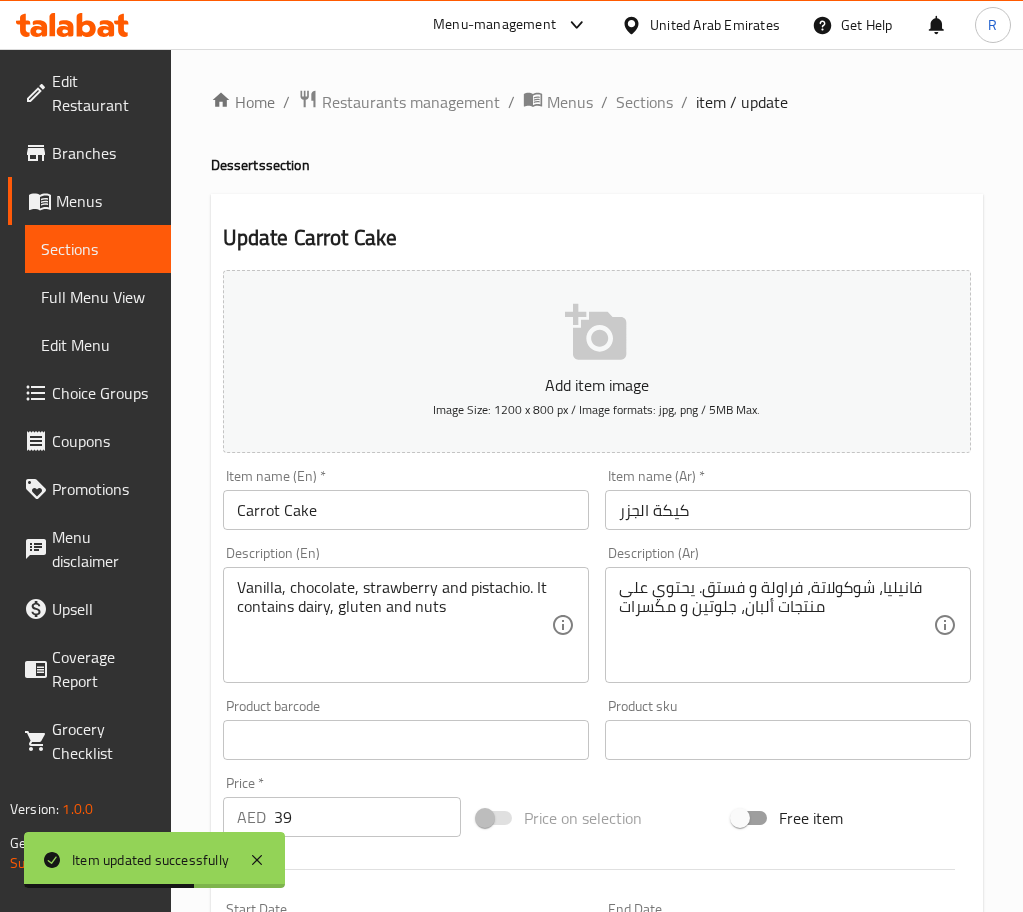 click on "Carrot Cake" at bounding box center [406, 510] 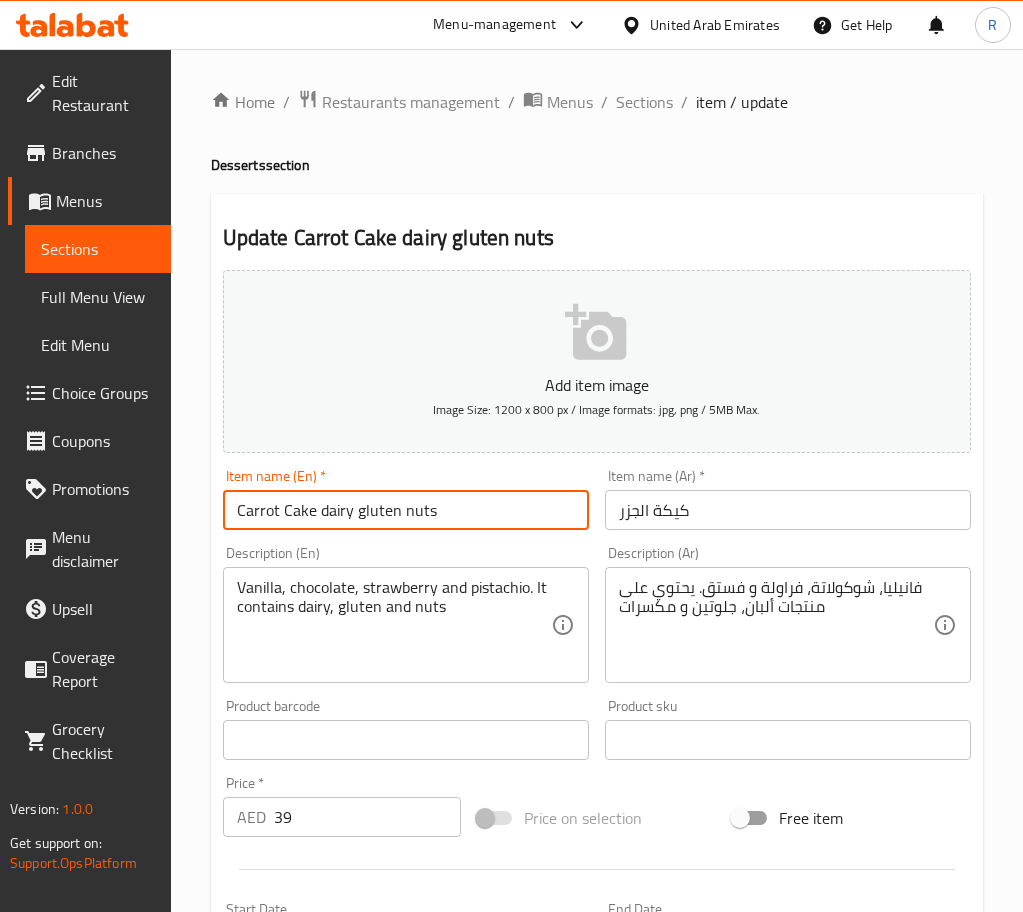 type on "Carrot Cake dairy gluten nuts" 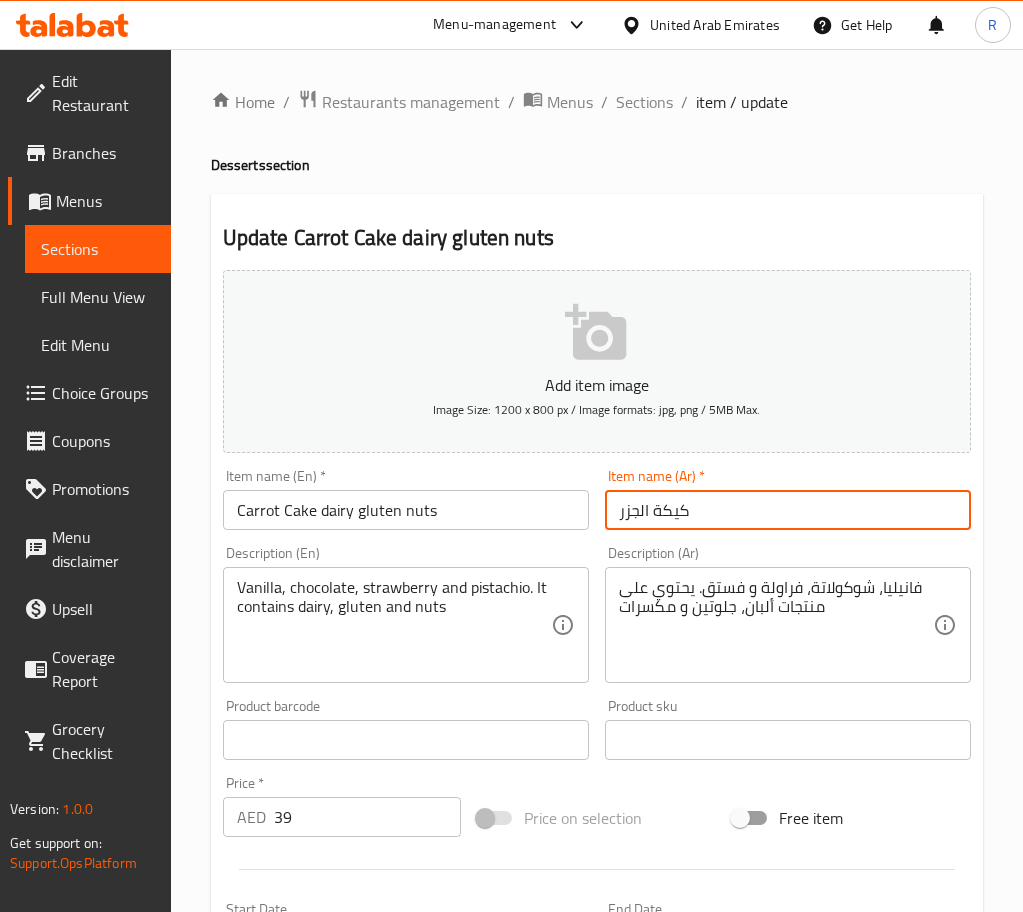 click on "كيكة الجزر" at bounding box center [788, 510] 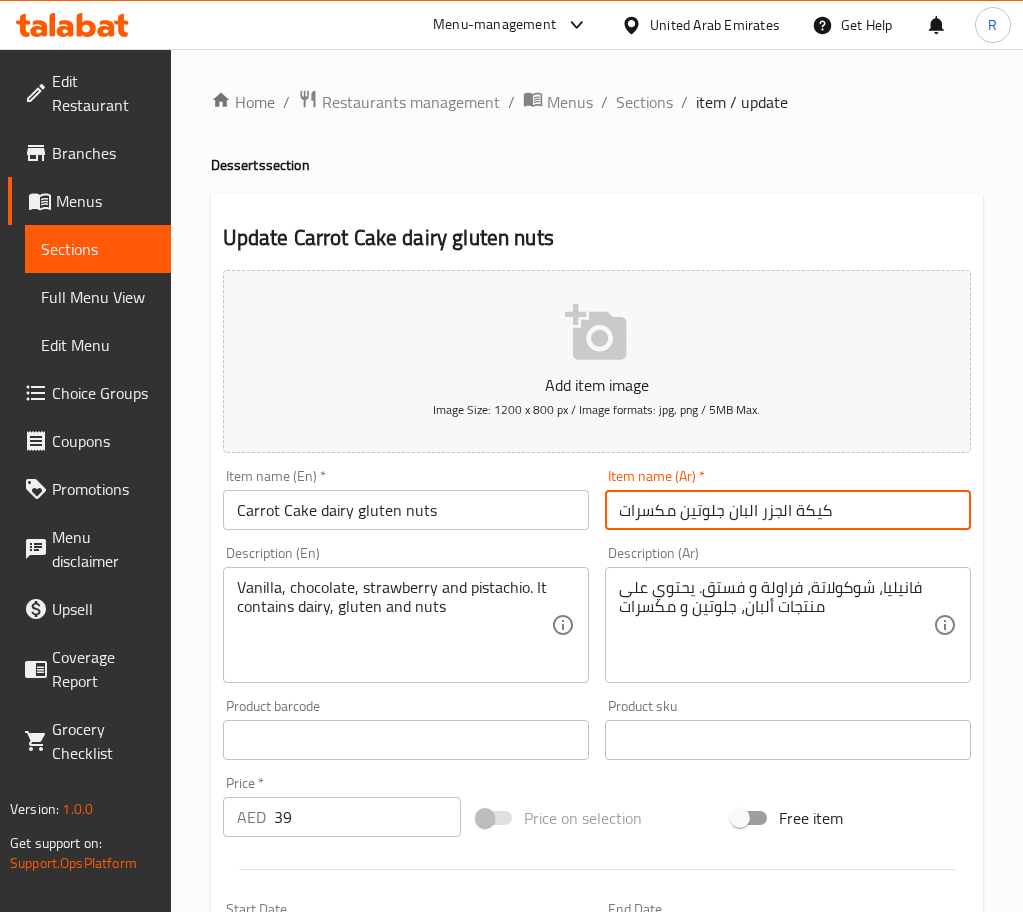 type on "كيكة الجزر البان جلوتين مكسرات" 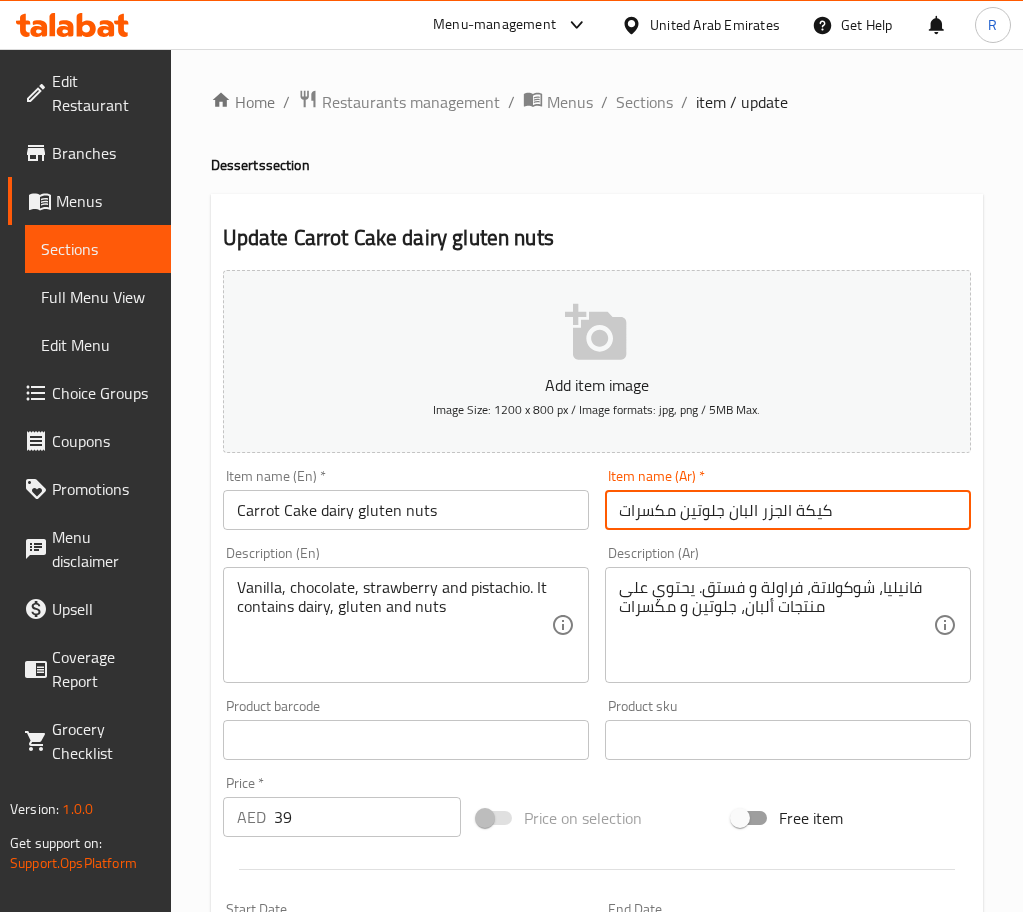 click on "Update" at bounding box center [310, 1326] 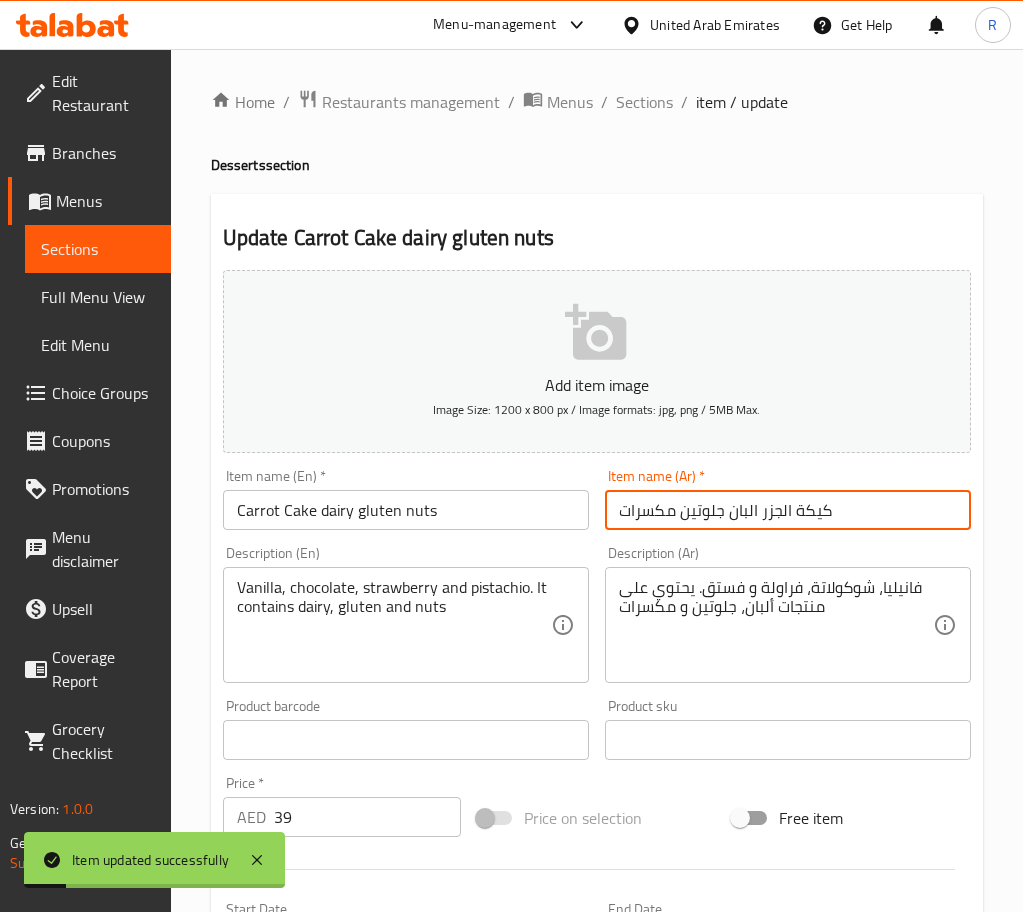 click on "Sections" at bounding box center (644, 102) 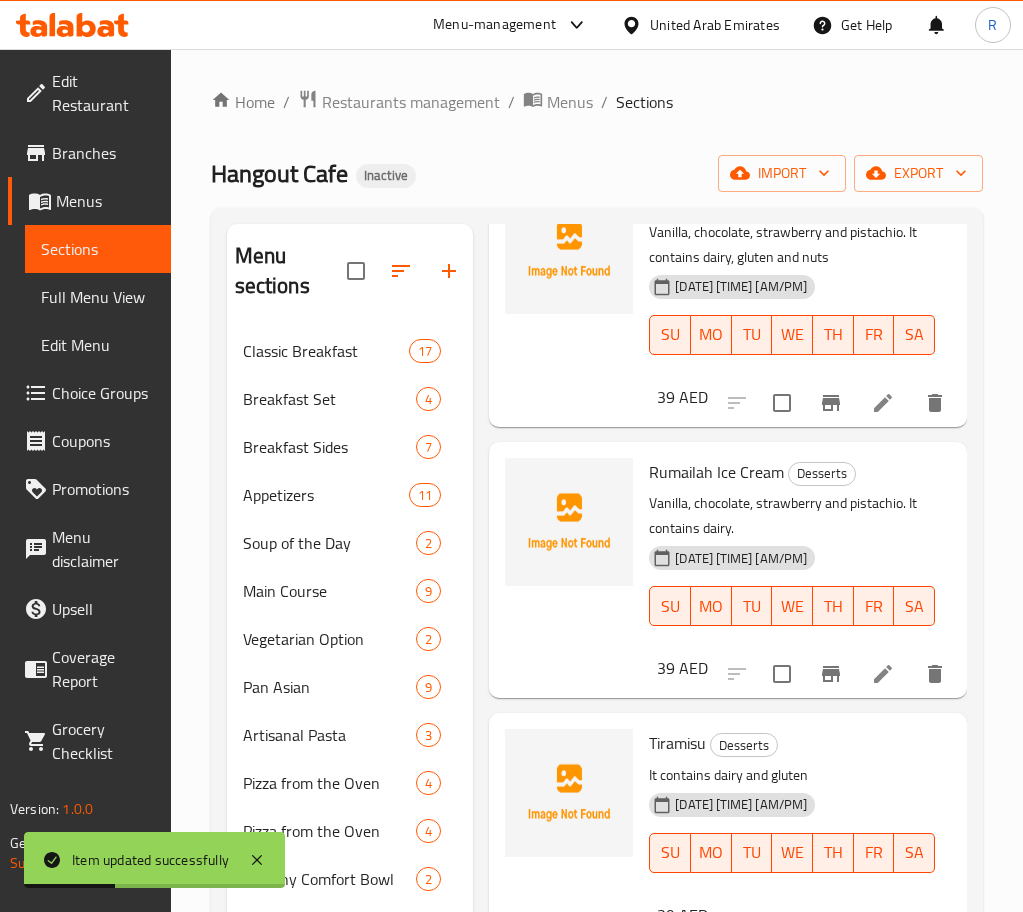 scroll, scrollTop: 1045, scrollLeft: 0, axis: vertical 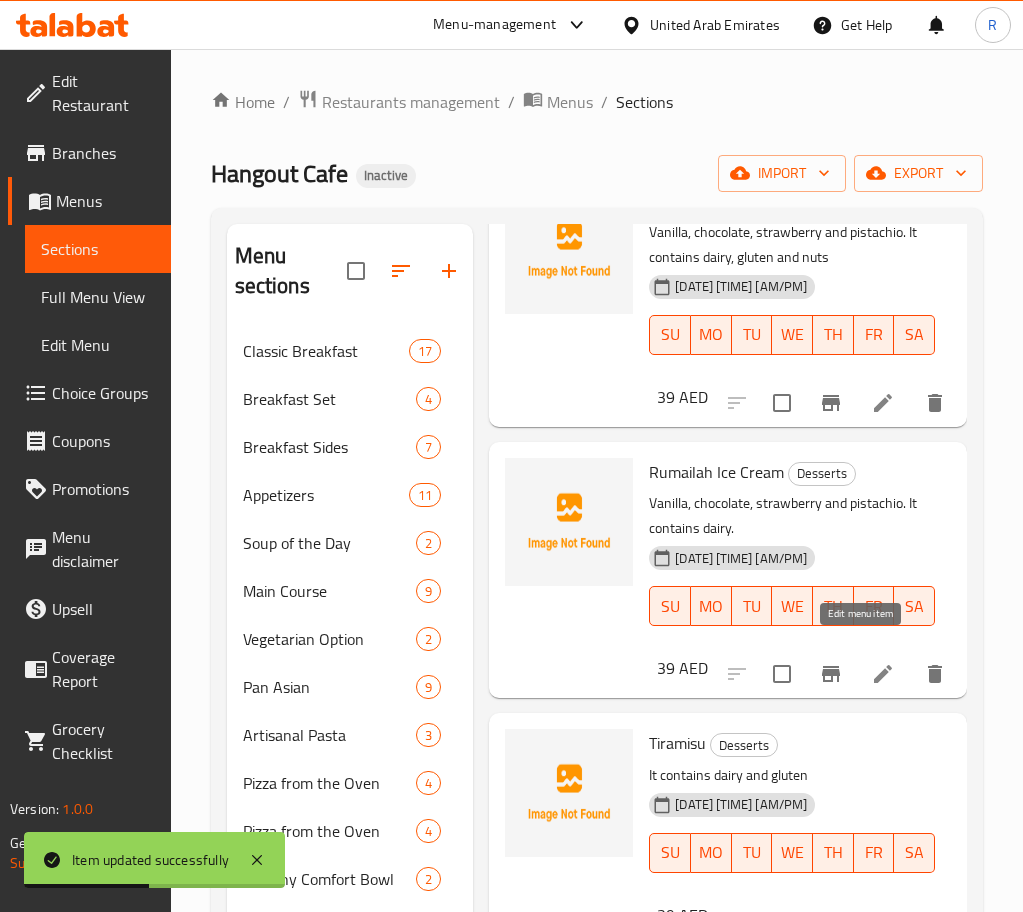 click 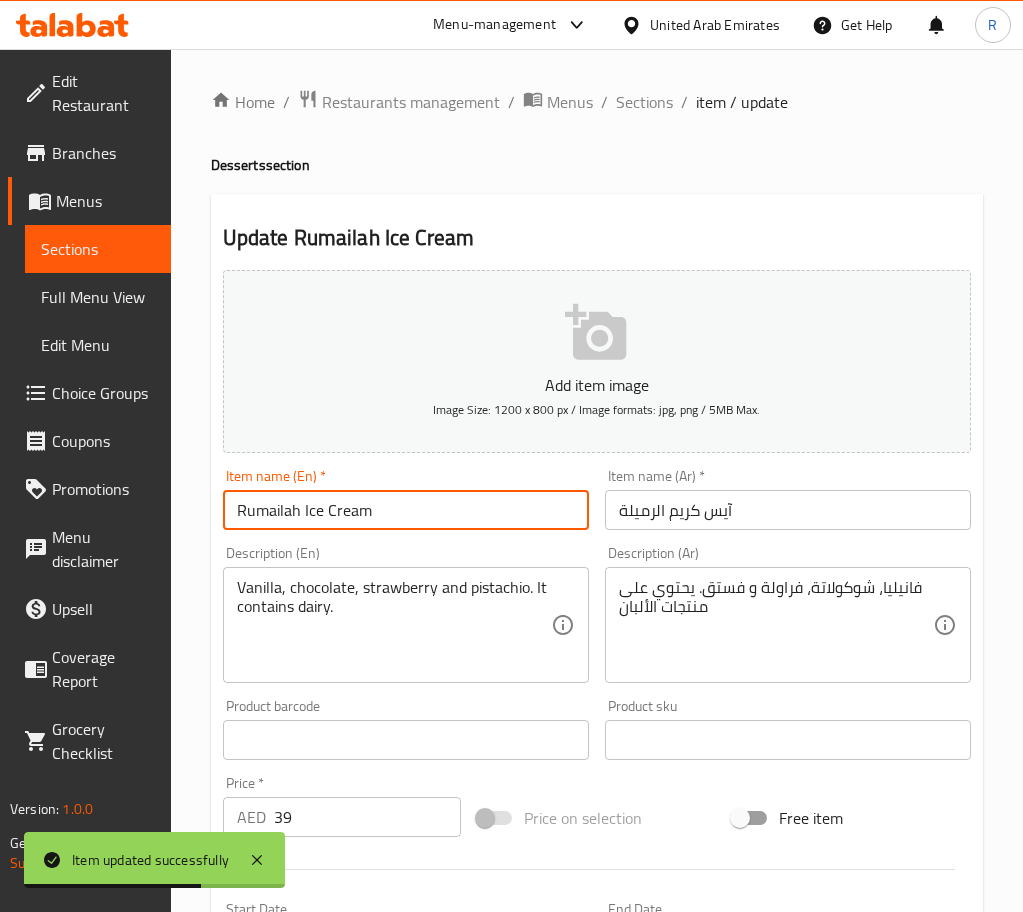 click on "Rumailah Ice Cream" at bounding box center (406, 510) 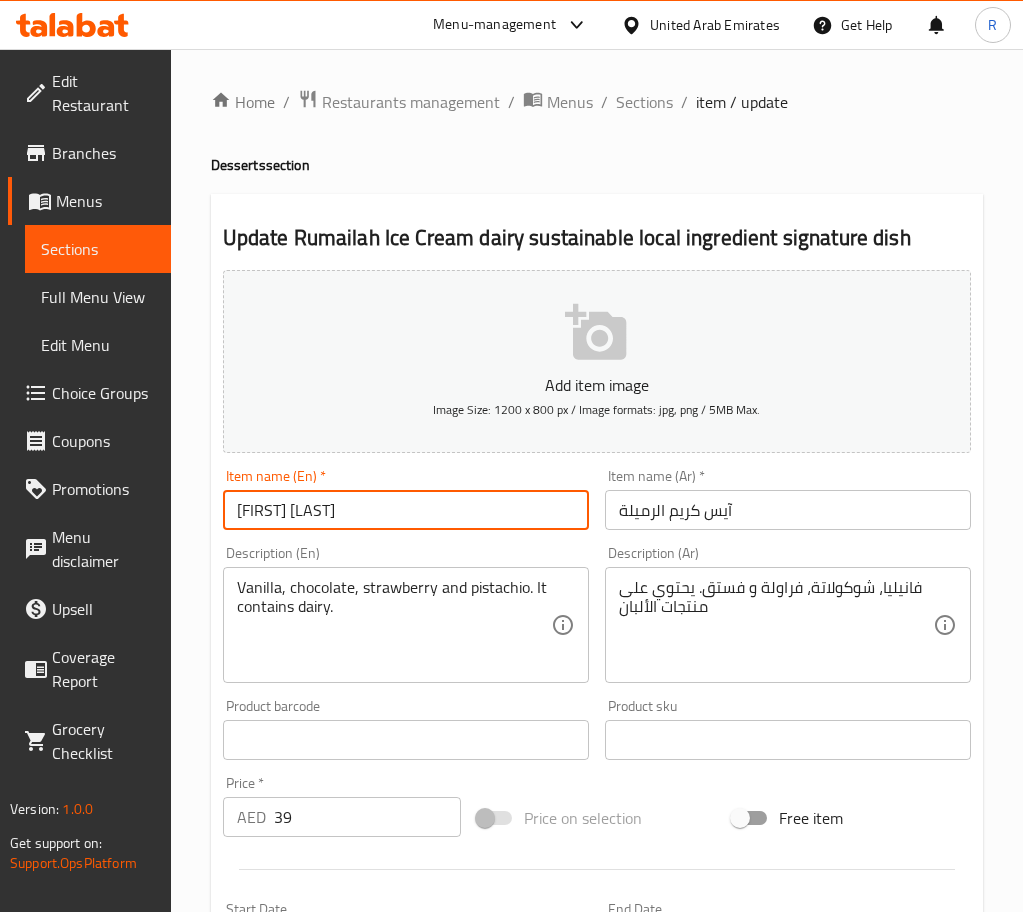 scroll, scrollTop: 0, scrollLeft: 115, axis: horizontal 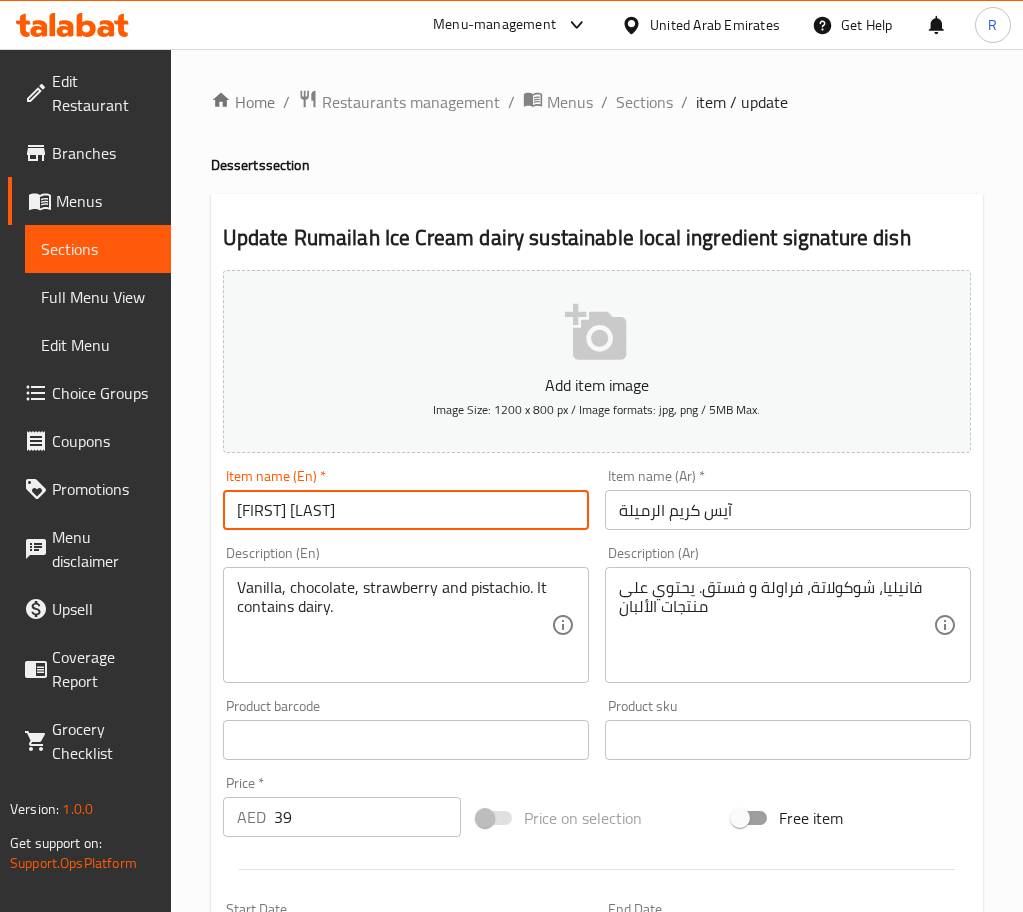 type on "[FIRST] [LAST]" 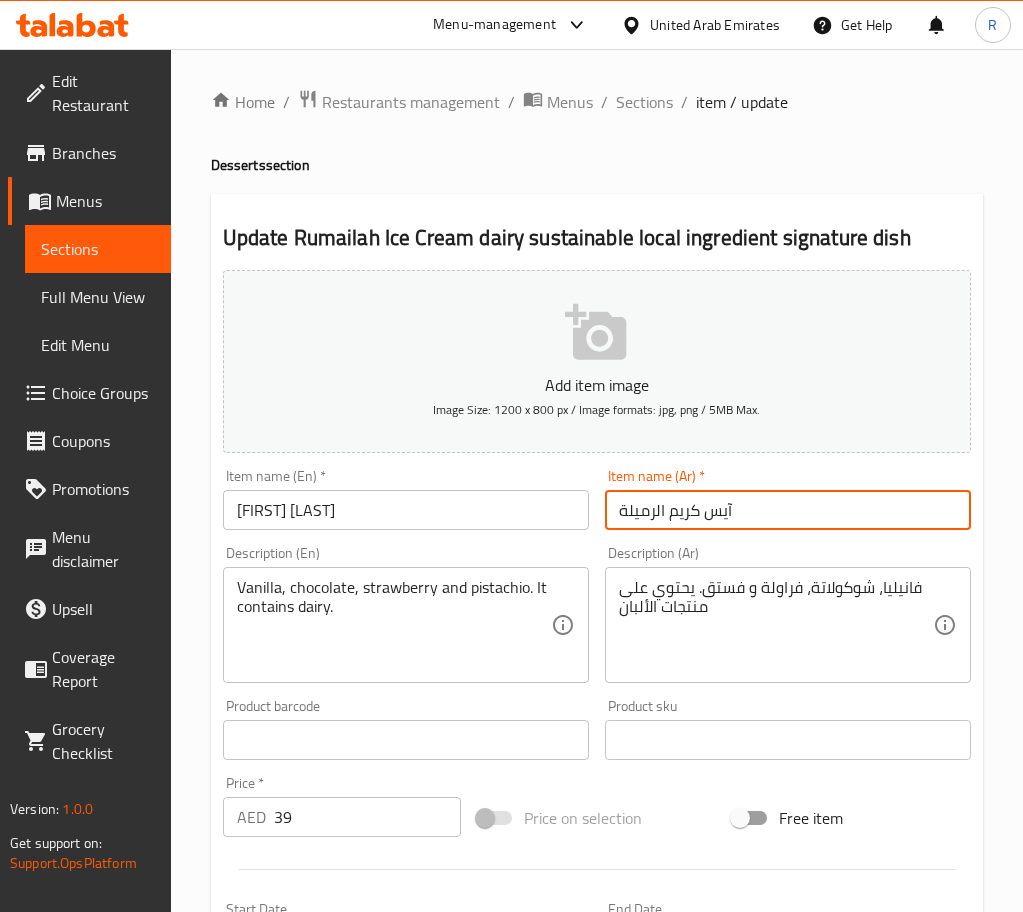 click on "آيس كريم الرميلة" at bounding box center (788, 510) 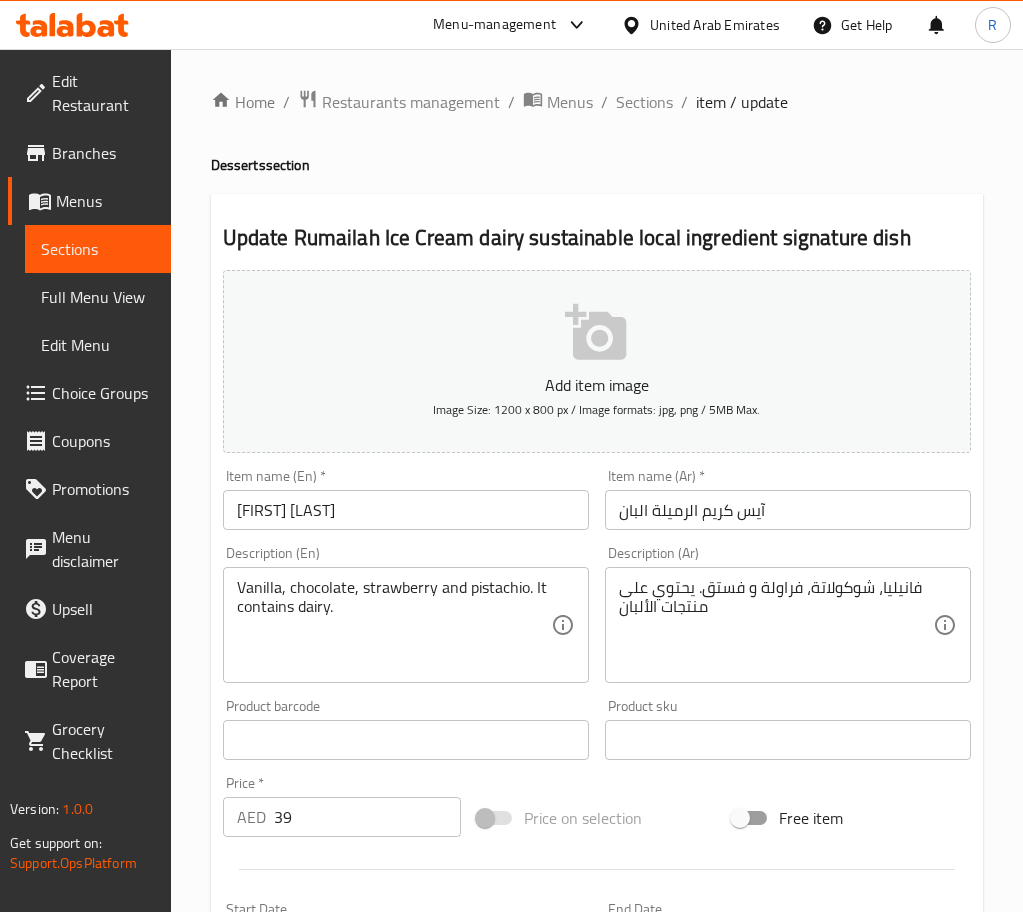 click on "آيس كريم الرميلة البان" at bounding box center [788, 510] 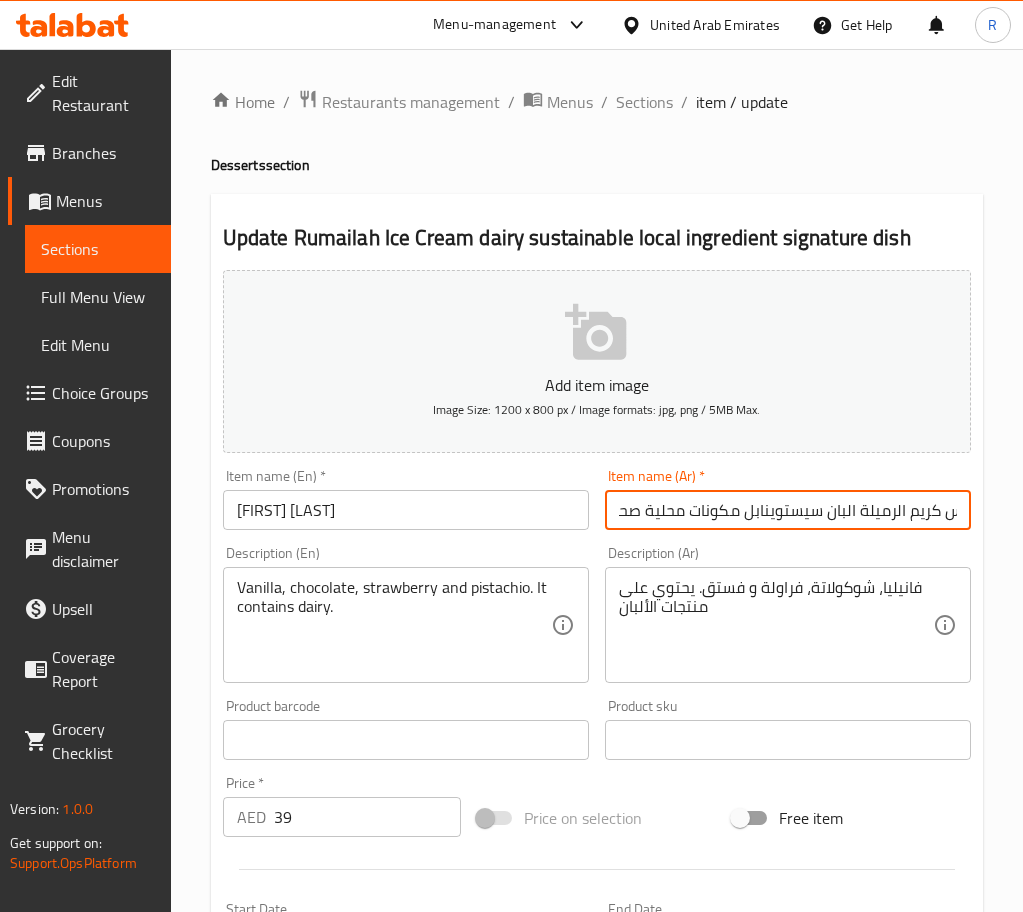 scroll, scrollTop: 0, scrollLeft: 88, axis: horizontal 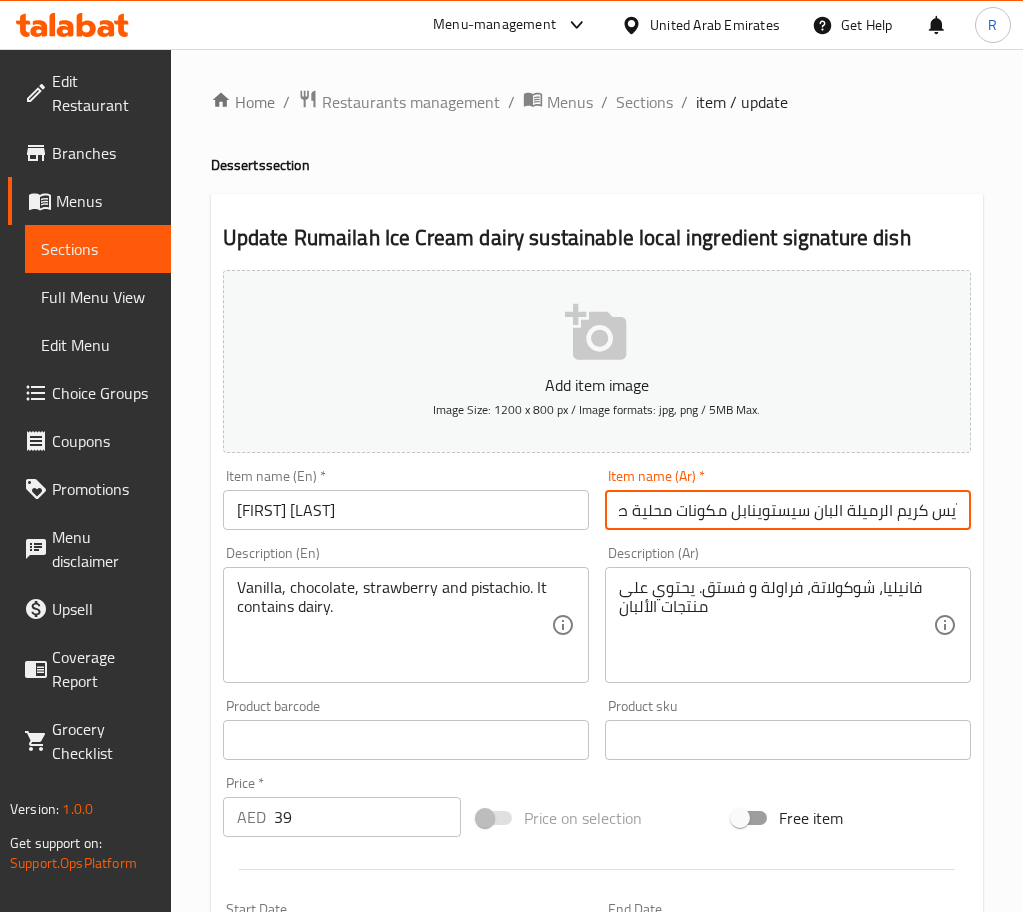 type on "آيس كريم الرميلة البان سيستوينابل مكونات محلية صحن سيجنتشر" 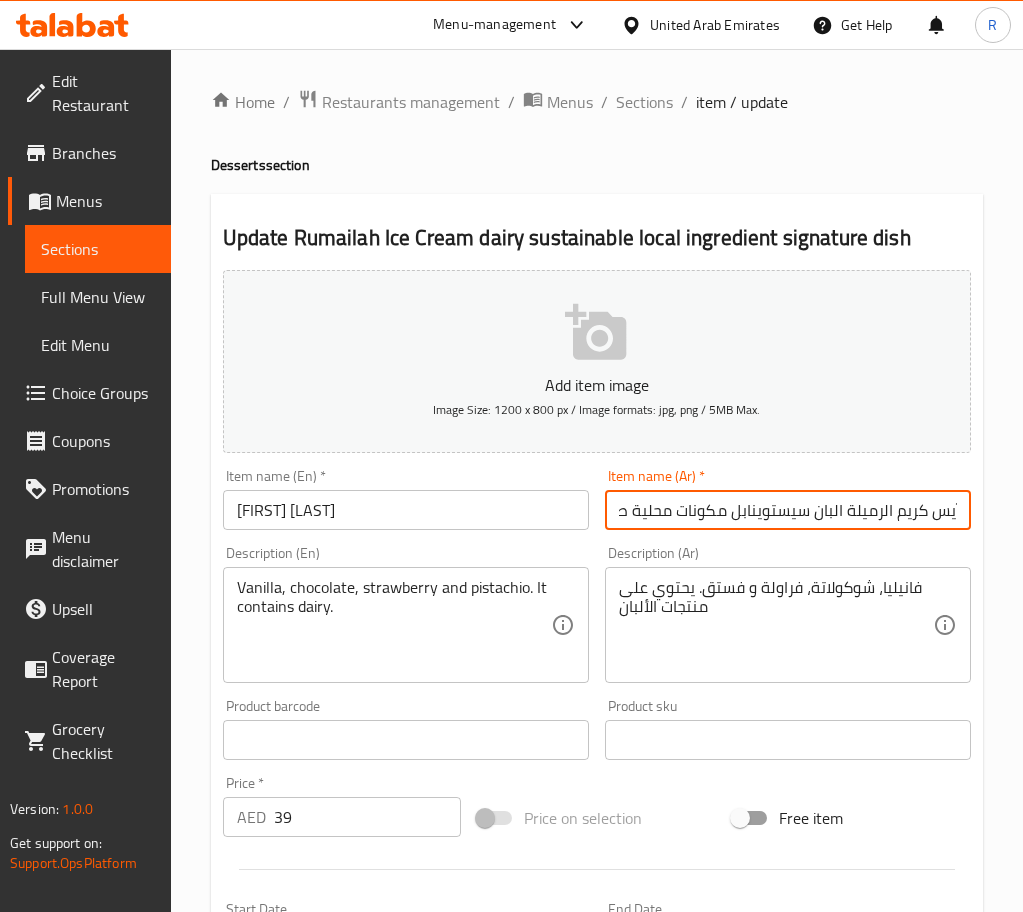 click on "Update" at bounding box center (310, 1326) 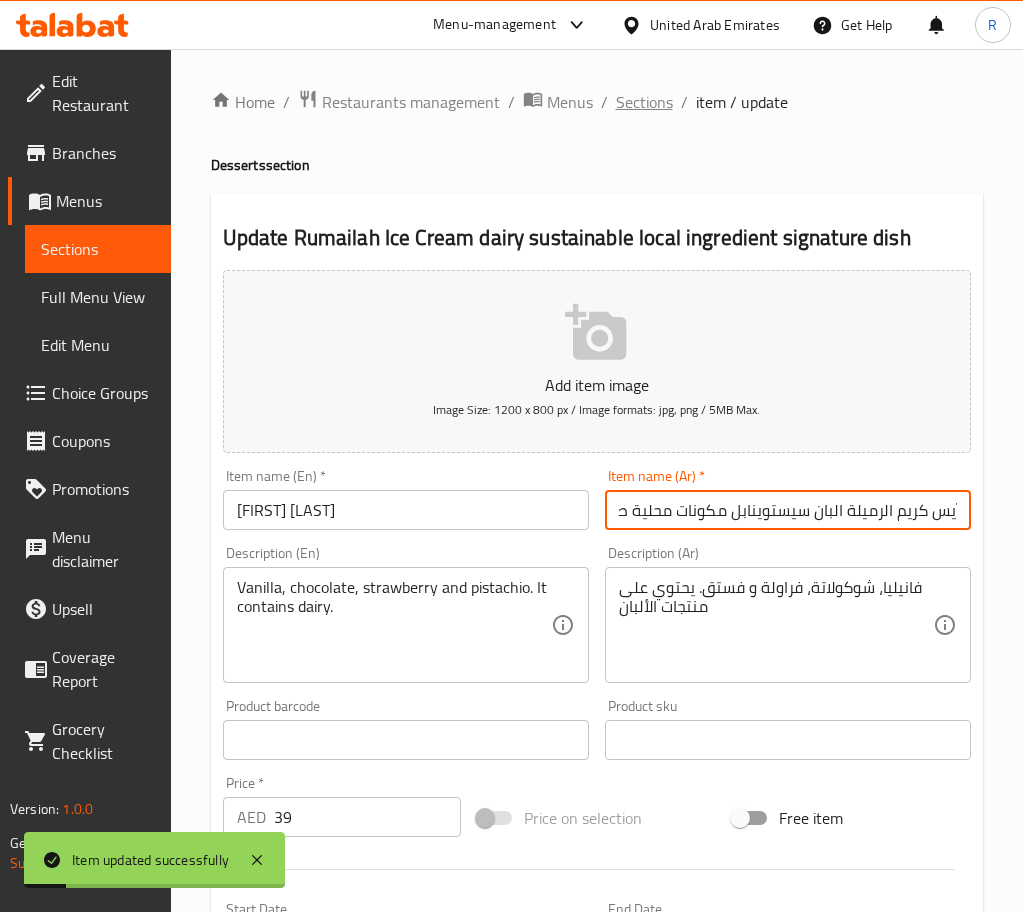 click on "Sections" at bounding box center (644, 102) 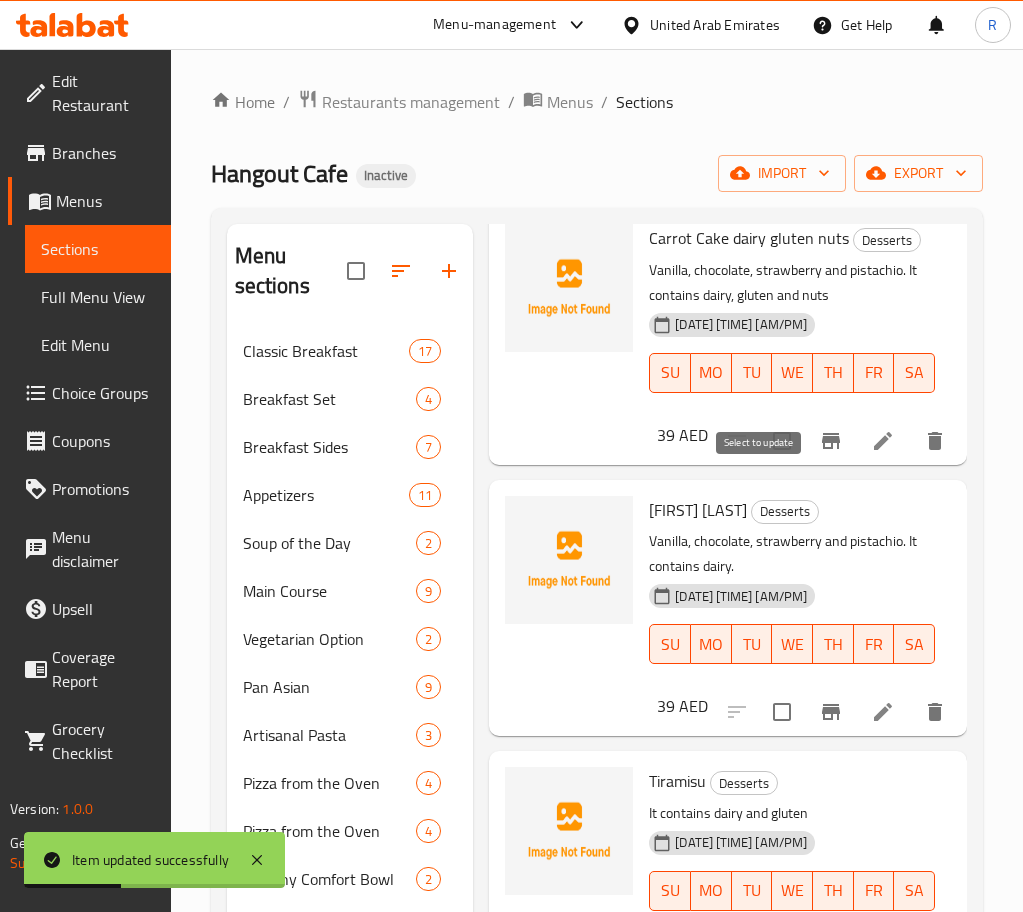 scroll, scrollTop: 936, scrollLeft: 0, axis: vertical 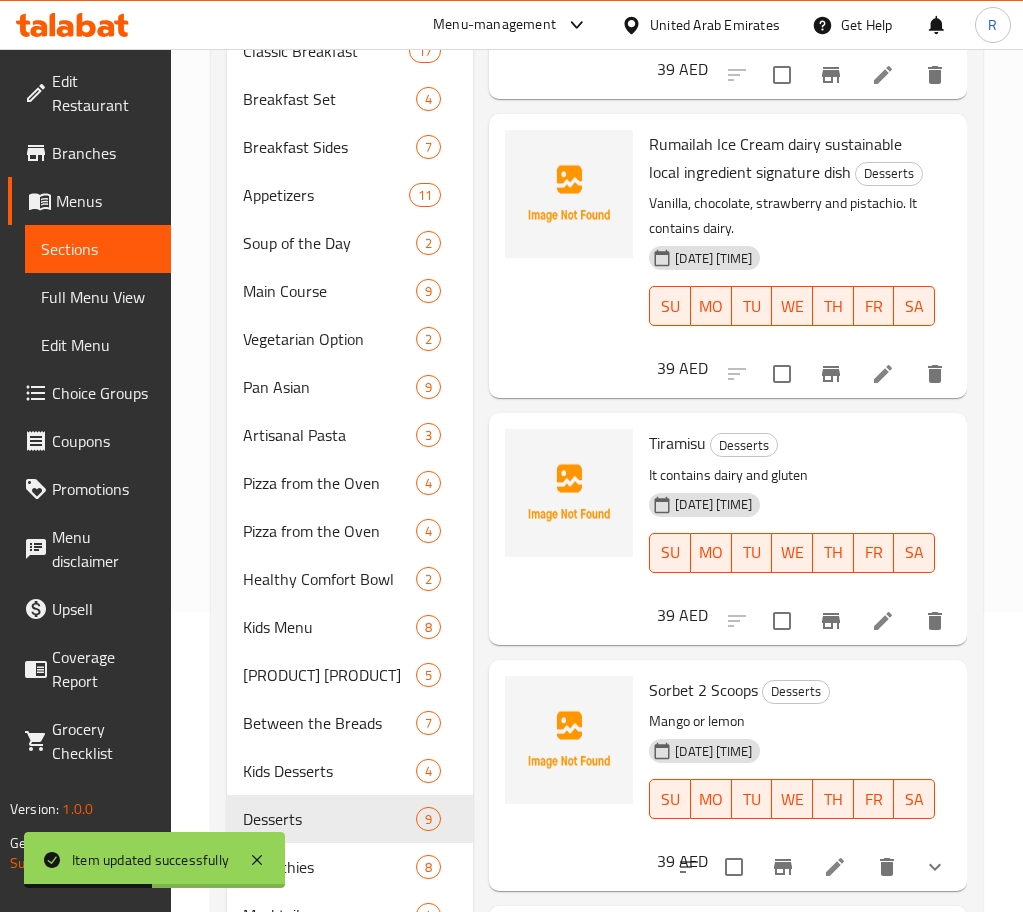 click at bounding box center [883, 621] 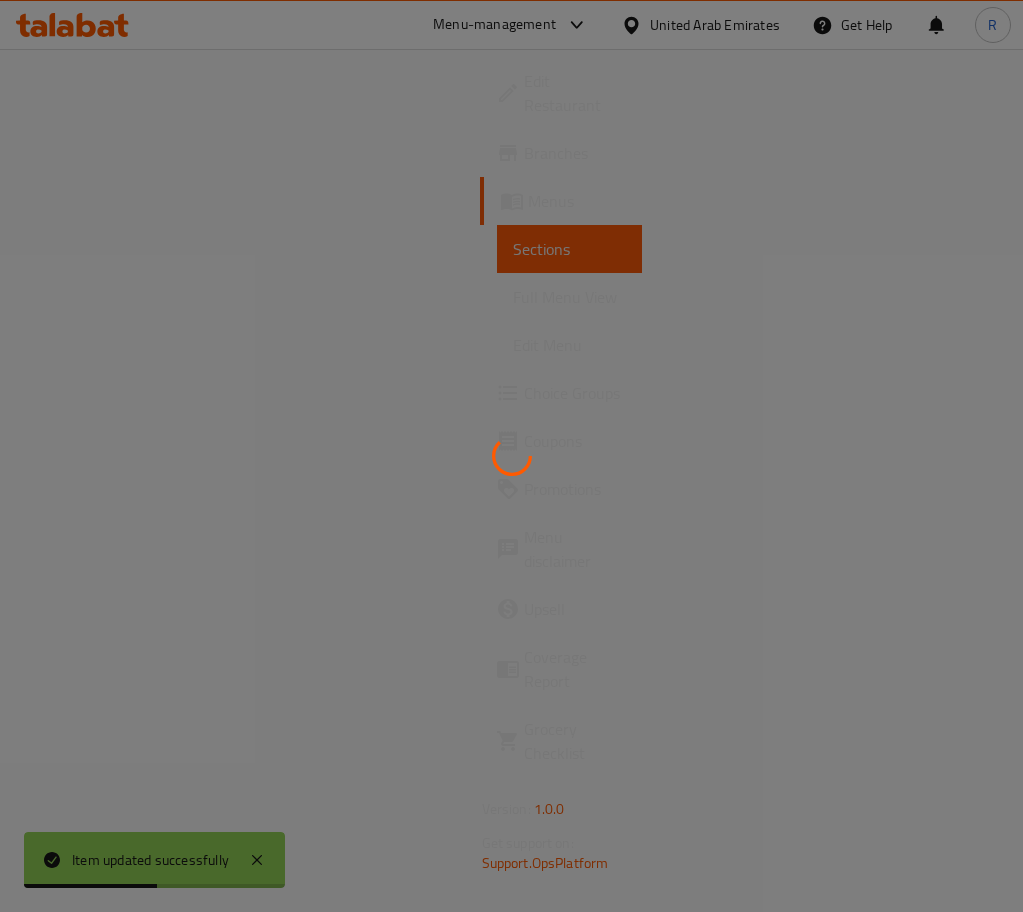 scroll, scrollTop: 0, scrollLeft: 0, axis: both 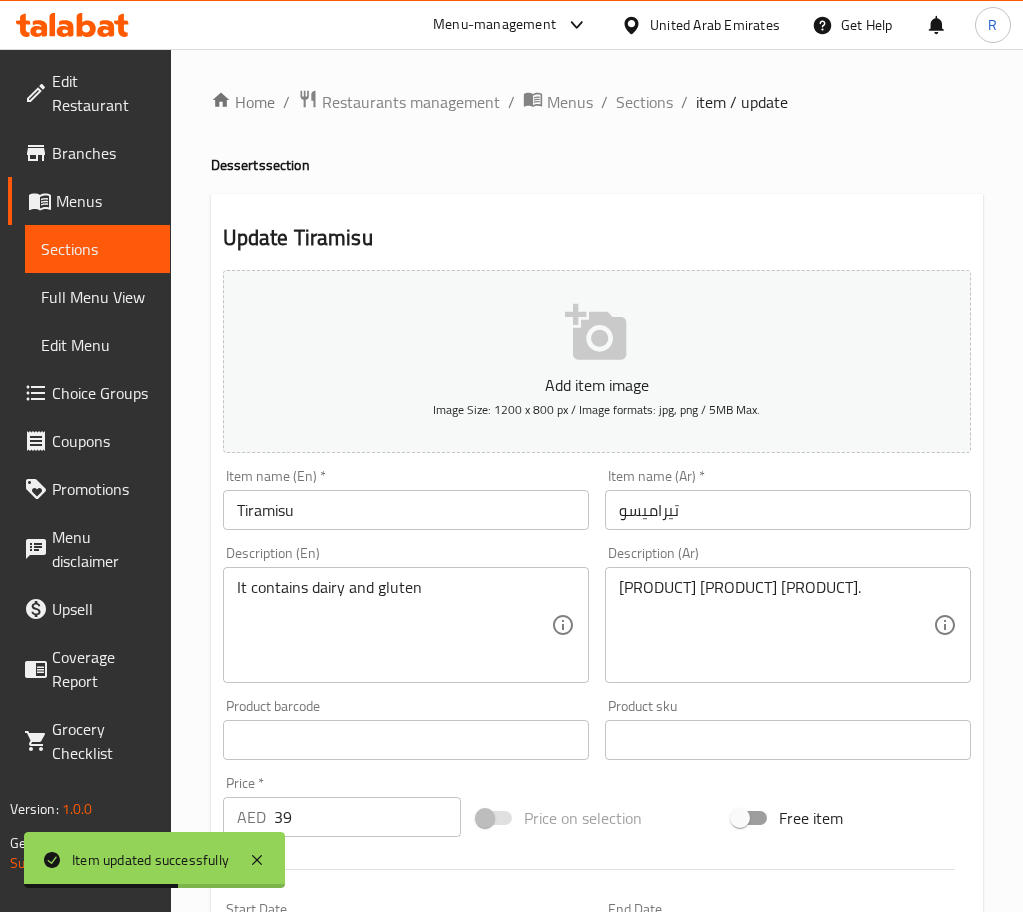 click on "Tiramisu" at bounding box center [406, 510] 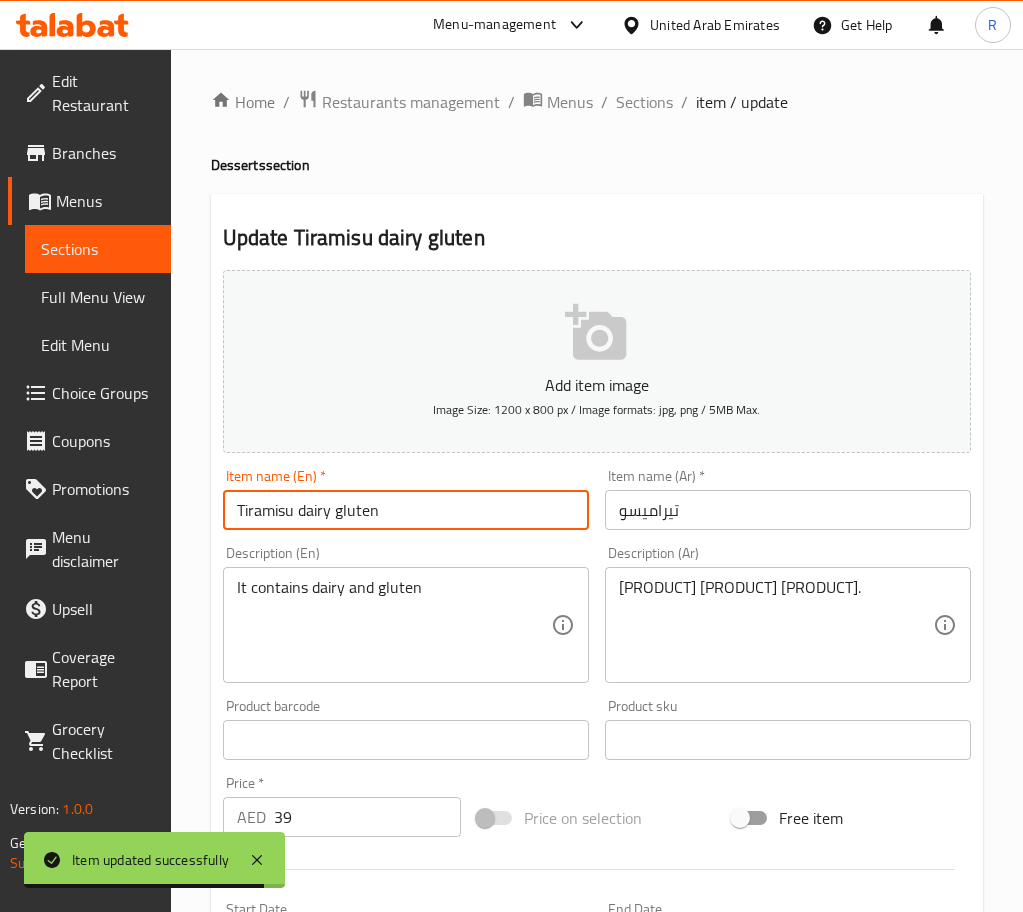 type on "Tiramisu dairy gluten" 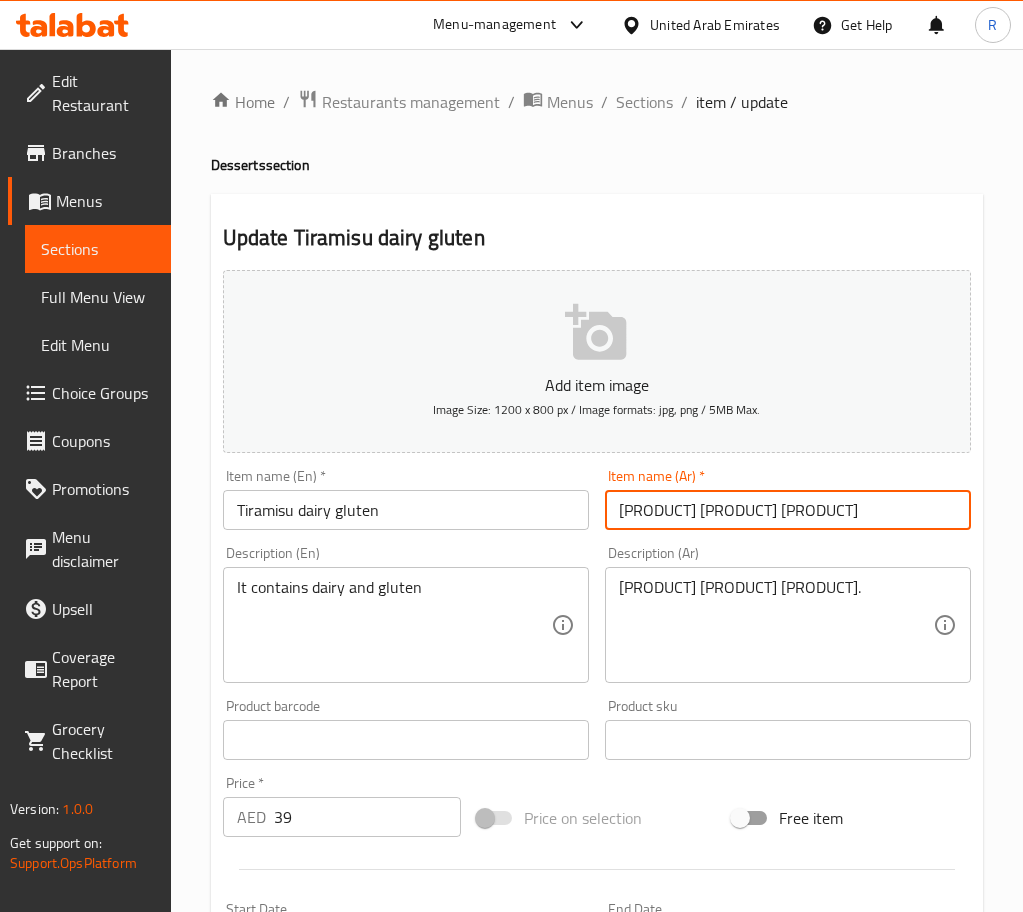 type on "[PRODUCT] [PRODUCT] [PRODUCT]" 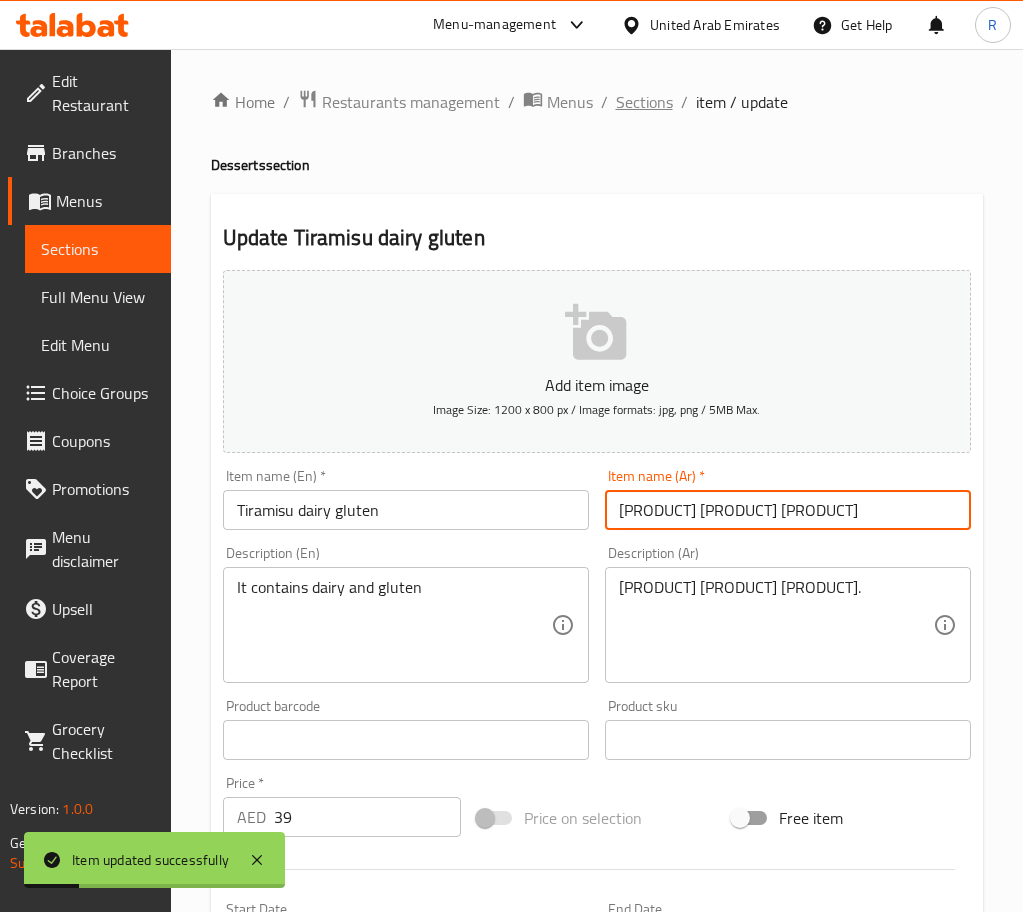 click on "Sections" at bounding box center [644, 102] 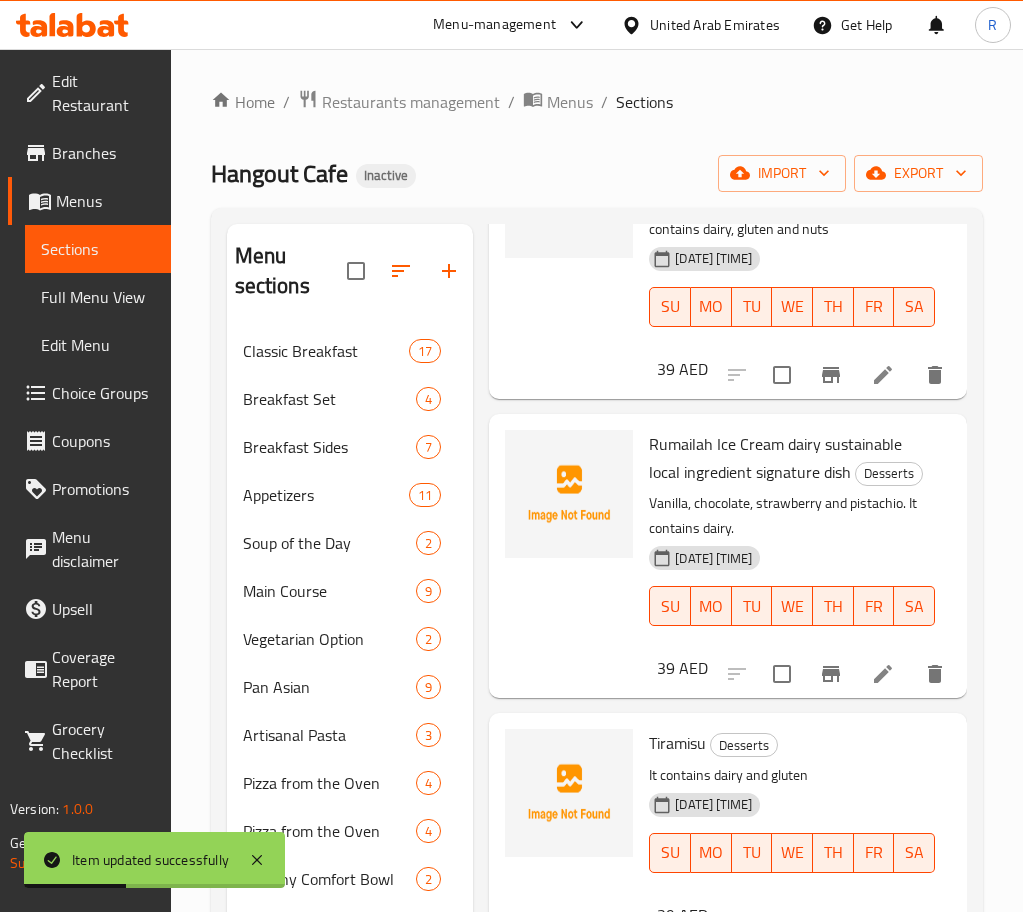 scroll, scrollTop: 1101, scrollLeft: 0, axis: vertical 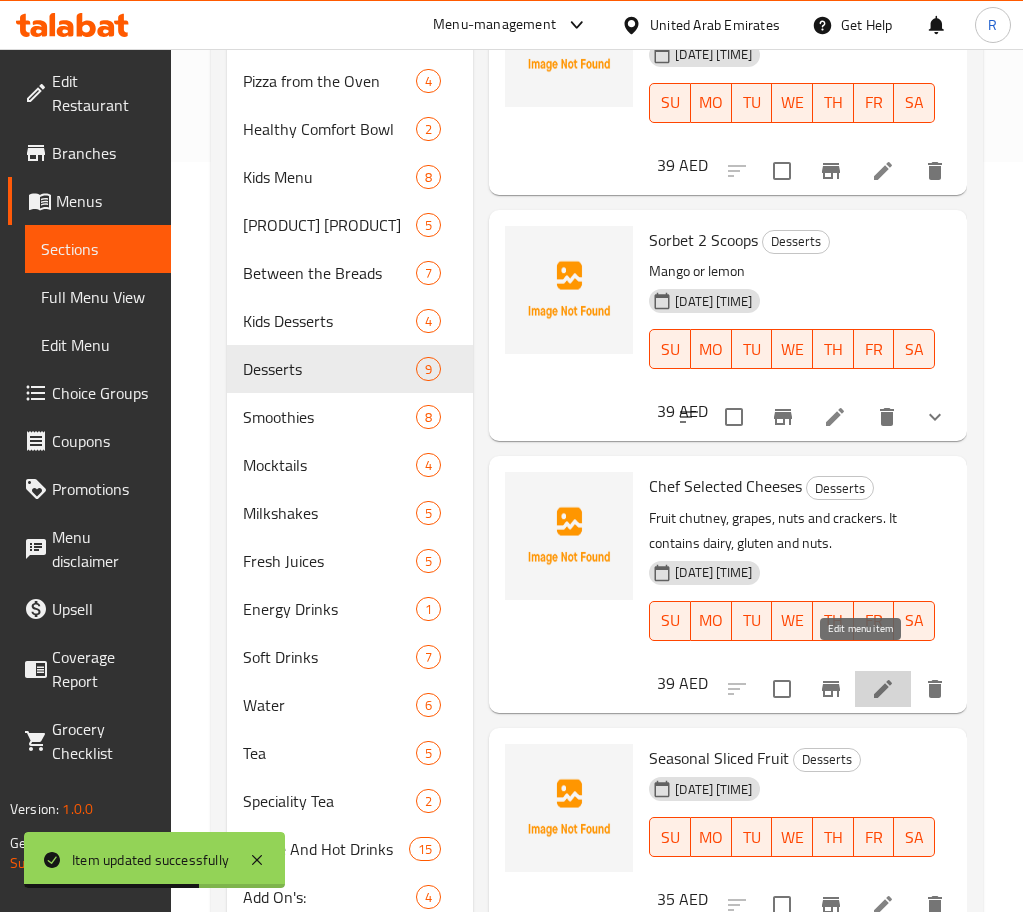 click 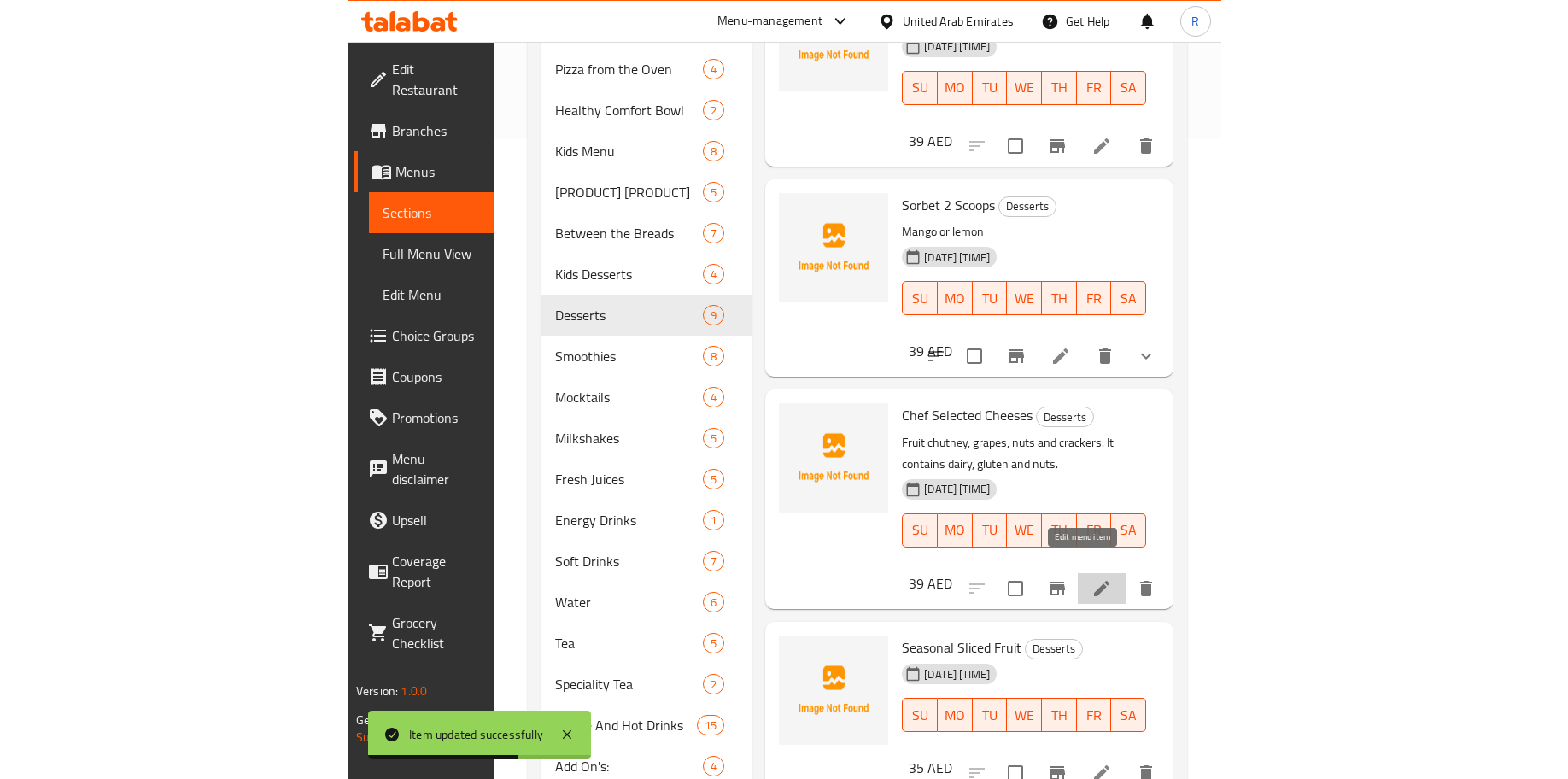 scroll, scrollTop: 0, scrollLeft: 0, axis: both 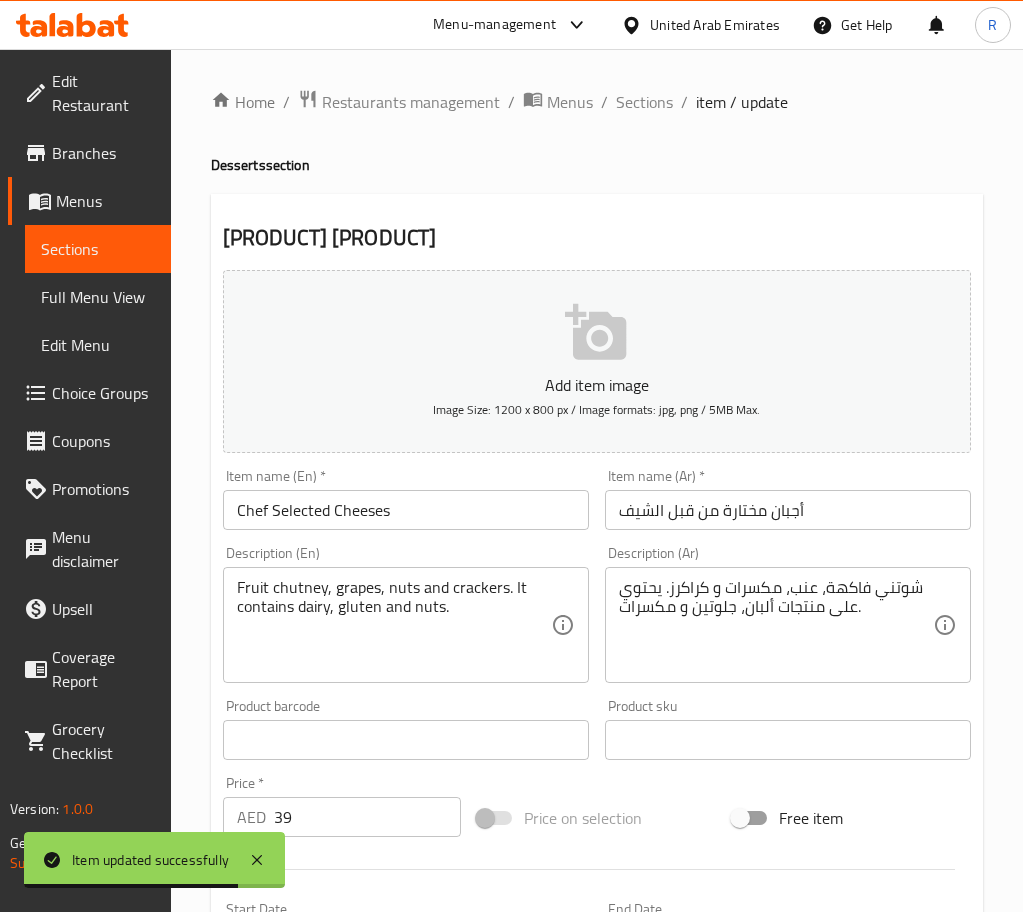 click on "Chef Selected Cheeses" at bounding box center (406, 510) 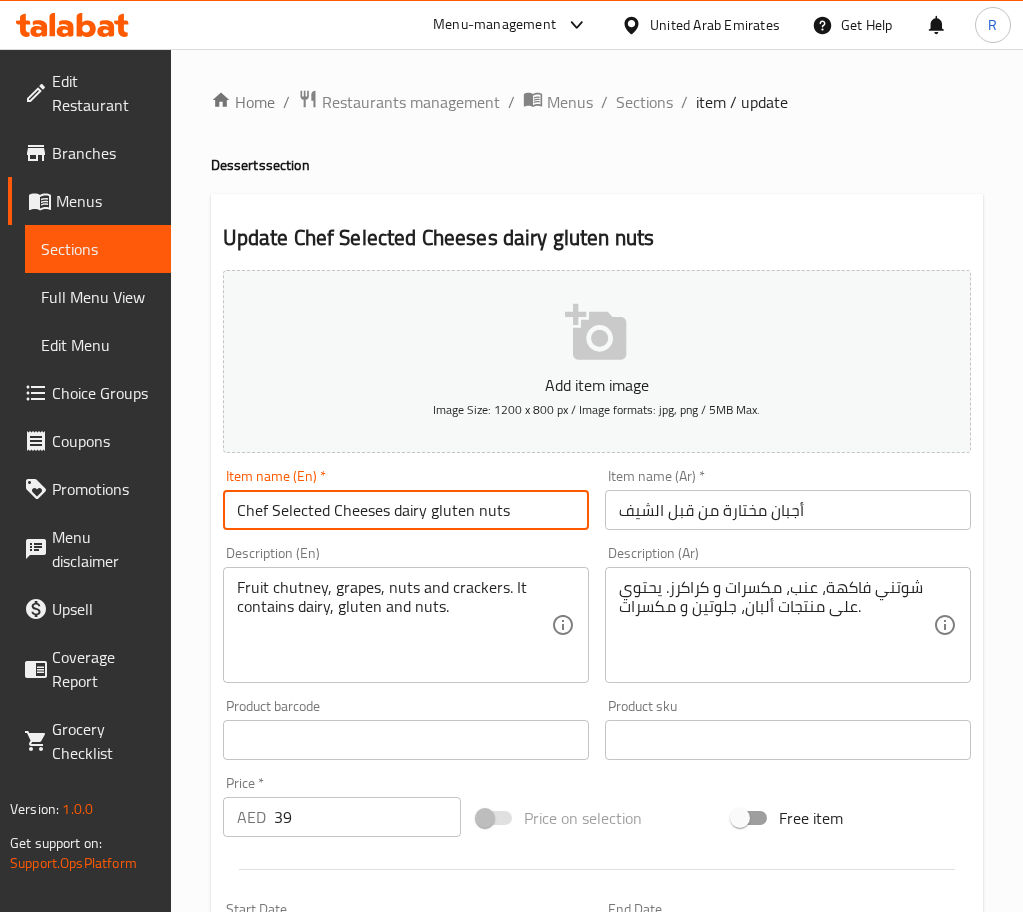 type on "Chef Selected Cheeses dairy gluten nuts" 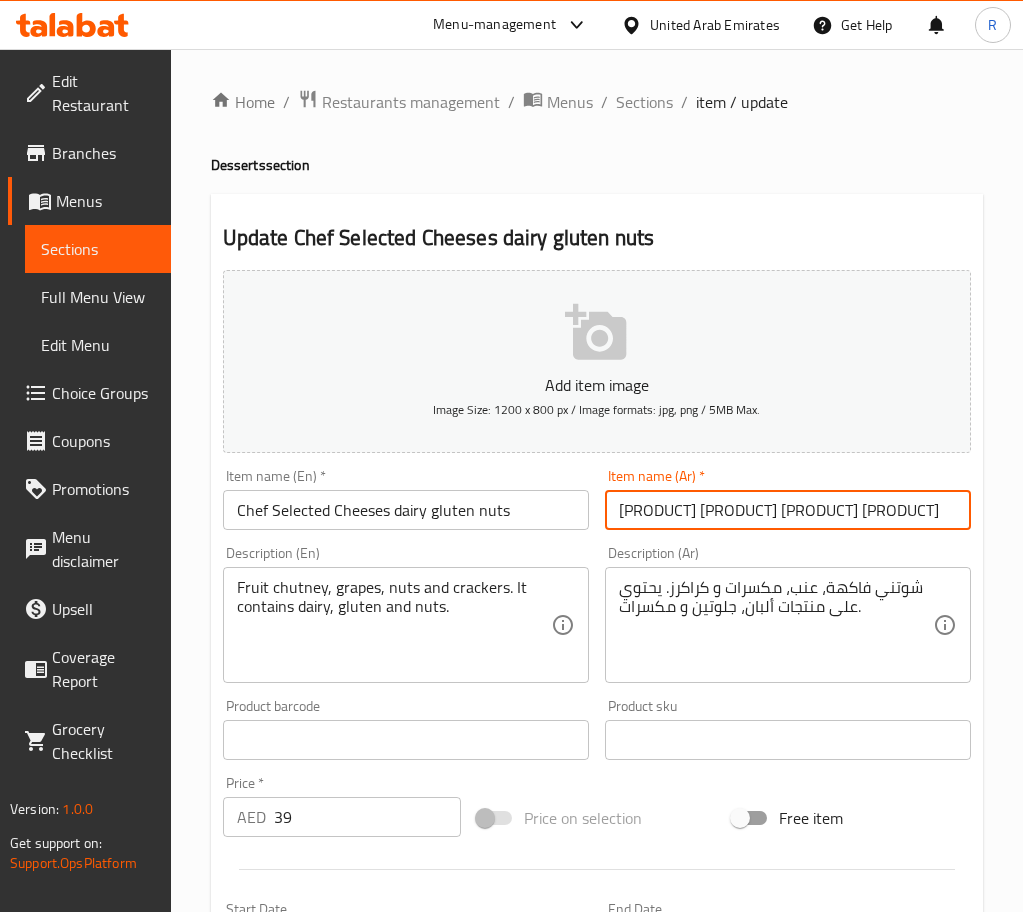 type on "[PRODUCT] [PRODUCT] [PRODUCT] [PRODUCT]" 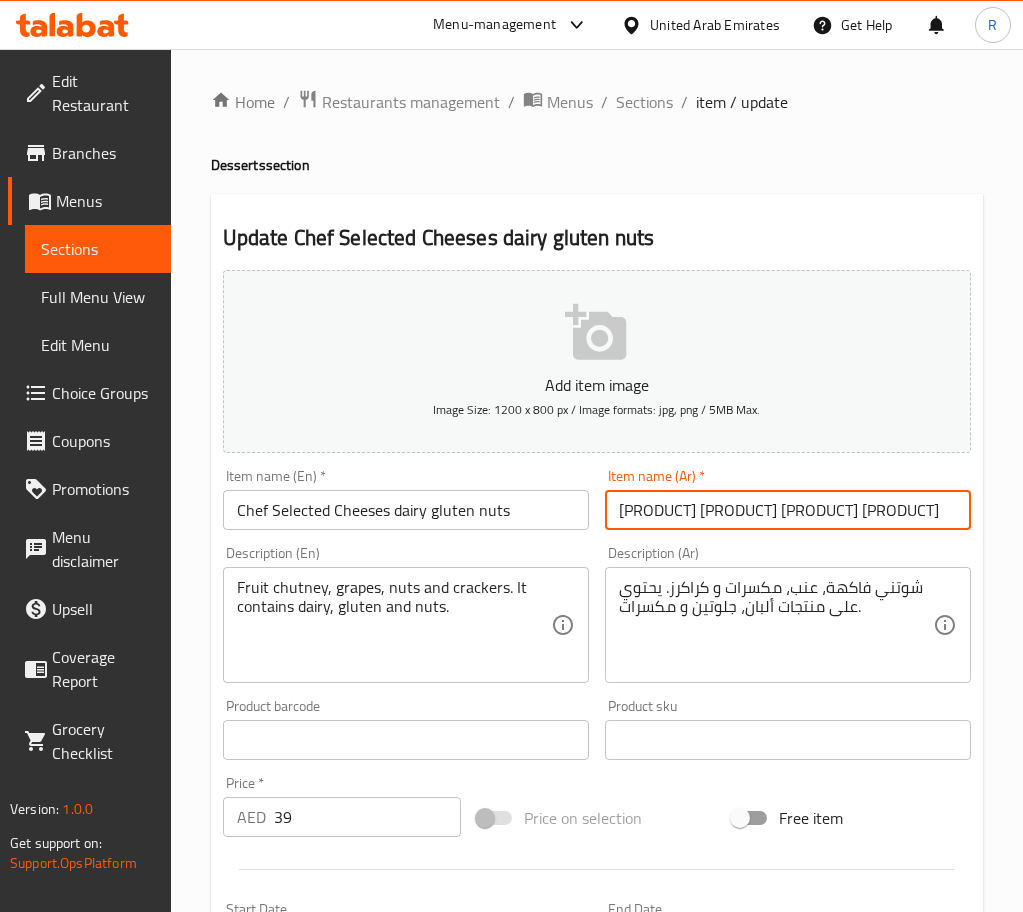 click on "Update" at bounding box center (310, 1326) 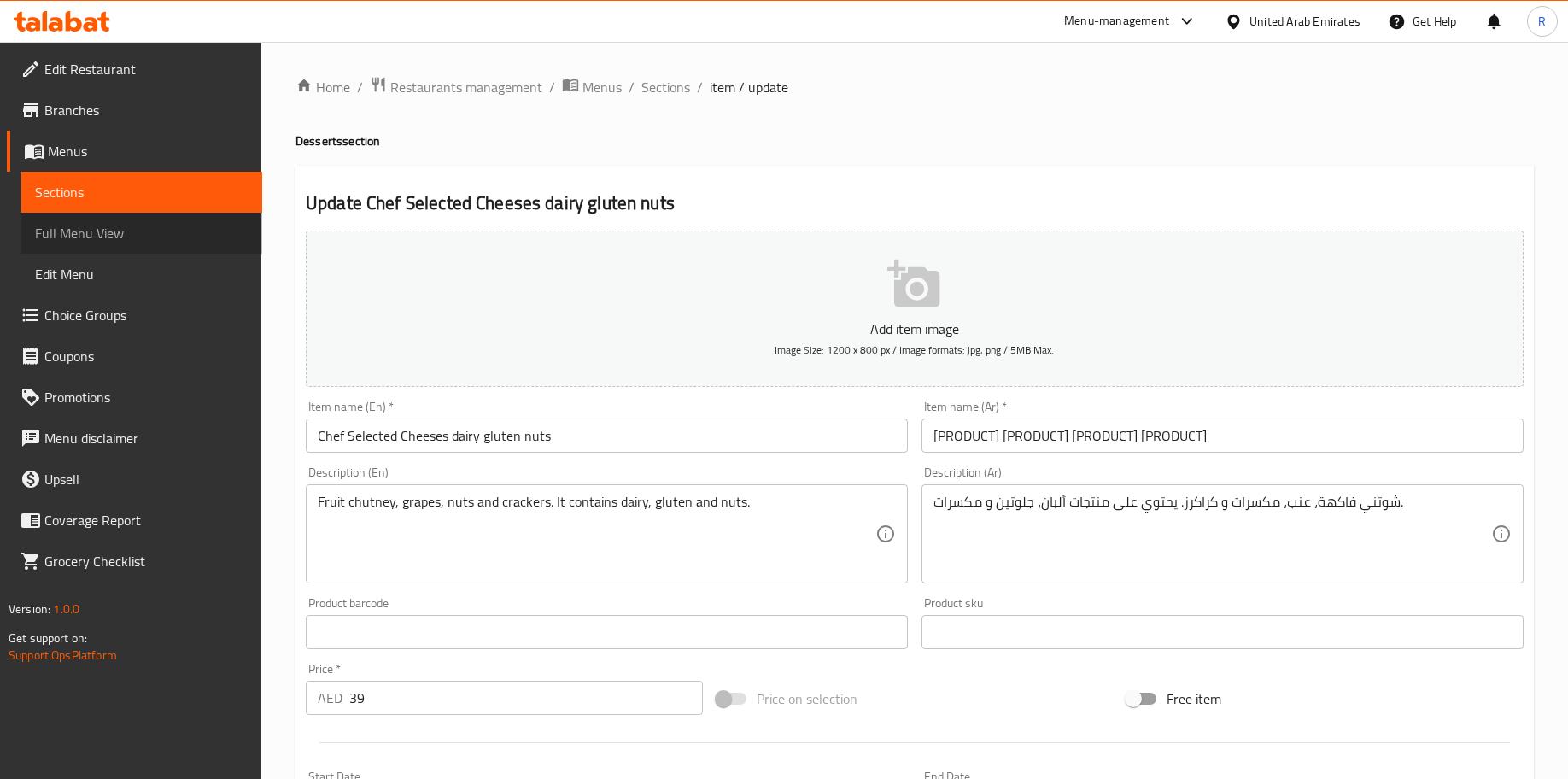 click on "Full Menu View" at bounding box center [142, 233] 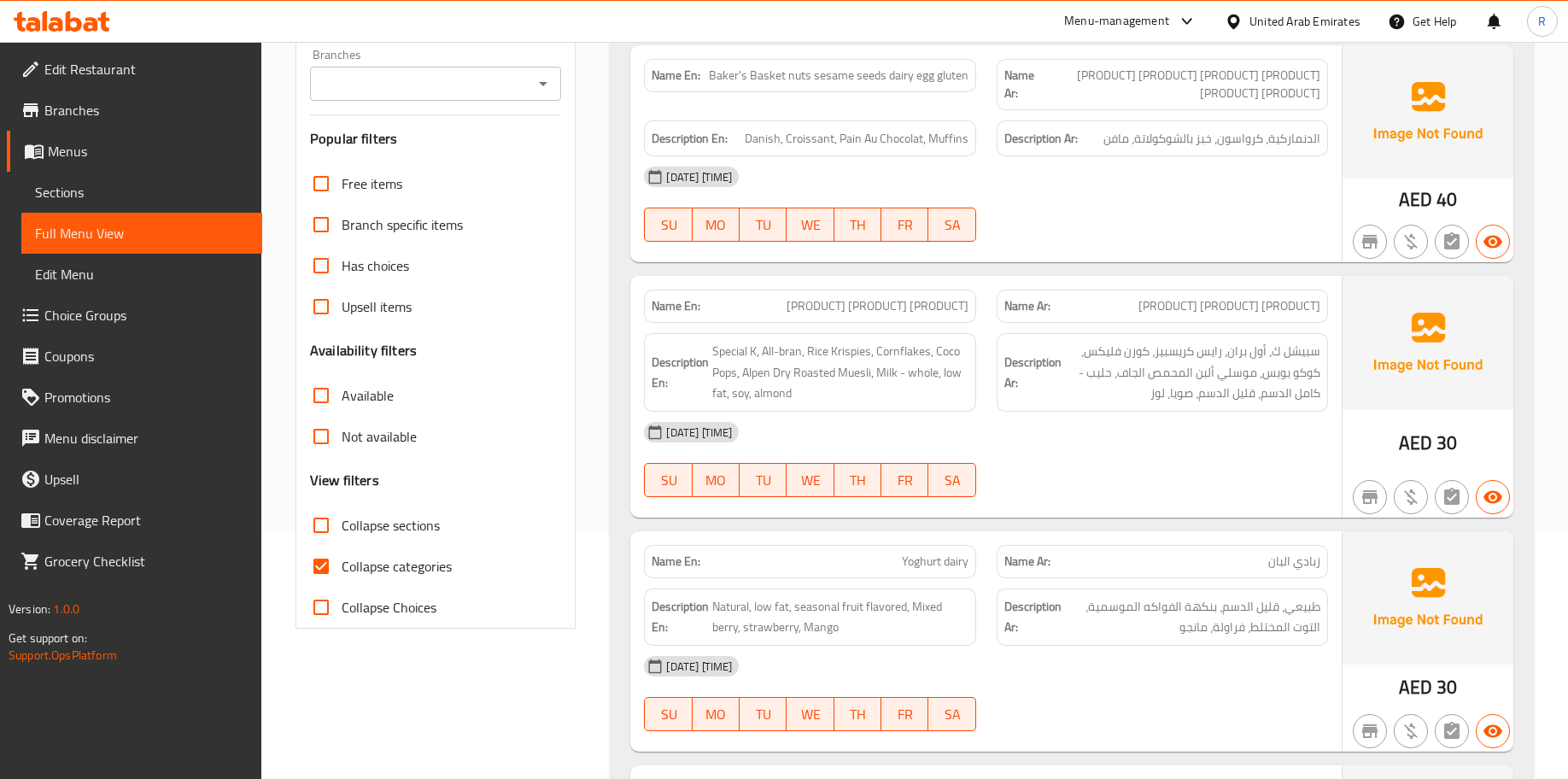 scroll, scrollTop: 256, scrollLeft: 0, axis: vertical 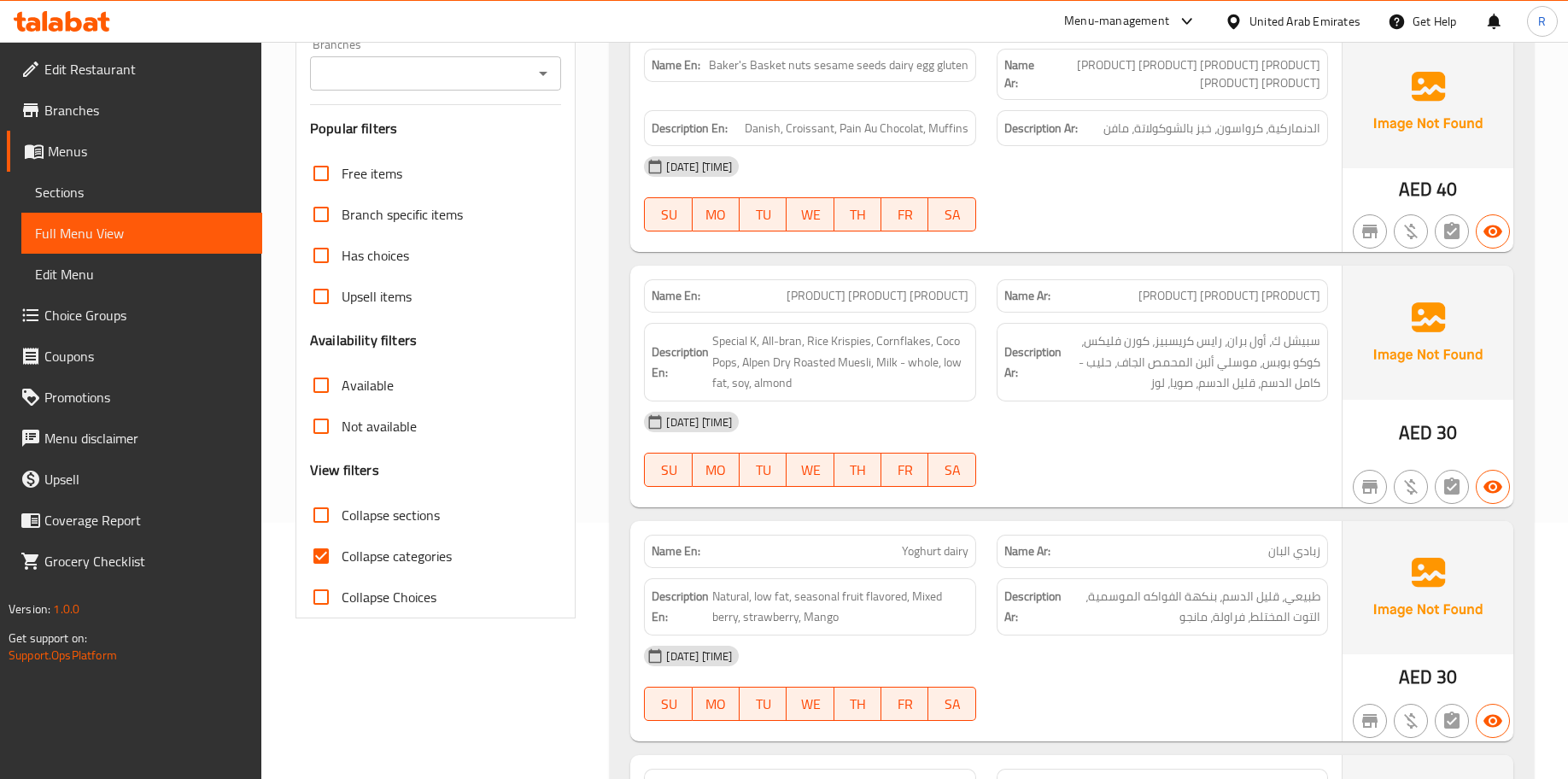 click on "Collapse categories" at bounding box center [321, 556] 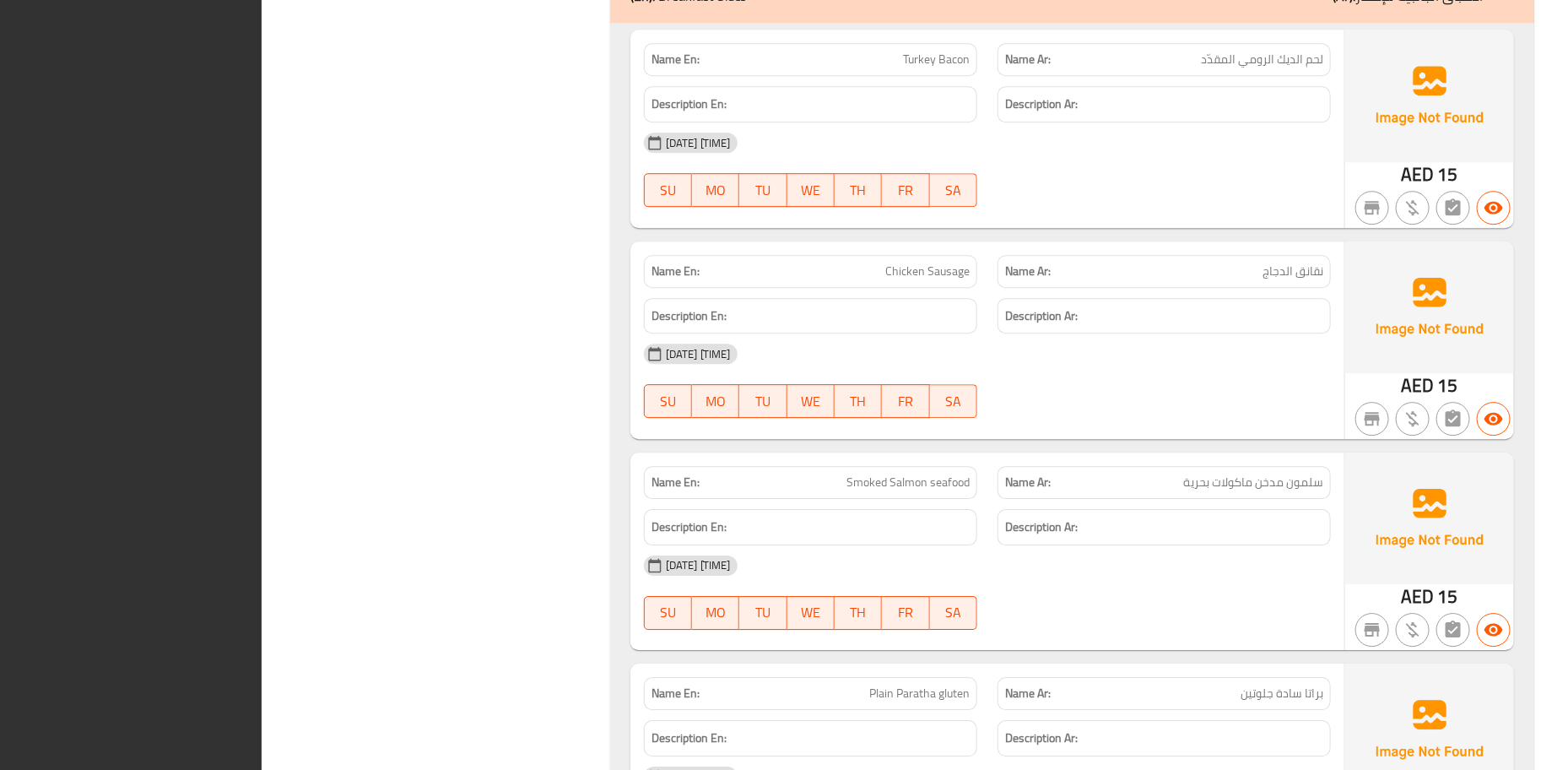 scroll, scrollTop: 5994, scrollLeft: 0, axis: vertical 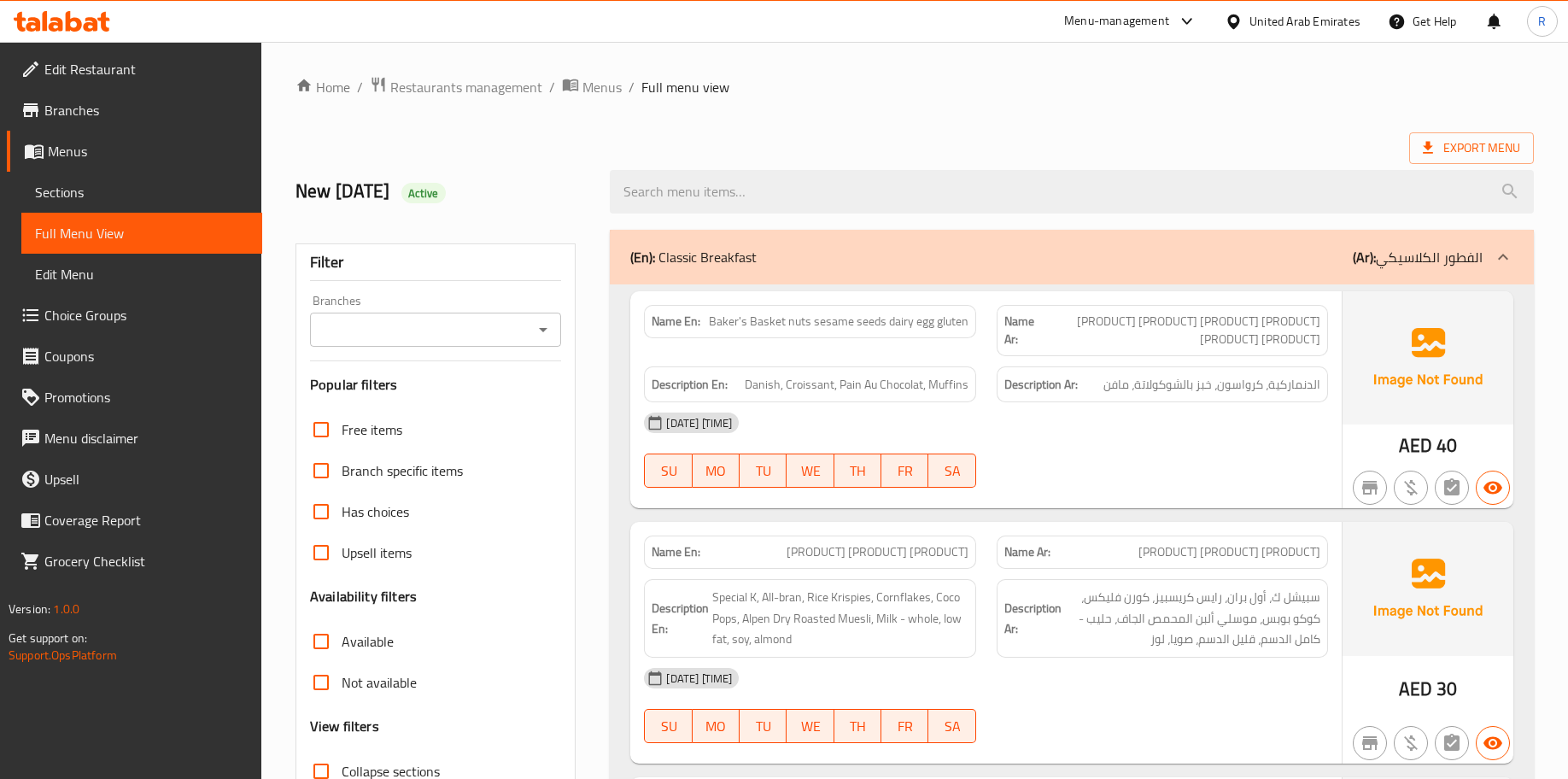 click on "Sections" at bounding box center [142, 192] 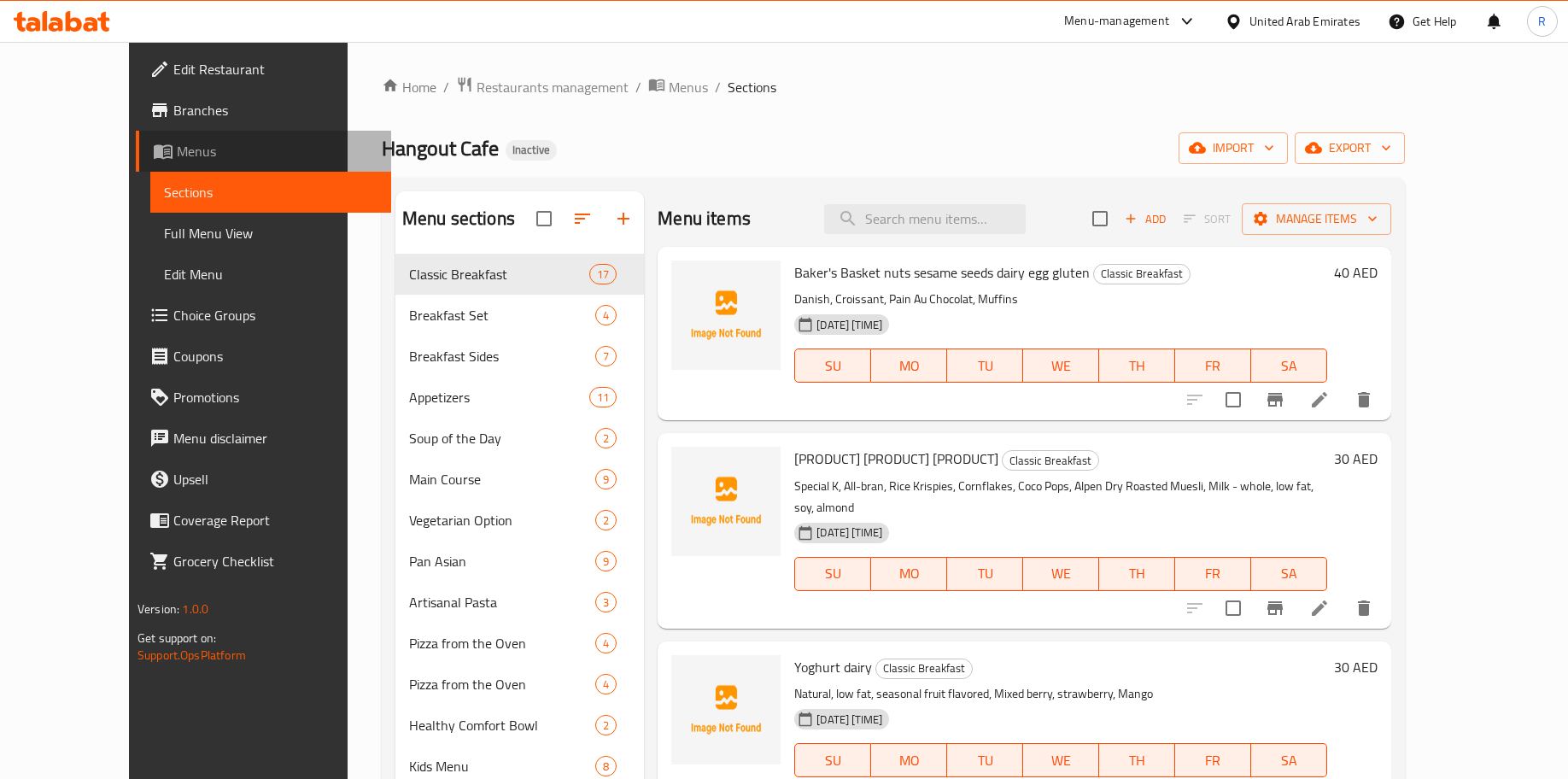 click on "Menus" at bounding box center (277, 151) 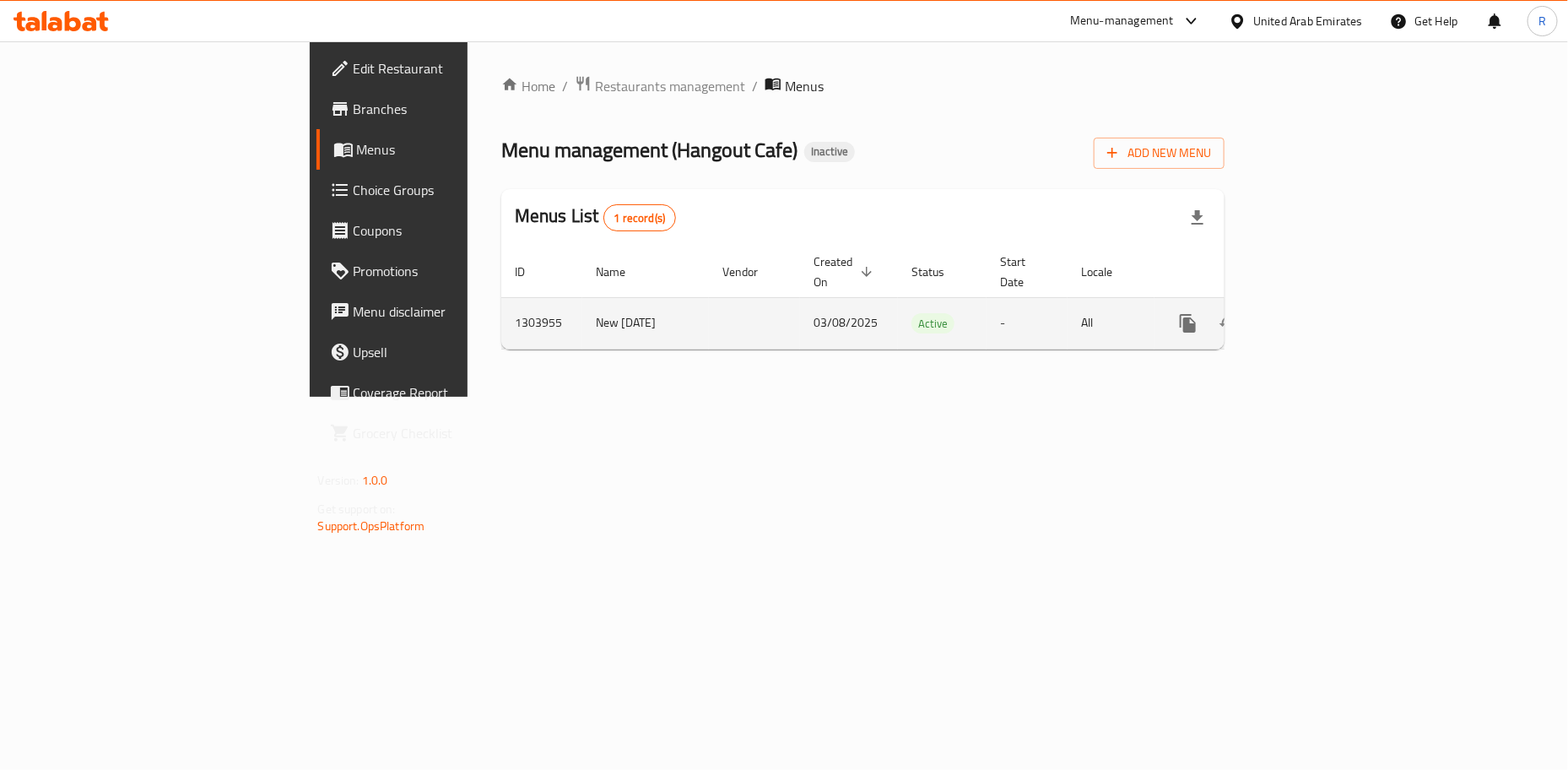 click 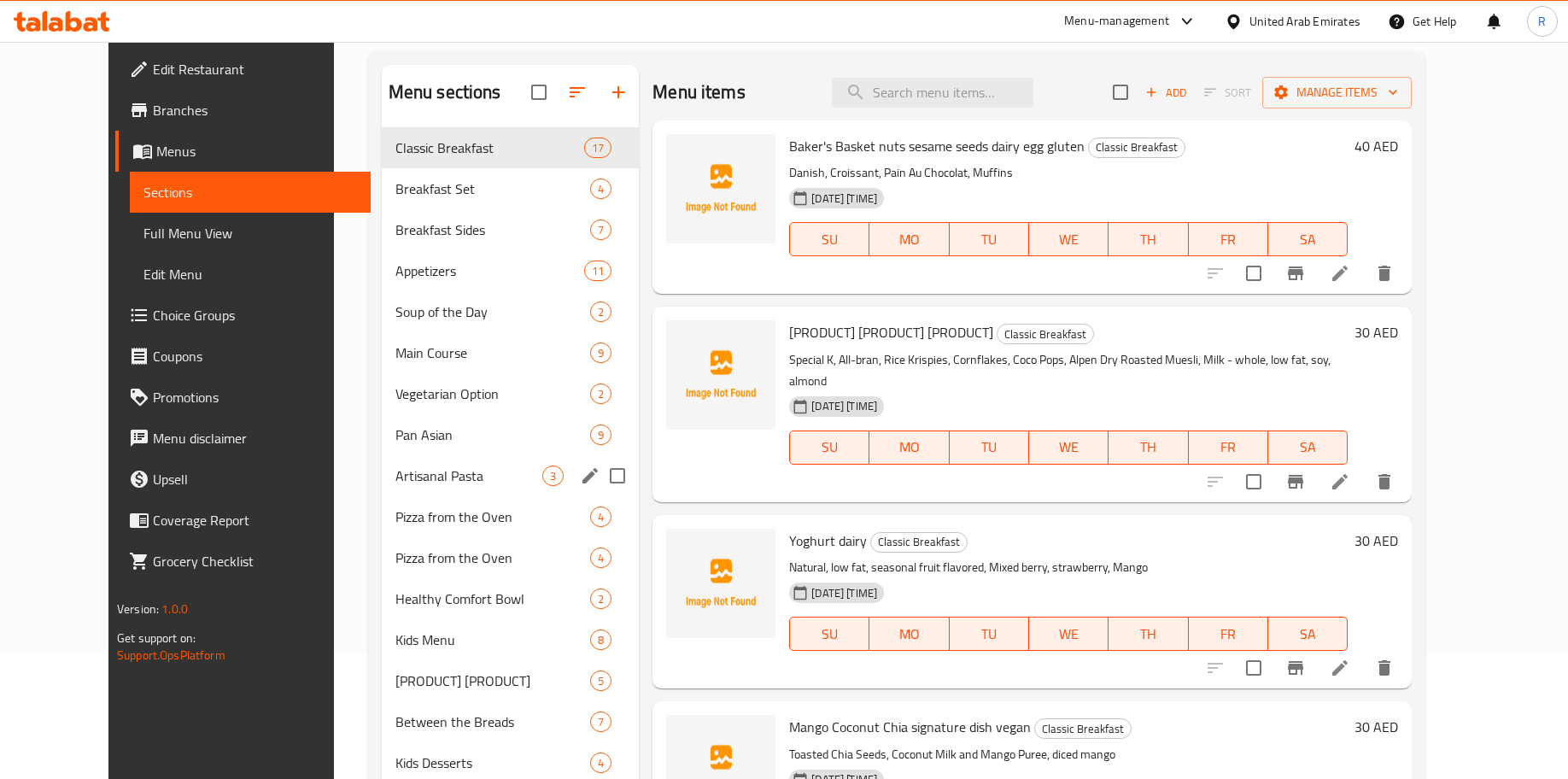 scroll, scrollTop: 0, scrollLeft: 0, axis: both 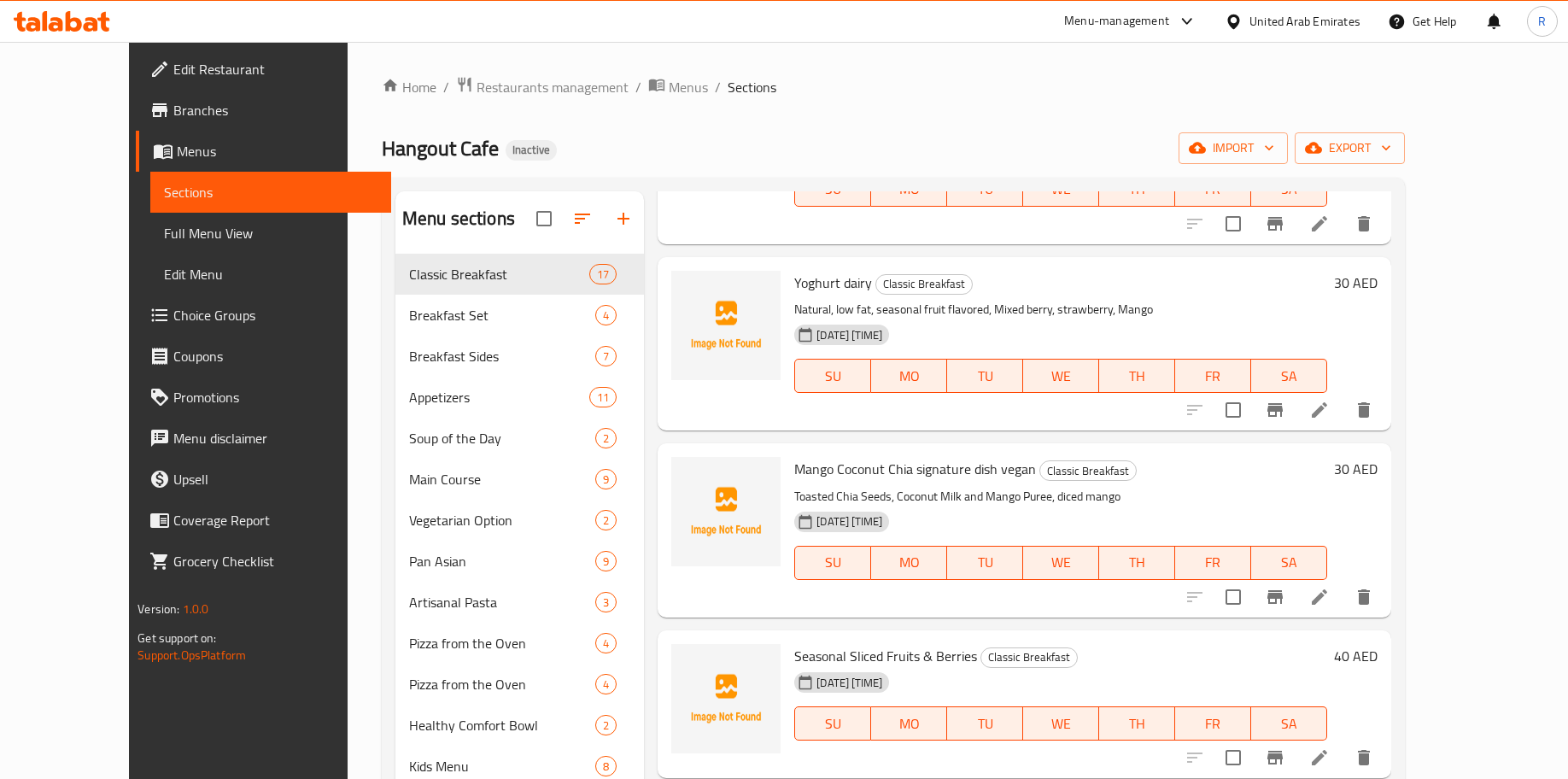click 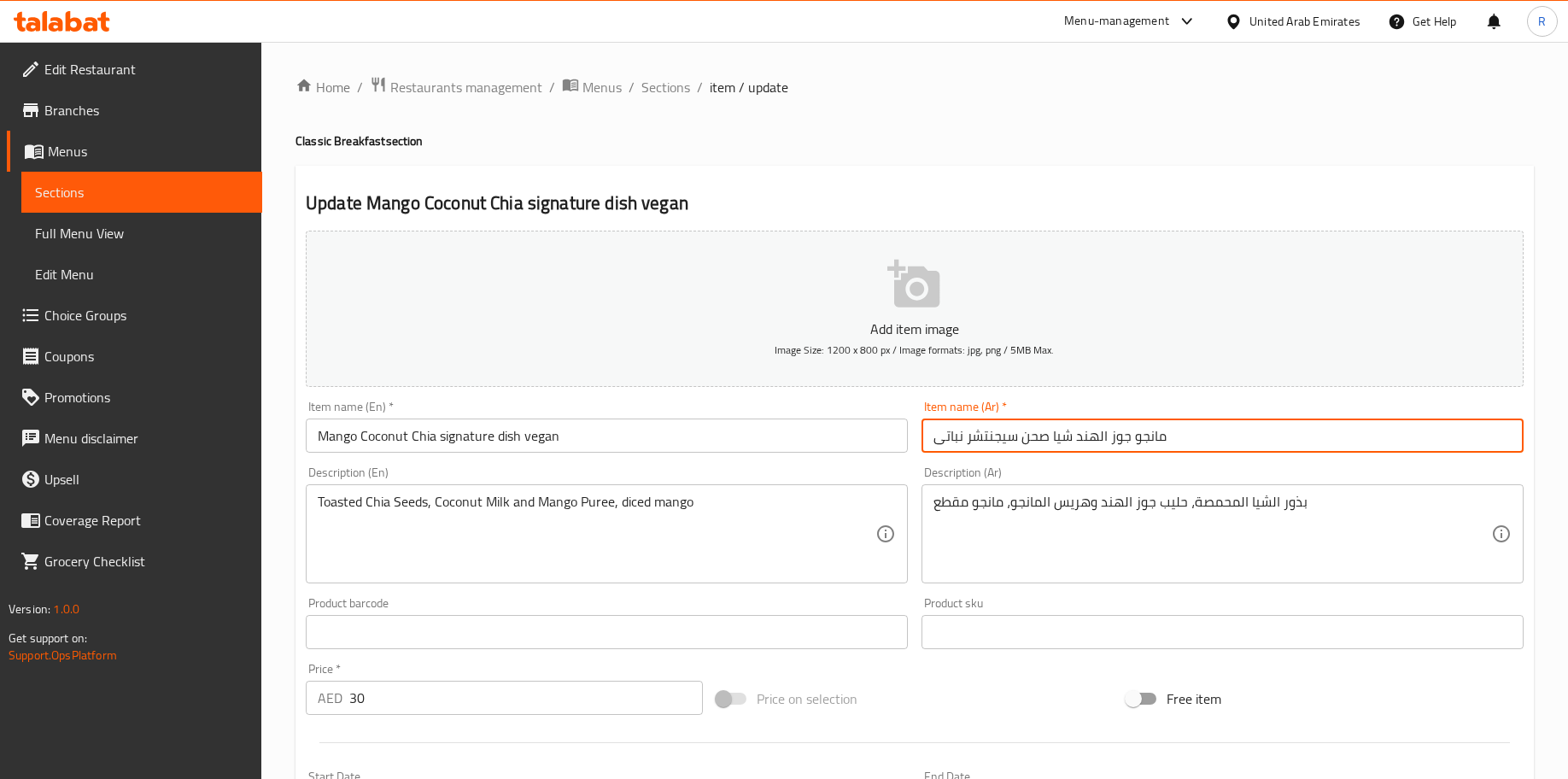 drag, startPoint x: 935, startPoint y: 433, endPoint x: 962, endPoint y: 434, distance: 27.018512 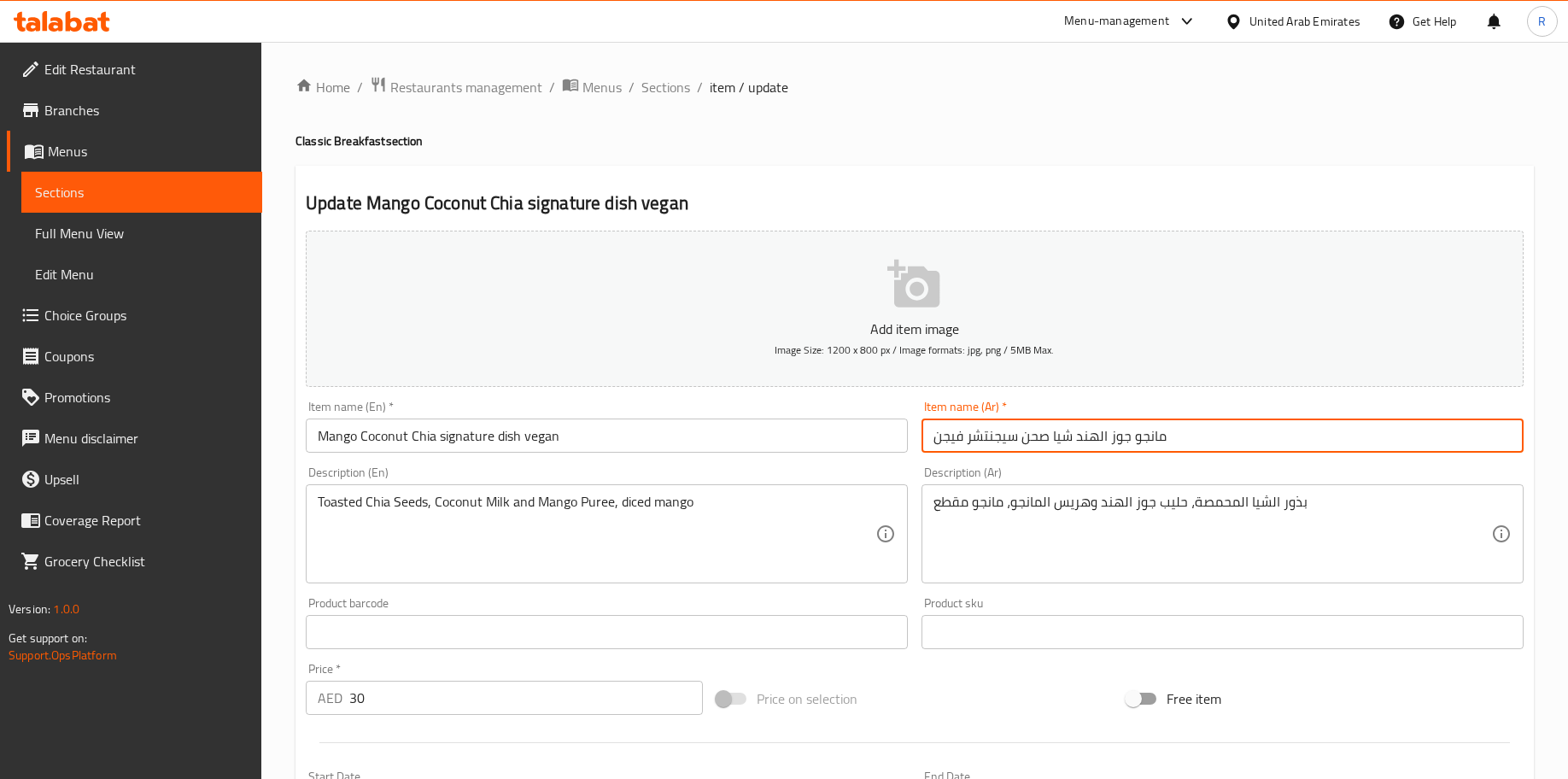 type on "مانجو جوز الهند شيا صحن سيجنتشر فيجن" 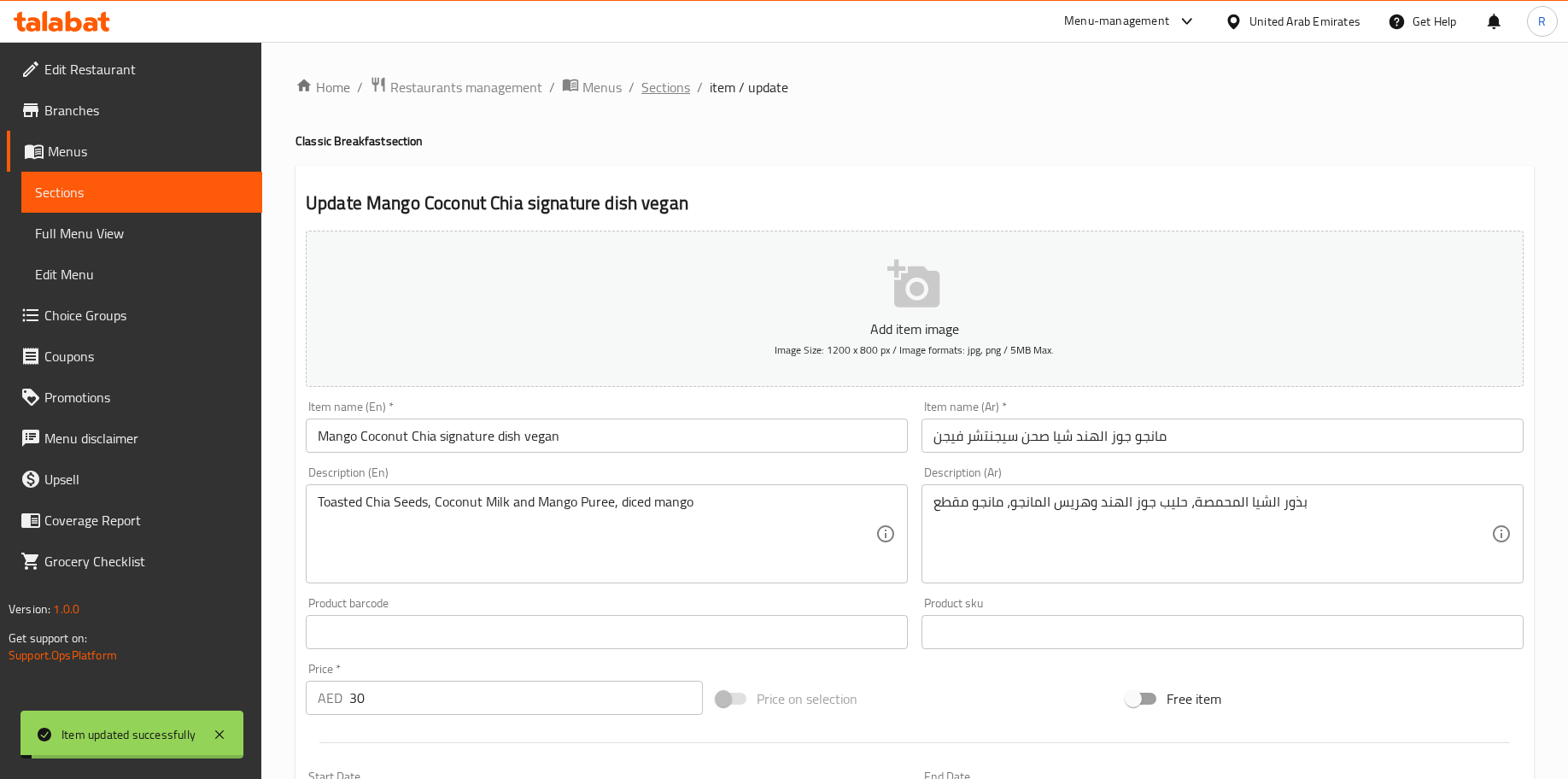 click on "Sections" at bounding box center [665, 87] 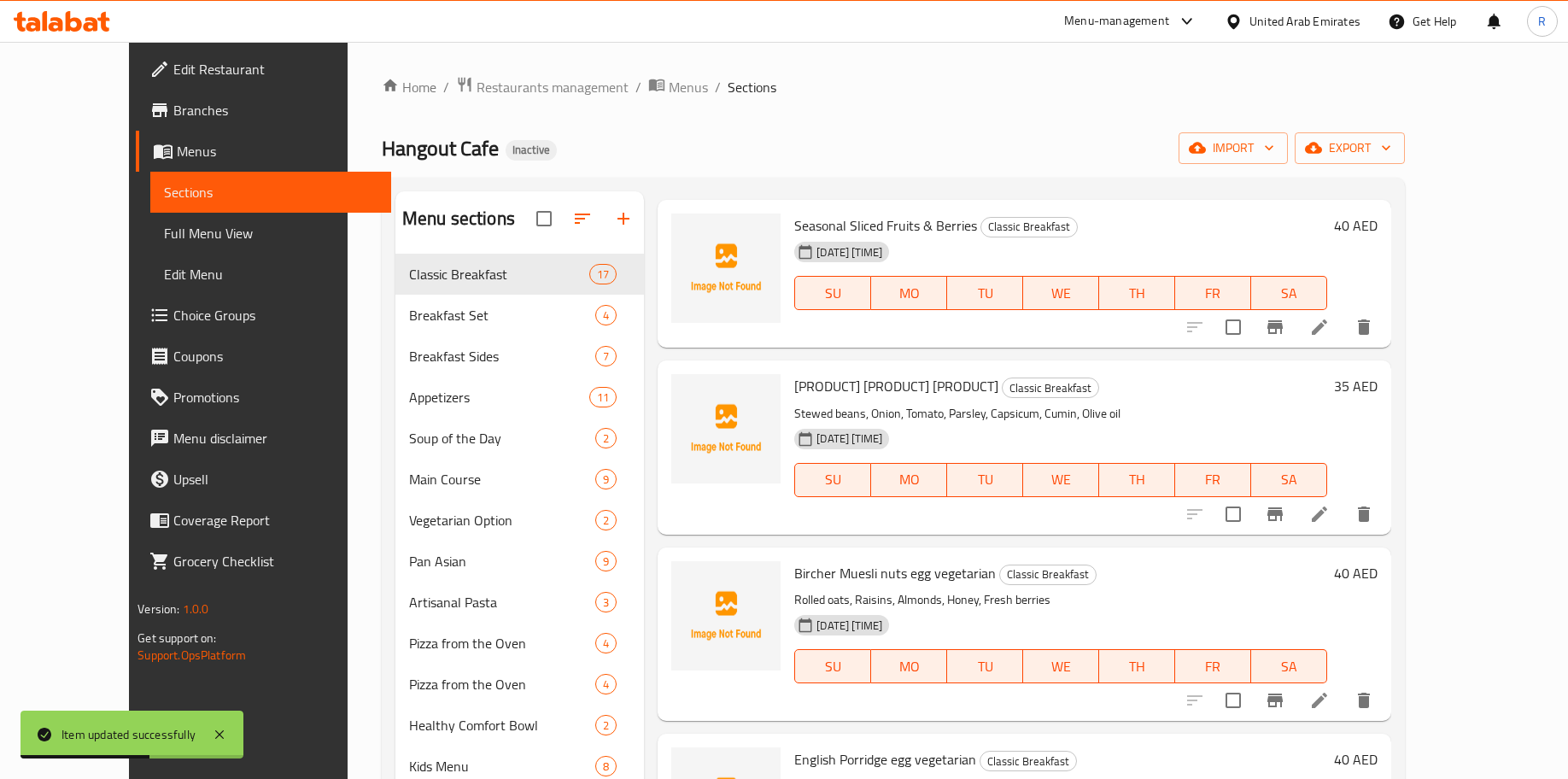 scroll, scrollTop: 769, scrollLeft: 0, axis: vertical 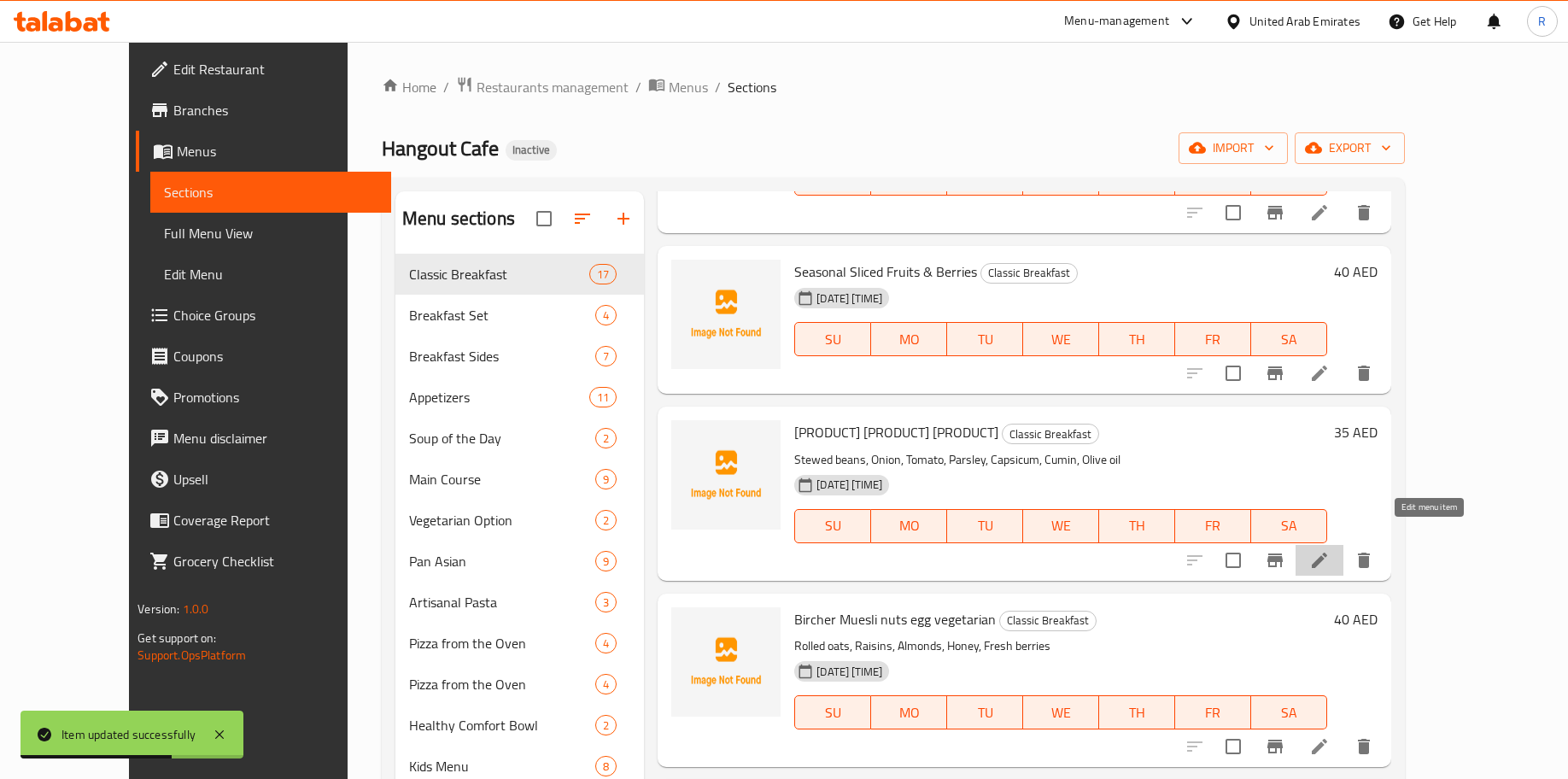 click 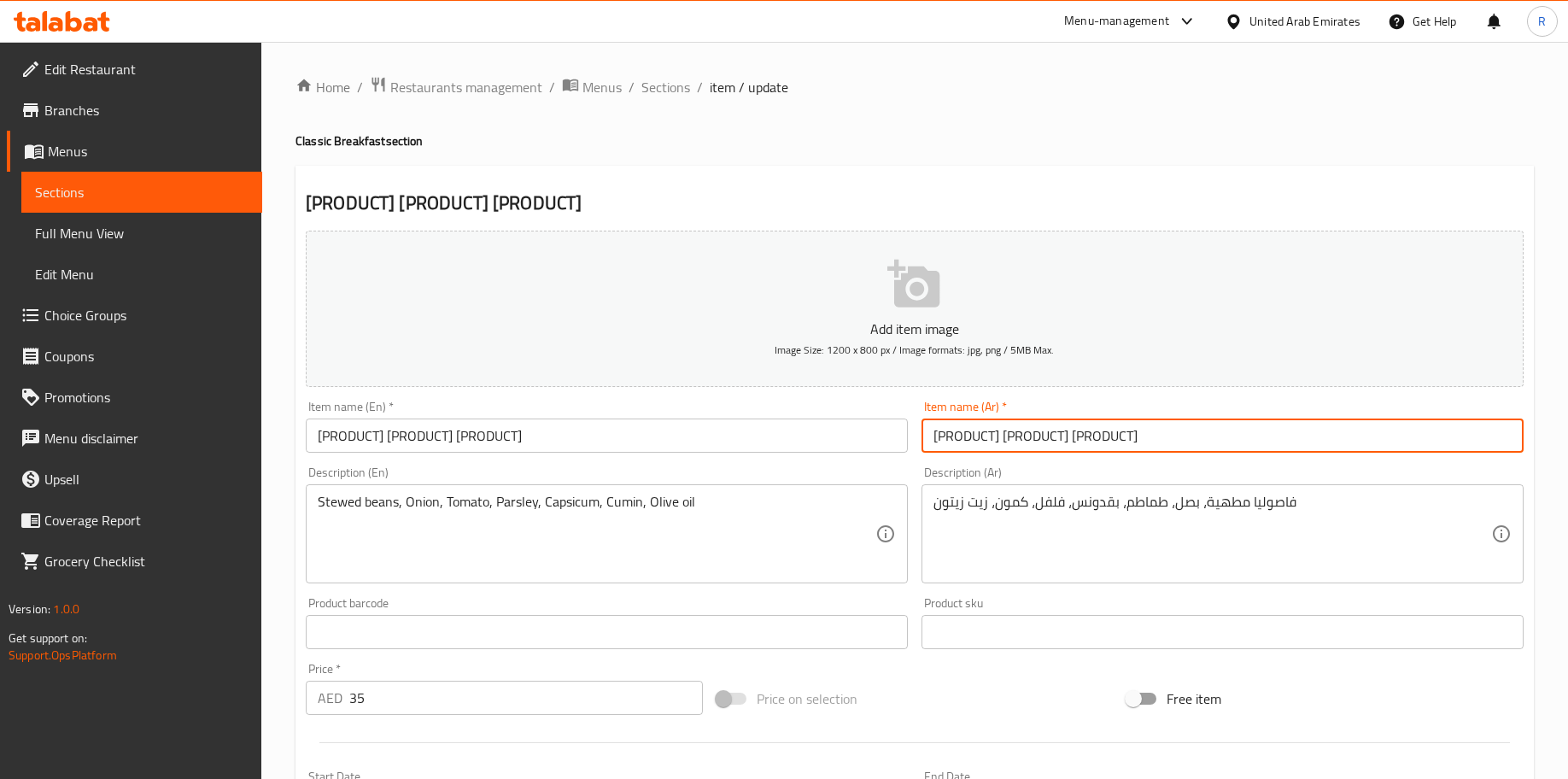 drag, startPoint x: 927, startPoint y: 439, endPoint x: 963, endPoint y: 438, distance: 36.0139 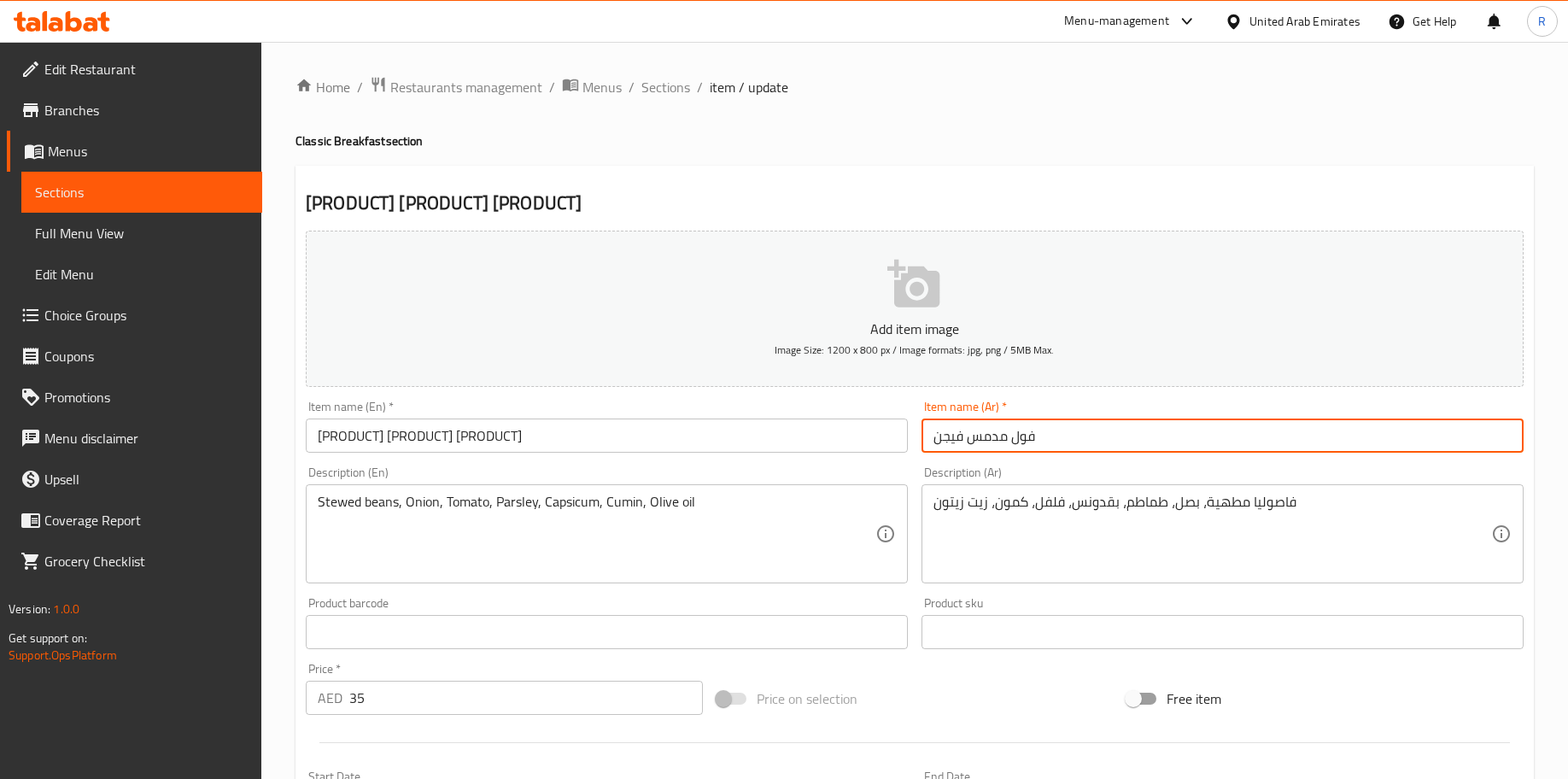 type on "فول مدمس فيجن" 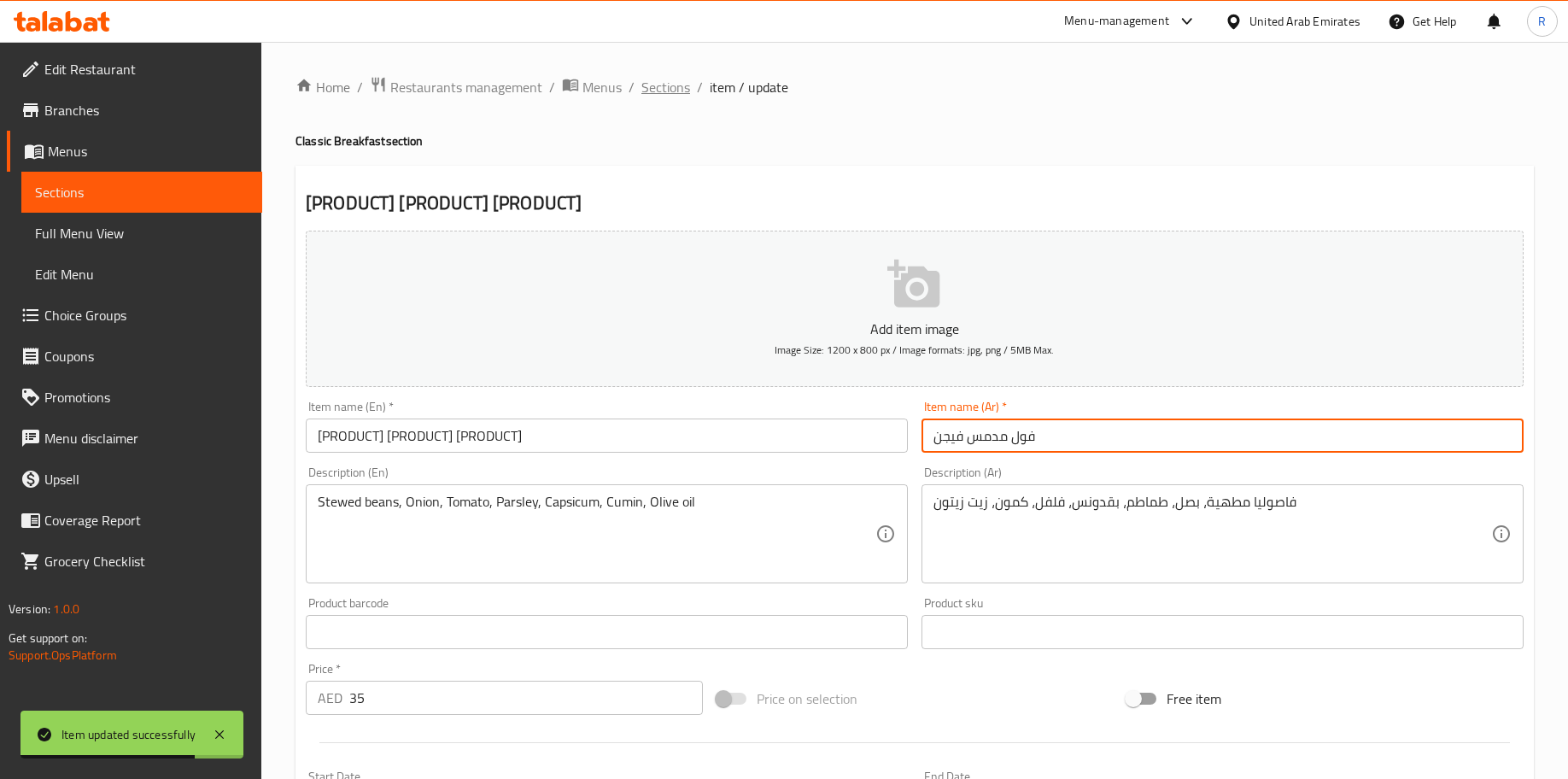 click on "Sections" at bounding box center [665, 87] 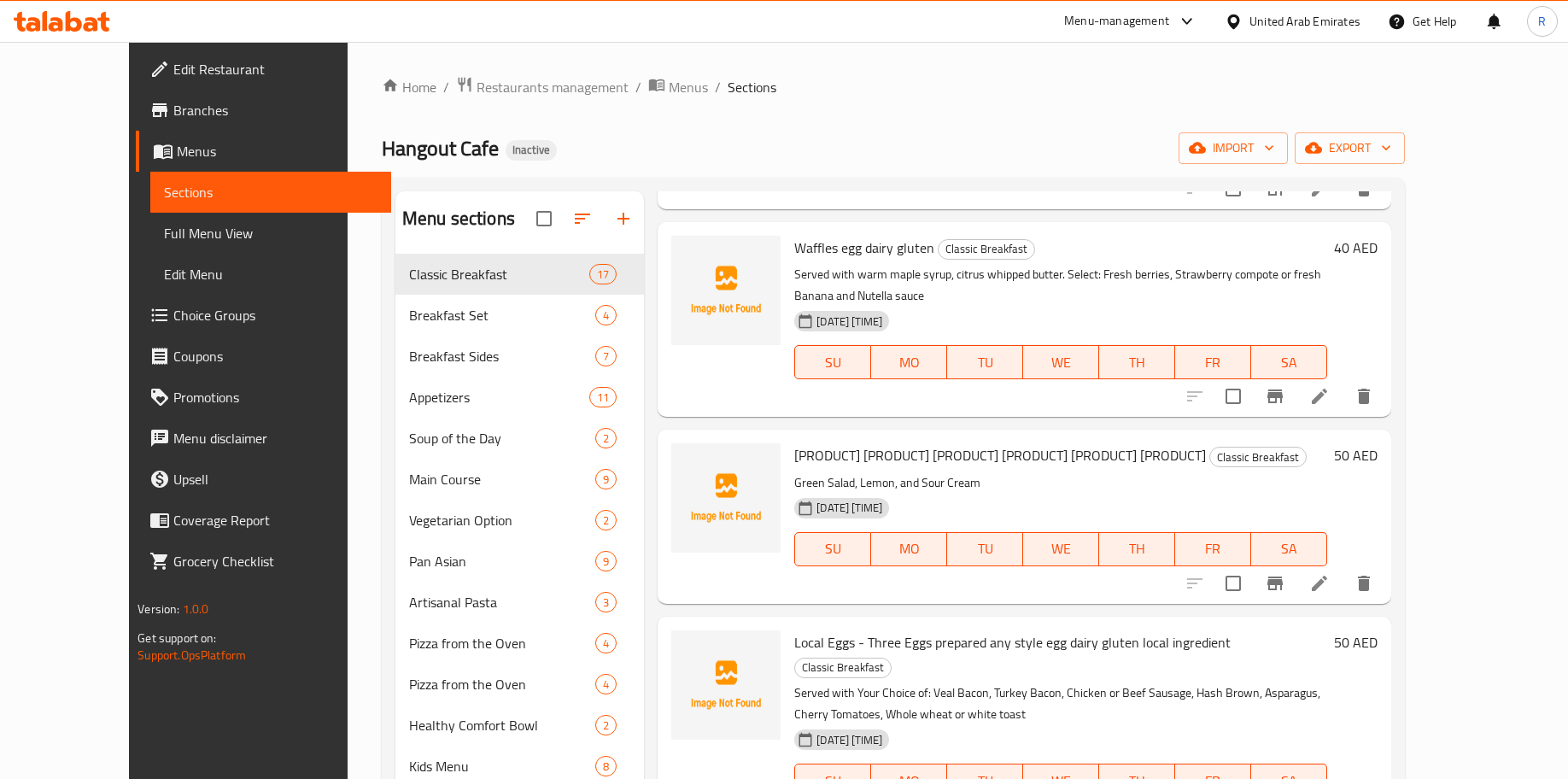 scroll, scrollTop: 1988, scrollLeft: 0, axis: vertical 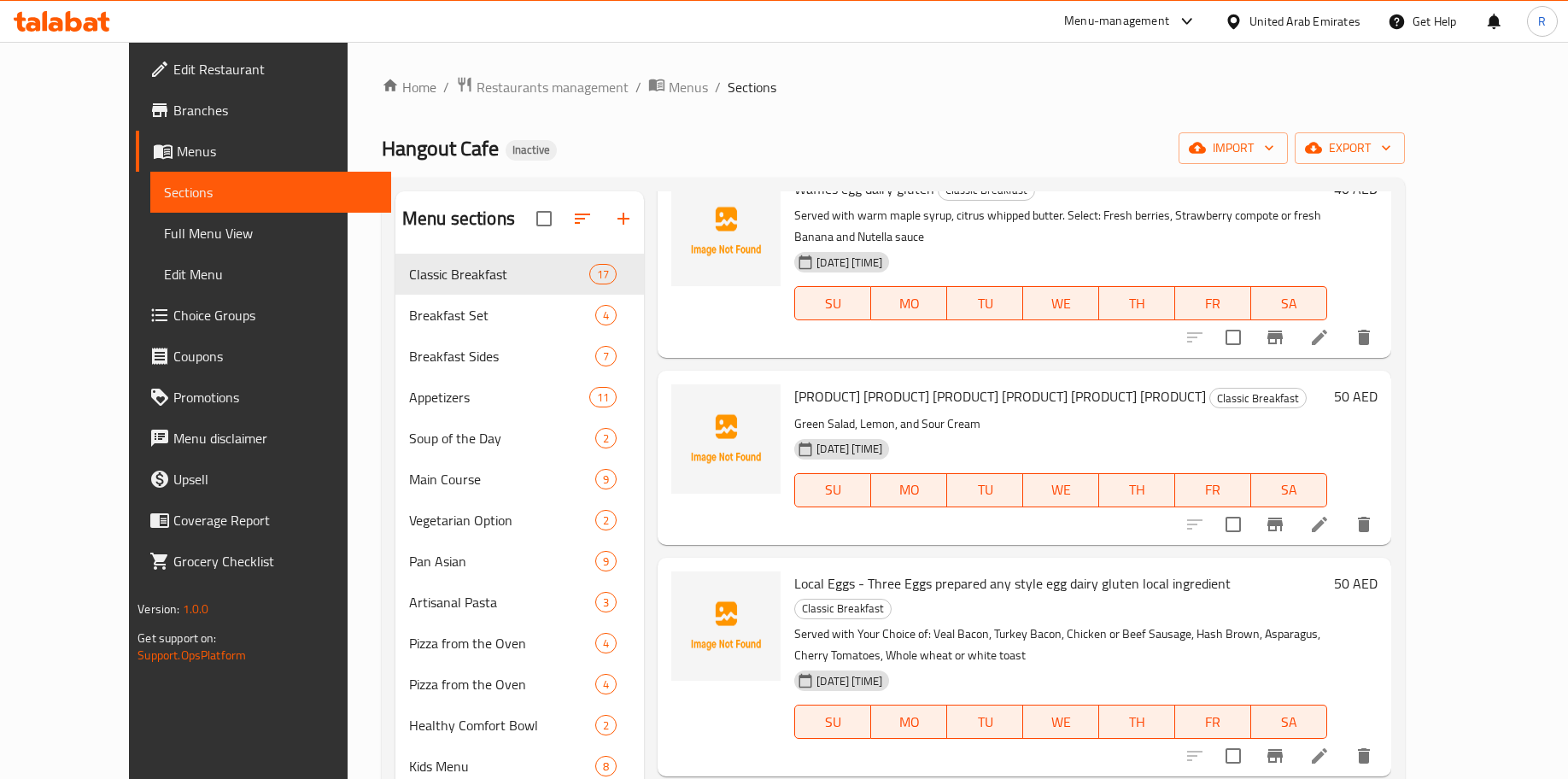 drag, startPoint x: 102, startPoint y: 234, endPoint x: 6, endPoint y: 252, distance: 97.67292 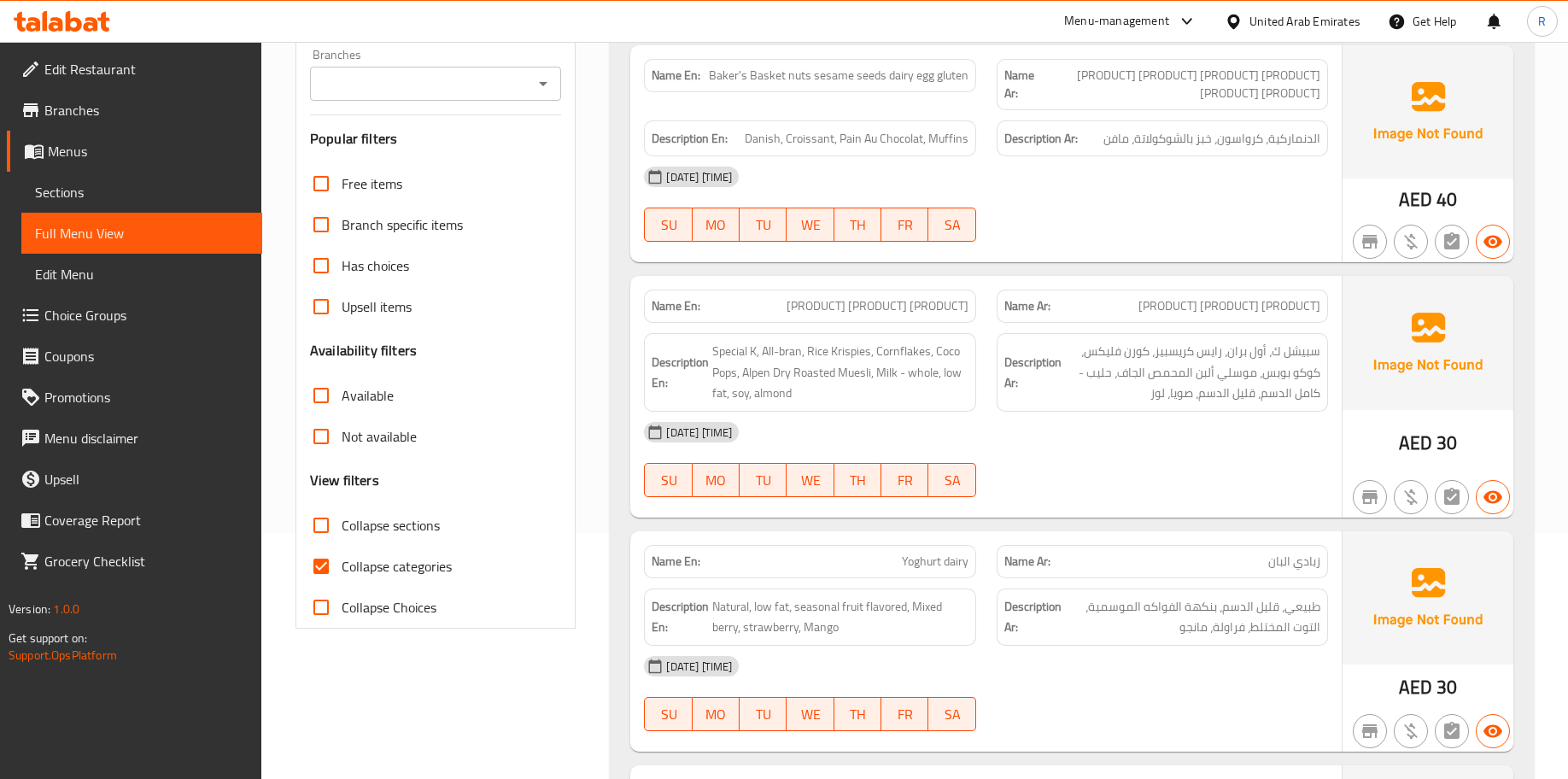 scroll, scrollTop: 256, scrollLeft: 0, axis: vertical 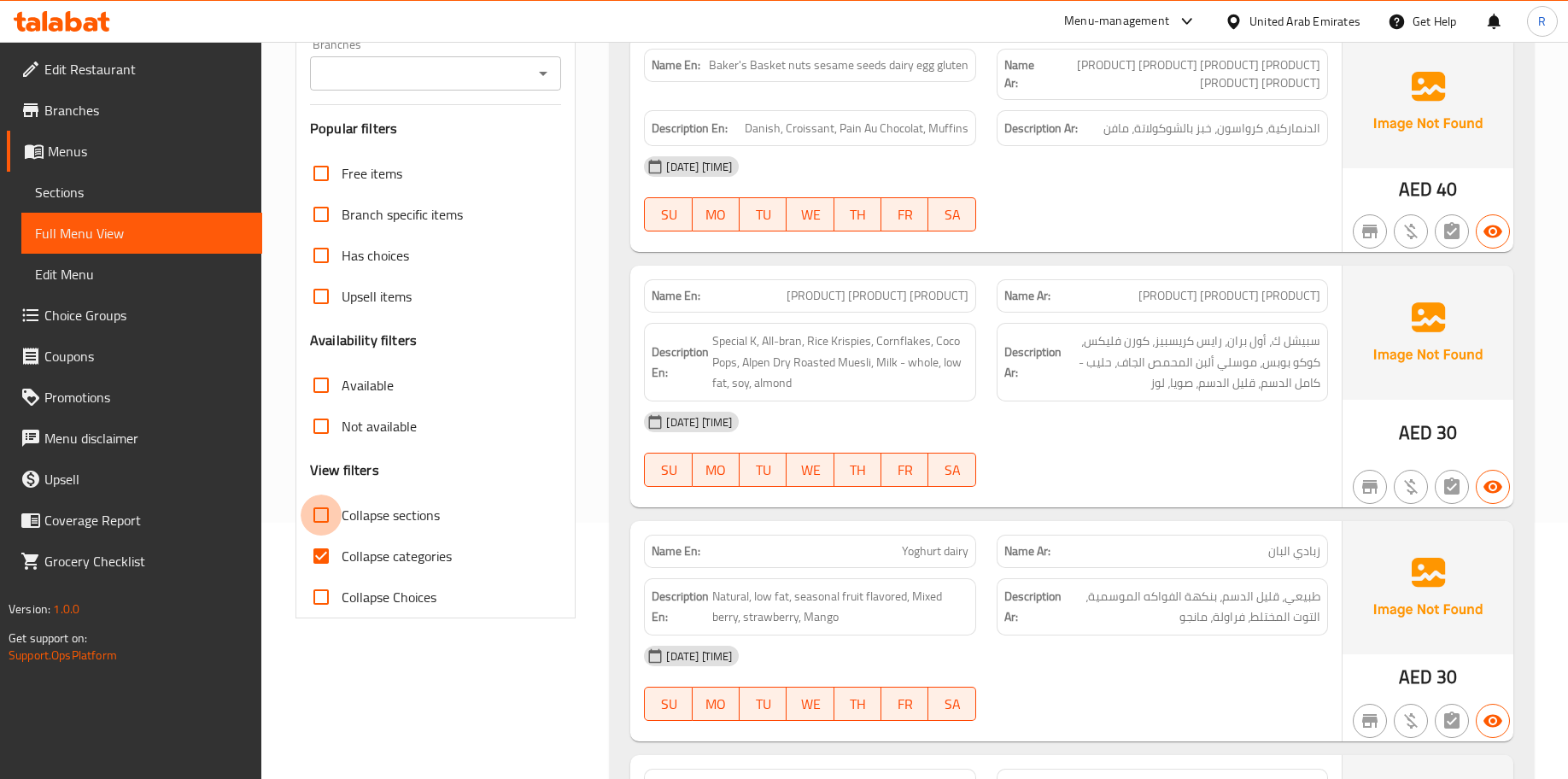 click on "Collapse sections" at bounding box center [321, 515] 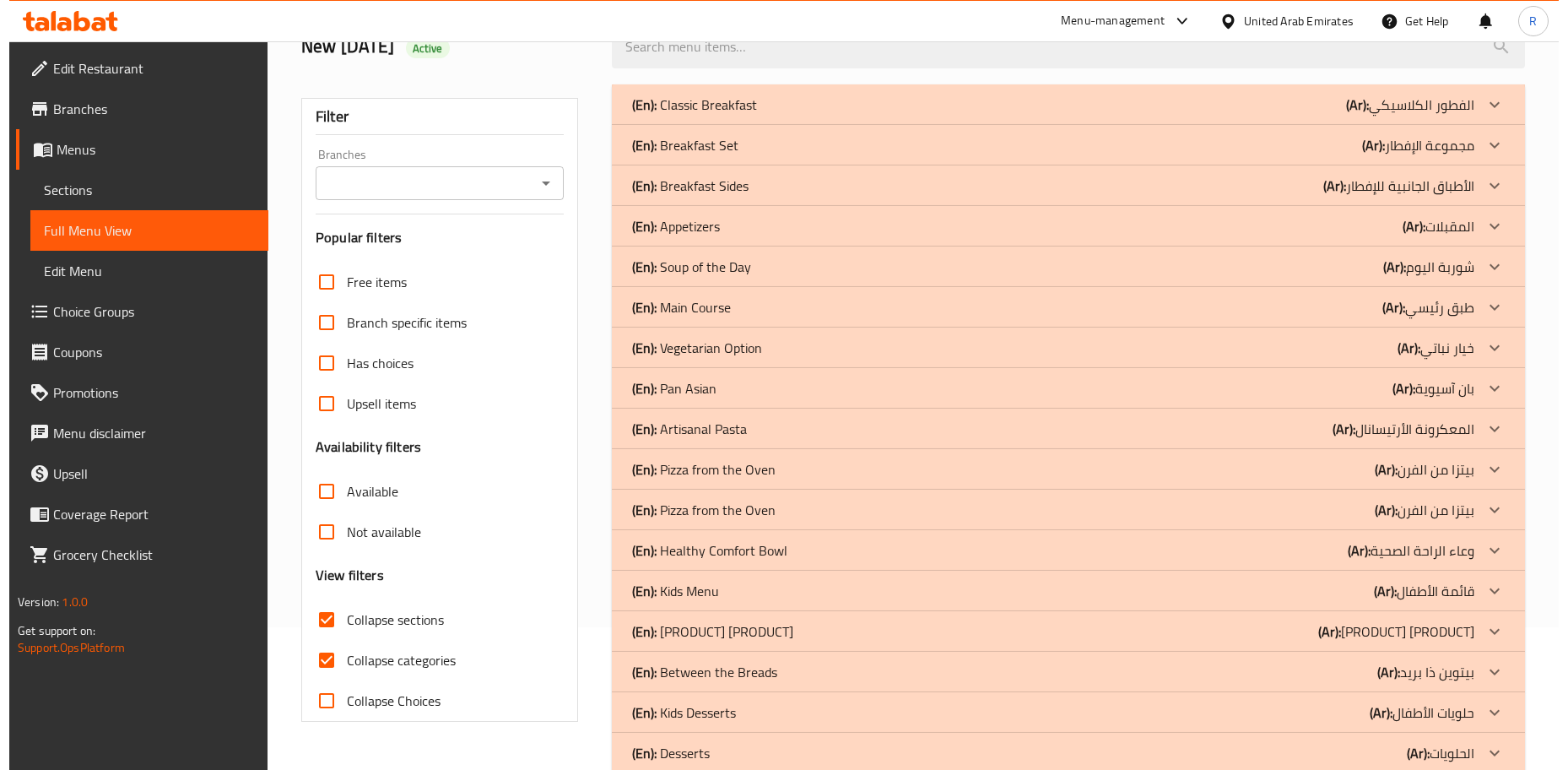 scroll, scrollTop: 0, scrollLeft: 0, axis: both 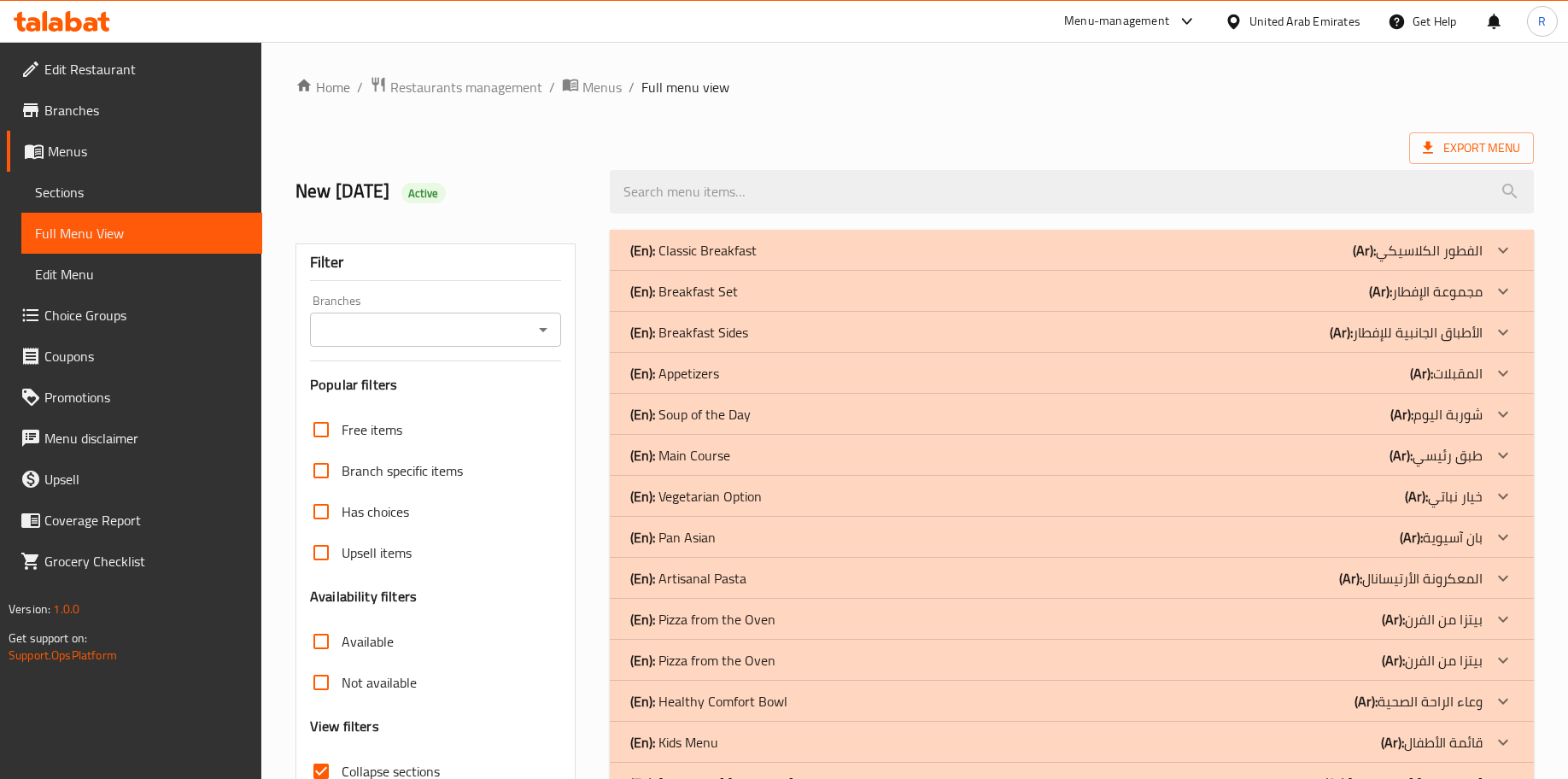 click at bounding box center (1503, 250) 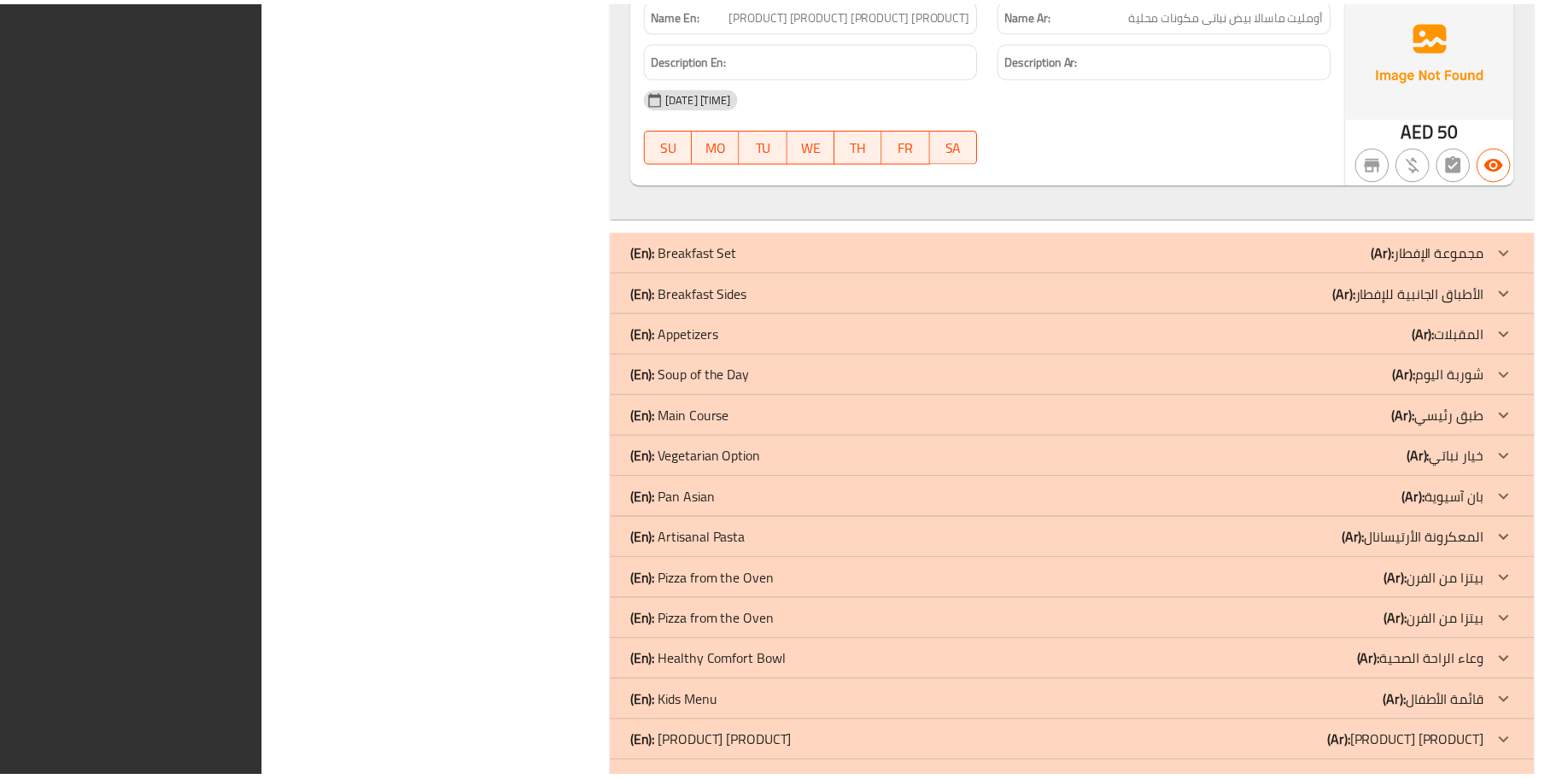 scroll, scrollTop: 4828, scrollLeft: 0, axis: vertical 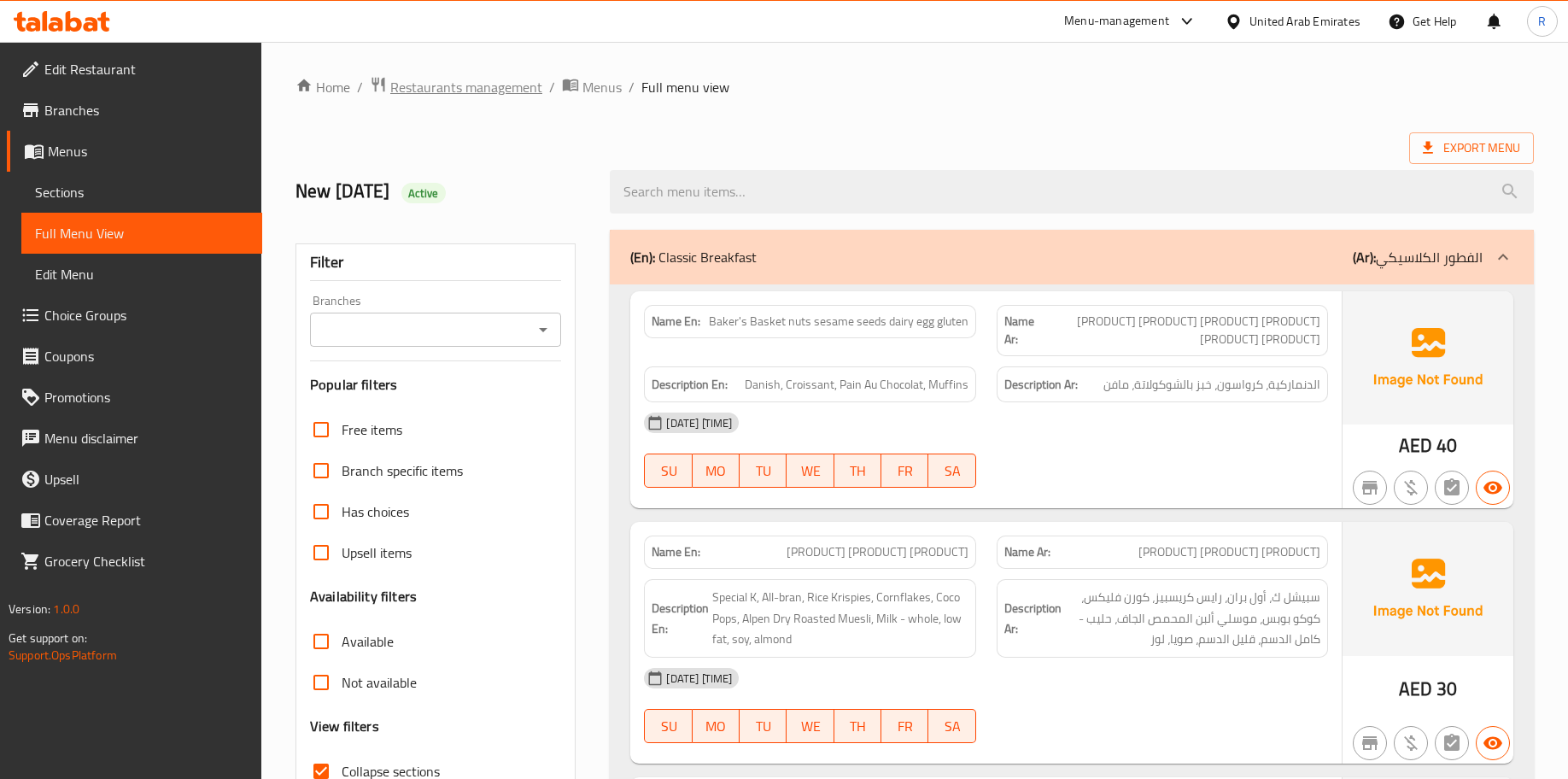 click on "Restaurants management" at bounding box center (466, 87) 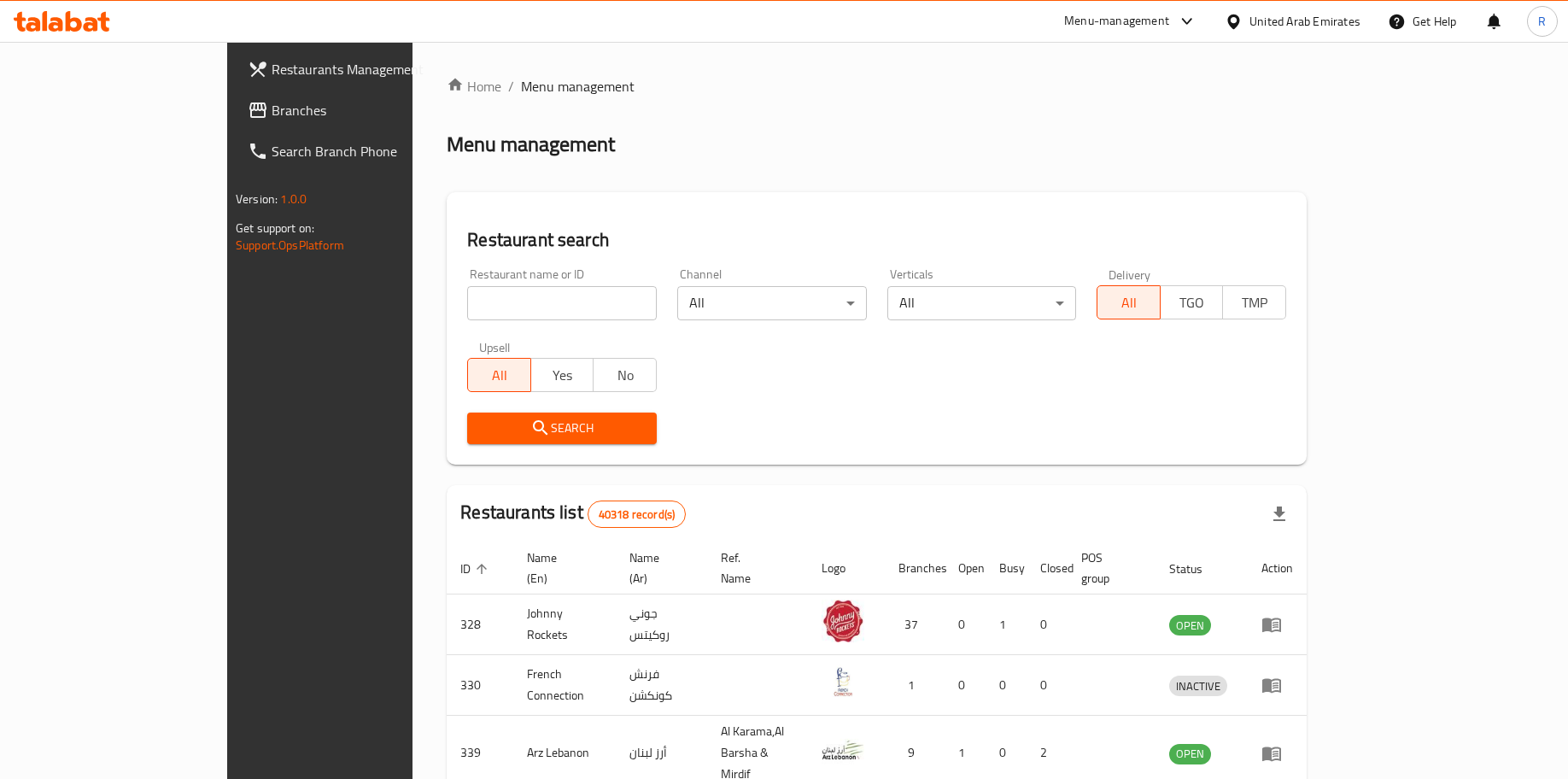 click on "United Arab Emirates" at bounding box center (1305, 21) 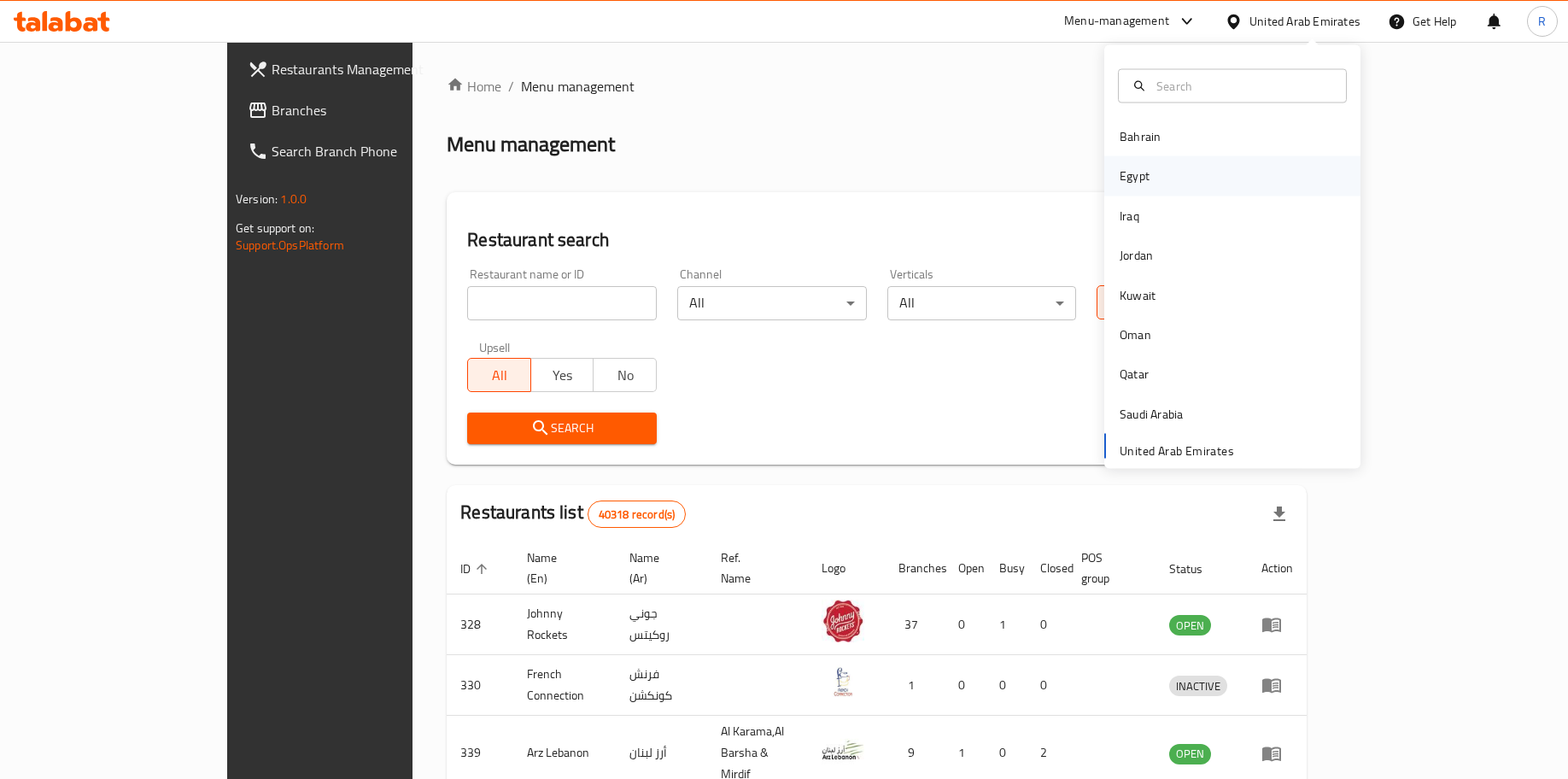 click on "Egypt" at bounding box center [1134, 176] 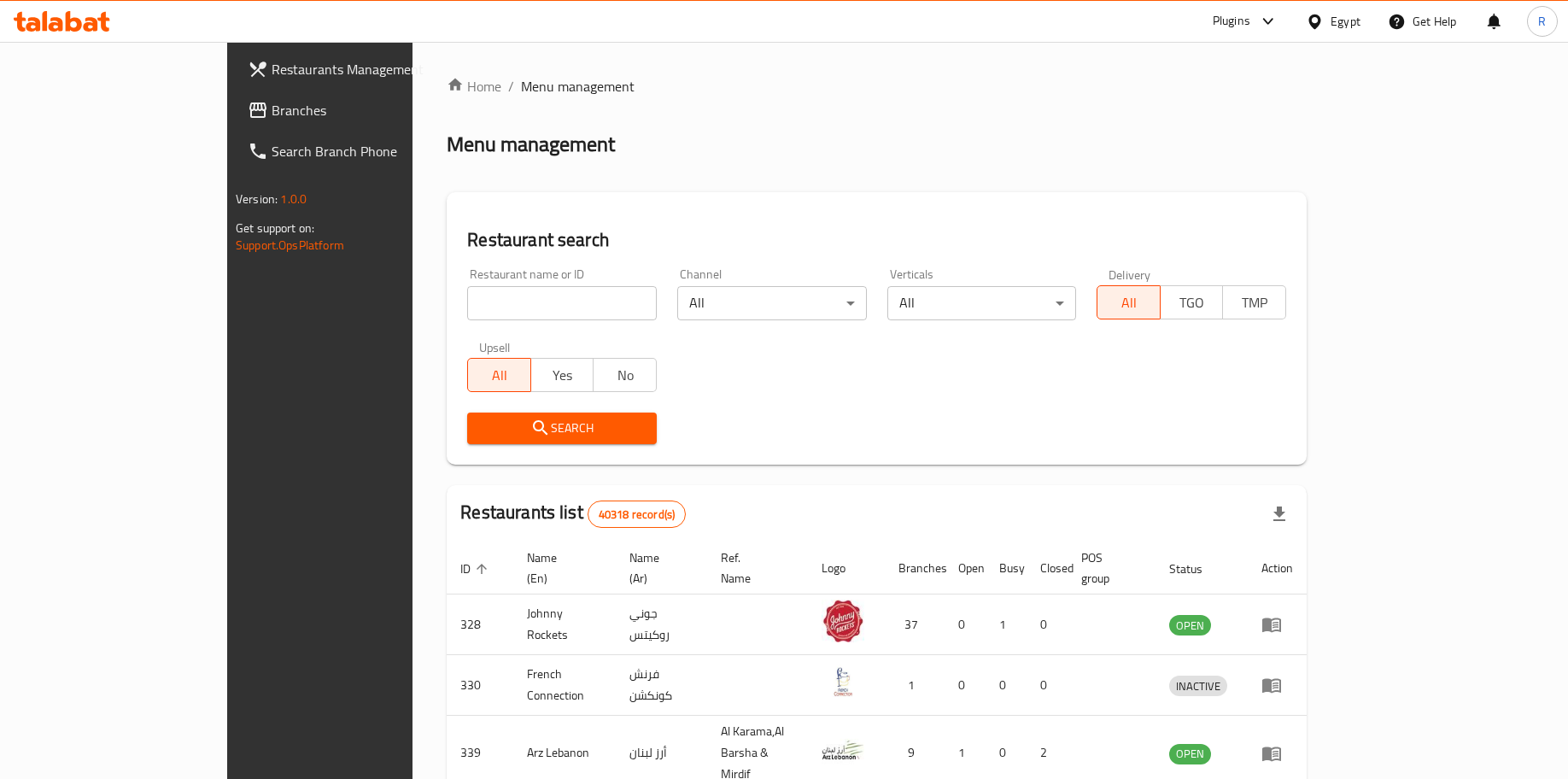 click on "Branches" at bounding box center (373, 110) 